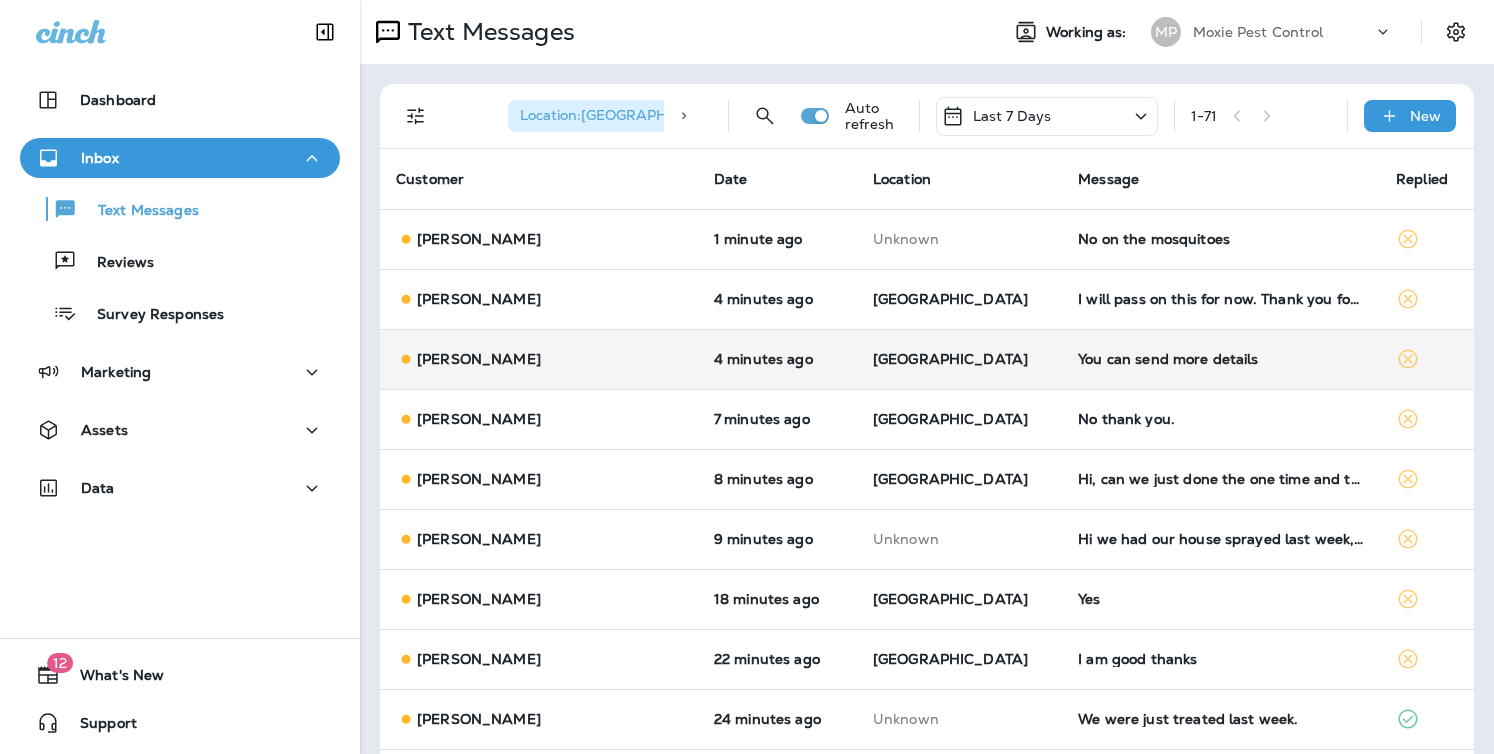 scroll, scrollTop: 0, scrollLeft: 0, axis: both 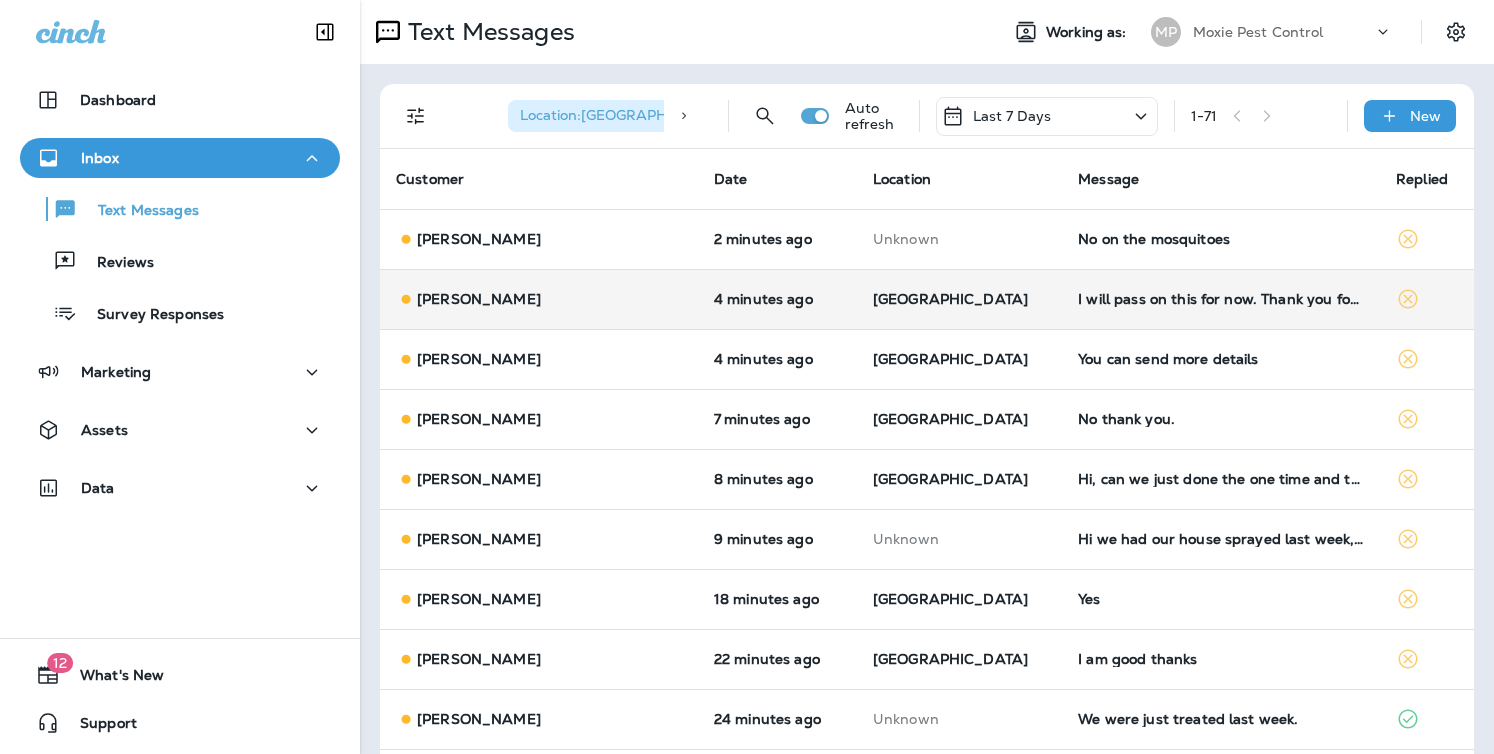 click on "I will pass on this for now.  Thank you for the information" at bounding box center [1221, 299] 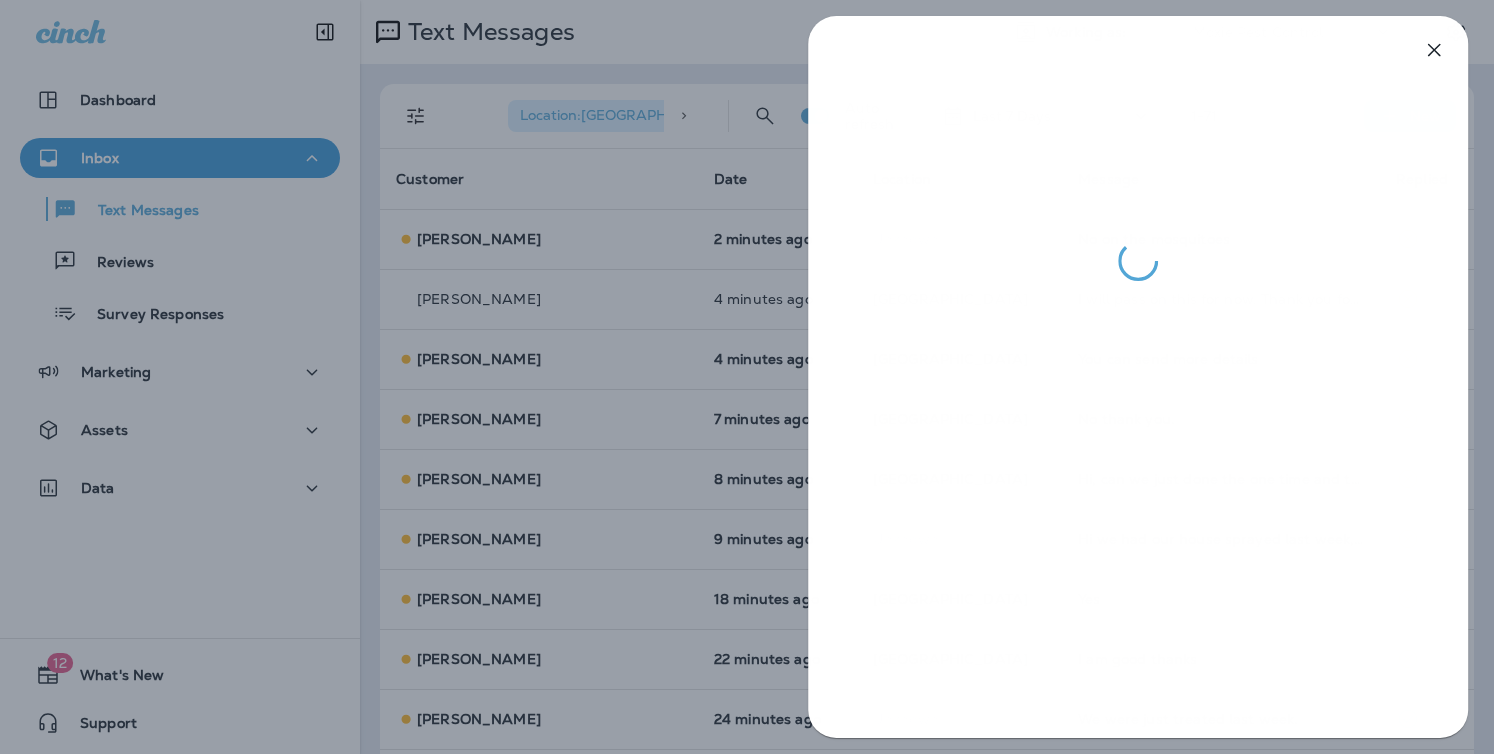 click at bounding box center (747, 377) 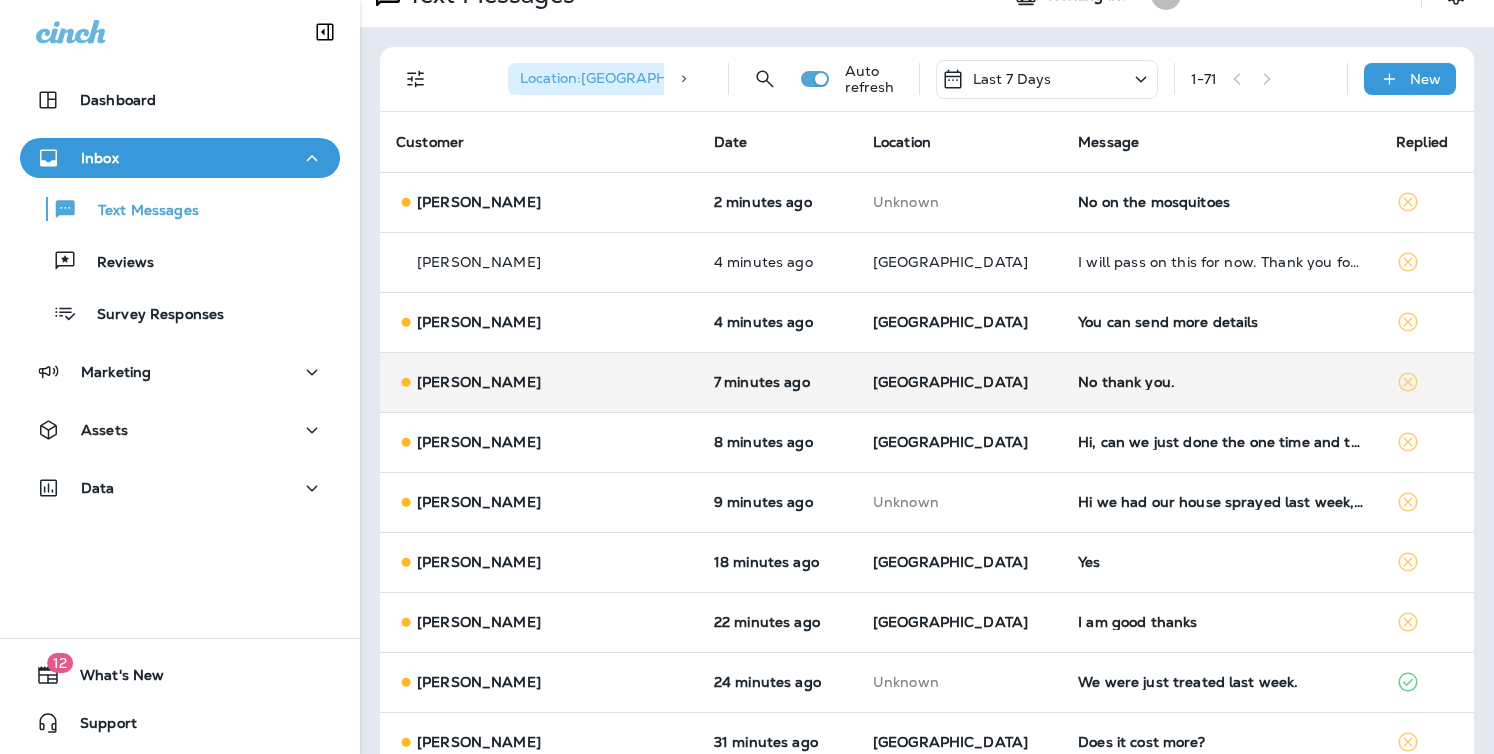 scroll, scrollTop: 38, scrollLeft: 0, axis: vertical 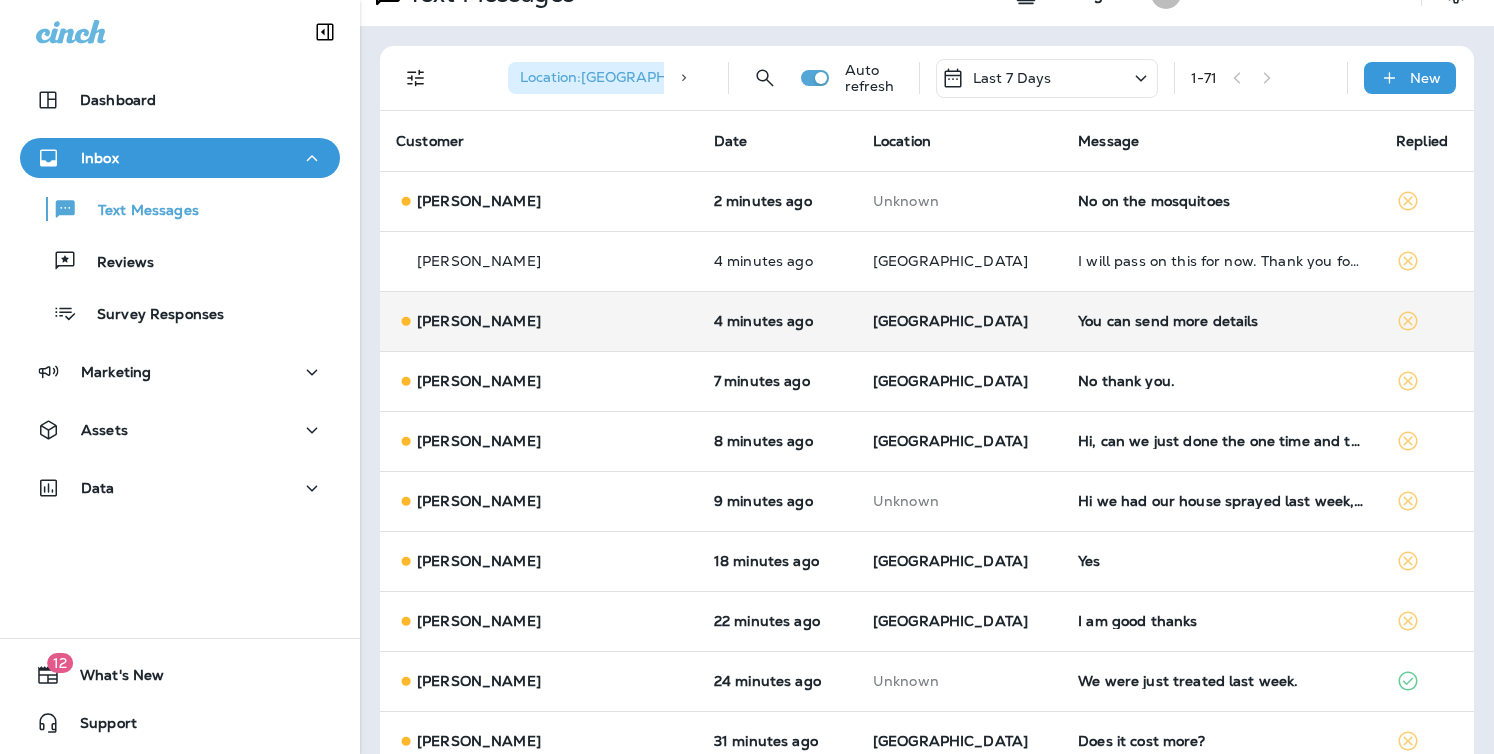 click on "[GEOGRAPHIC_DATA]" at bounding box center (959, 321) 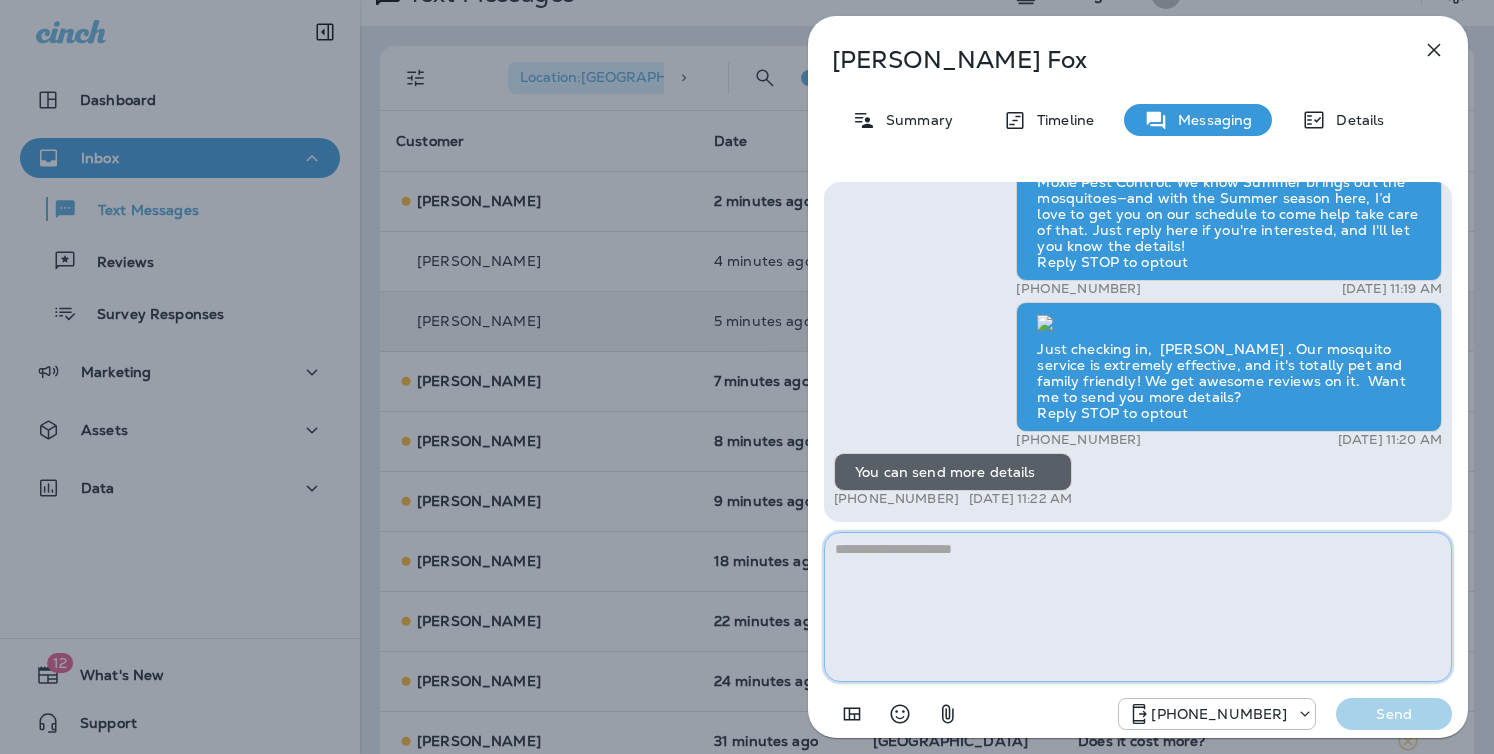 paste on "**********" 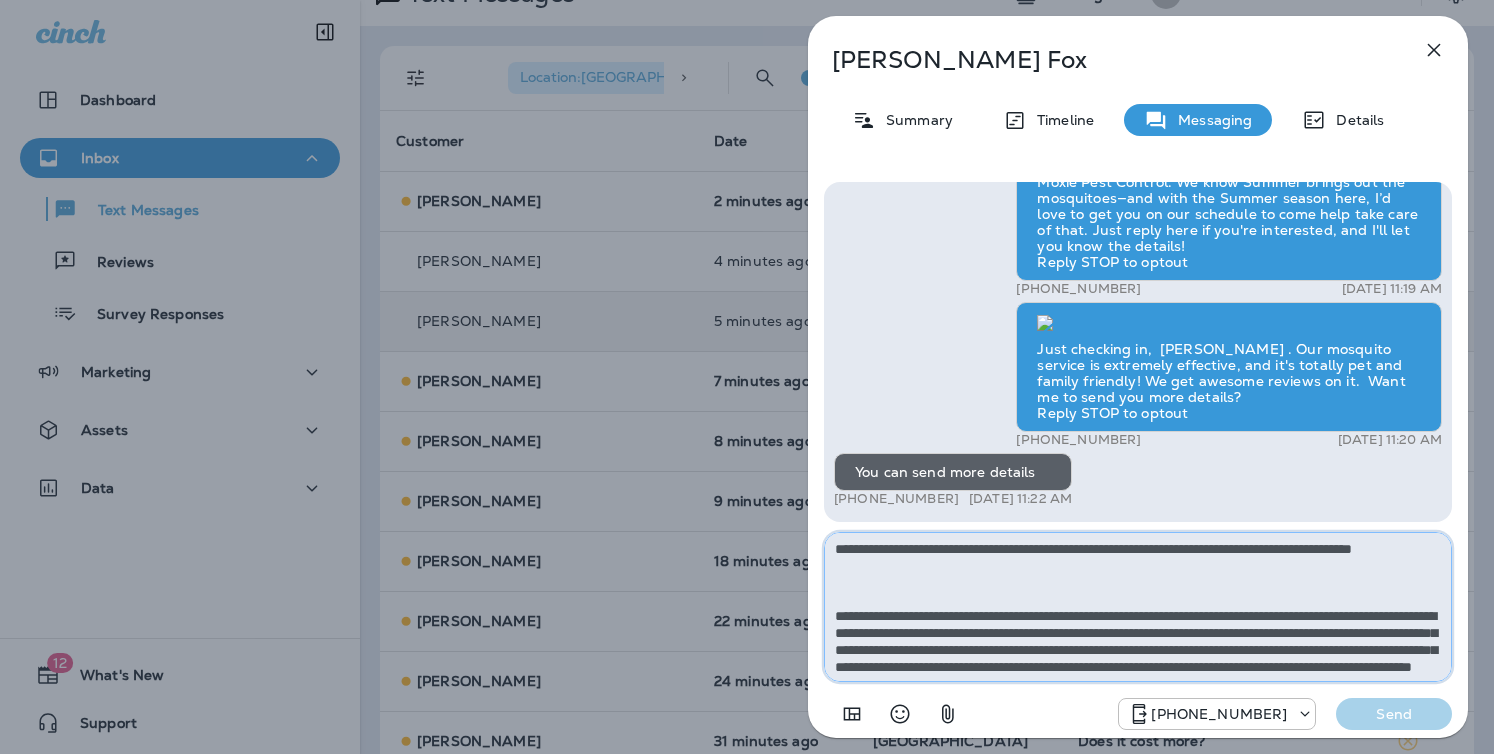 scroll, scrollTop: 212, scrollLeft: 0, axis: vertical 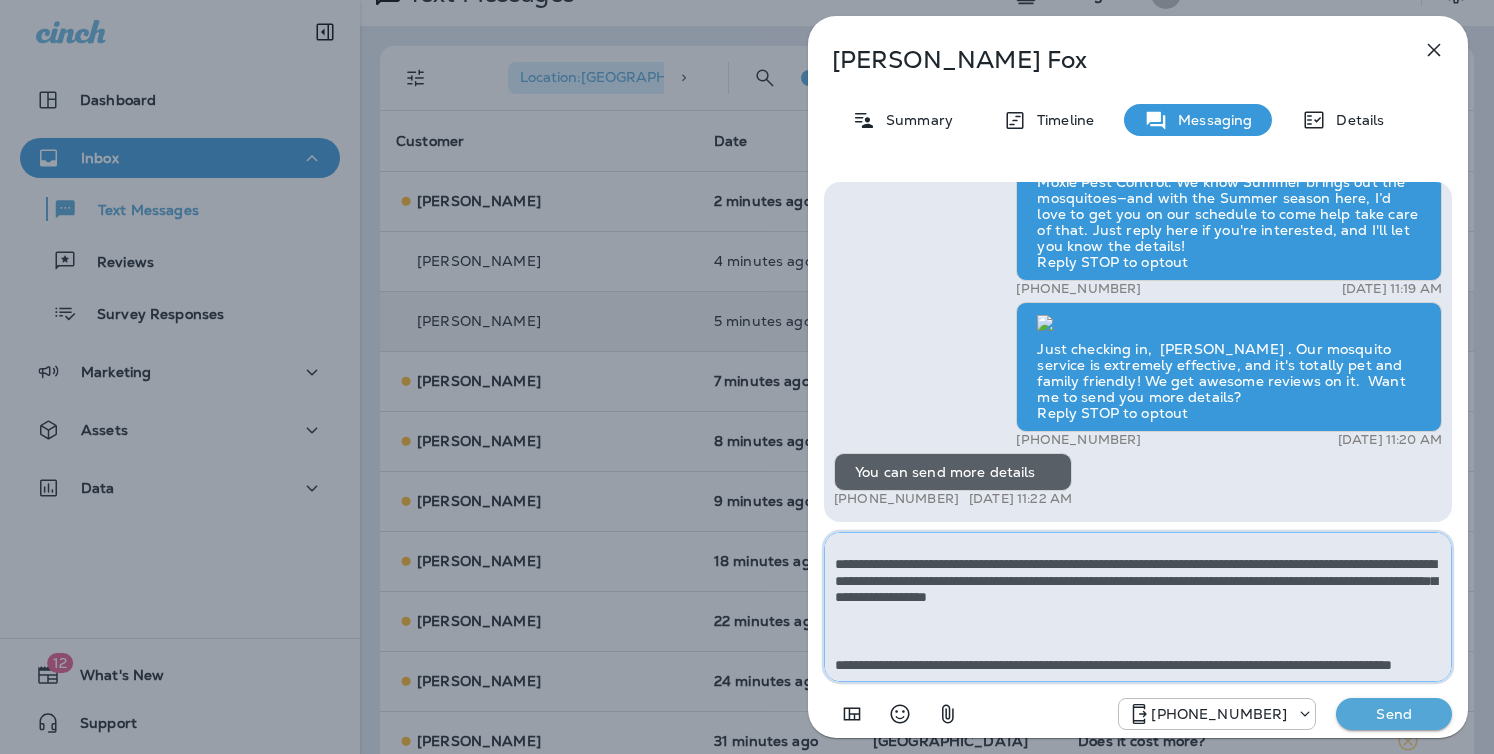 click on "**********" at bounding box center [1138, 607] 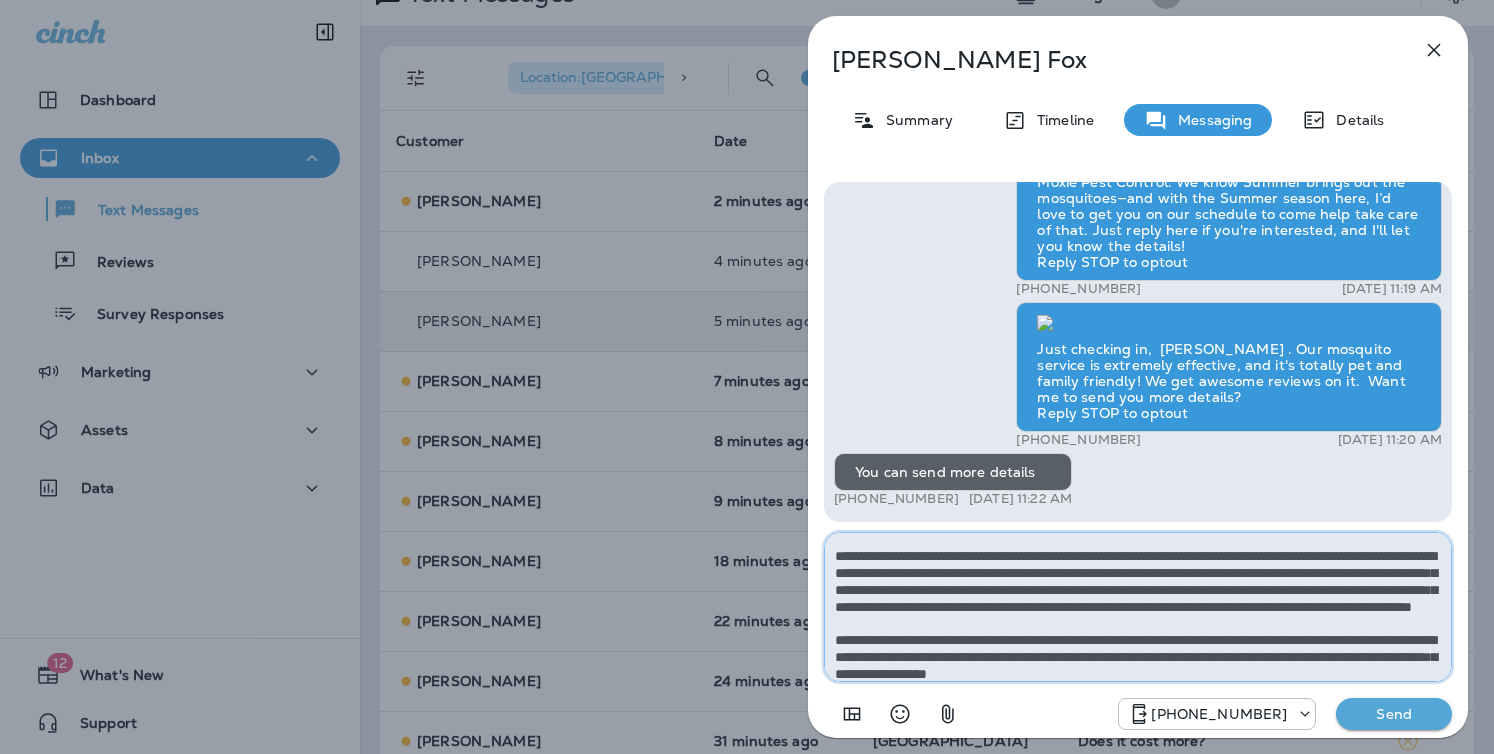 scroll, scrollTop: 0, scrollLeft: 0, axis: both 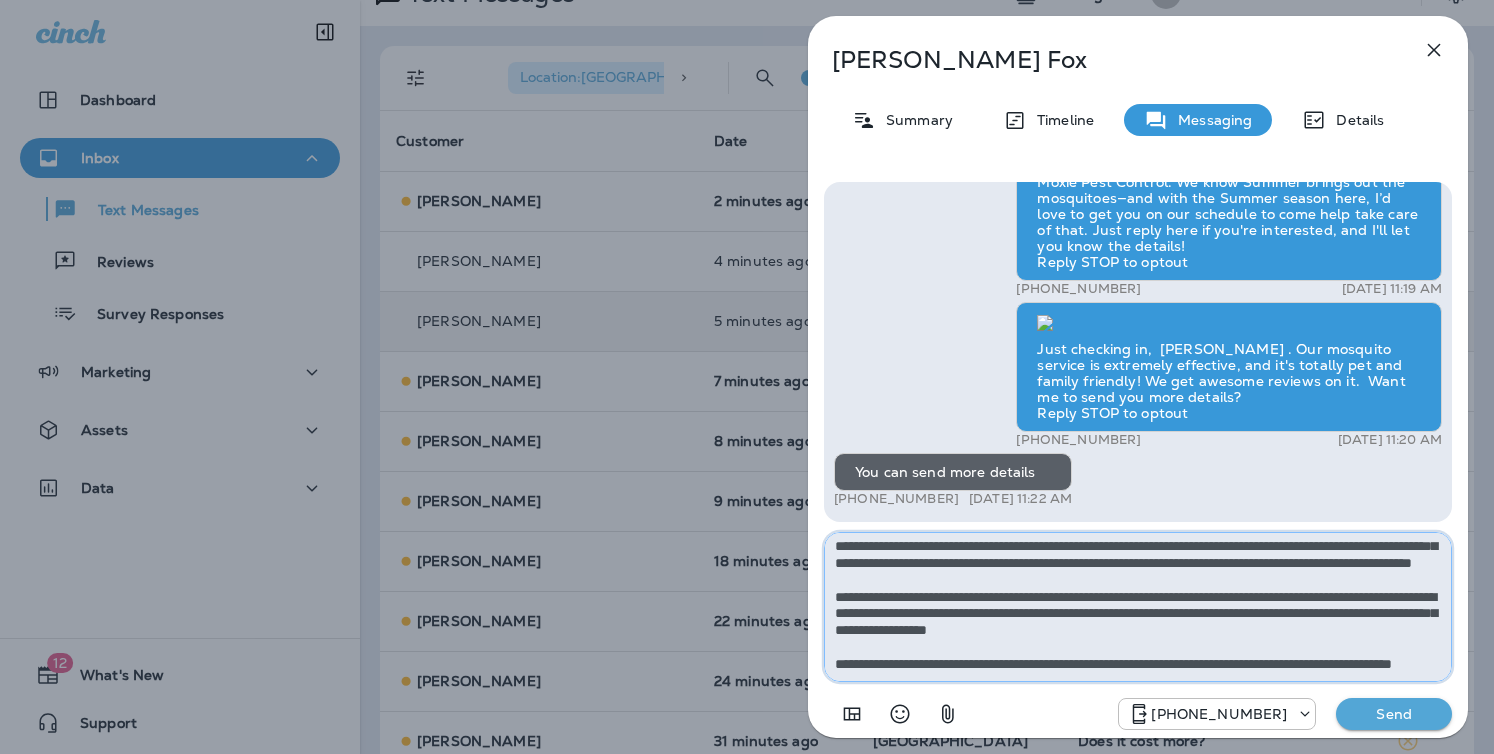 drag, startPoint x: 835, startPoint y: 548, endPoint x: 1103, endPoint y: 747, distance: 333.80383 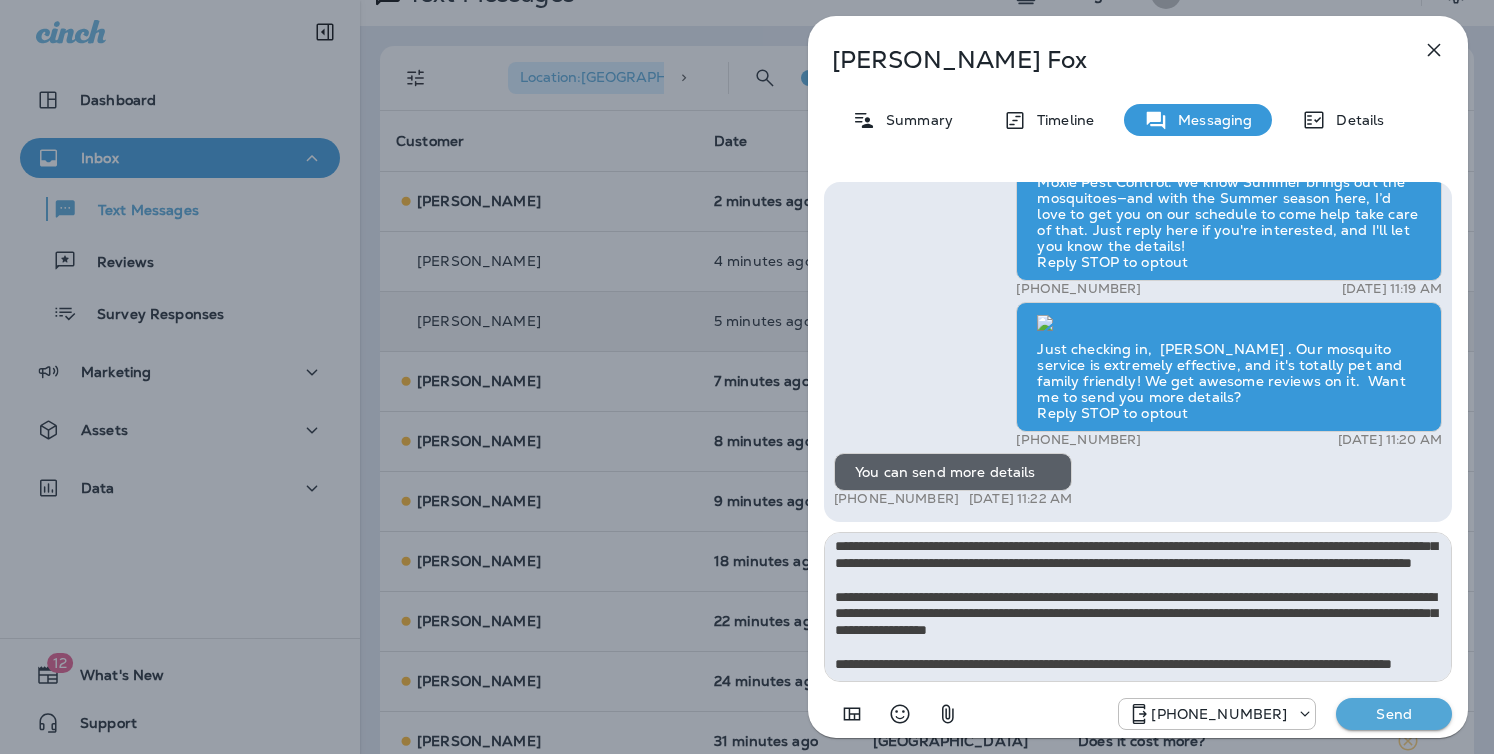 click on "Send" at bounding box center (1394, 714) 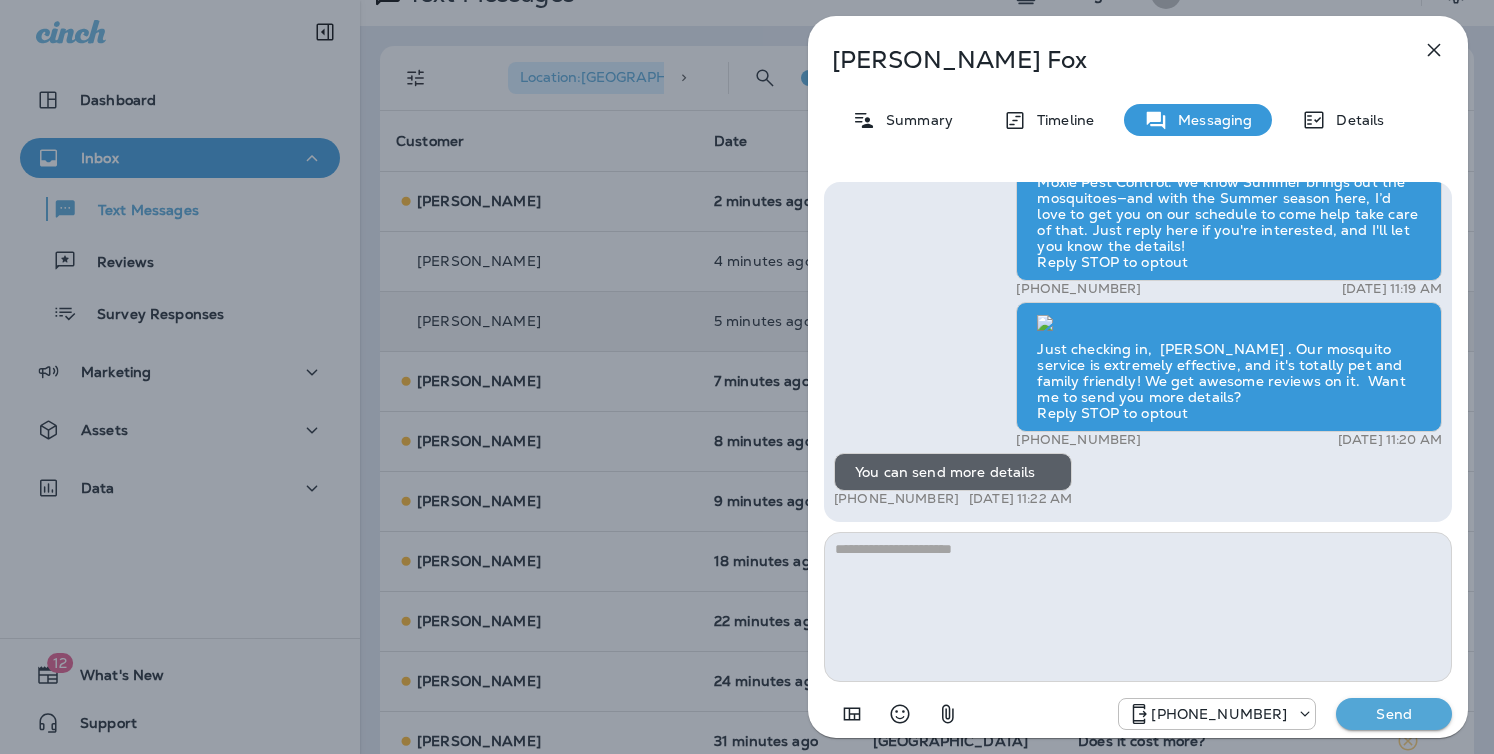 scroll, scrollTop: 0, scrollLeft: 0, axis: both 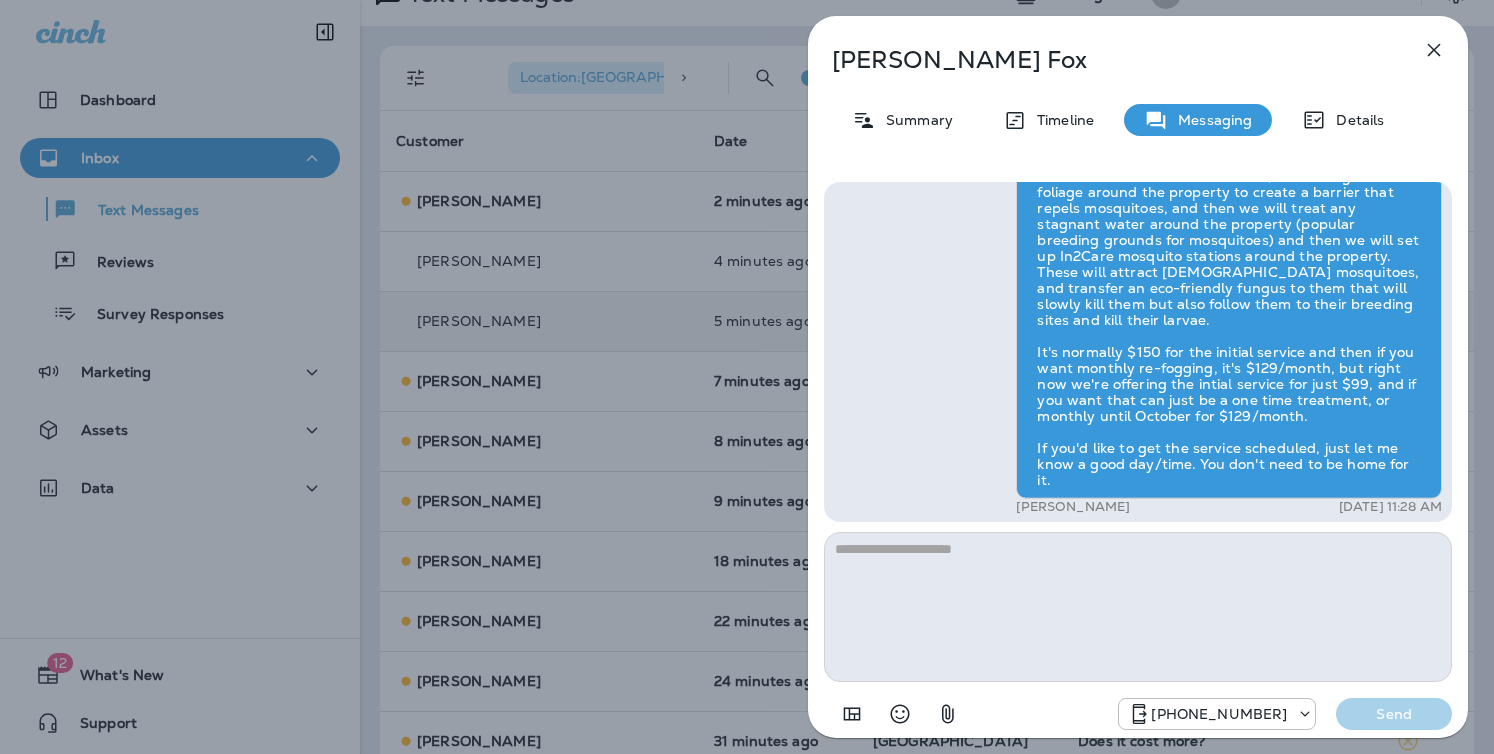 click on "[PERSON_NAME] Summary   Timeline   Messaging   Details   Hi,  [PERSON_NAME] , this is [PERSON_NAME] with Moxie Pest Control. We know Summer brings out the mosquitoes—and with the Summer season here, I’d love to get you on our schedule to come help take care of that. Just reply here if you're interested, and I'll let you know the details!
Reply STOP to optout +18174823792 [DATE] 11:19 AM Just checking in,  [PERSON_NAME] . Our mosquito service is extremely effective, and it's totally pet and family friendly! We get awesome reviews on it.  Want me to send you more details?
Reply STOP to optout +18174823792 [DATE] 11:20 AM You can send more details +1 (813) 546-3456 [DATE] 11:22 AM   [PERSON_NAME] [DATE] 11:28 AM [PHONE_NUMBER] Send" at bounding box center (747, 377) 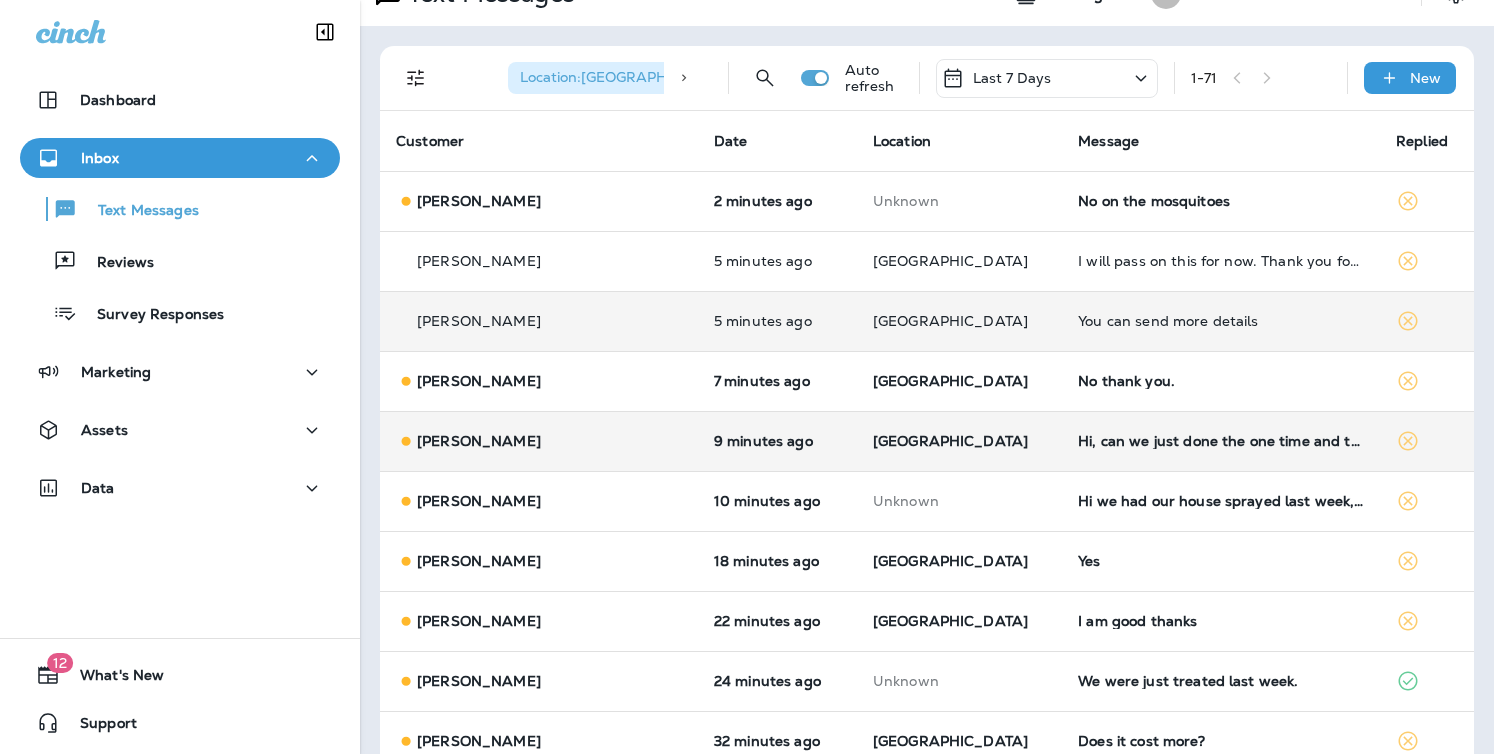 click on "Dashboard Inbox Text Messages Reviews Survey Responses Marketing Assets Data 12 What's New Support Text Messages Working as: MP Moxie Pest Control Location :  [GEOGRAPHIC_DATA]  +6   Auto refresh       Last 7 Days 1  -  71   New Customer Date Location Message Replied [PERSON_NAME] 2 minutes ago Unknown No on the mosquitoes  [PERSON_NAME] 5 minutes ago [GEOGRAPHIC_DATA] I will pass on this for now.  Thank you for the information  [PERSON_NAME] 5 minutes ago [GEOGRAPHIC_DATA] You can send more details [PERSON_NAME] 7 minutes ago [GEOGRAPHIC_DATA] No thank you.  [PERSON_NAME] 9 minutes ago Milwaukee Hi, can we just done the one time and then decide about future ones after that? I'd like to move forward  [PERSON_NAME] 10 minutes ago Unknown Hi we had our house sprayed last week, however there are many more ants inside and we were told they would be taken care of.  [PERSON_NAME] 18 minutes ago [PERSON_NAME] Yes [PERSON_NAME] 22 minutes ago [PERSON_NAME] I am good thanks  [PERSON_NAME] 24 minutes ago Unknown We were just treated last week.  [PERSON_NAME]" at bounding box center [747, 0] 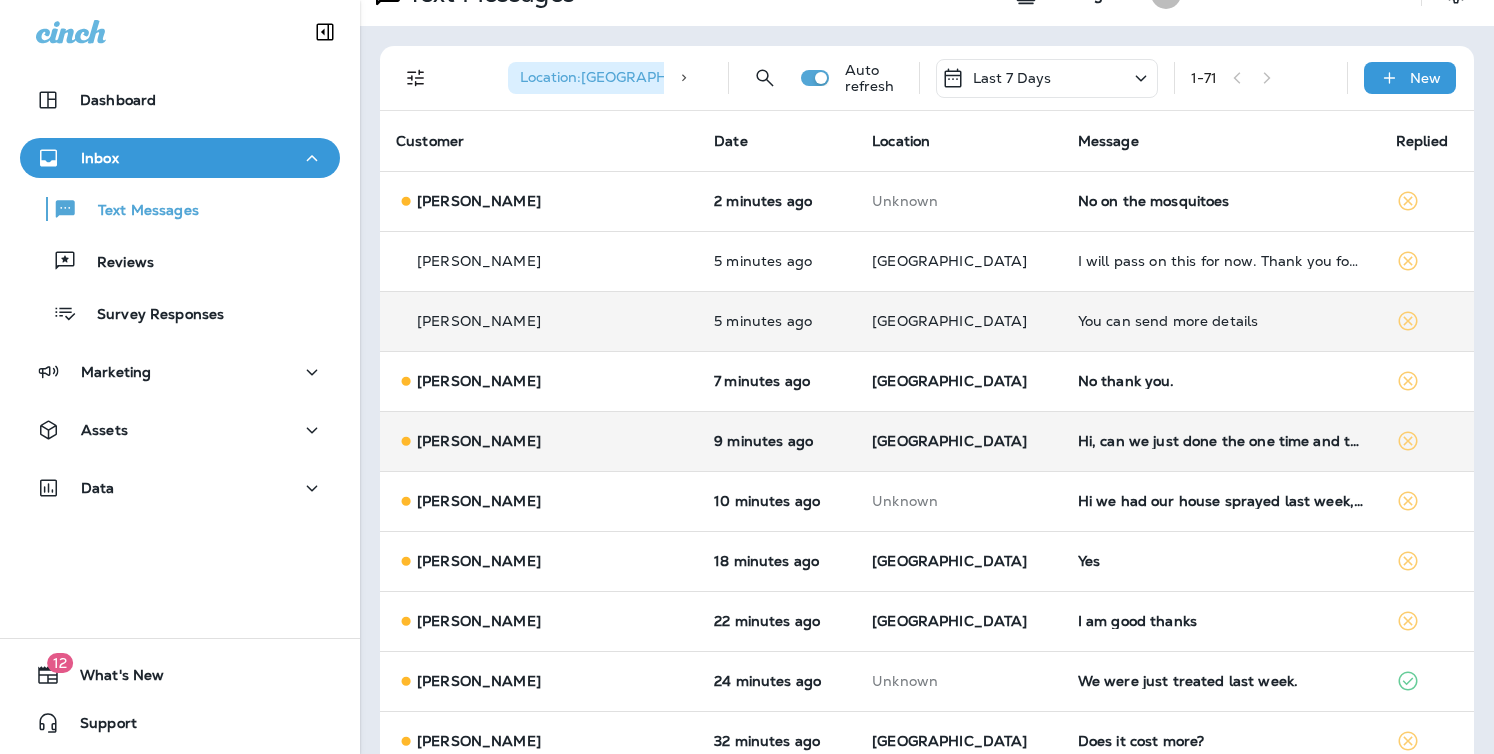 click on "Hi, can we just done the one time and then decide about future ones after that? I'd like to move forward" at bounding box center (1221, 441) 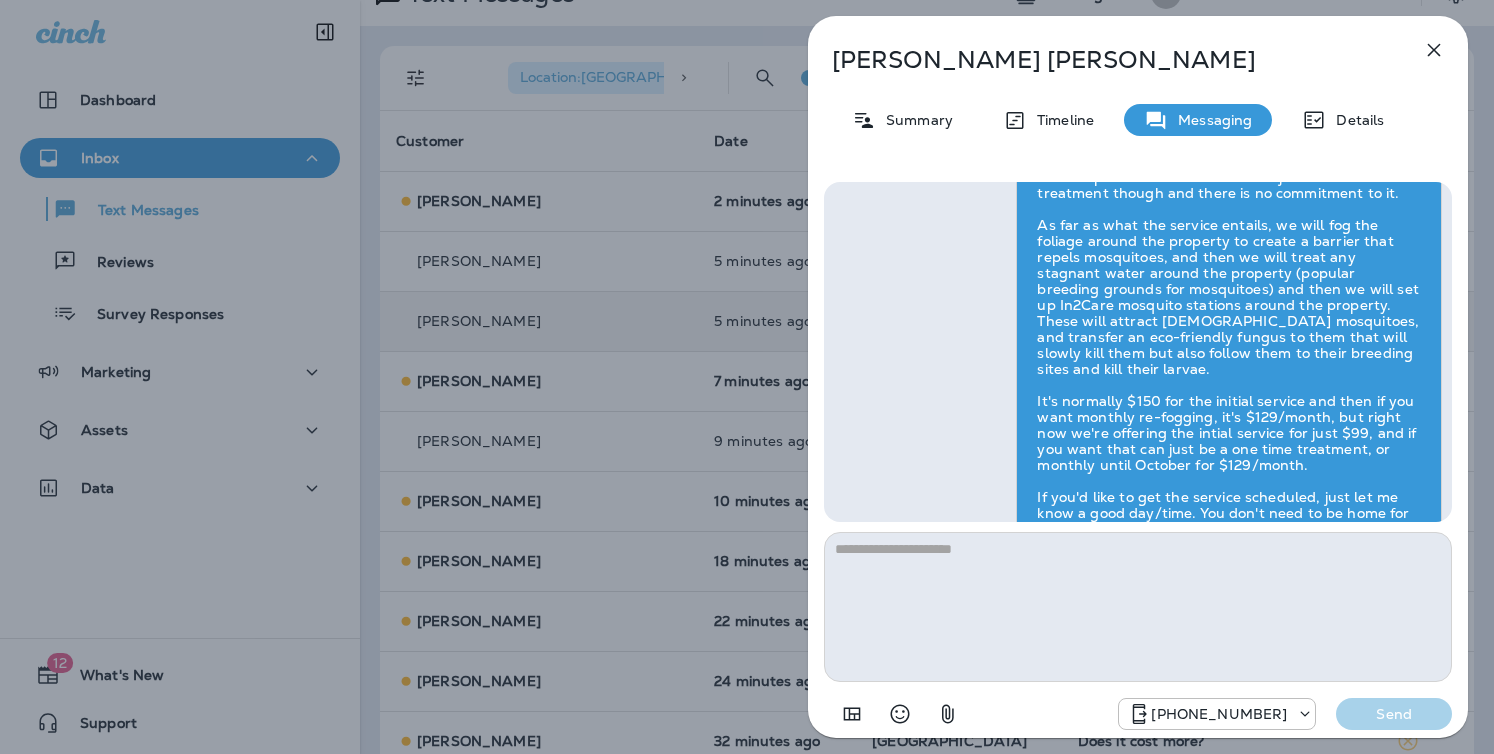 scroll, scrollTop: 1, scrollLeft: 0, axis: vertical 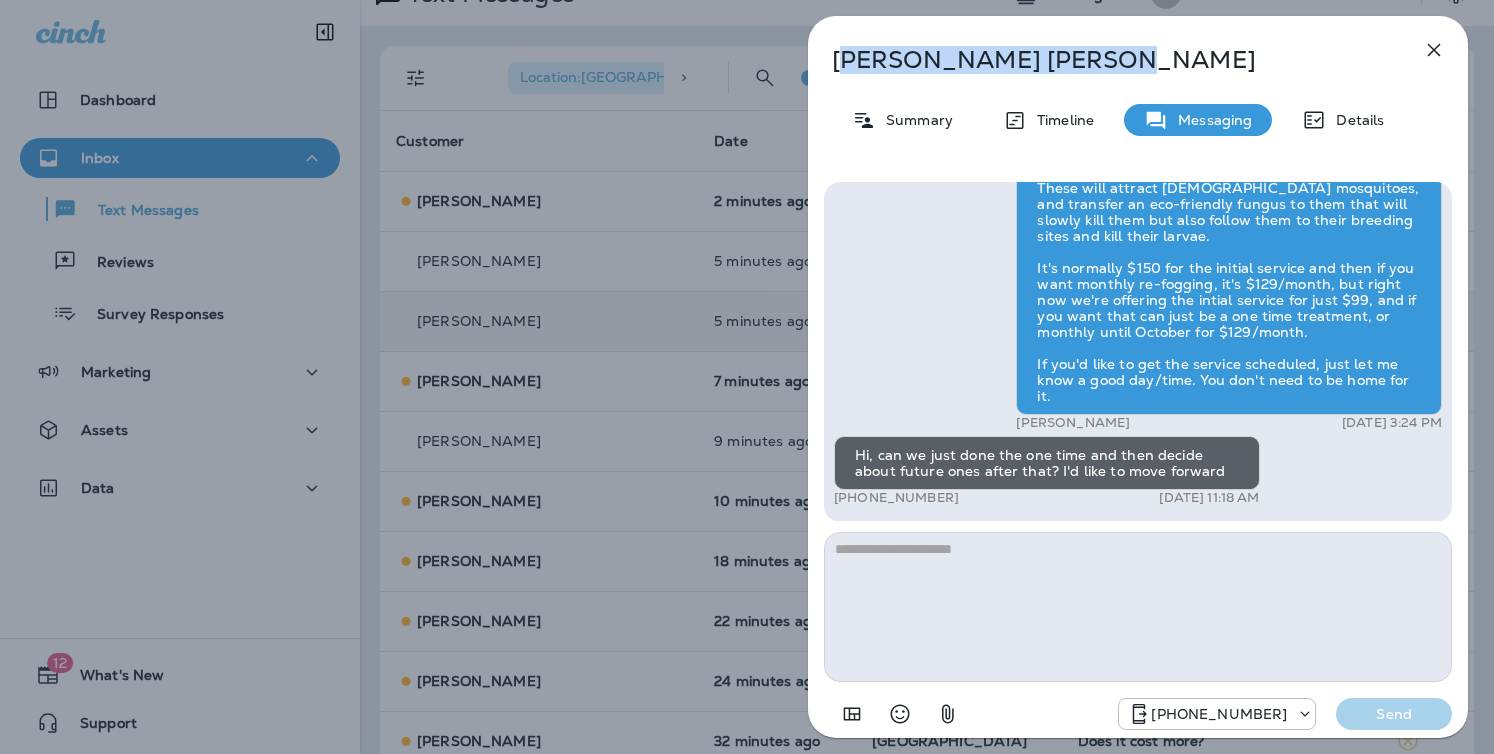 drag, startPoint x: 1017, startPoint y: 59, endPoint x: 837, endPoint y: 57, distance: 180.01111 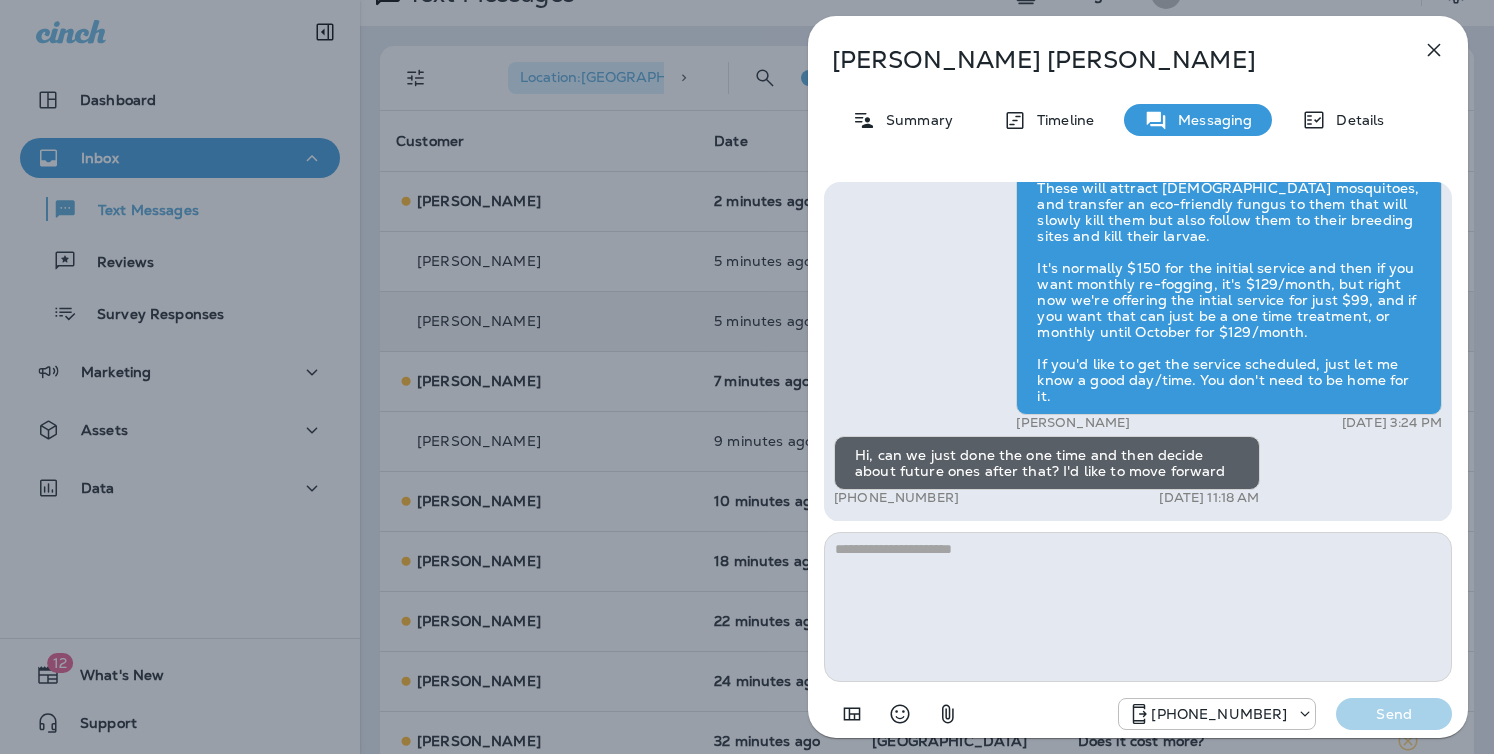 click on "[PERSON_NAME]" at bounding box center (1105, 60) 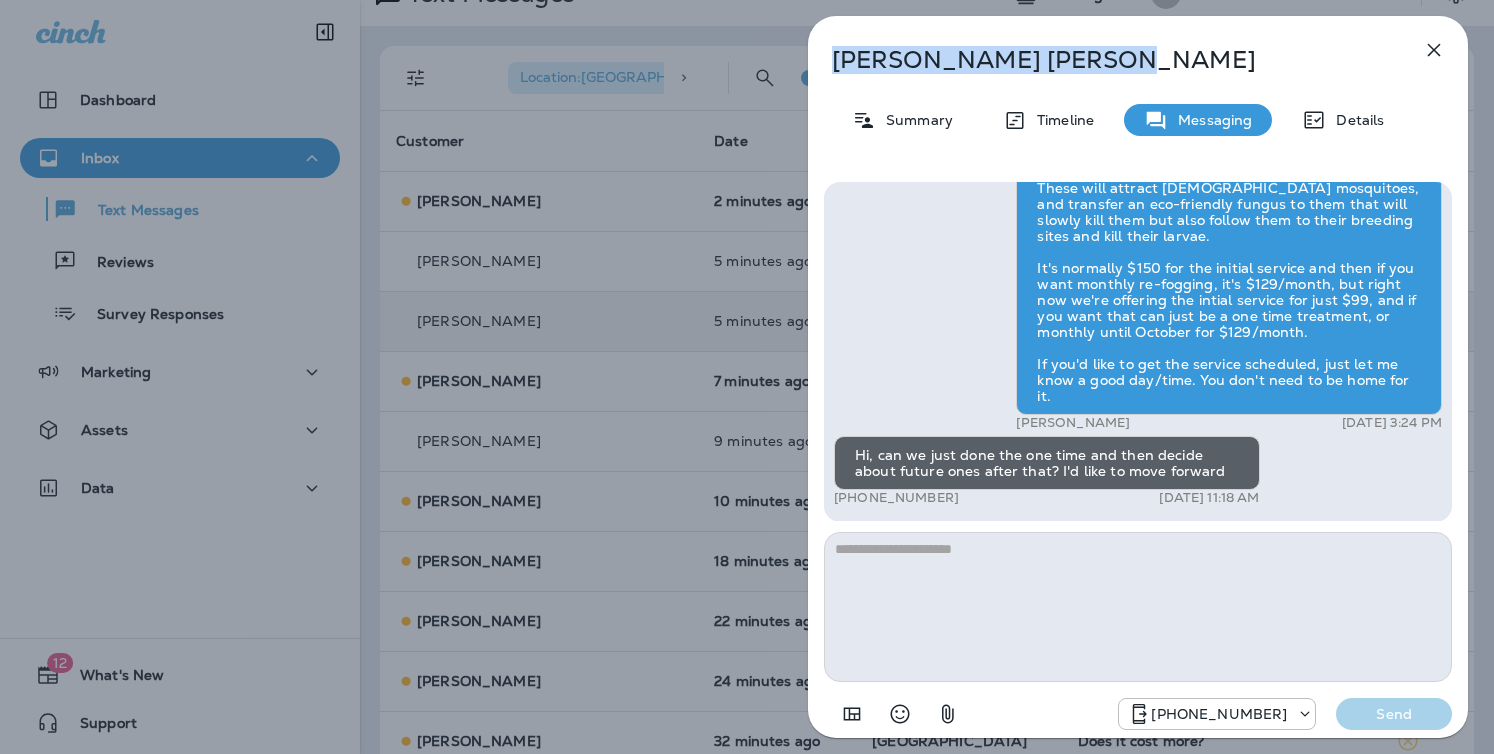 drag, startPoint x: 832, startPoint y: 58, endPoint x: 1023, endPoint y: 66, distance: 191.16747 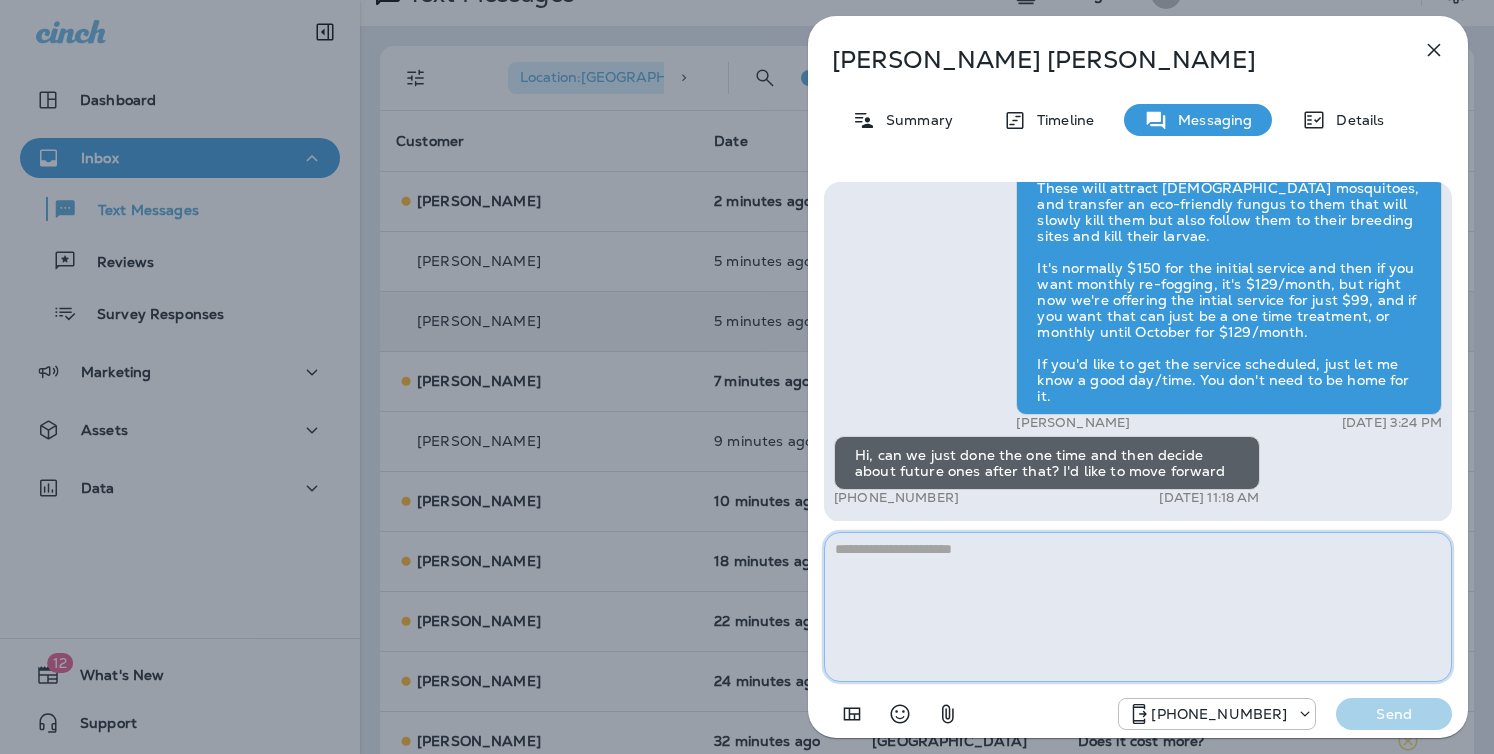 click at bounding box center (1138, 607) 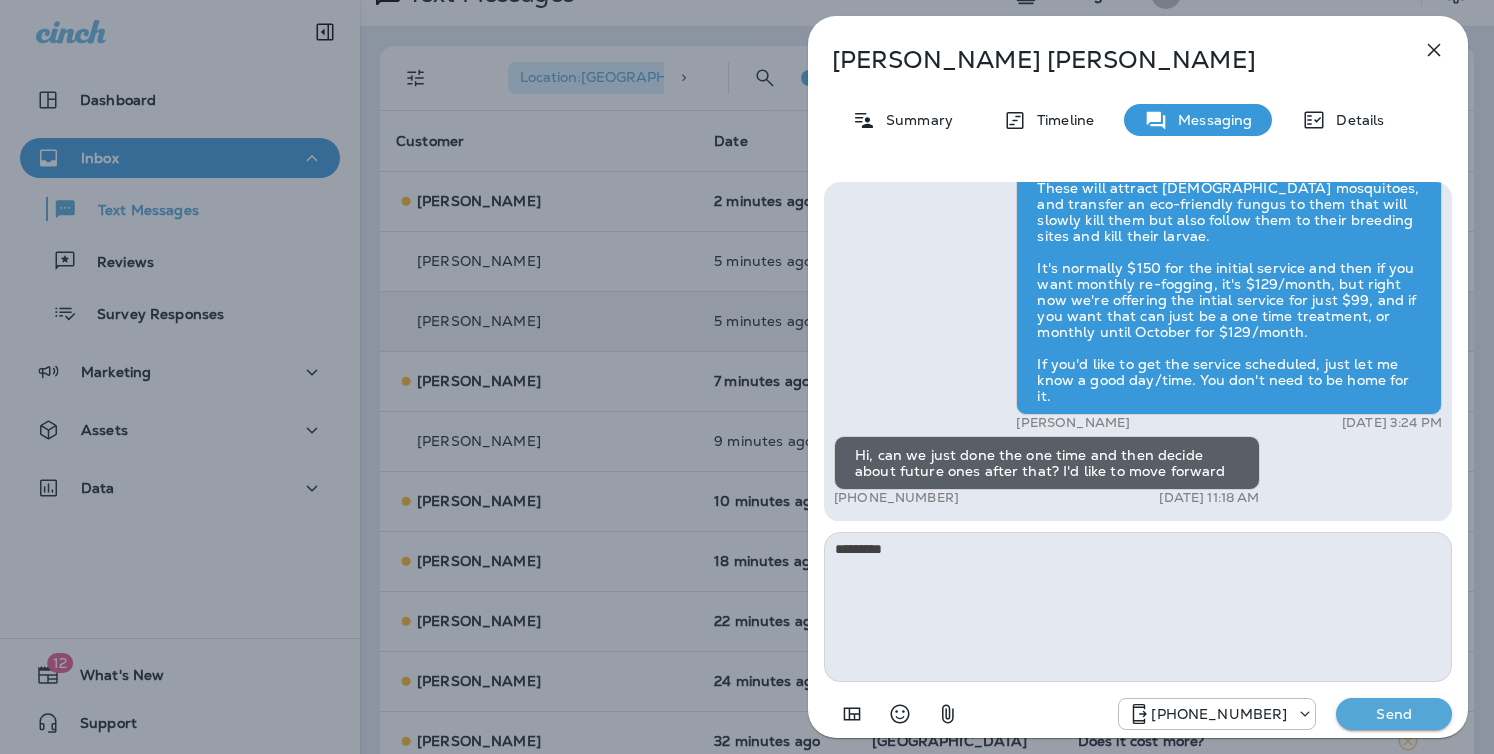 drag, startPoint x: 1013, startPoint y: 49, endPoint x: 1022, endPoint y: 76, distance: 28.460499 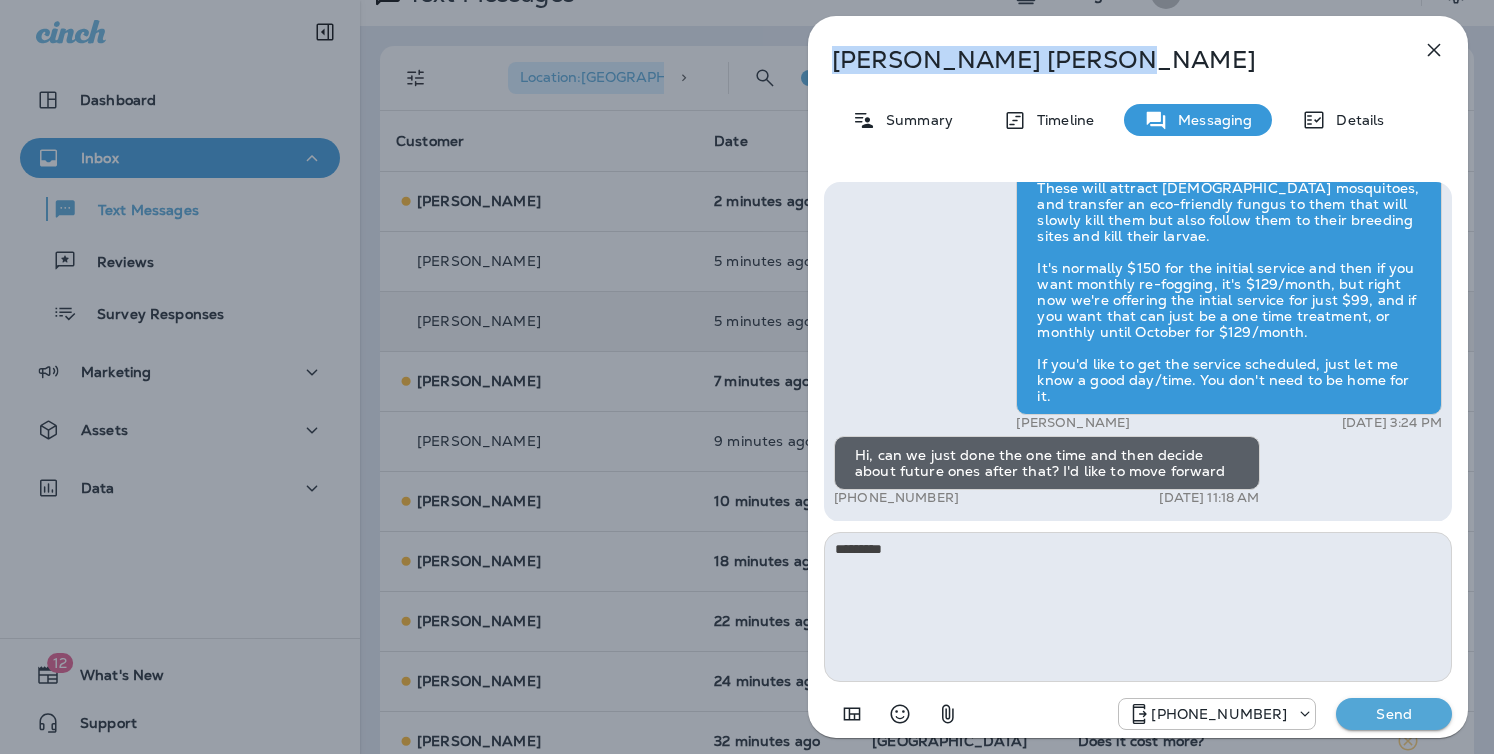 drag, startPoint x: 963, startPoint y: 64, endPoint x: 834, endPoint y: 63, distance: 129.00388 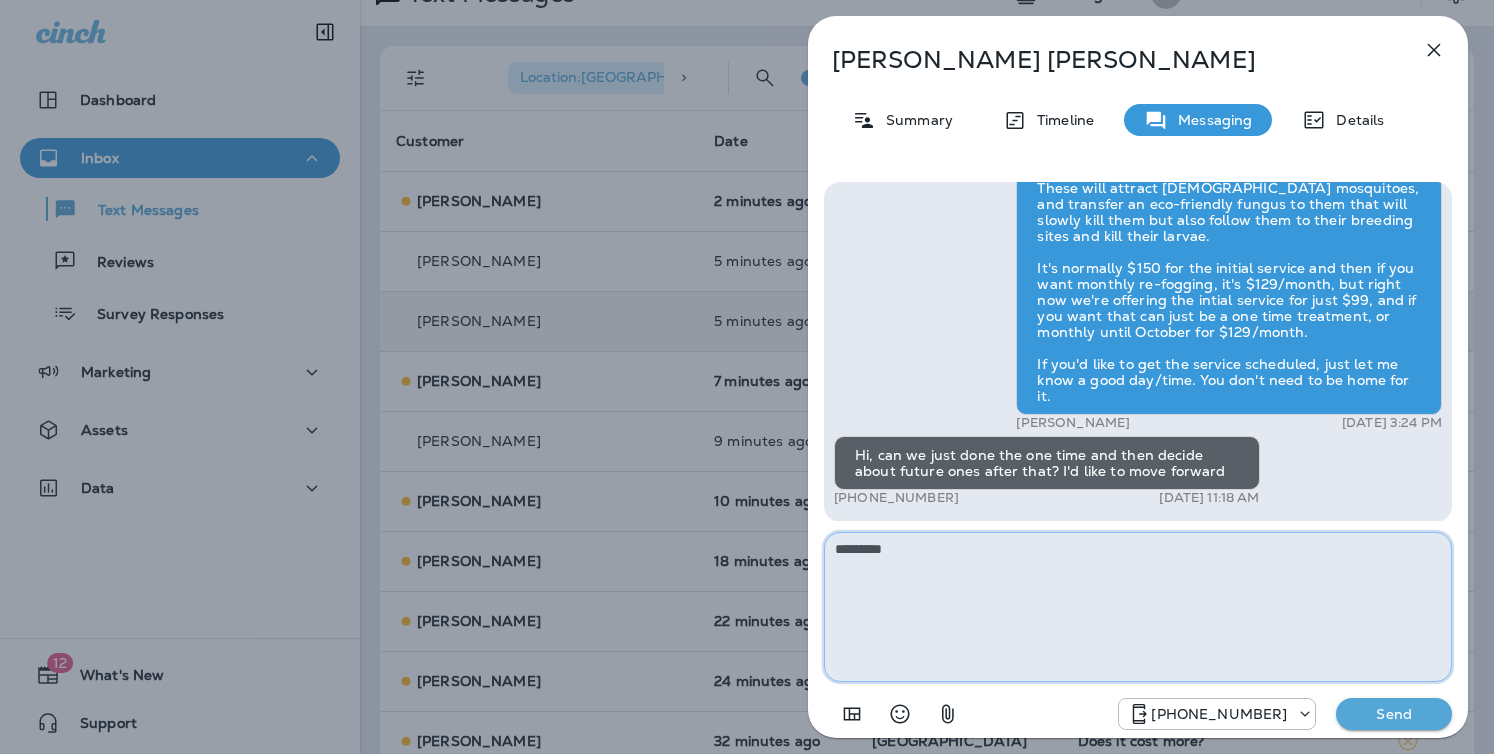 click on "********" at bounding box center [1138, 607] 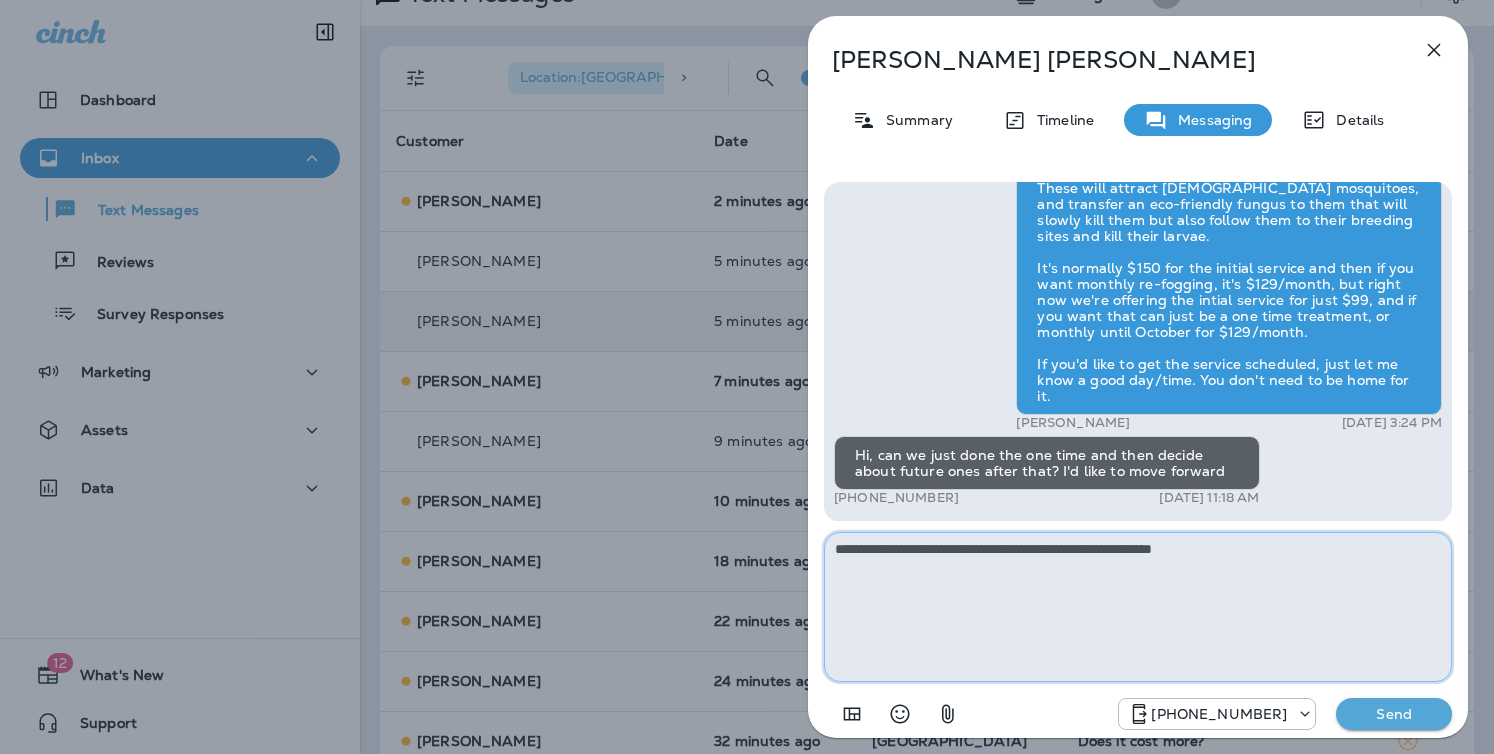 click on "**********" at bounding box center (1138, 607) 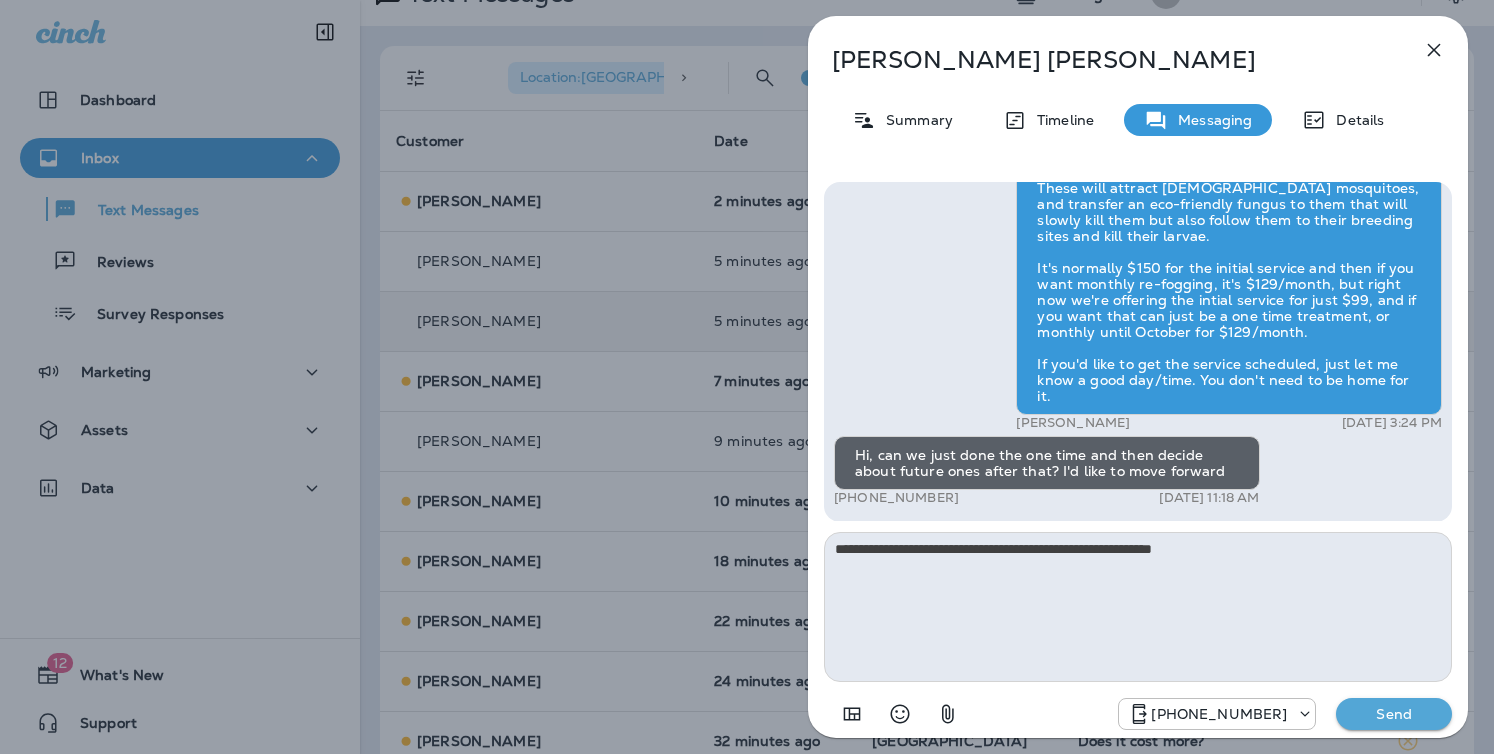 click on "Send" at bounding box center (1394, 714) 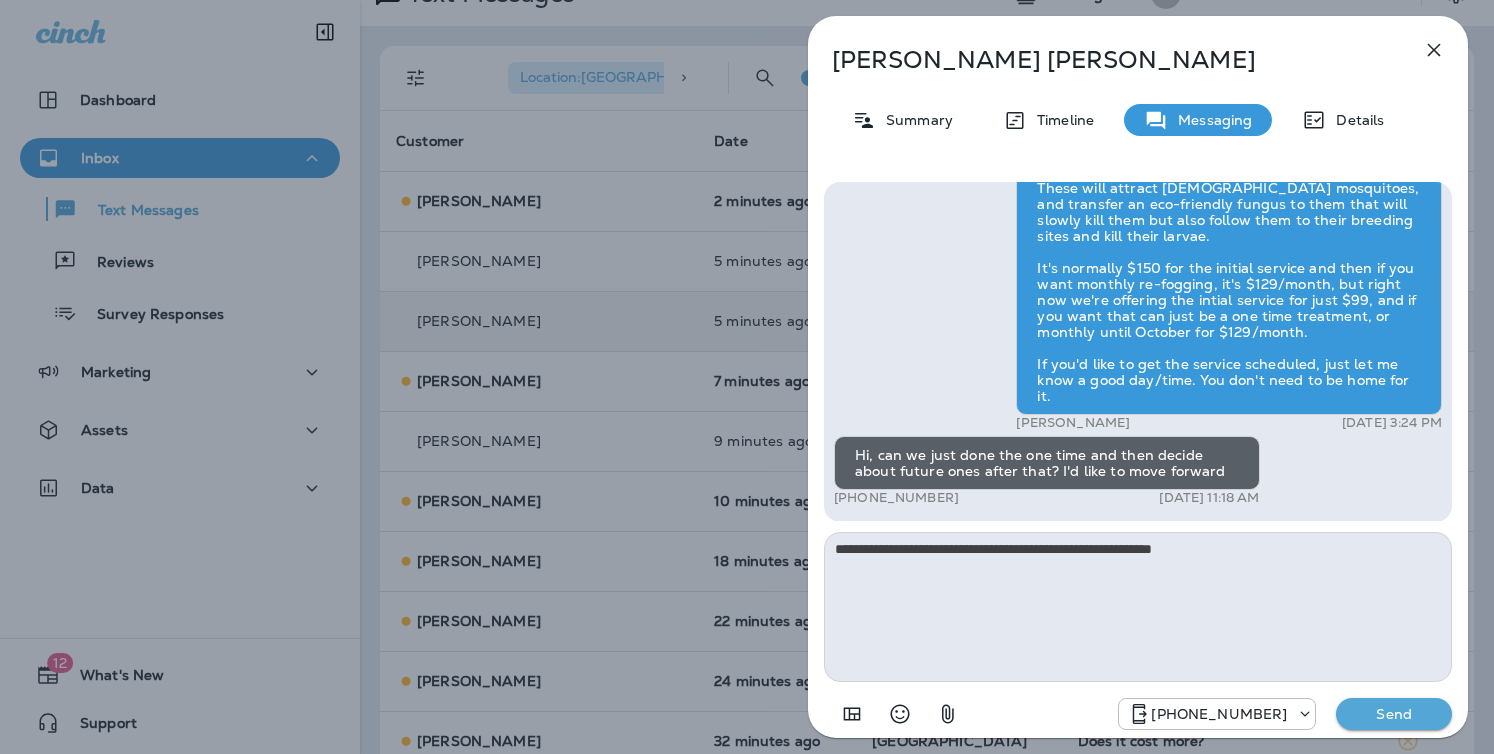 type 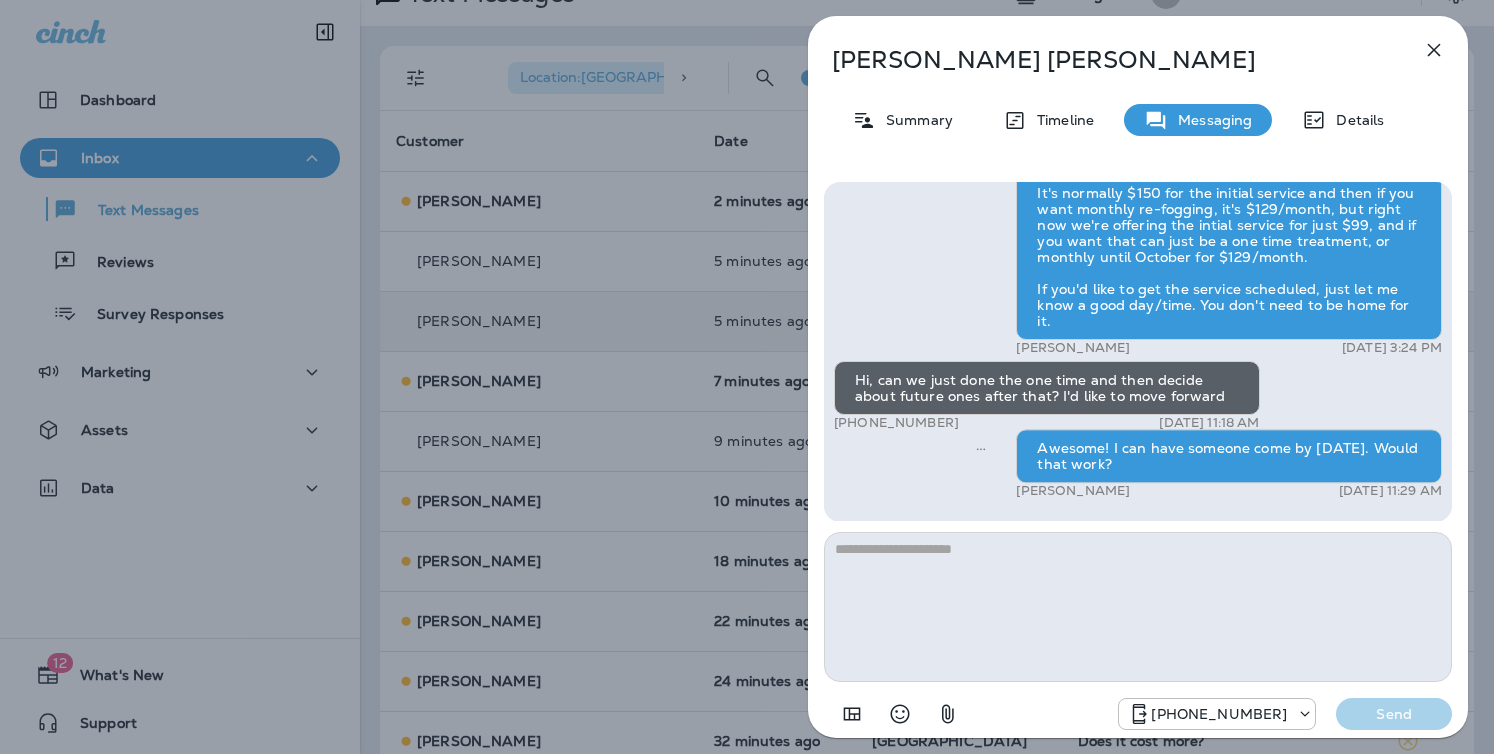 click on "[PERSON_NAME] Summary   Timeline   Messaging   Details   Hi,  [PERSON_NAME] , this is [PERSON_NAME] with Moxie Pest Control. We know Summer brings out the mosquitoes—and with the Summer season here, I’d love to get you on our schedule to come help take care of that. Just reply here if you're interested, and I'll let you know the details!
Reply STOP to optout +18174823792 [DATE] 2:09 PM How much would the treatment be? We have a lot of other flying insects bugs too - would it help with them as well?  +1 (414) 795-6675 [DATE] 2:20 PM [PERSON_NAME] [DATE] 3:24 PM Hi, can we just done the one time and then decide about future ones after that? I'd like to move forward  +1 (414) 795-6675 [DATE] 11:18 AM   Awesome! I can have someone come by [DATE]. Would that work? [PERSON_NAME] [DATE] 11:29 AM [PHONE_NUMBER] Send" at bounding box center [747, 377] 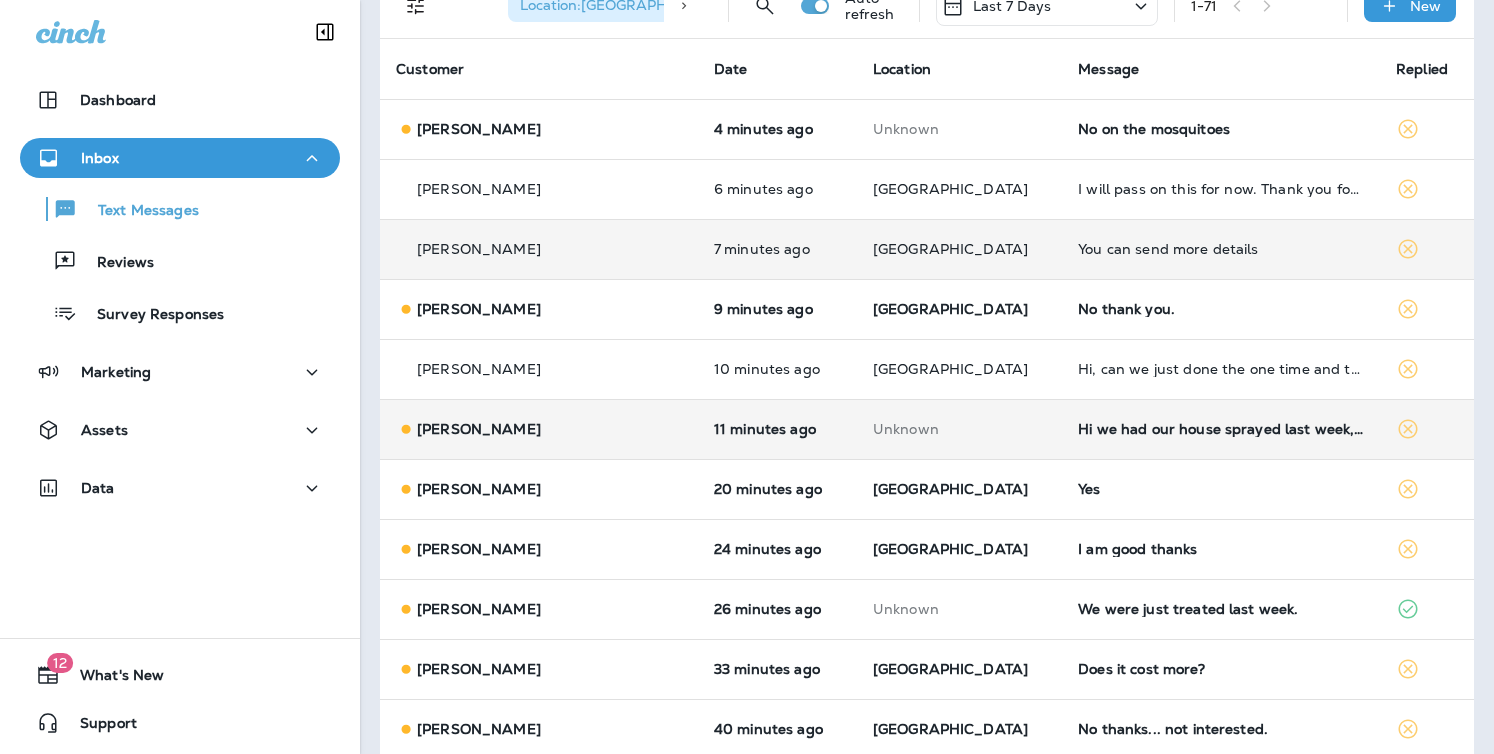 scroll, scrollTop: 125, scrollLeft: 0, axis: vertical 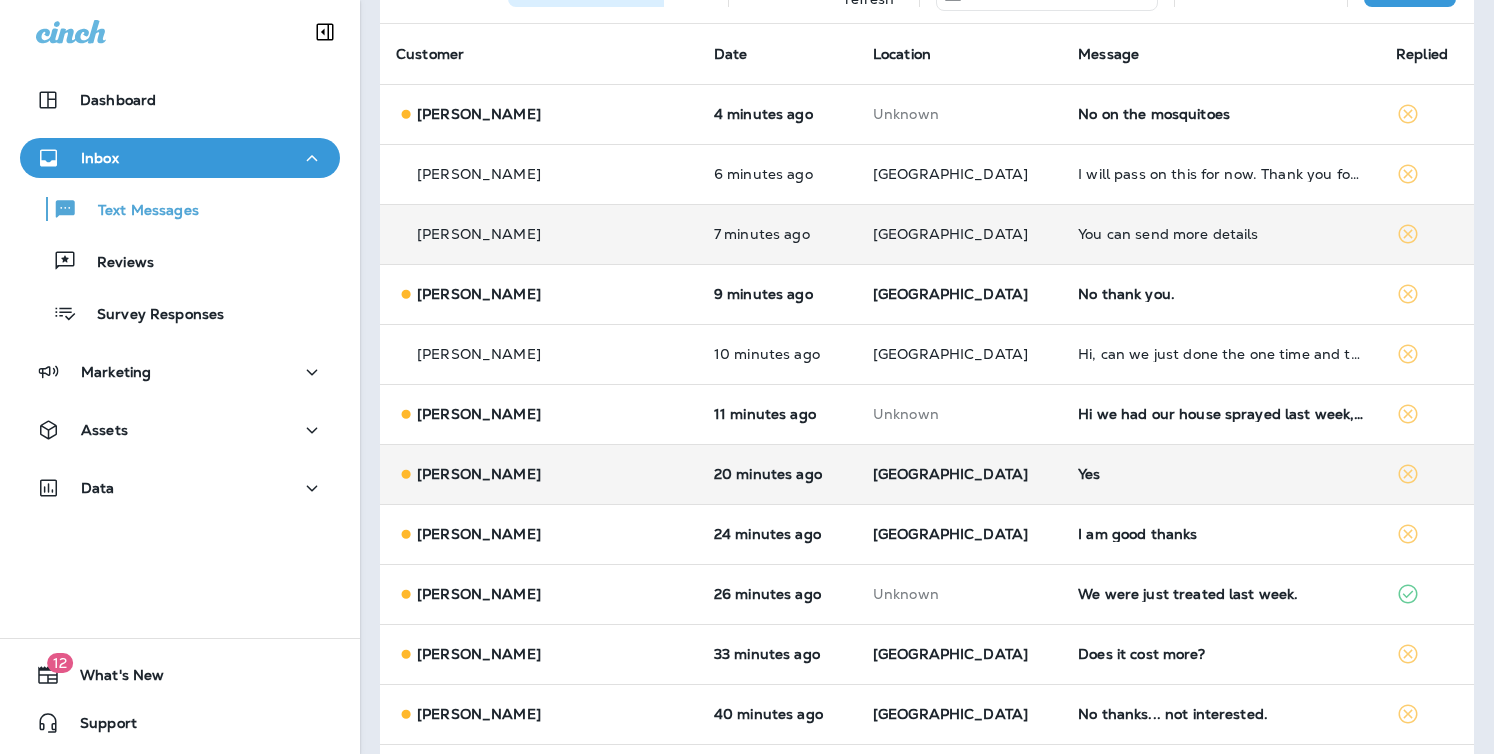 click on "[GEOGRAPHIC_DATA]" at bounding box center (959, 474) 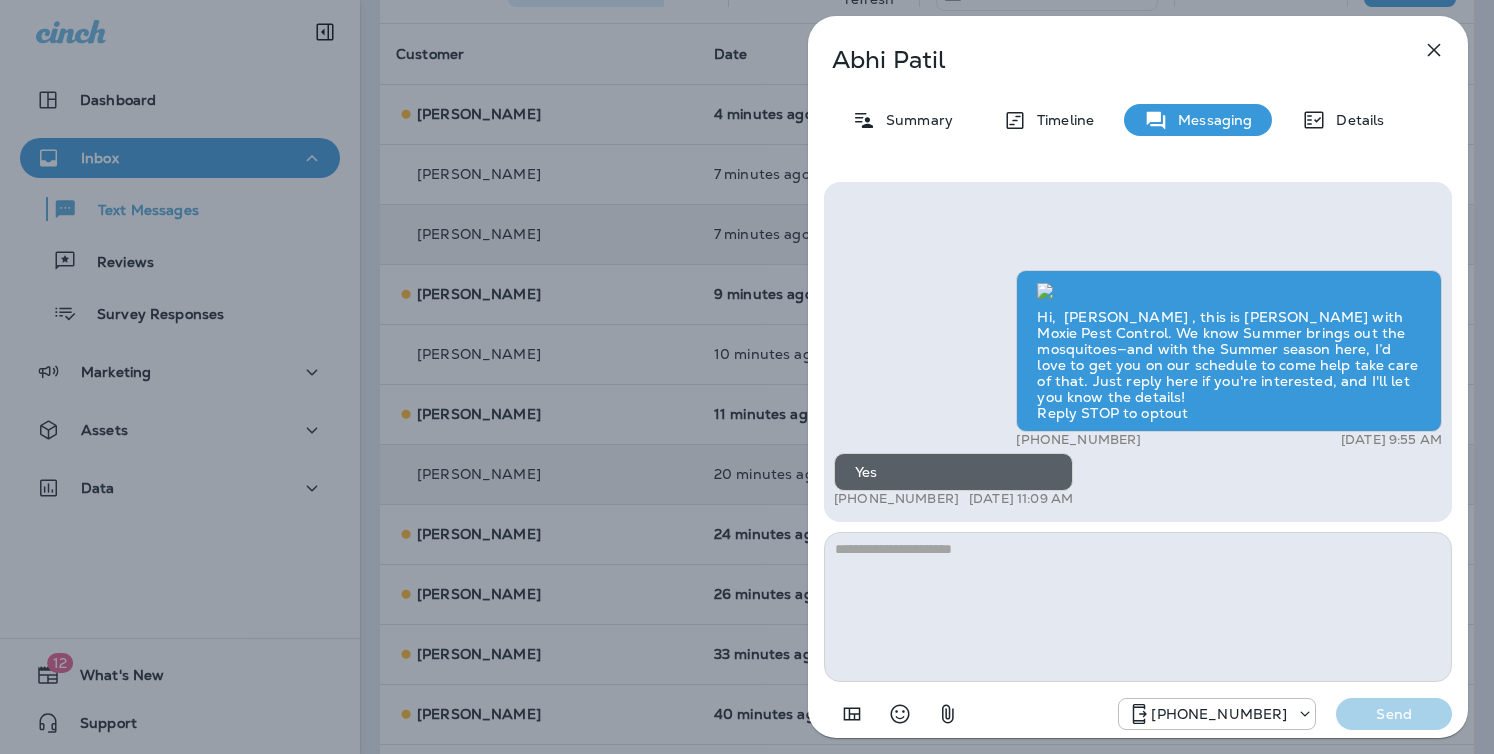 type on "**********" 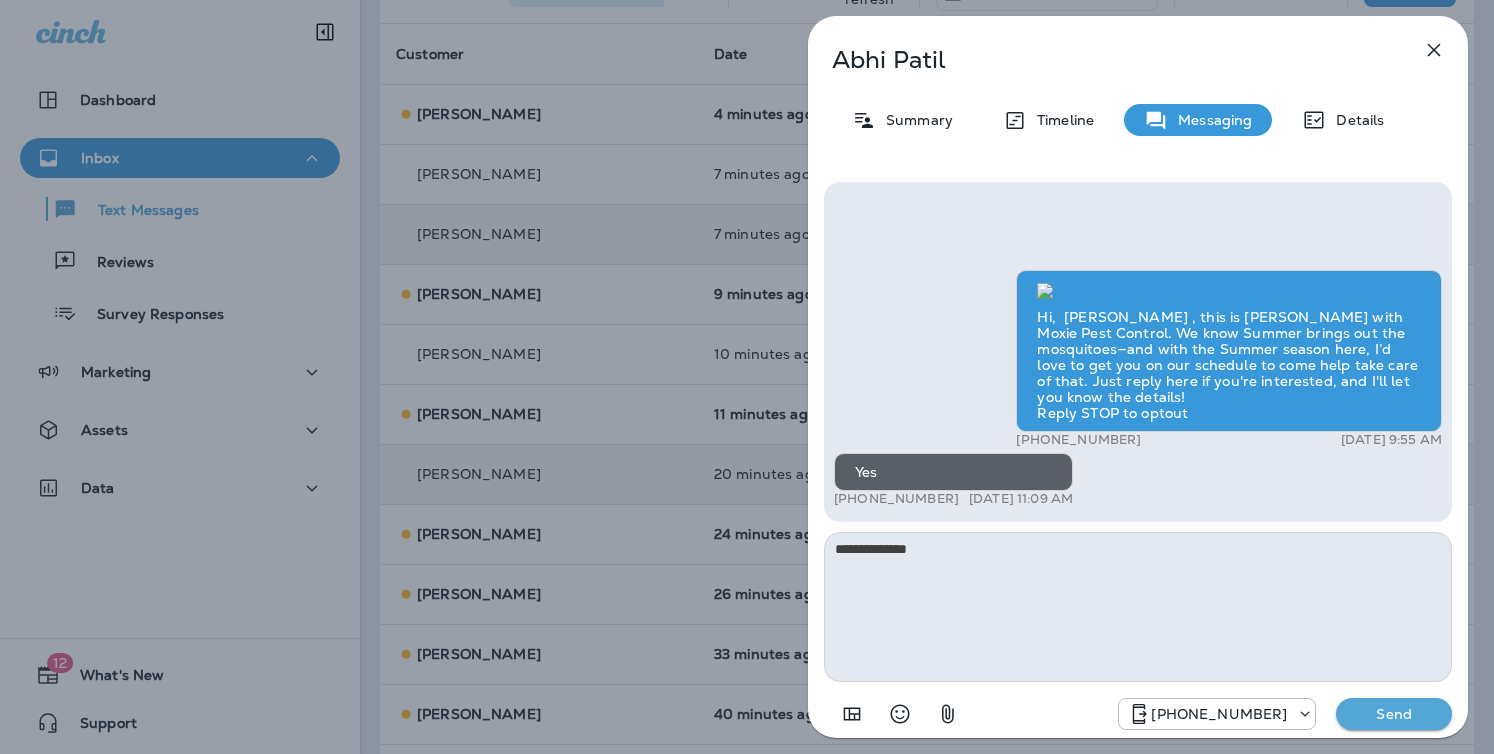 drag, startPoint x: 940, startPoint y: 552, endPoint x: 725, endPoint y: 551, distance: 215.00232 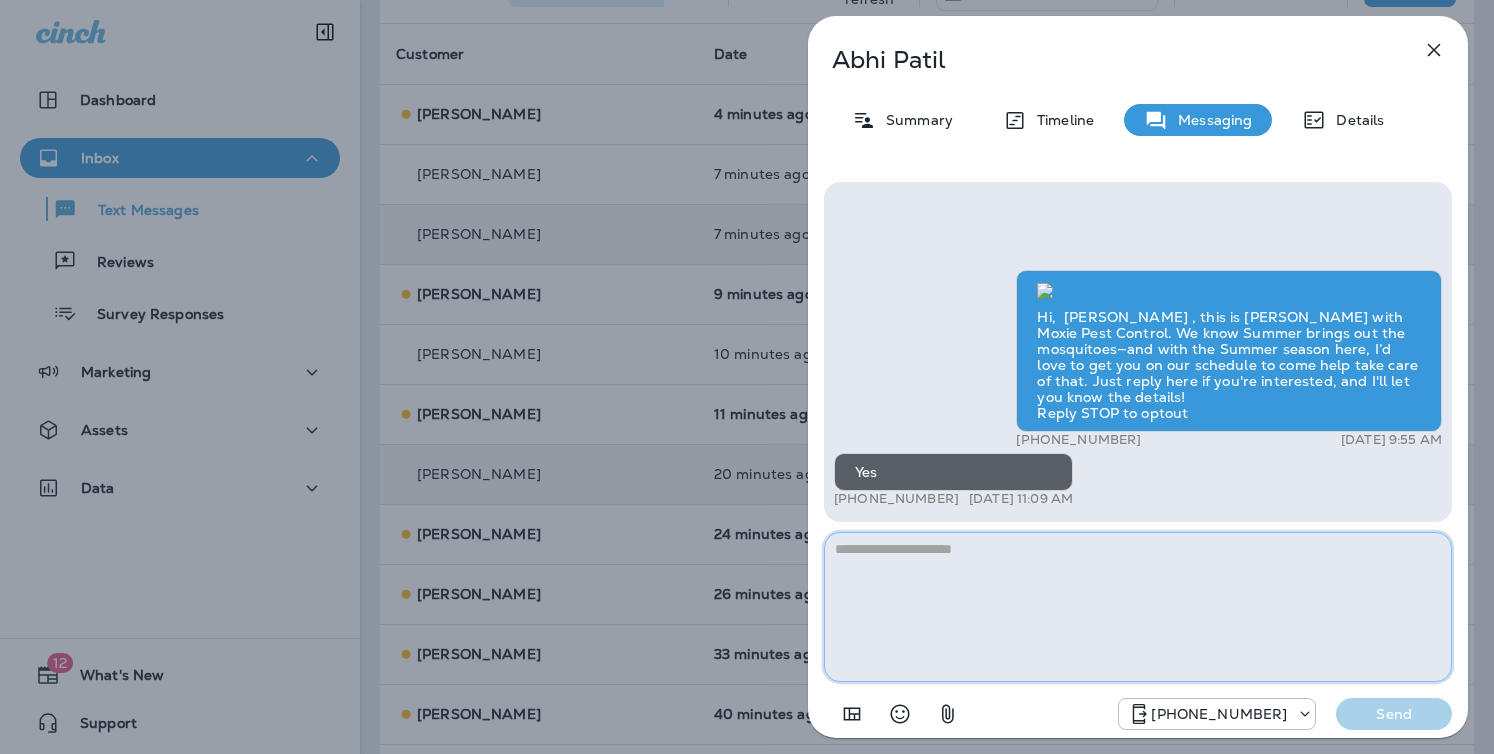 paste on "**********" 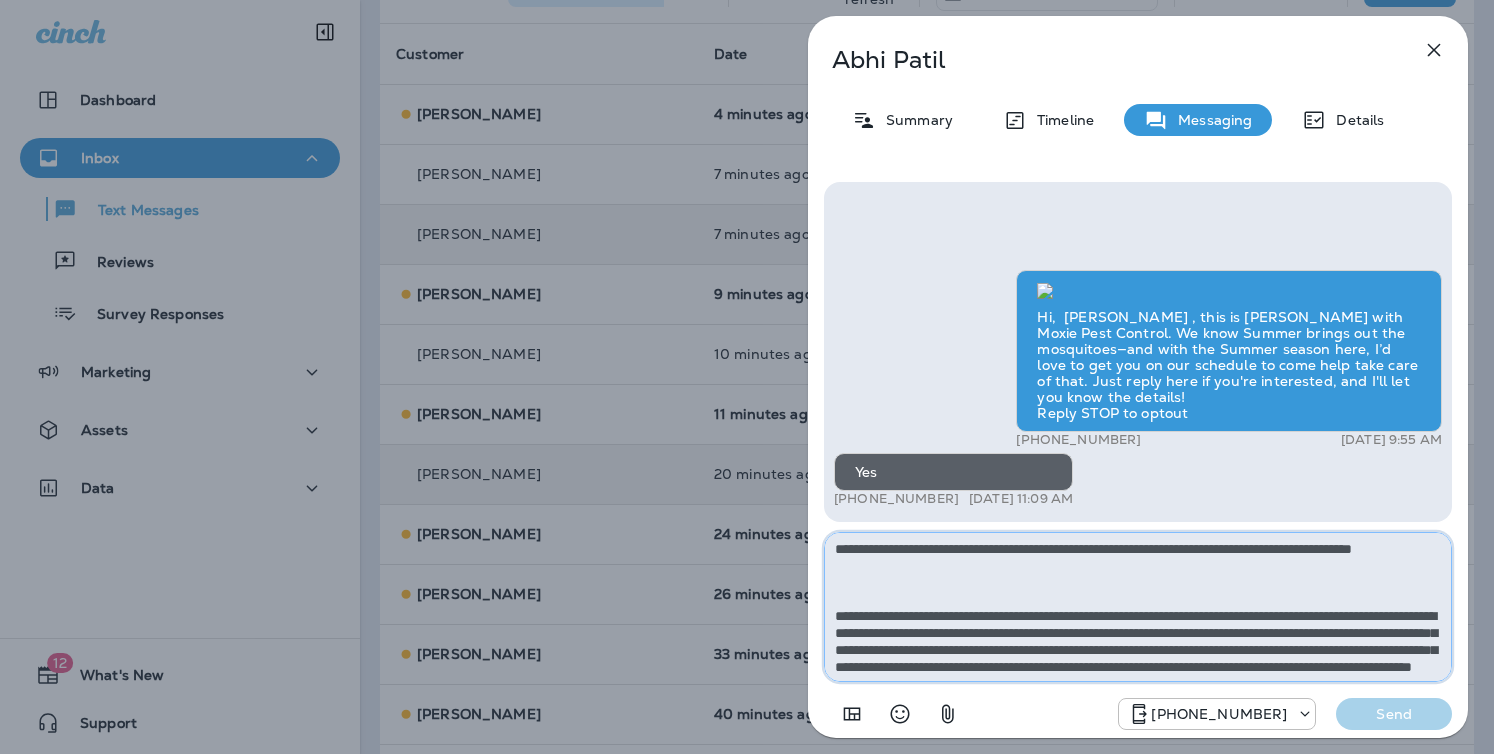 scroll, scrollTop: 212, scrollLeft: 0, axis: vertical 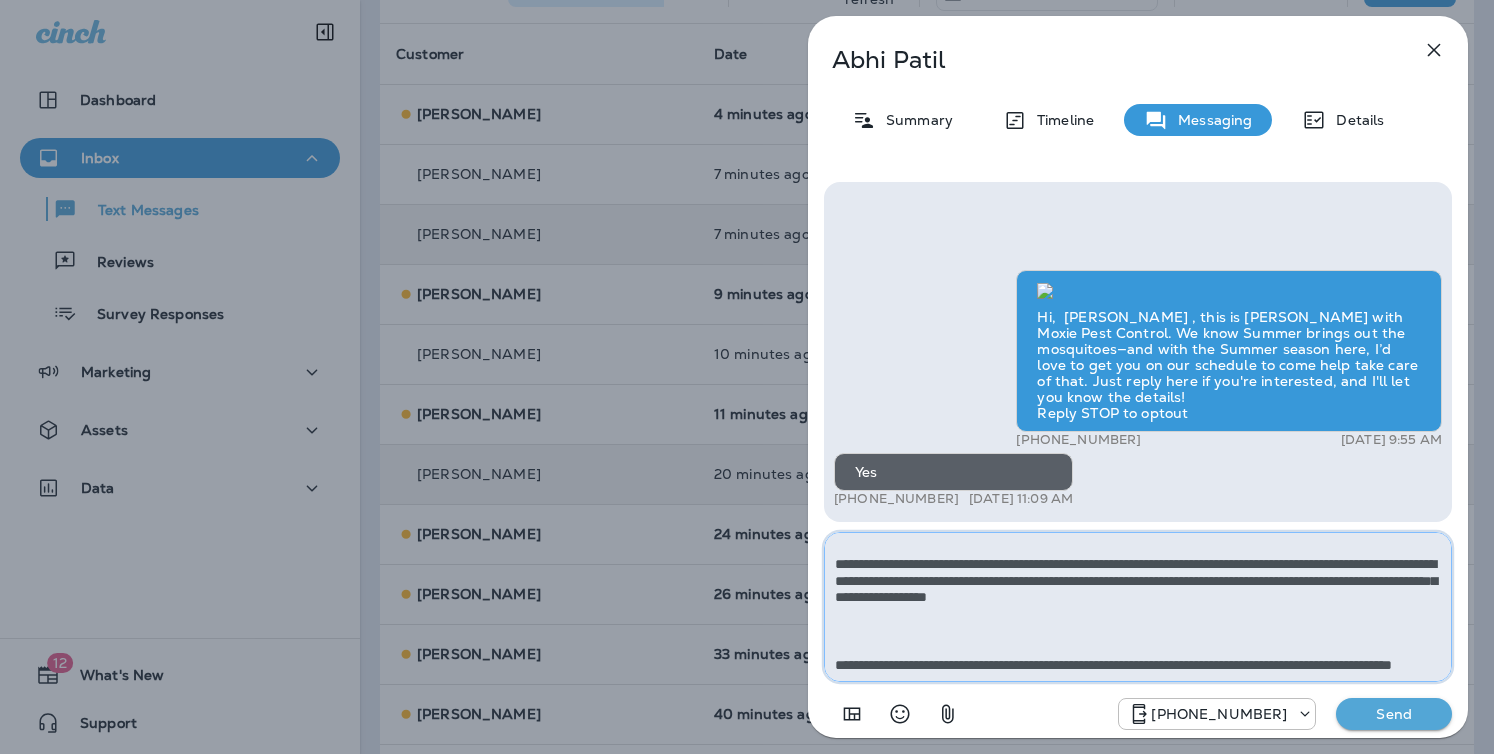 type on "**********" 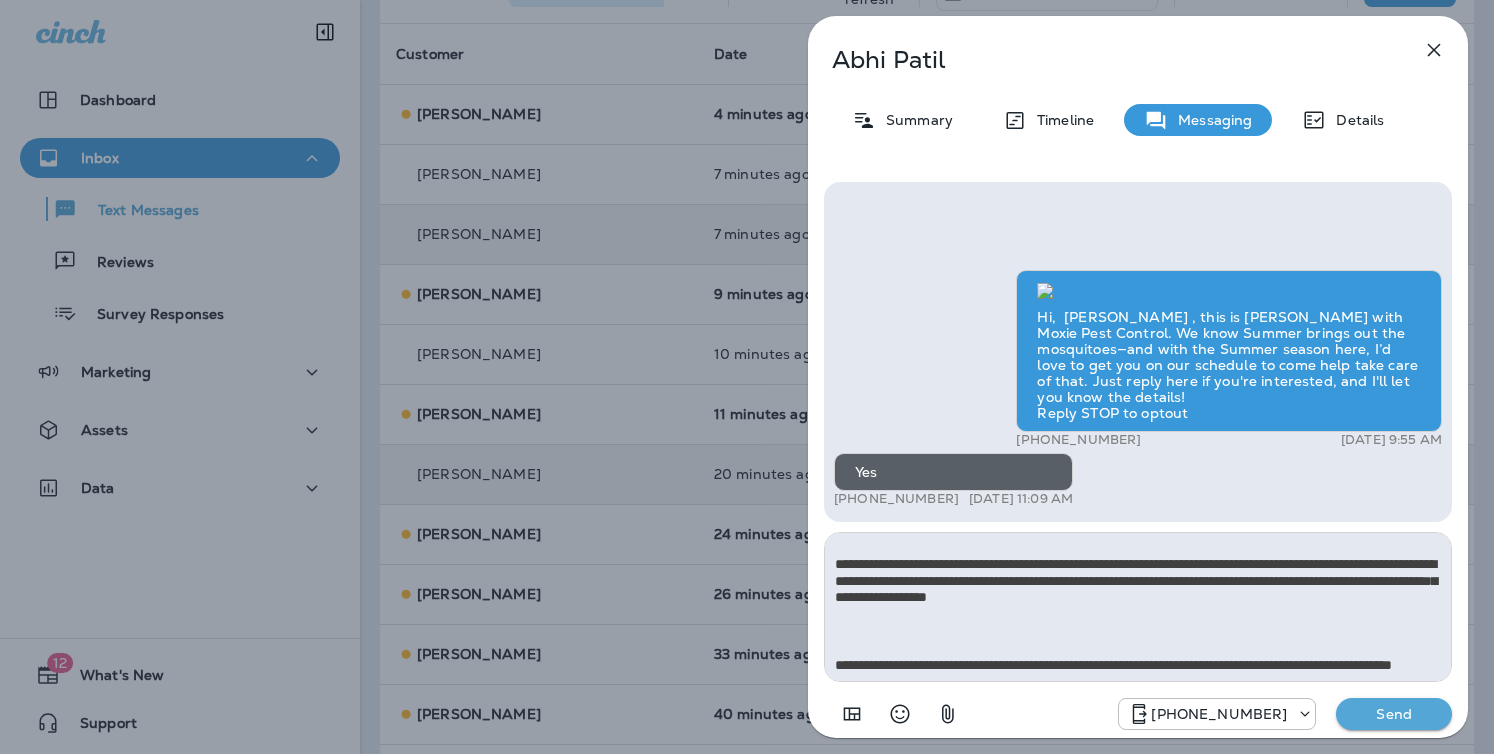click on "Send" at bounding box center [1394, 714] 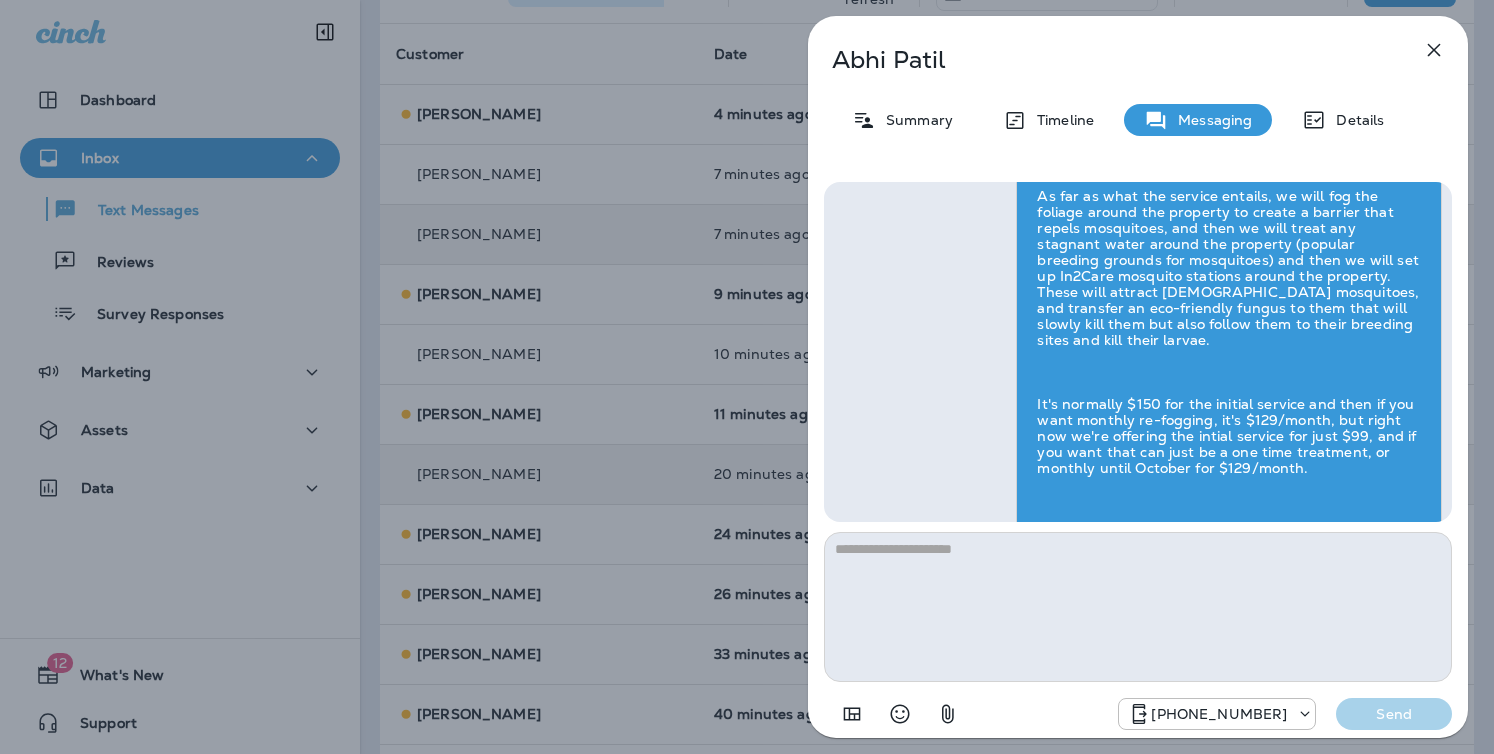 scroll, scrollTop: 0, scrollLeft: 0, axis: both 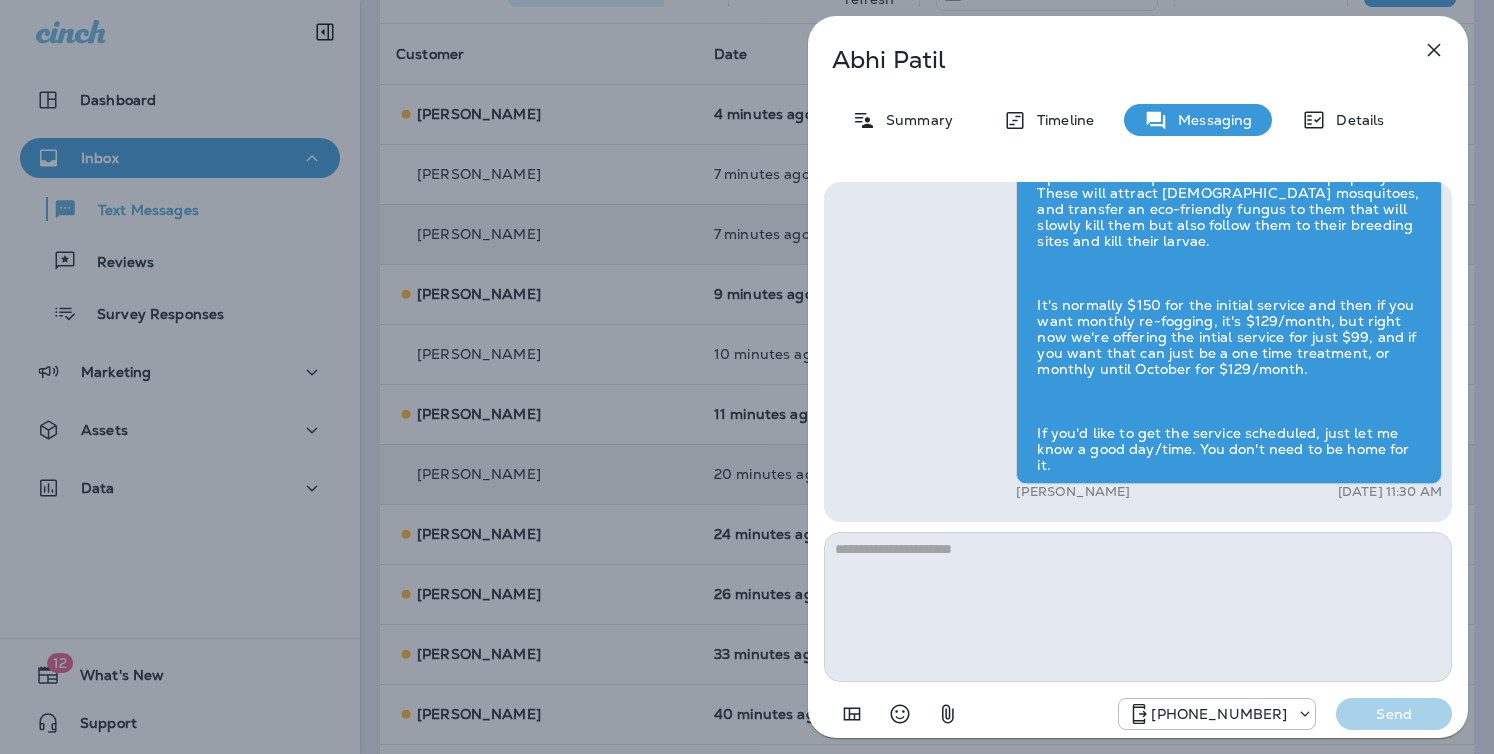 click on "[PERSON_NAME] Summary   Timeline   Messaging   Details   Hi,  Abhi , this is [PERSON_NAME] with Moxie Pest Control. We know Summer brings out the mosquitoes—and with the Summer season here, I’d love to get you on our schedule to come help take care of that. Just reply here if you're interested, and I'll let you know the details!
Reply STOP to optout +18174823792 [DATE] 9:55 AM Yes +1 (201) 685-4341 [DATE] 11:09 AM   [PERSON_NAME] [DATE] 11:30 AM [PHONE_NUMBER] Send" at bounding box center (747, 377) 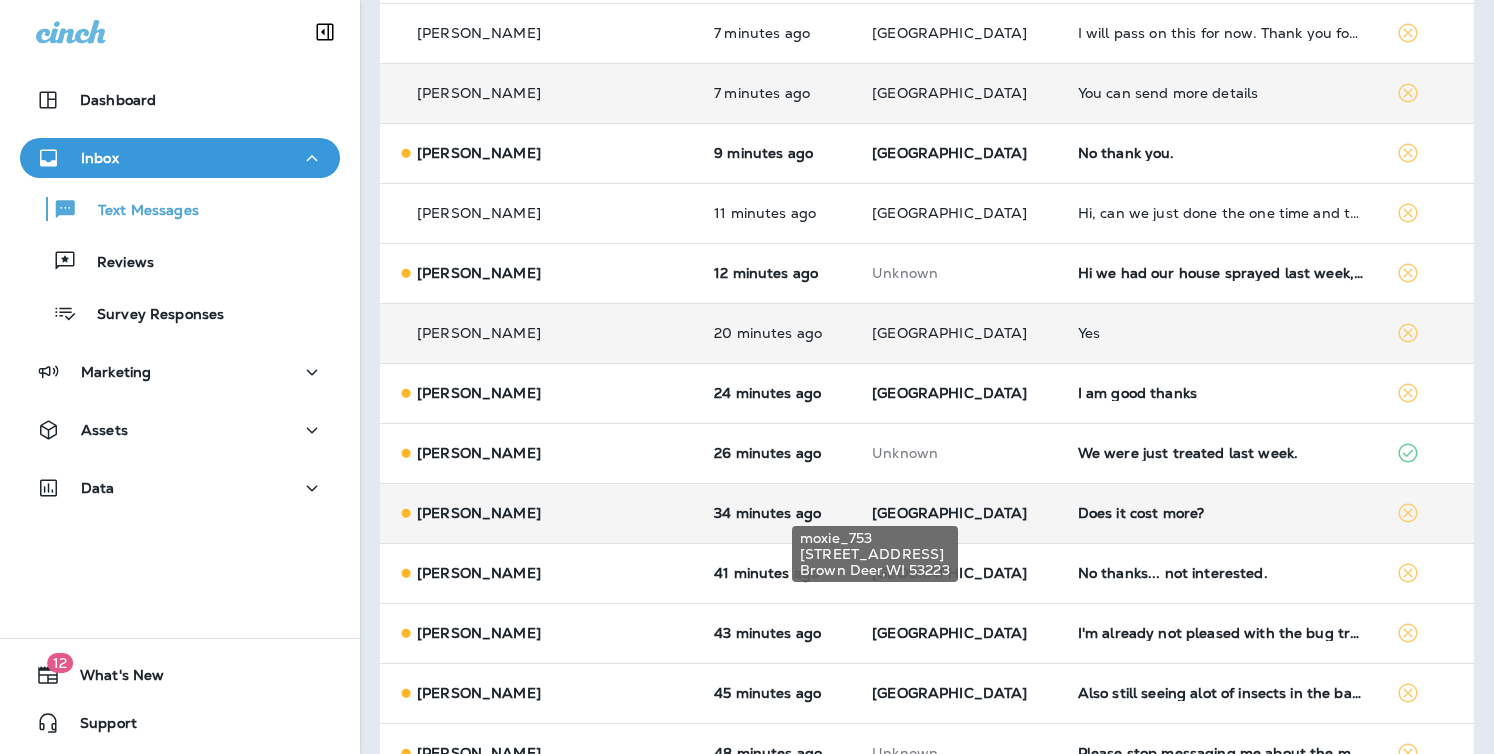 scroll, scrollTop: 276, scrollLeft: 0, axis: vertical 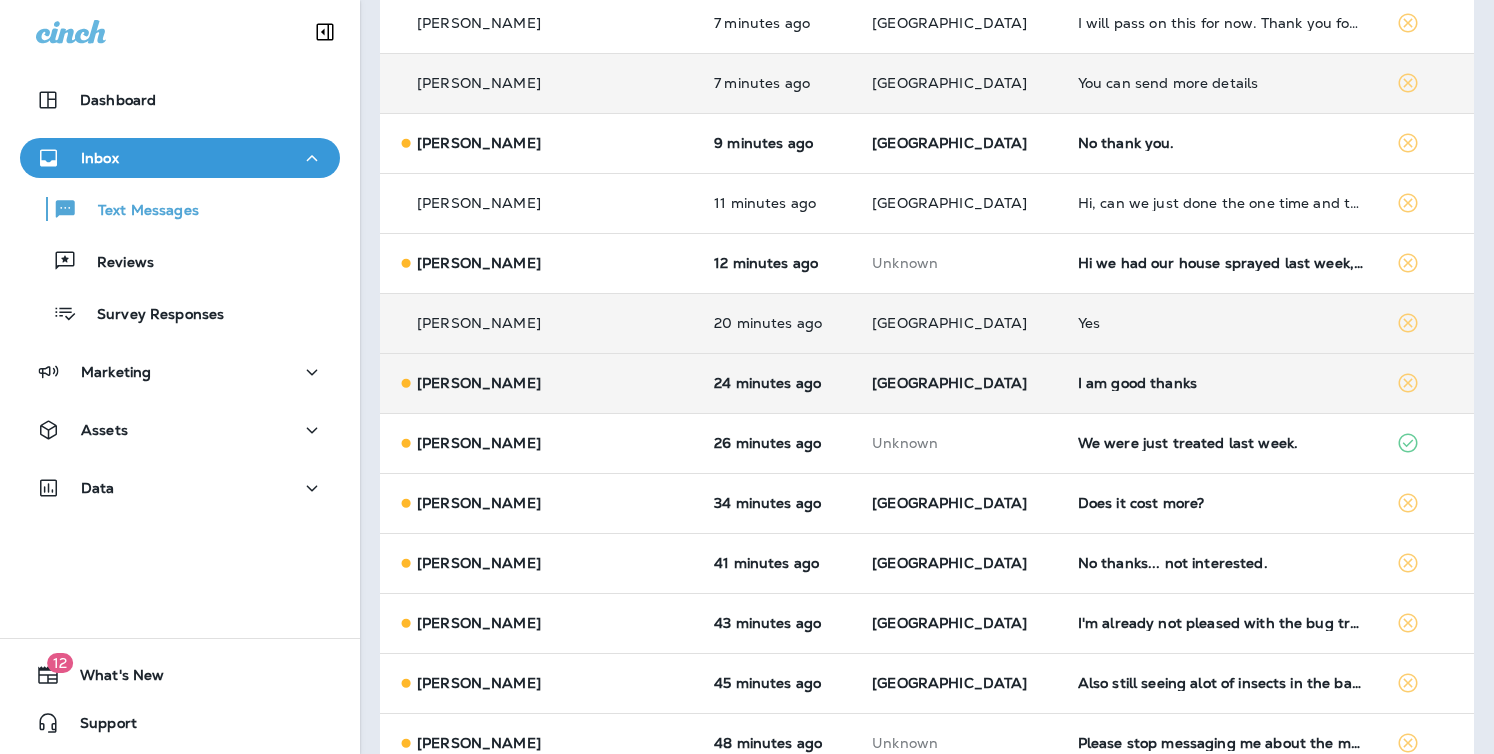 click on "[GEOGRAPHIC_DATA]" at bounding box center [959, 383] 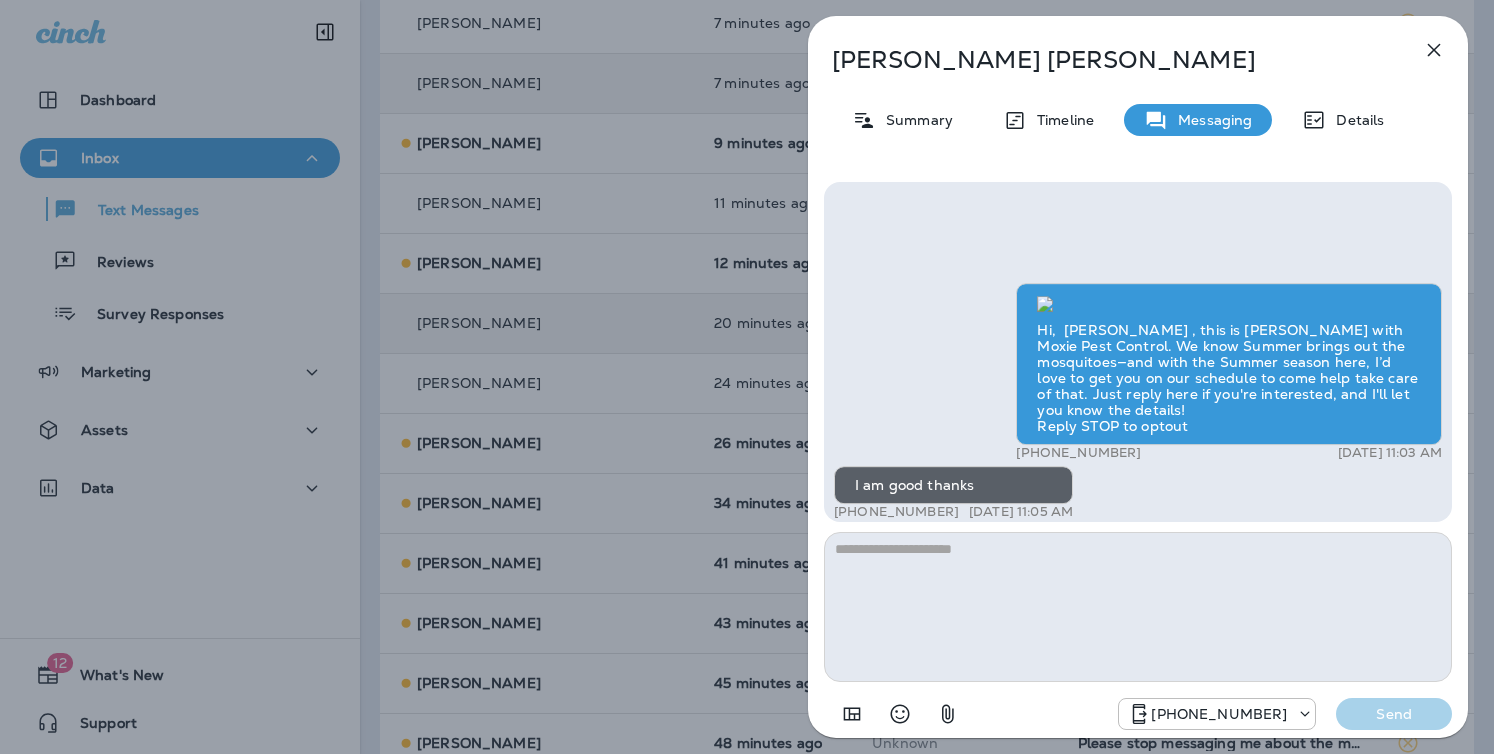 click on "[PERSON_NAME] Summary   Timeline   Messaging   Details   Hi,  [PERSON_NAME] , this is [PERSON_NAME] with Moxie Pest Control. We know Summer brings out the mosquitoes—and with the Summer season here, I’d love to get you on our schedule to come help take care of that. Just reply here if you're interested, and I'll let you know the details!
Reply STOP to optout +18174823792 [DATE] 11:03 AM I am good thanks  +1 (985) 381-4151 [DATE] 11:05 AM [PHONE_NUMBER] Send" at bounding box center (747, 377) 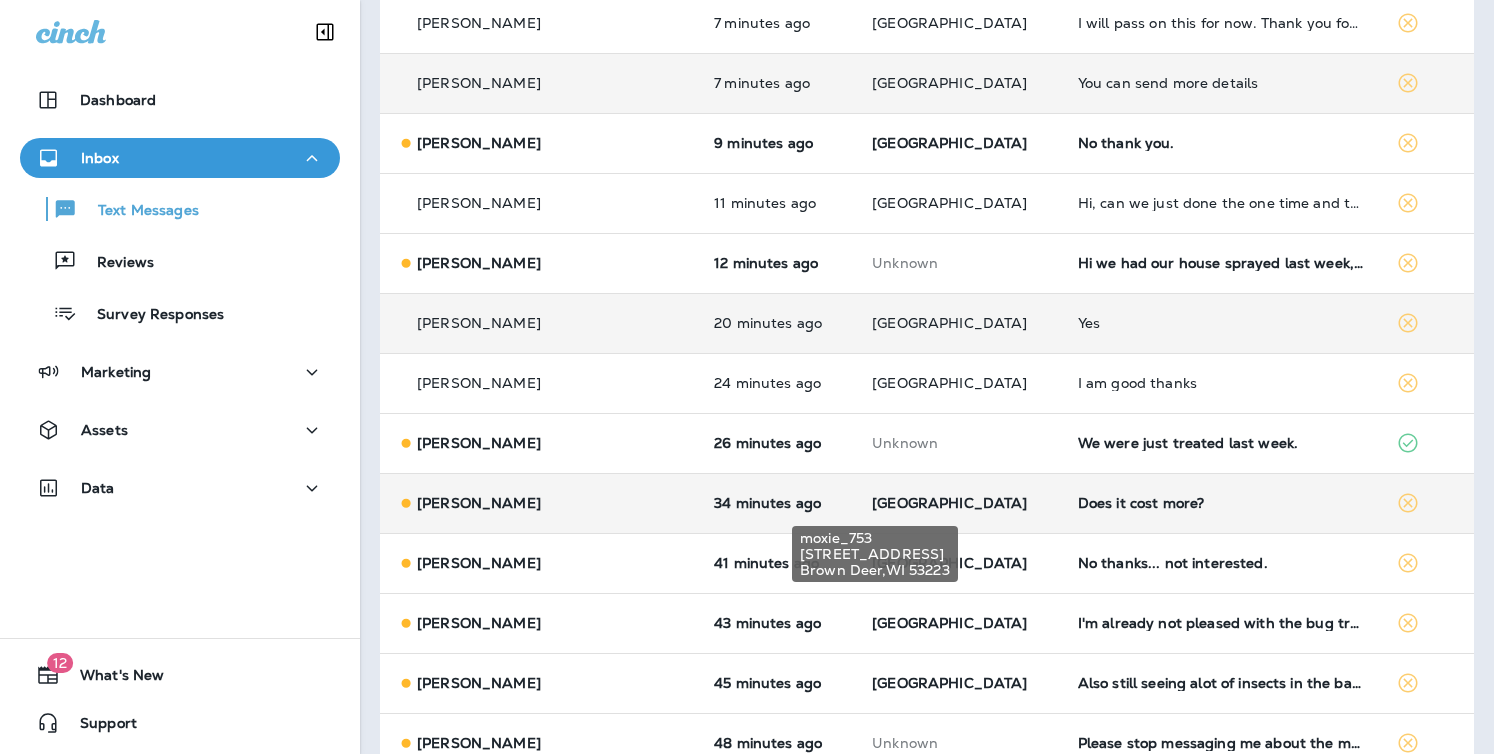 click on "[GEOGRAPHIC_DATA]" at bounding box center (949, 503) 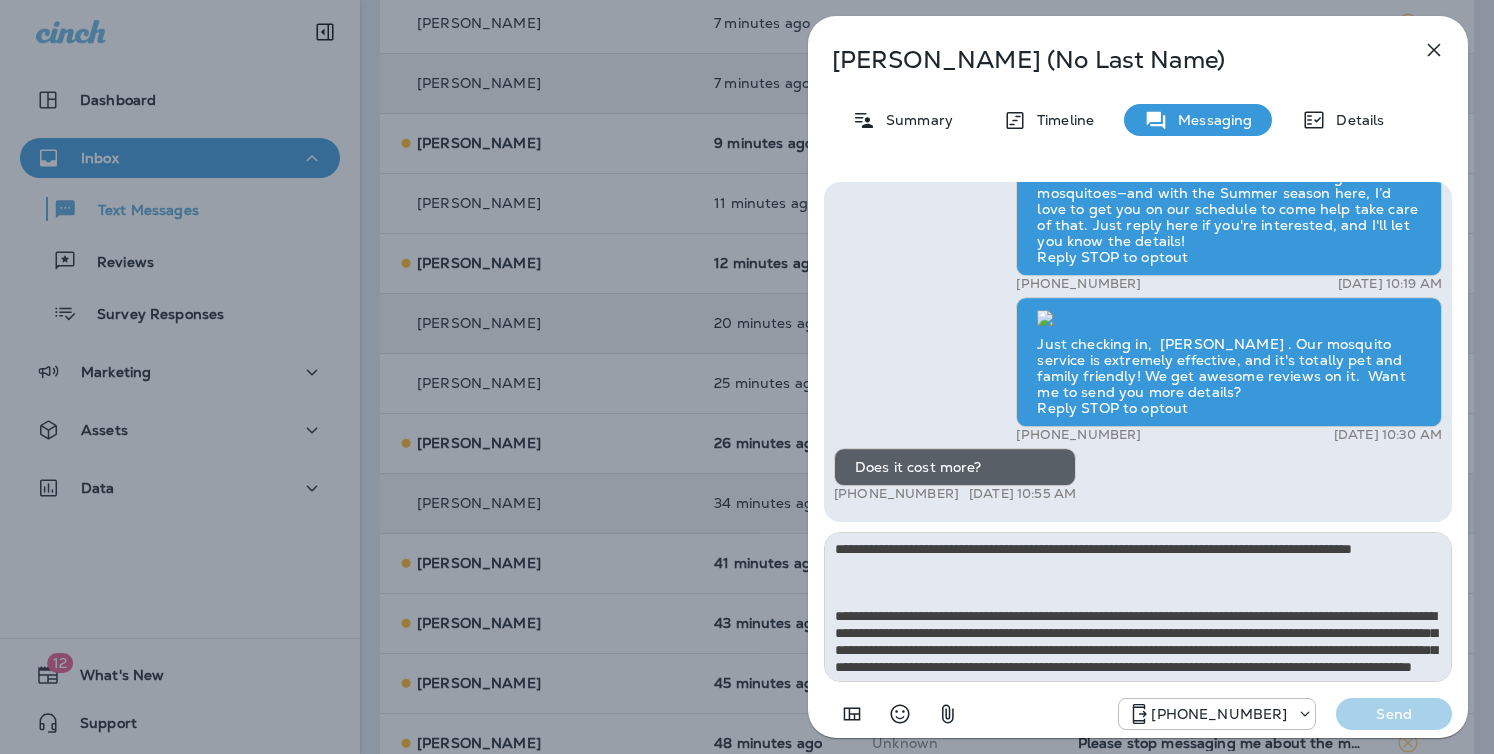 scroll, scrollTop: 212, scrollLeft: 0, axis: vertical 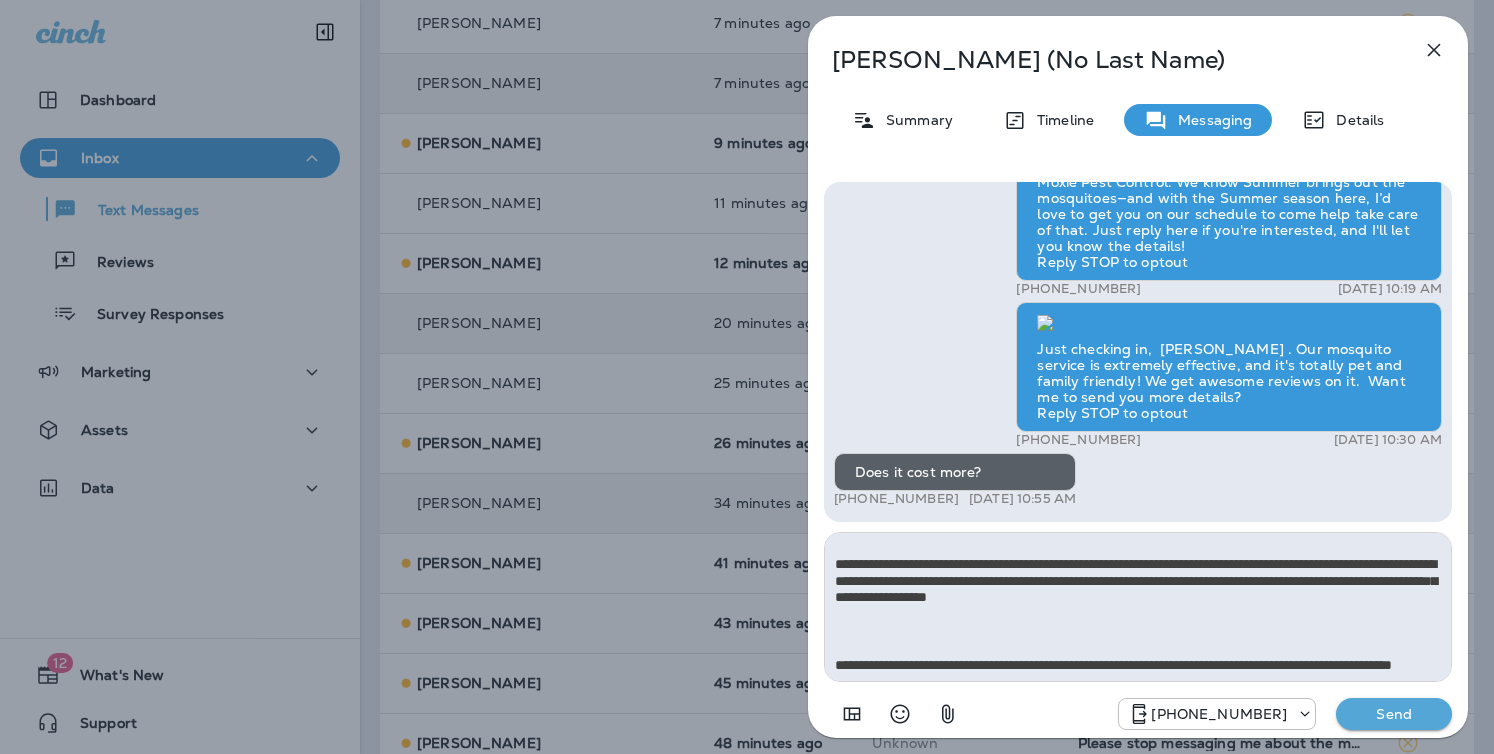 type on "**********" 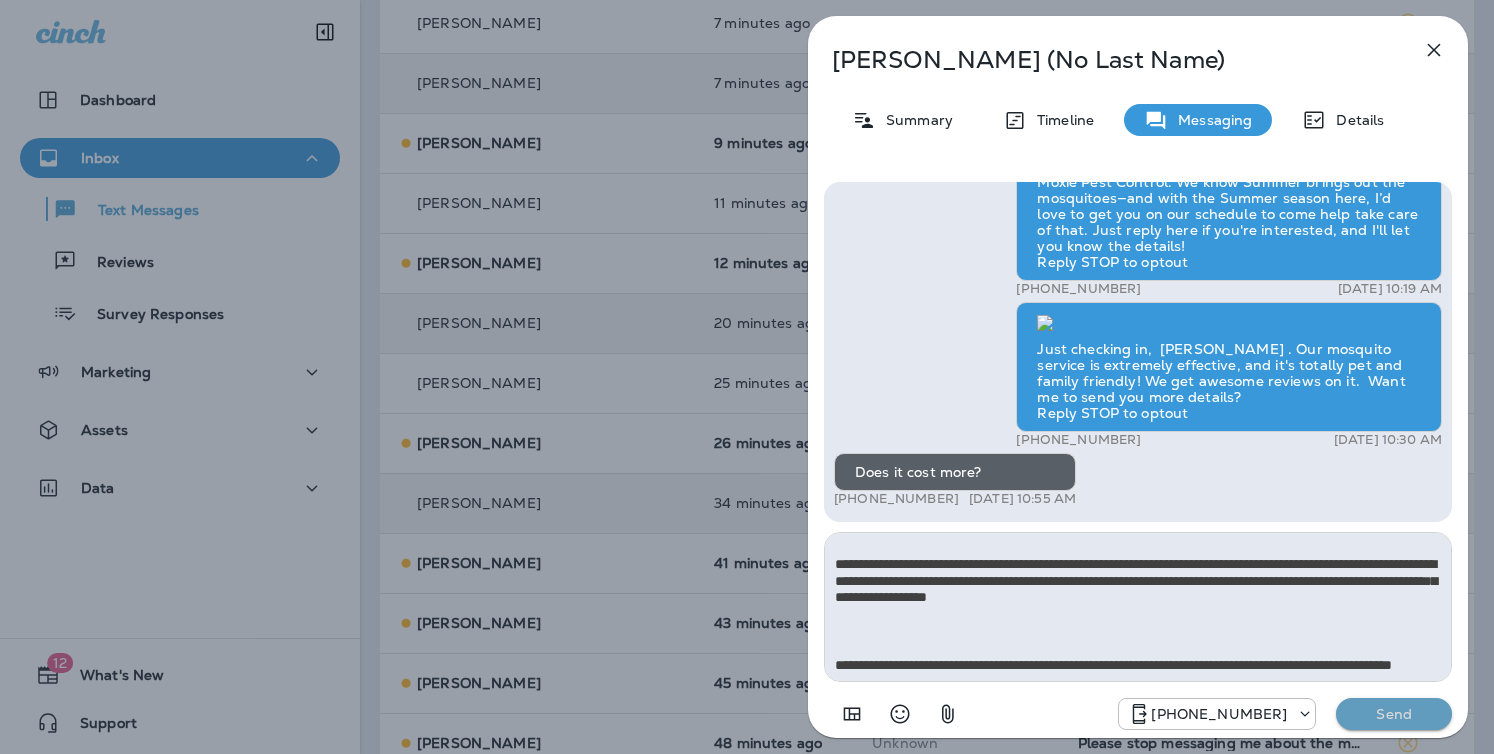 drag, startPoint x: 1404, startPoint y: 710, endPoint x: 1346, endPoint y: 697, distance: 59.439045 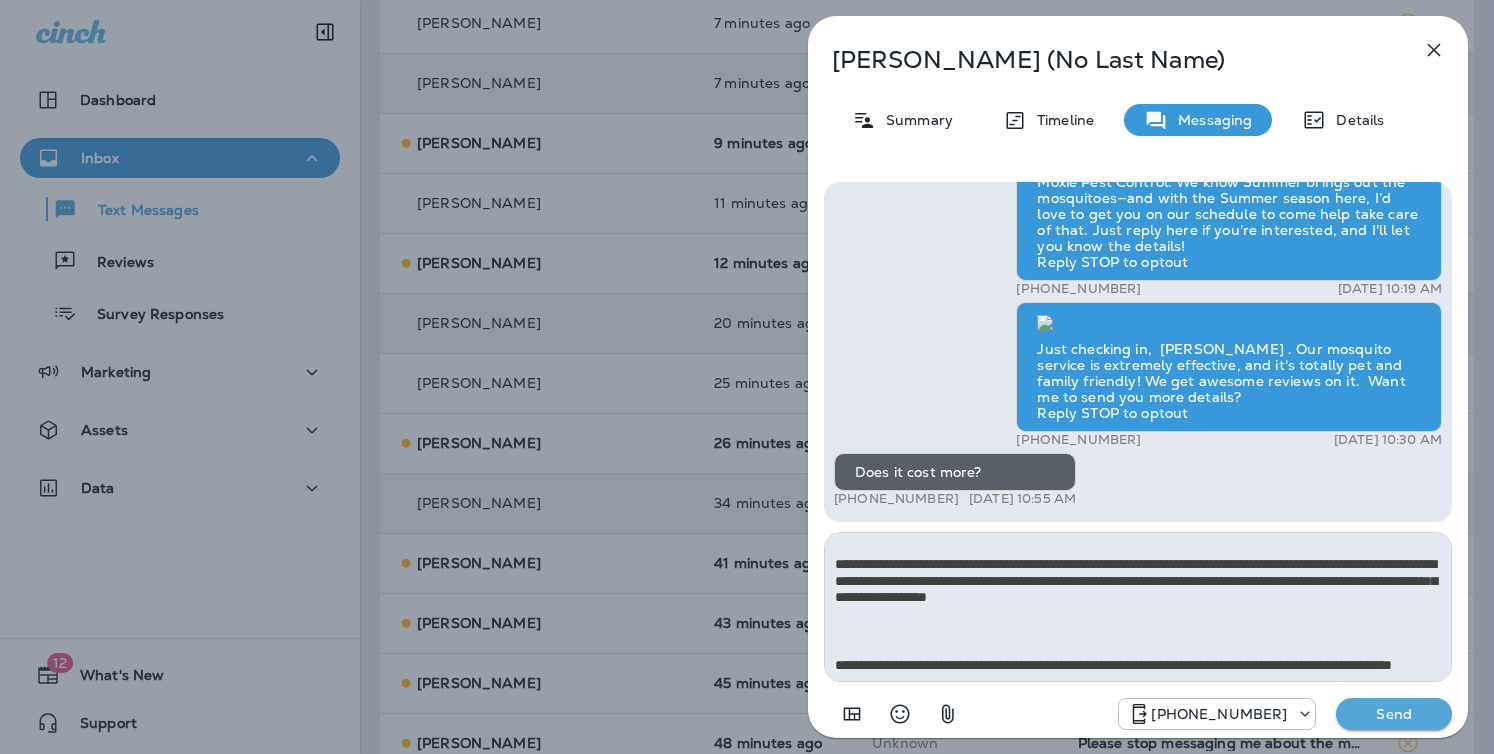 type 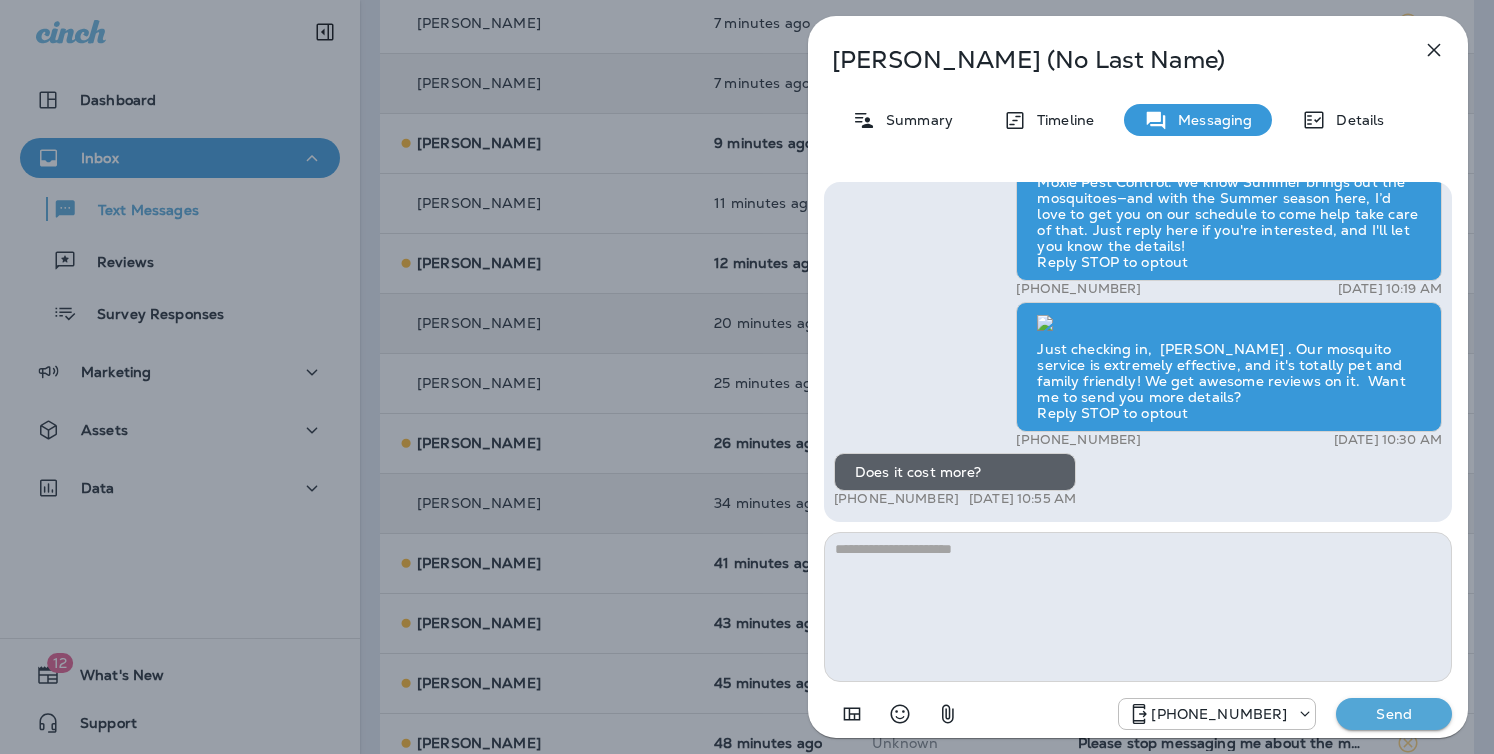 scroll, scrollTop: 0, scrollLeft: 0, axis: both 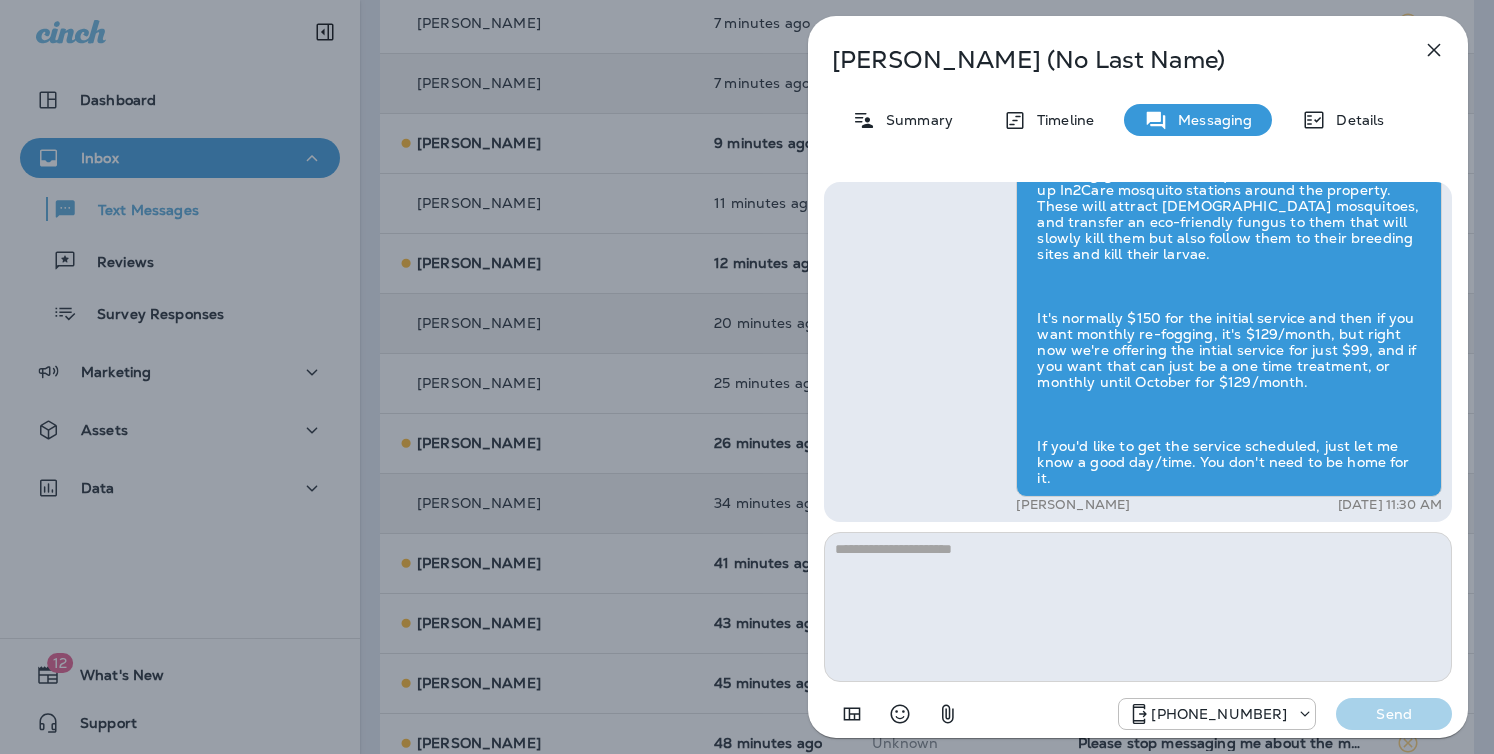 click on "[PERSON_NAME]   (No Last Name) Summary   Timeline   Messaging   Details   Hi,  [PERSON_NAME] , this is [PERSON_NAME] with Moxie Pest Control. We know Summer brings out the mosquitoes—and with the Summer season here, I’d love to get you on our schedule to come help take care of that. Just reply here if you're interested, and I'll let you know the details!
Reply STOP to optout +18174823792 [DATE] 10:19 AM Just checking in,  [PERSON_NAME] . Our mosquito service is extremely effective, and it's totally pet and family friendly! We get awesome reviews on it.  Want me to send you more details?
Reply STOP to optout +18174823792 [DATE] 10:30 AM Does it cost more? +1 (262) 389-0110 [DATE] 10:55 AM   [PERSON_NAME] [DATE] 11:30 AM [PHONE_NUMBER] Send" at bounding box center (747, 377) 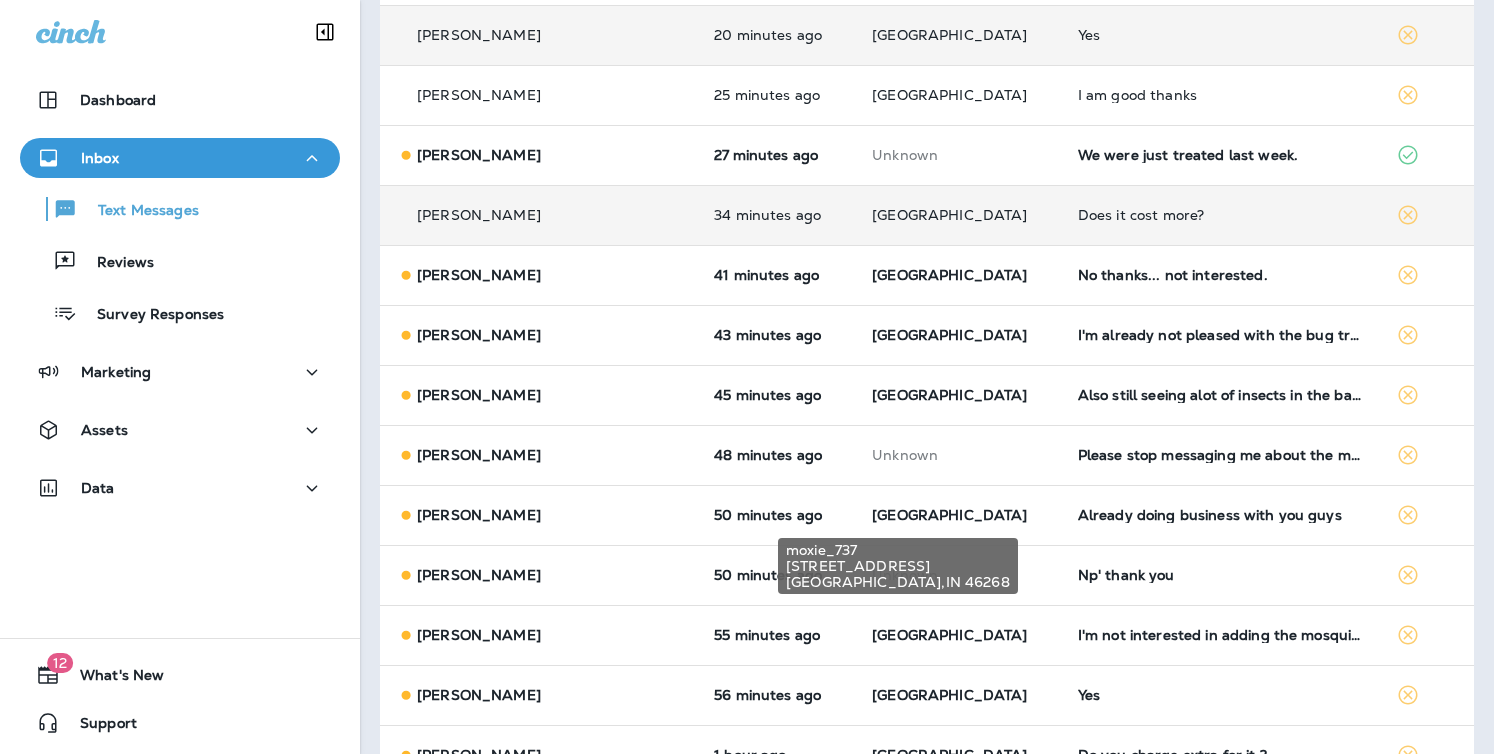 scroll, scrollTop: 568, scrollLeft: 0, axis: vertical 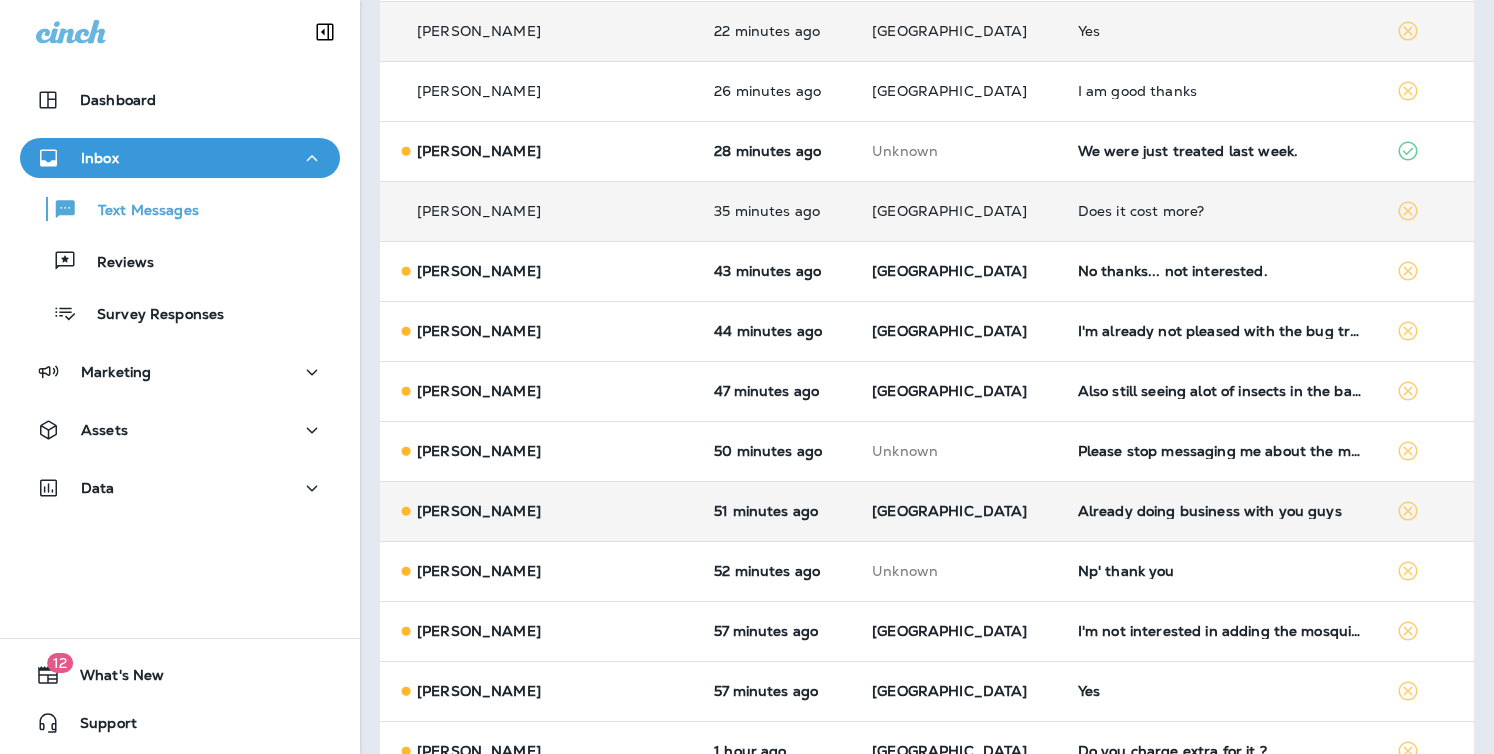 click on "Already doing business with you guys" at bounding box center [1221, 511] 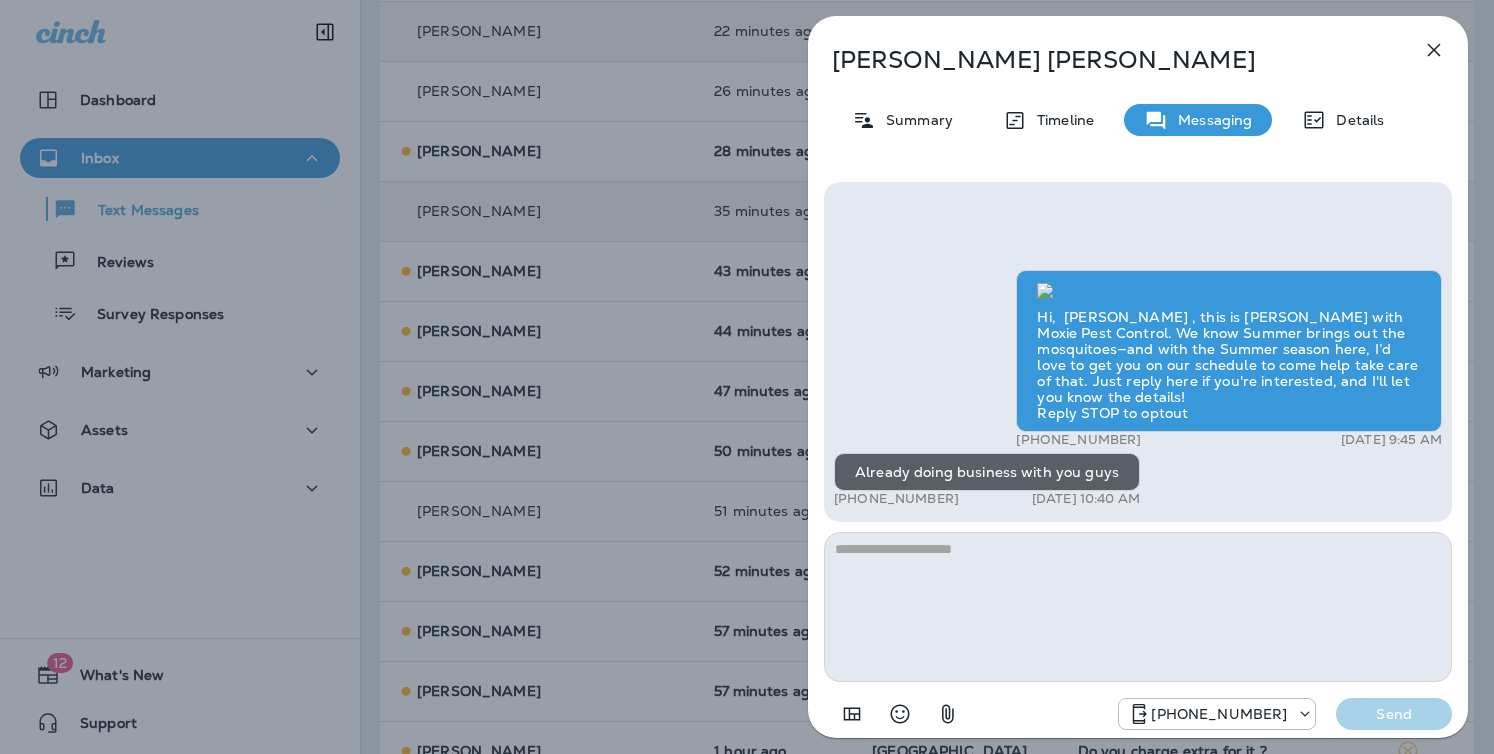 click at bounding box center [1138, 607] 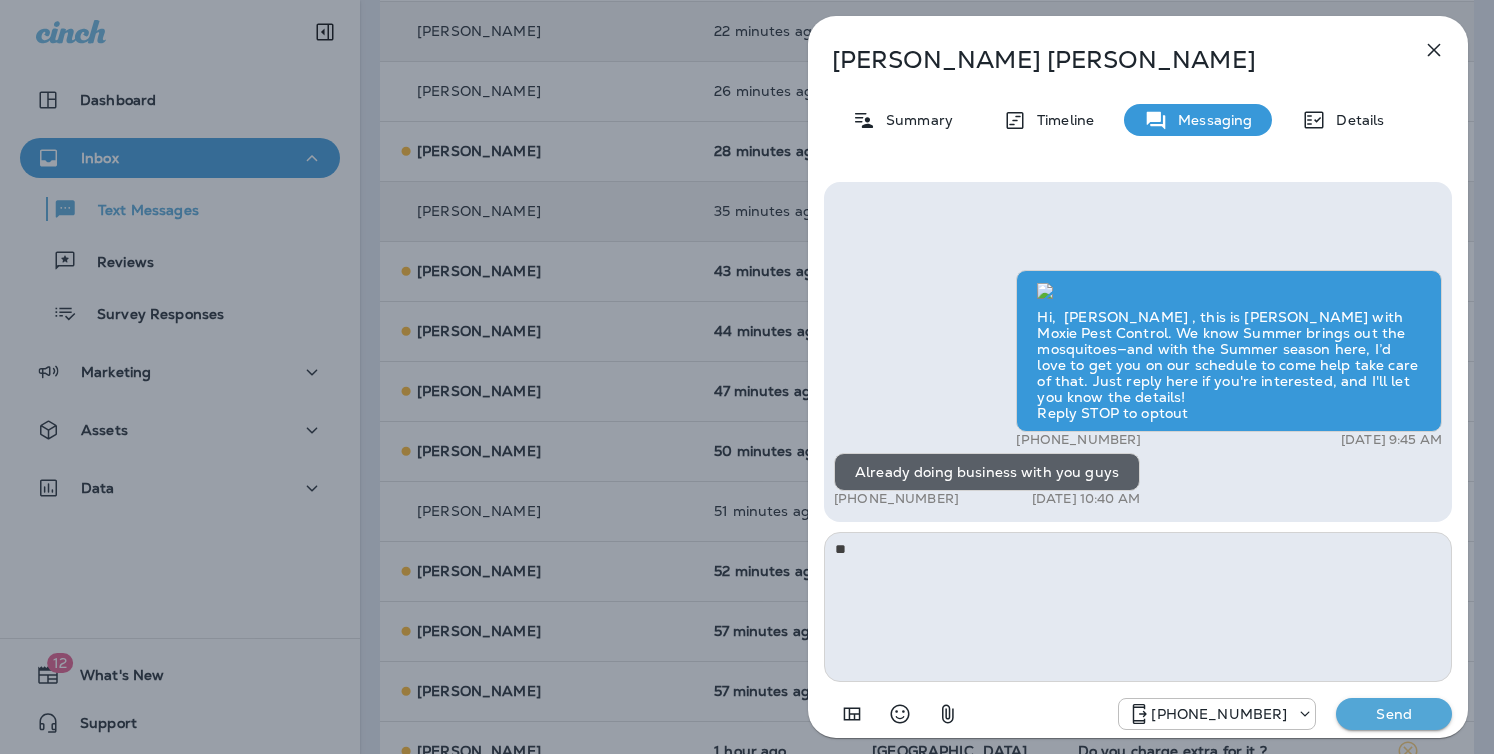 type on "*" 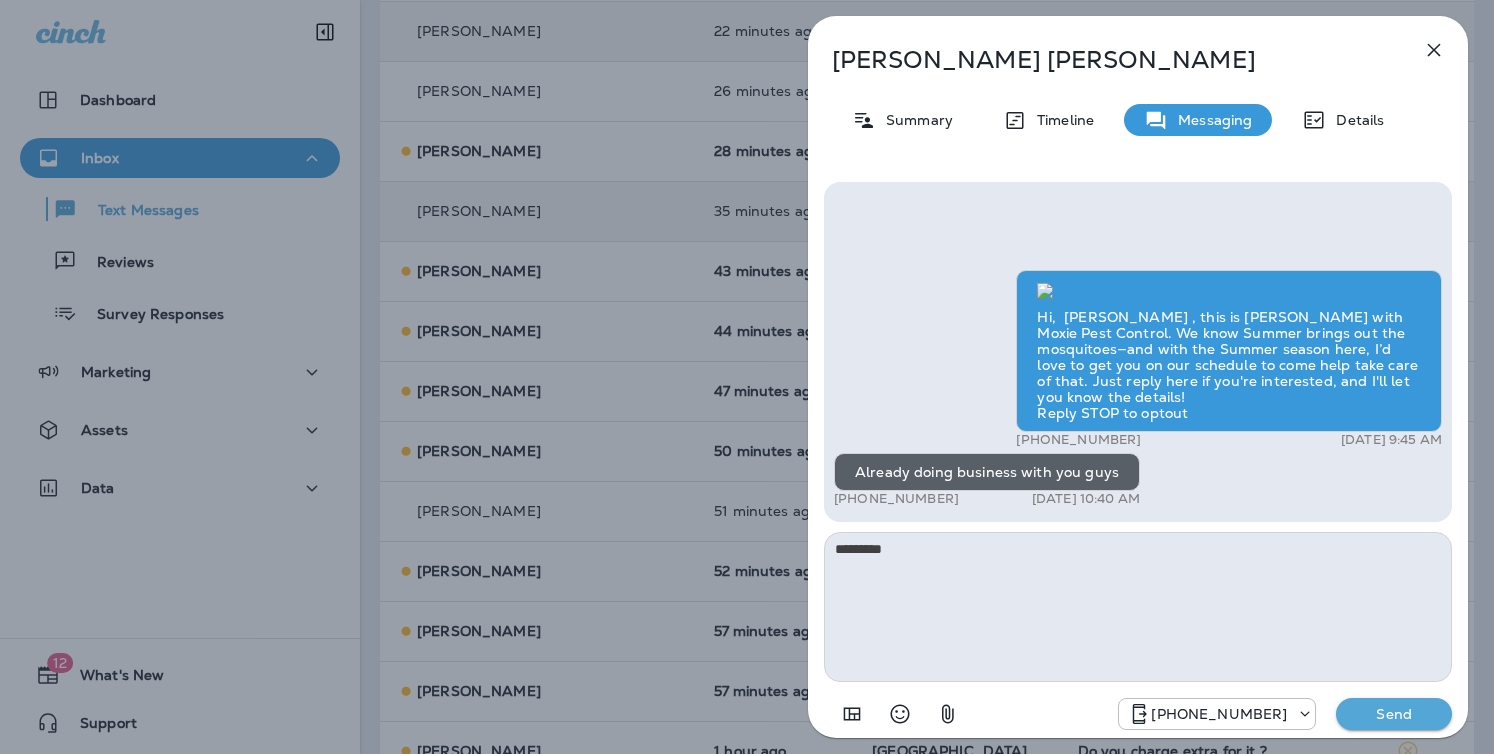 type on "********" 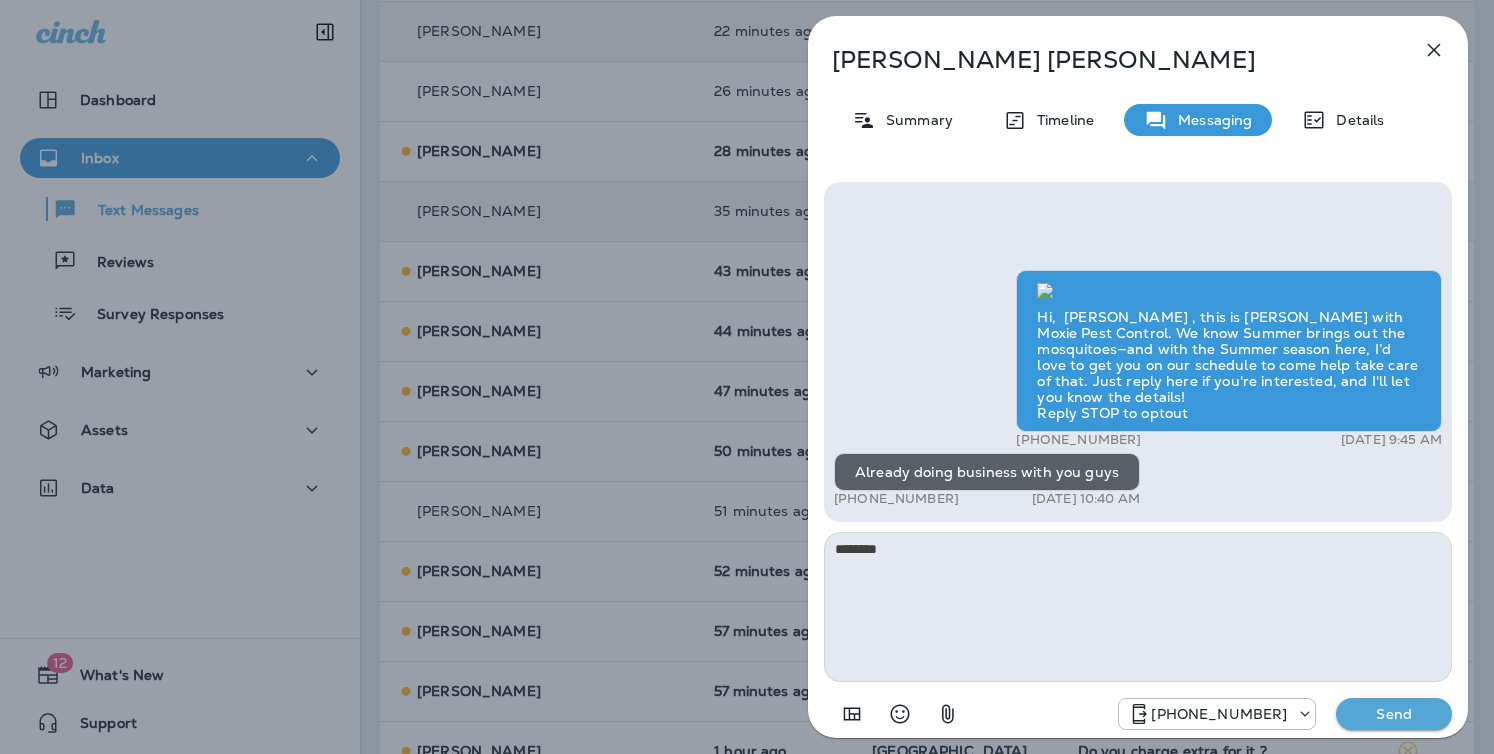 click on "********" at bounding box center [1138, 607] 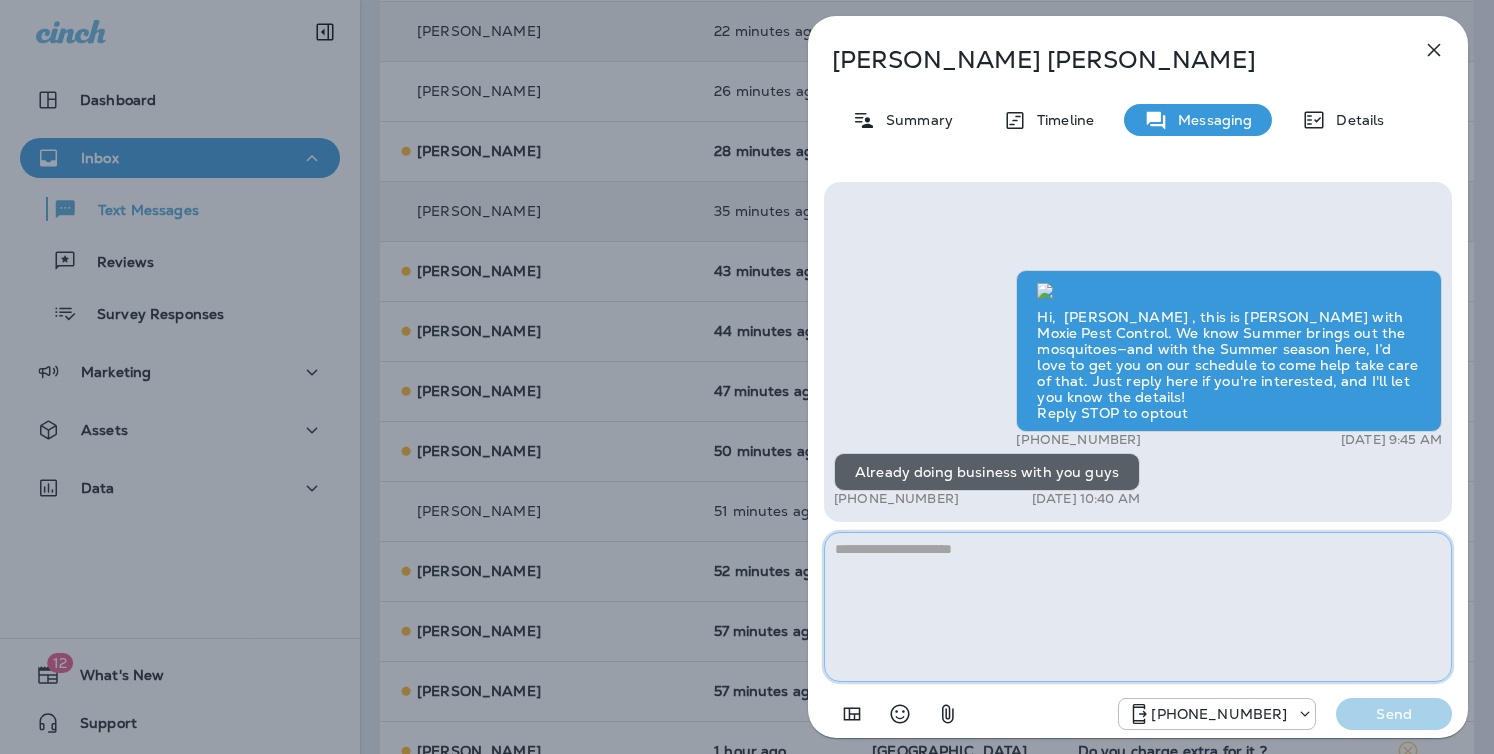 paste on "**********" 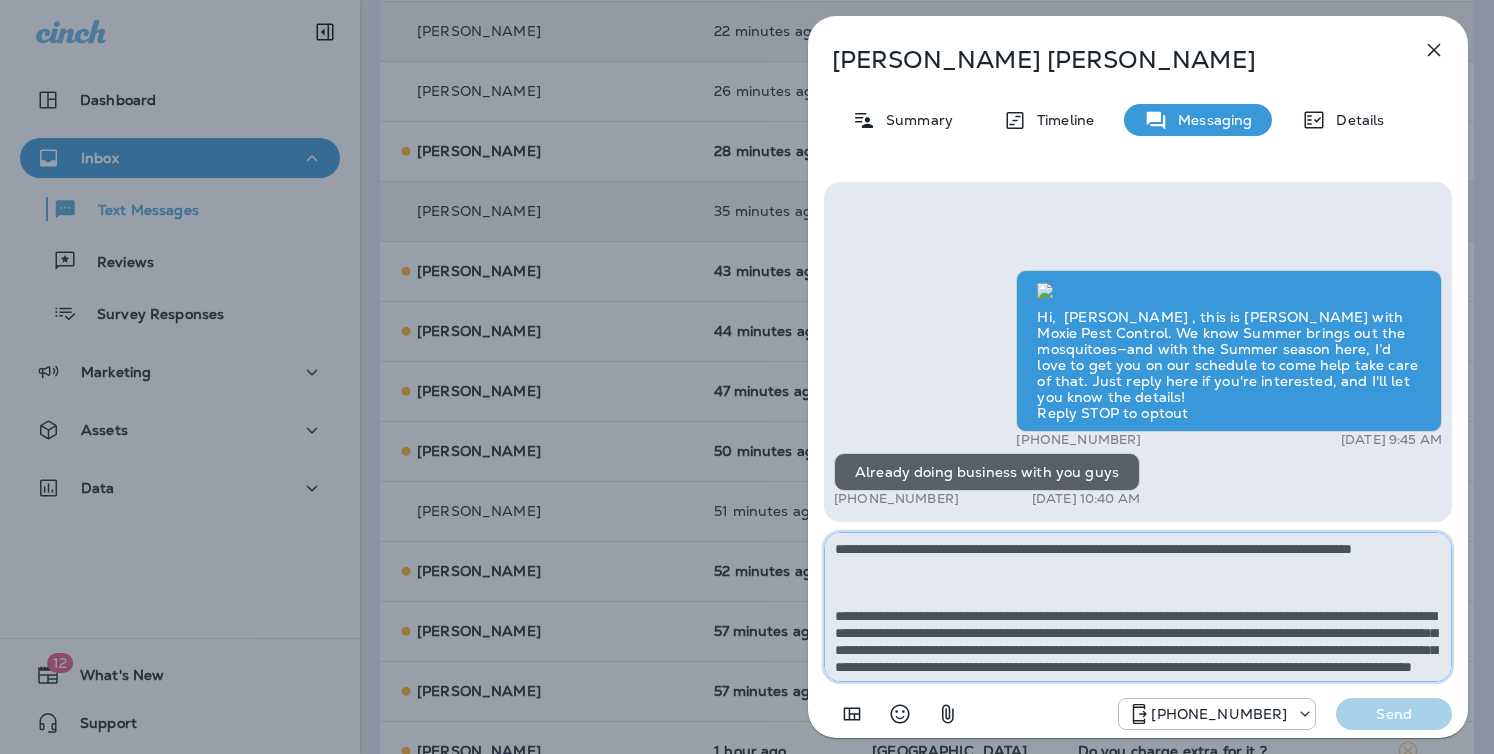 scroll, scrollTop: 212, scrollLeft: 0, axis: vertical 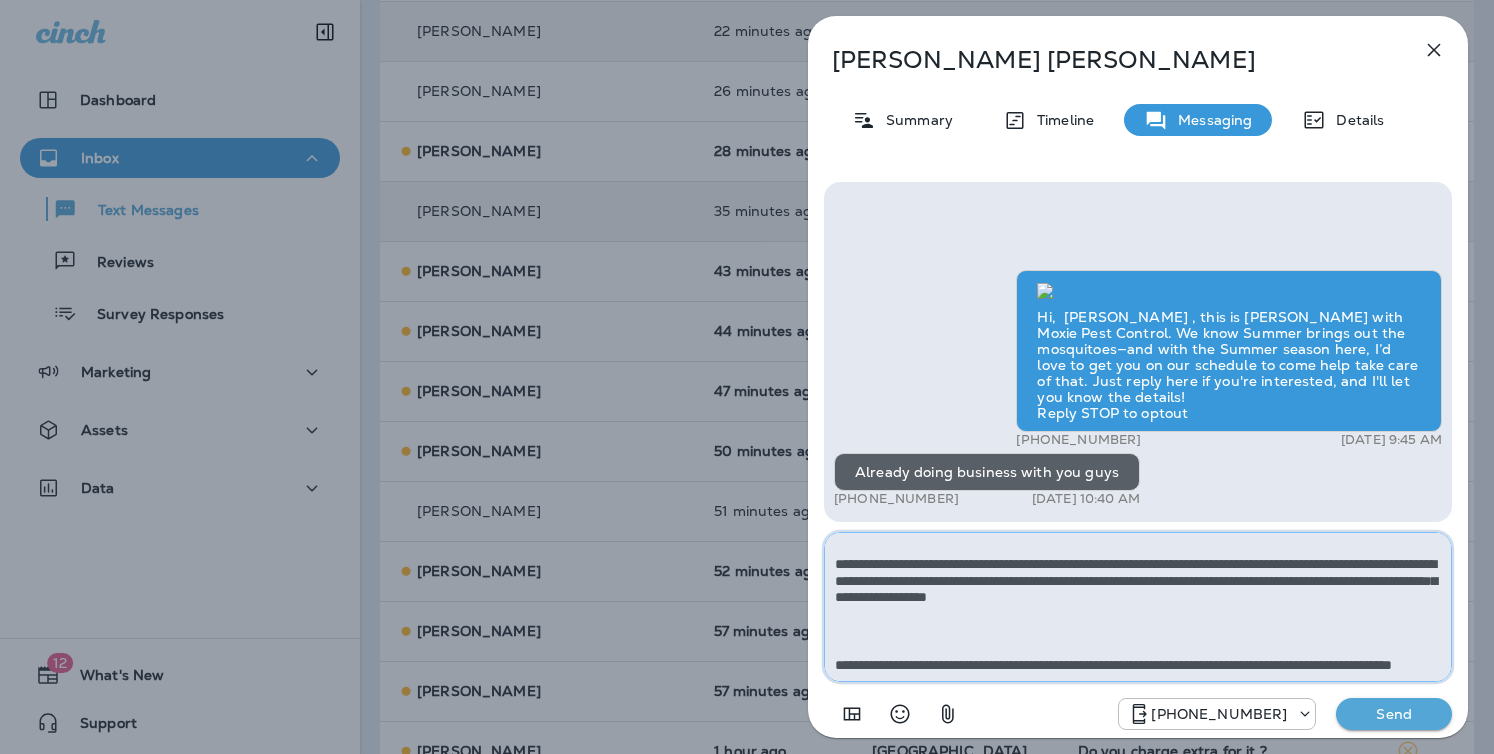 type on "**********" 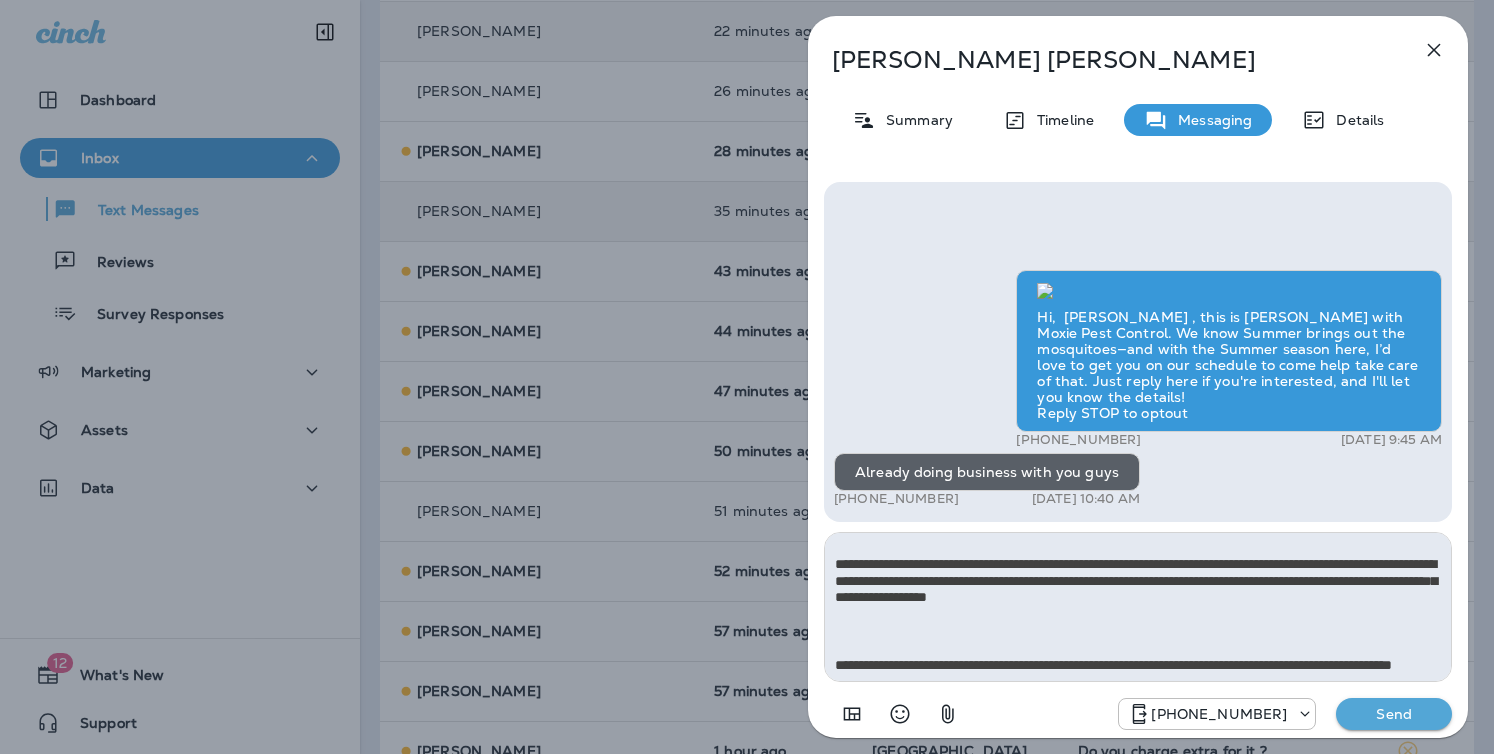 click on "Send" at bounding box center [1394, 714] 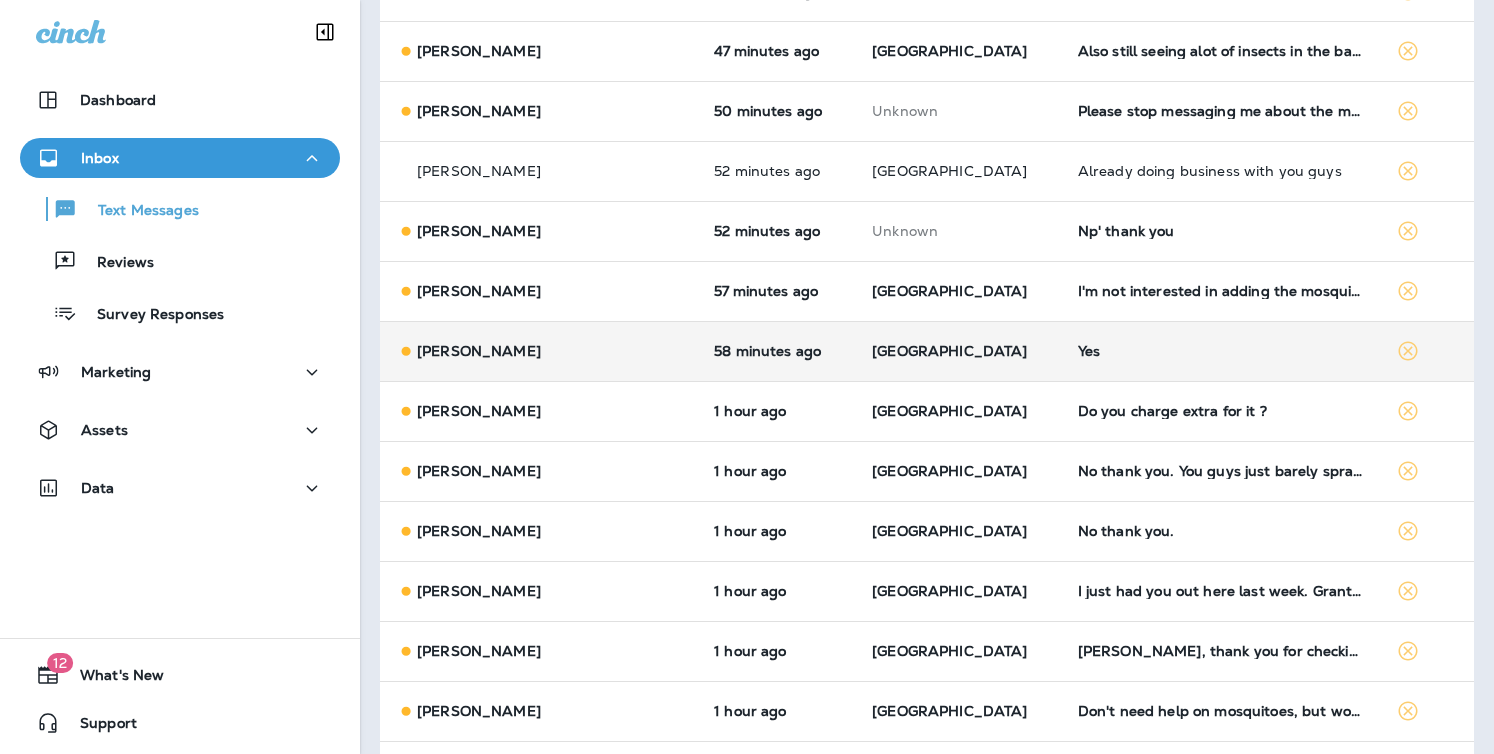 scroll, scrollTop: 916, scrollLeft: 0, axis: vertical 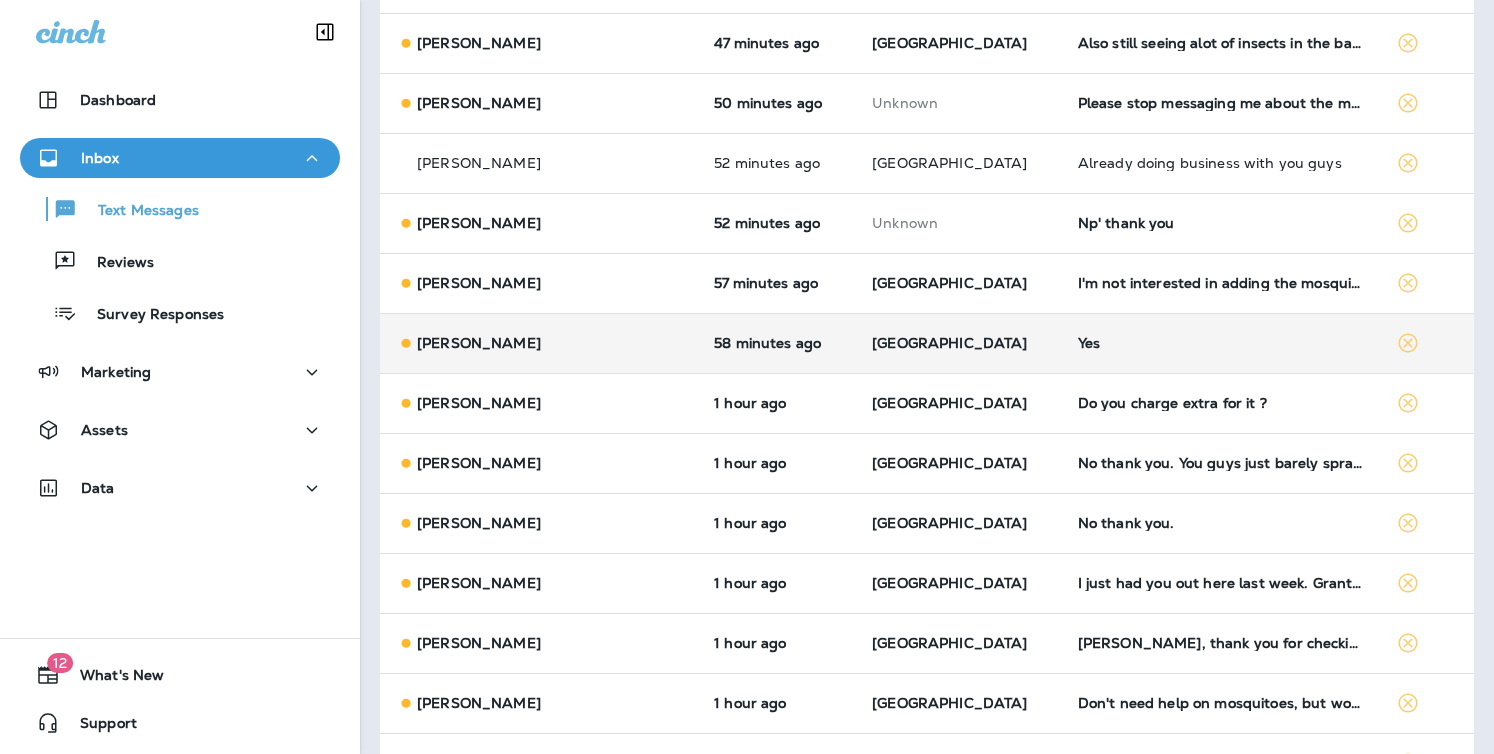 click on "[GEOGRAPHIC_DATA]" at bounding box center (959, 343) 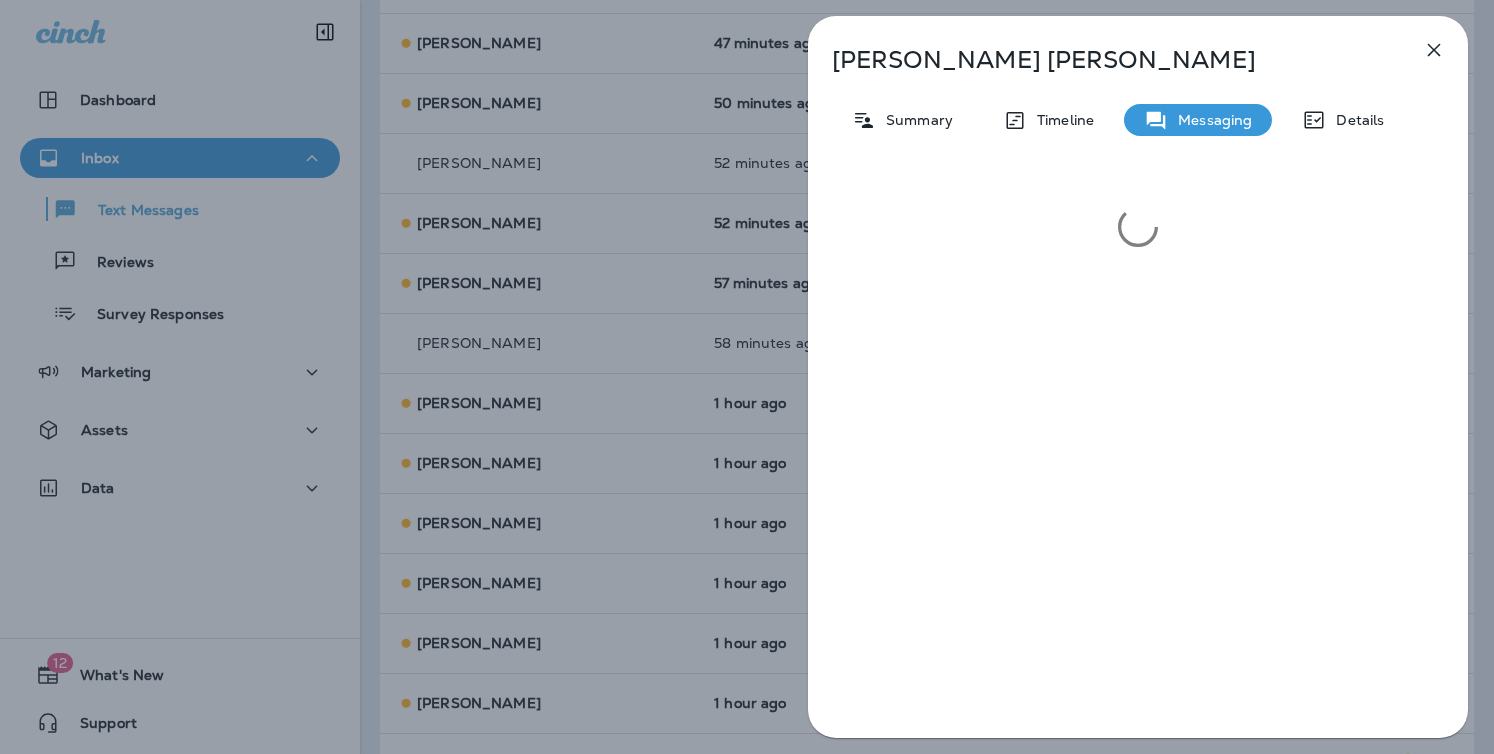 click on "[PERSON_NAME] Summary   Timeline   Messaging   Details" at bounding box center (747, 377) 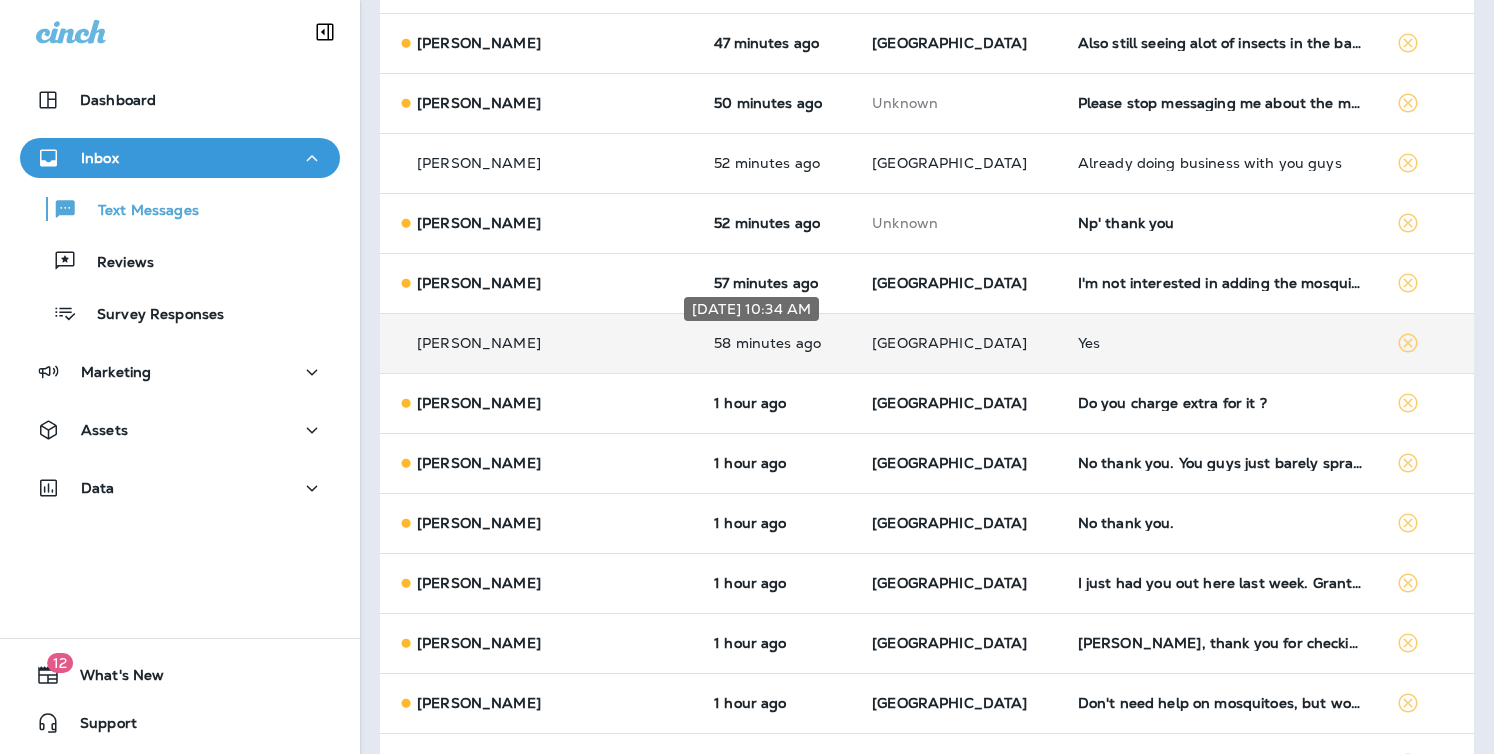click on "58 minutes ago" at bounding box center [777, 343] 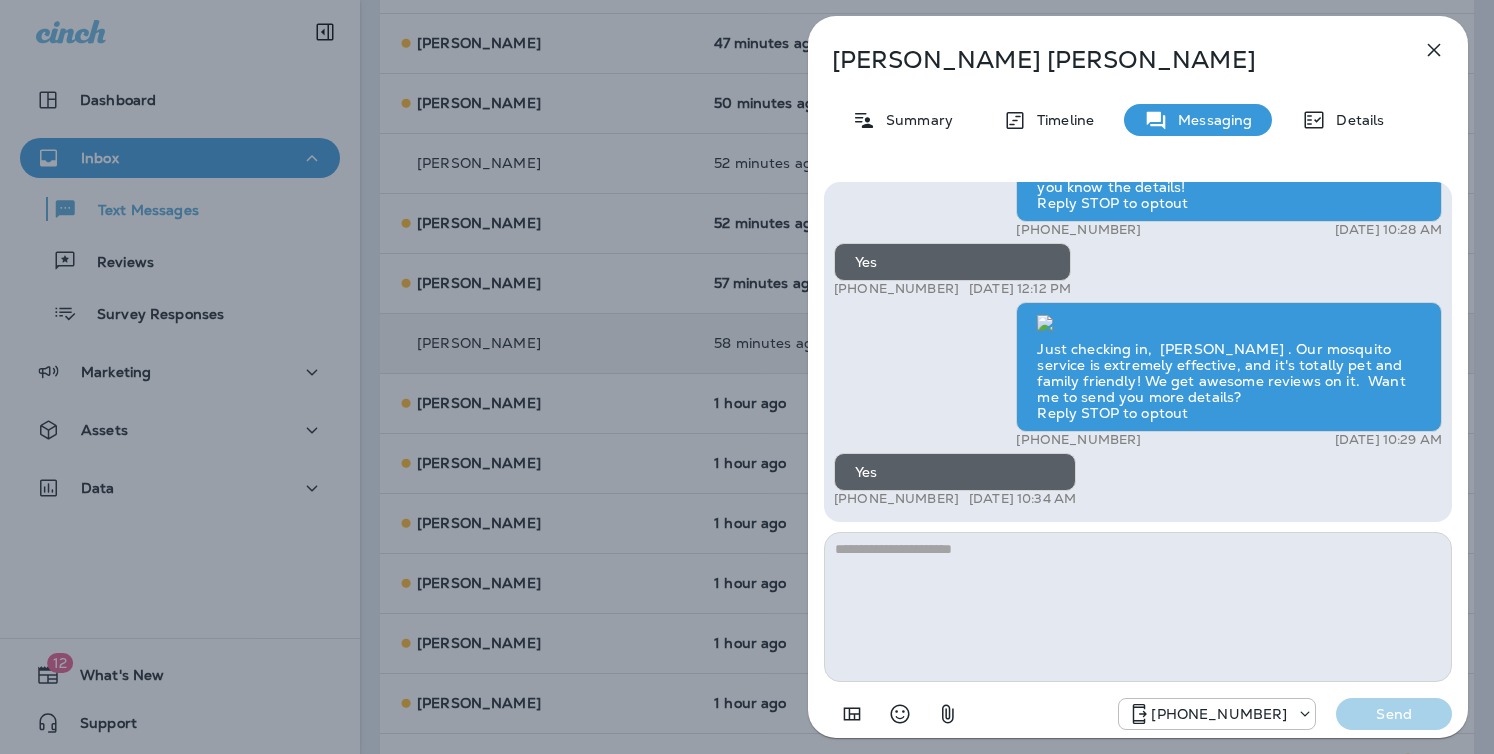 click at bounding box center (1138, 607) 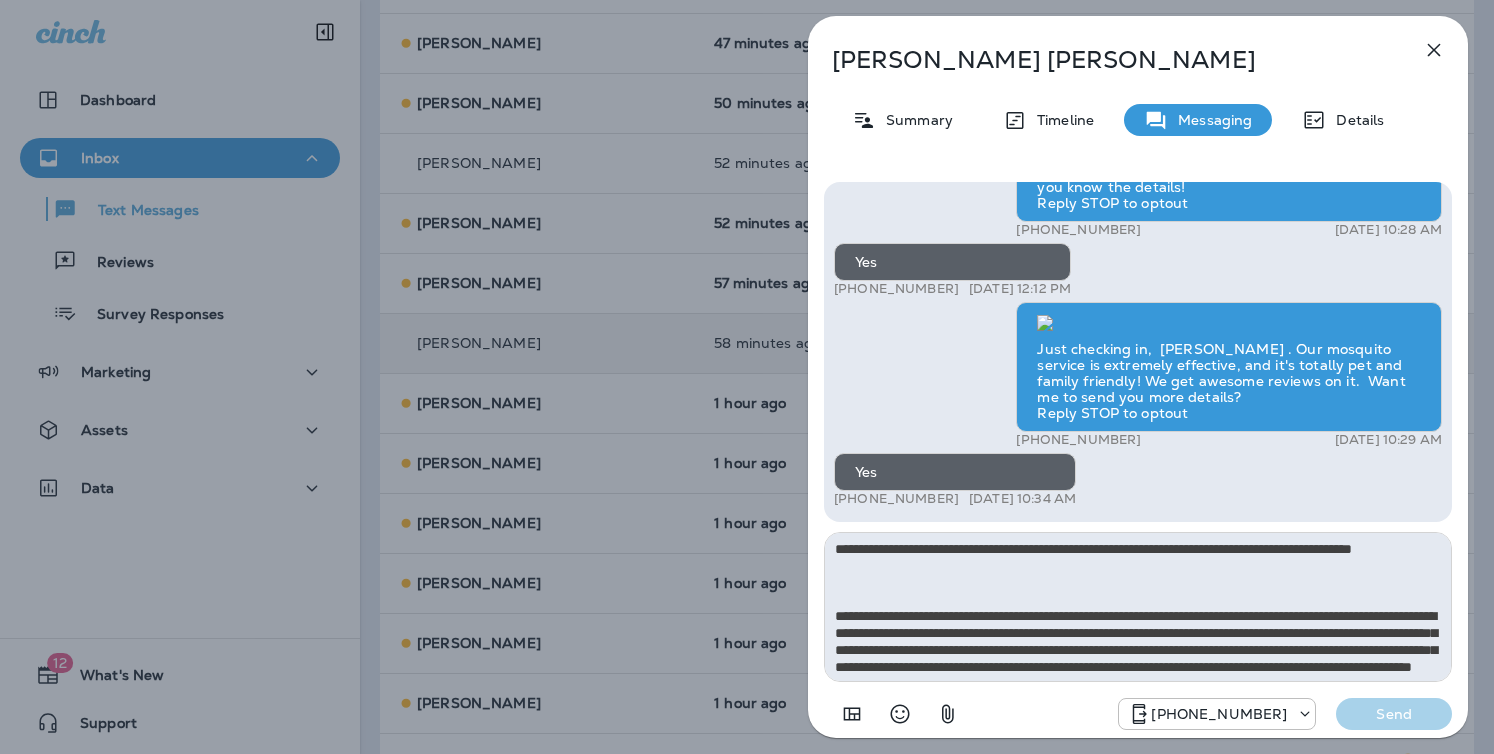 scroll, scrollTop: 212, scrollLeft: 0, axis: vertical 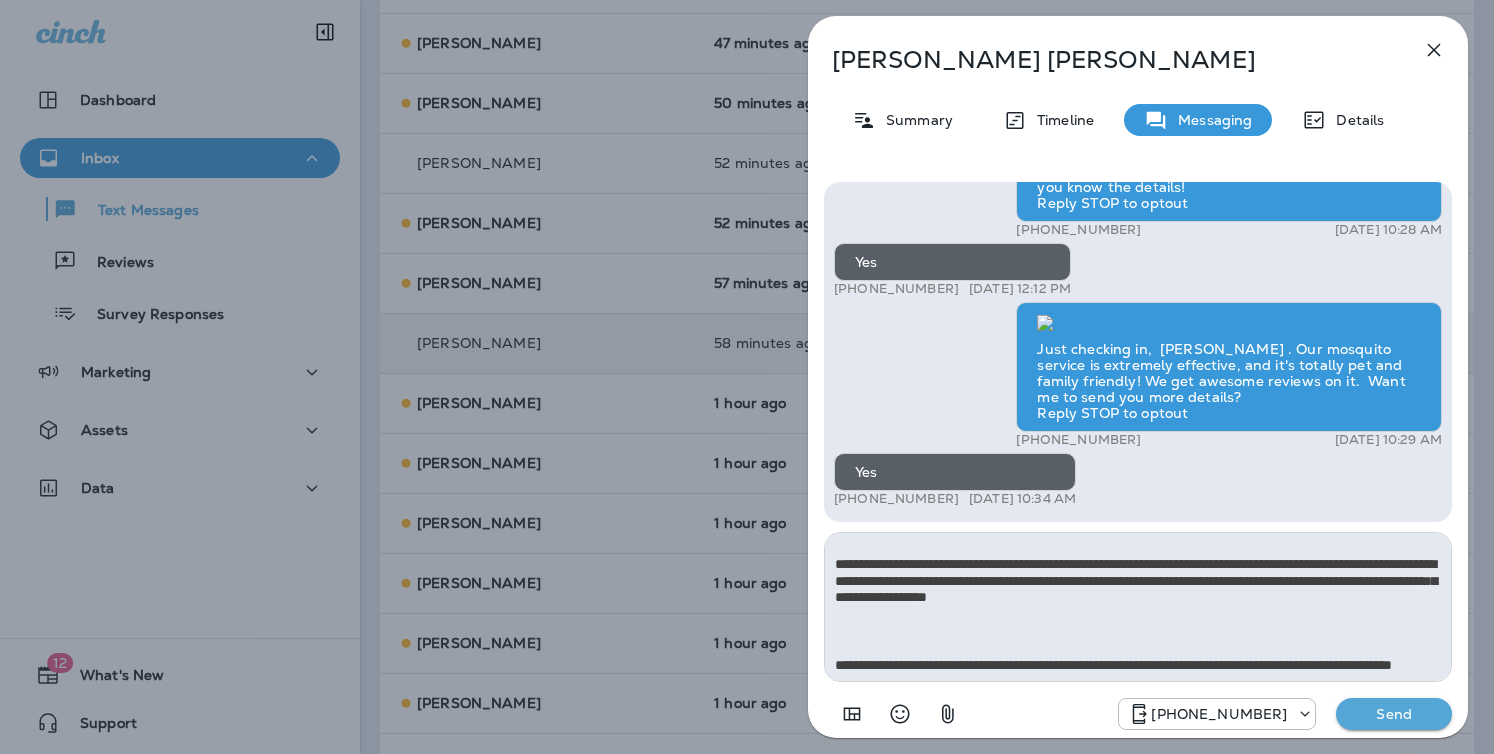 type on "**********" 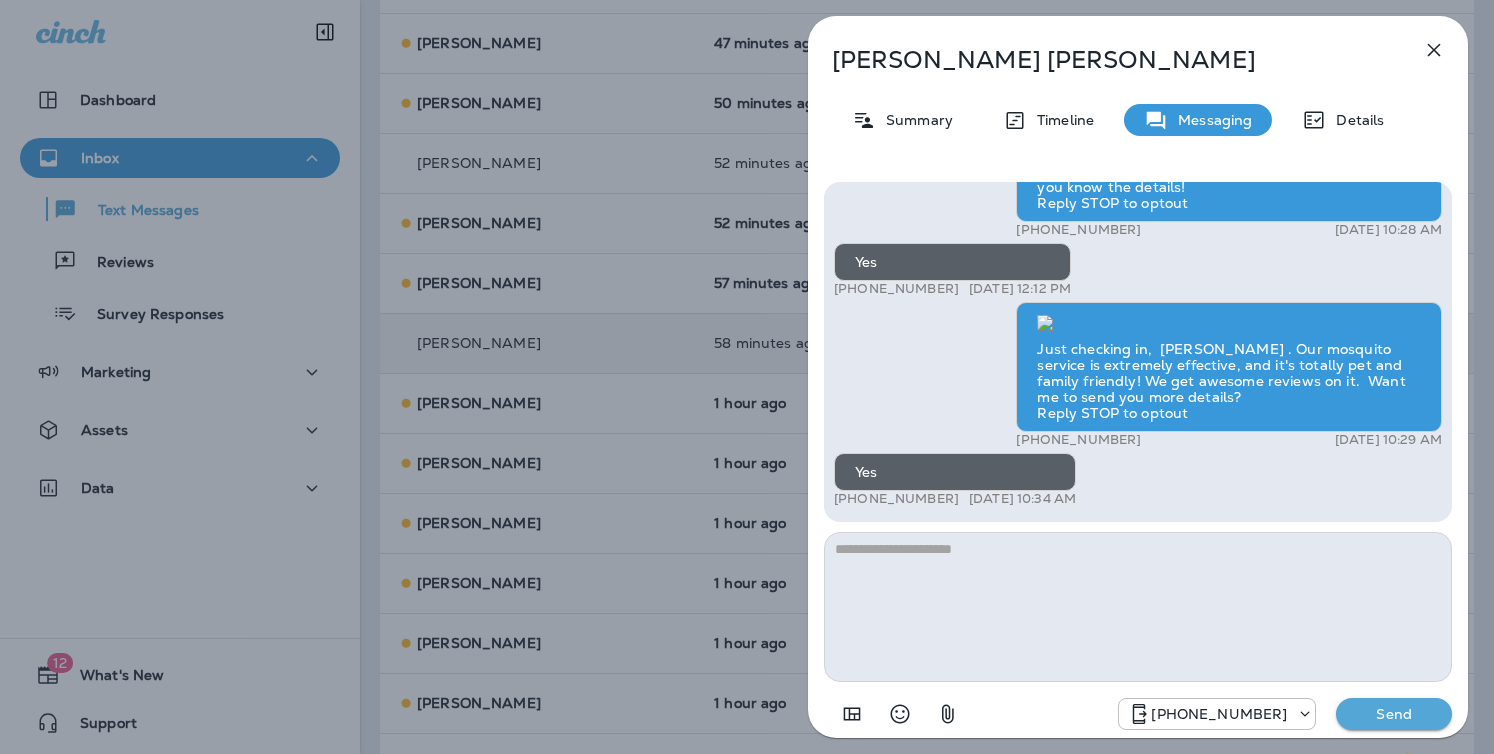 scroll, scrollTop: 0, scrollLeft: 0, axis: both 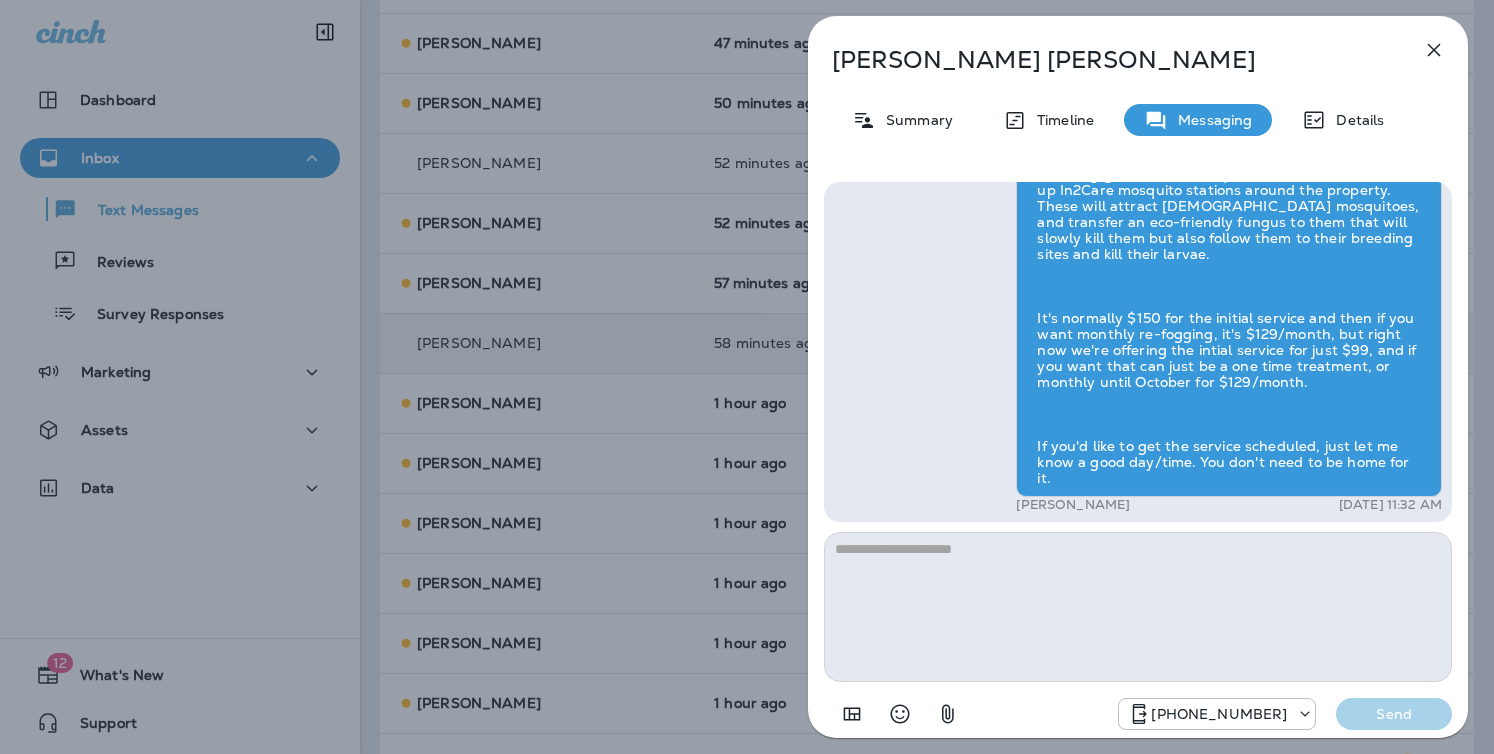 click on "[PERSON_NAME] Summary   Timeline   Messaging   Details   Hi,  [PERSON_NAME] , this is [PERSON_NAME] with Moxie Pest Control. We know Summer brings out the mosquitoes—and with the Summer season here, I’d love to get you on our schedule to come help take care of that. Just reply here if you're interested, and I'll let you know the details!
Reply STOP to optout +18174823792 [DATE] 10:28 AM Yes +1 (765) 365-6396 [DATE] 12:12 PM Just checking in,  [PERSON_NAME] . Our mosquito service is extremely effective, and it's totally pet and family friendly! We get awesome reviews on it.  Want me to send you more details?
Reply STOP to optout +18174823792 [DATE] 10:29 AM Yes  +1 (765) 365-6396 [DATE] 10:34 AM   [PERSON_NAME] [DATE] 11:32 AM [PHONE_NUMBER] Send" at bounding box center (747, 377) 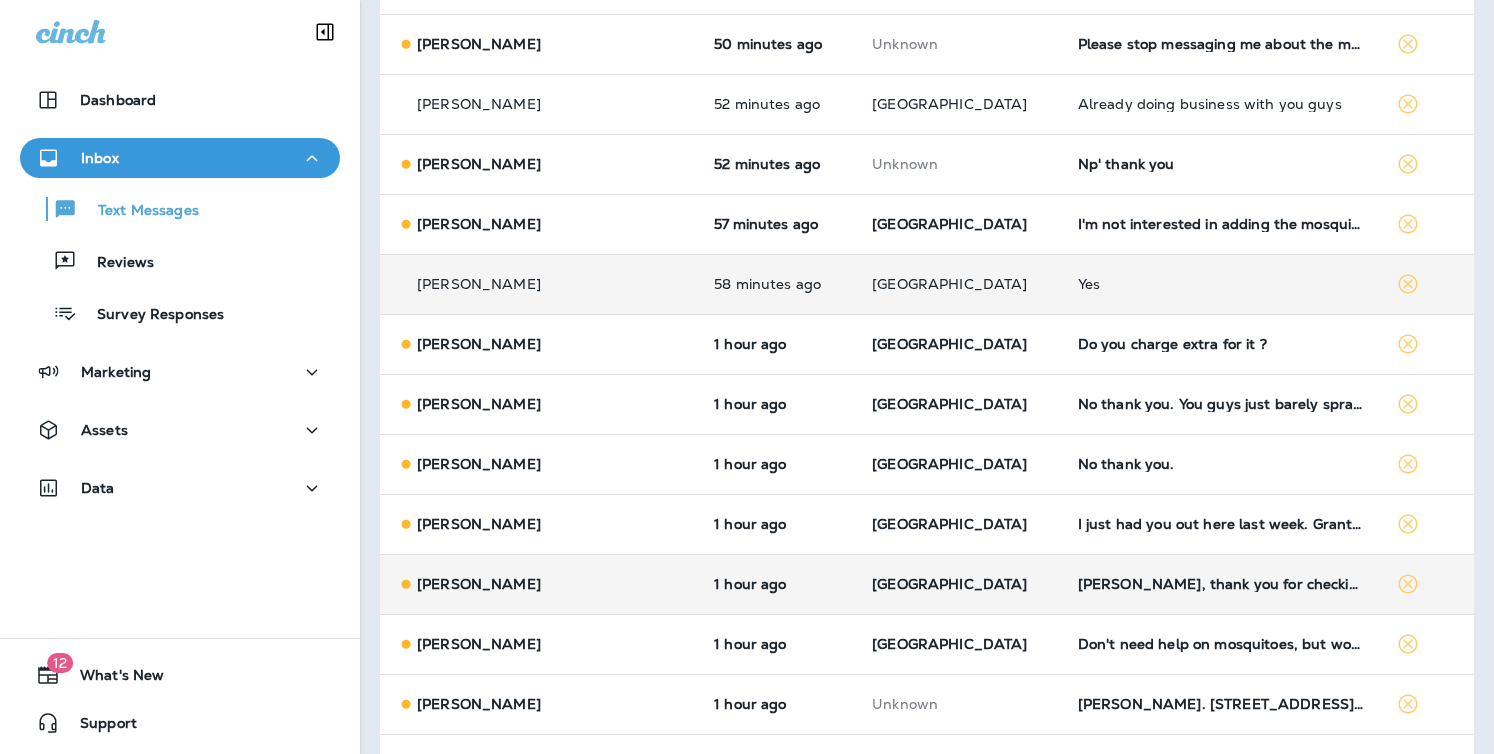 scroll, scrollTop: 1036, scrollLeft: 0, axis: vertical 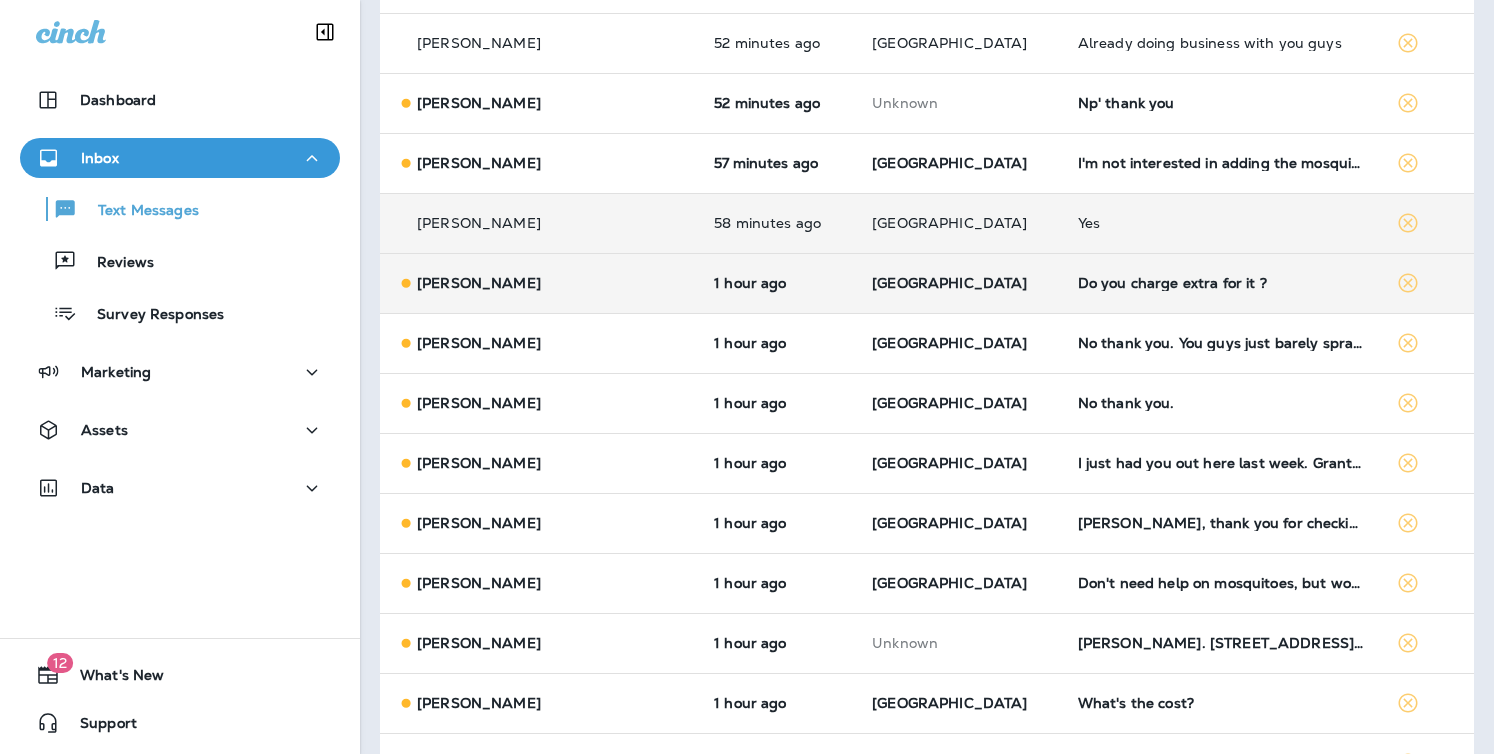 click on "[GEOGRAPHIC_DATA]" at bounding box center (959, 283) 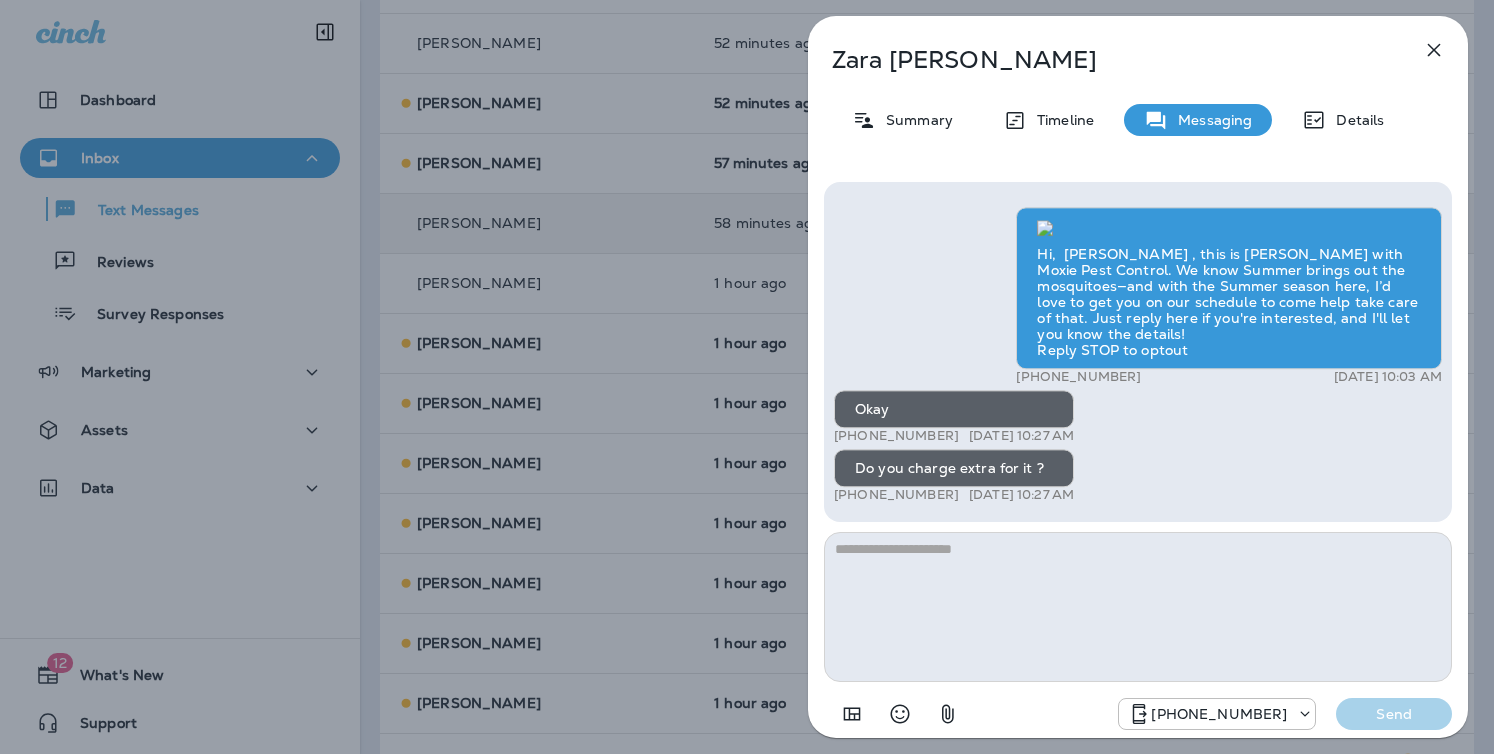 click at bounding box center [1138, 607] 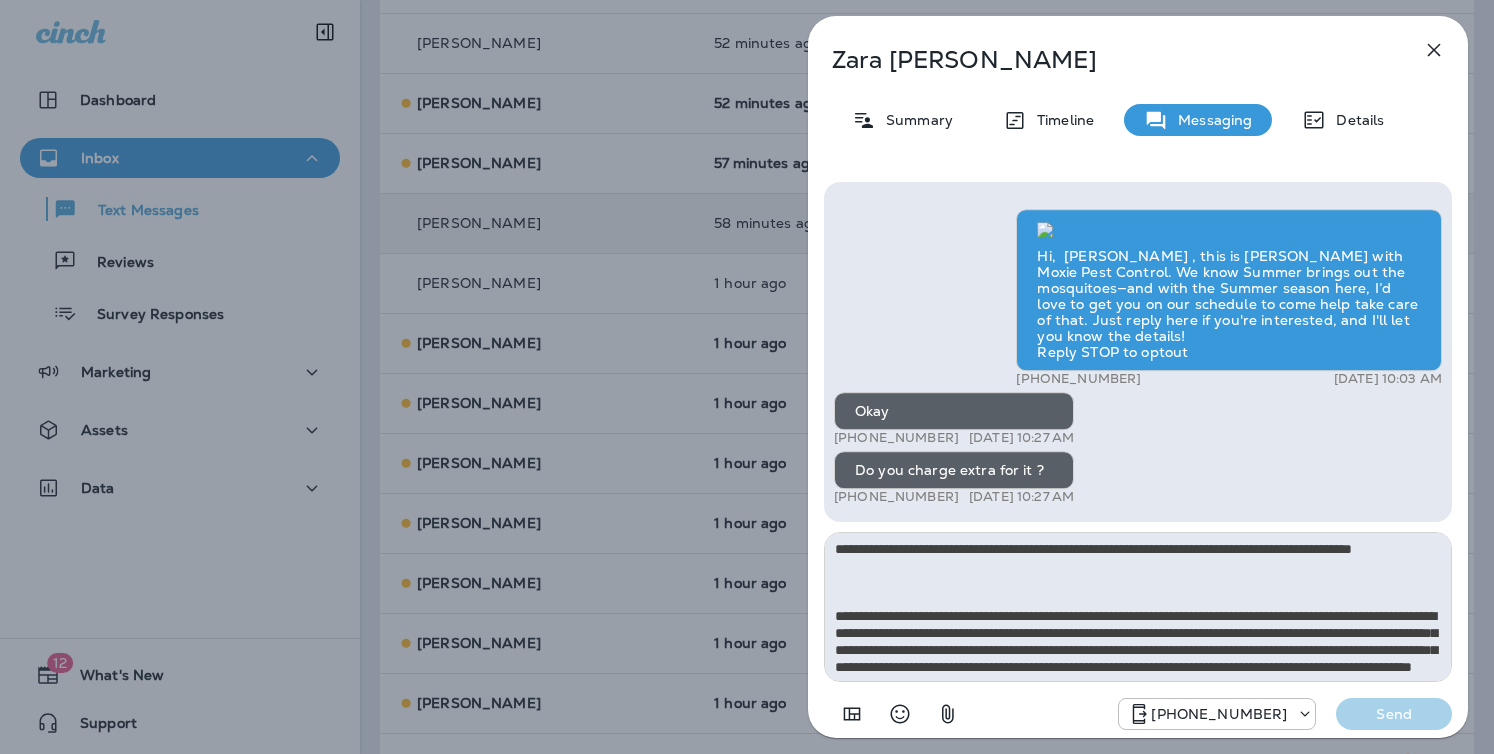 scroll, scrollTop: 212, scrollLeft: 0, axis: vertical 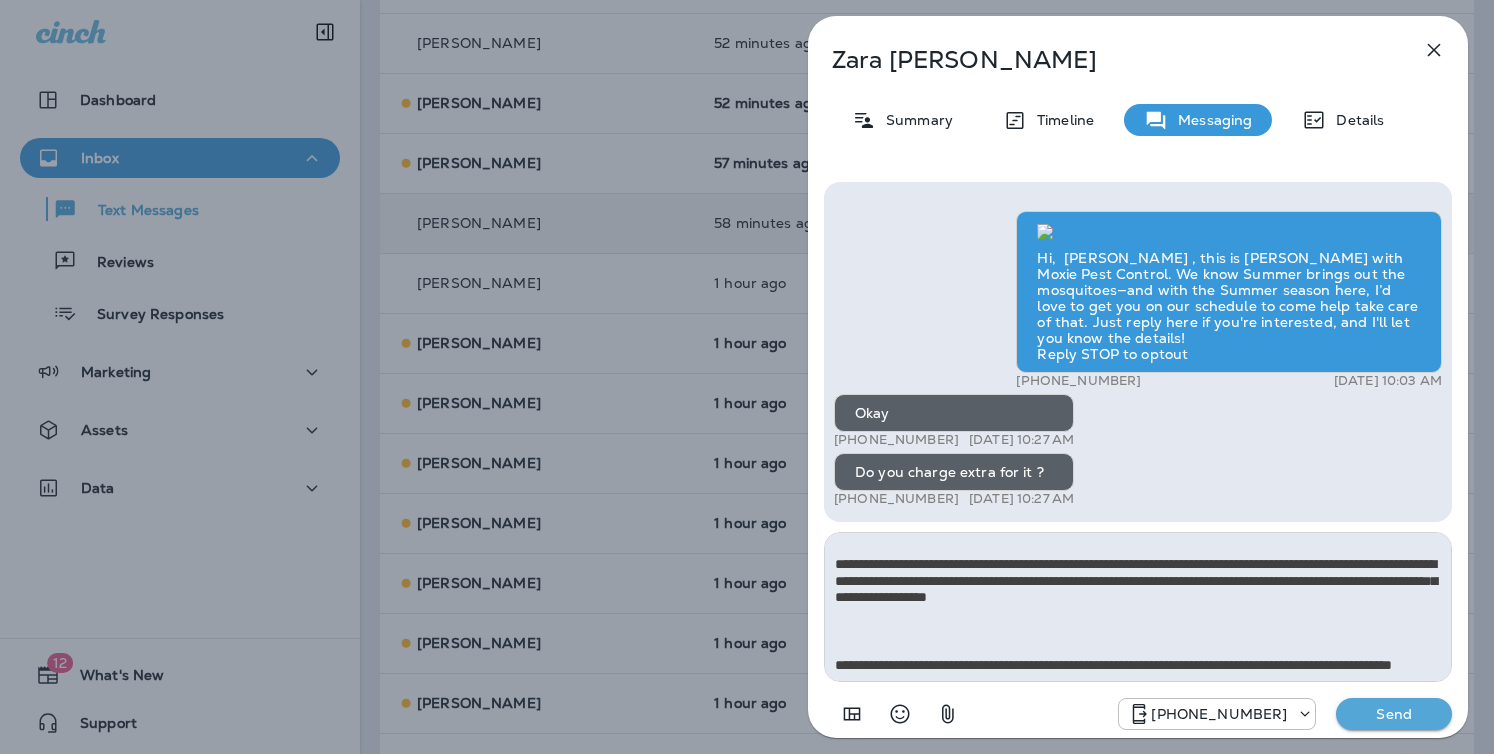type on "**********" 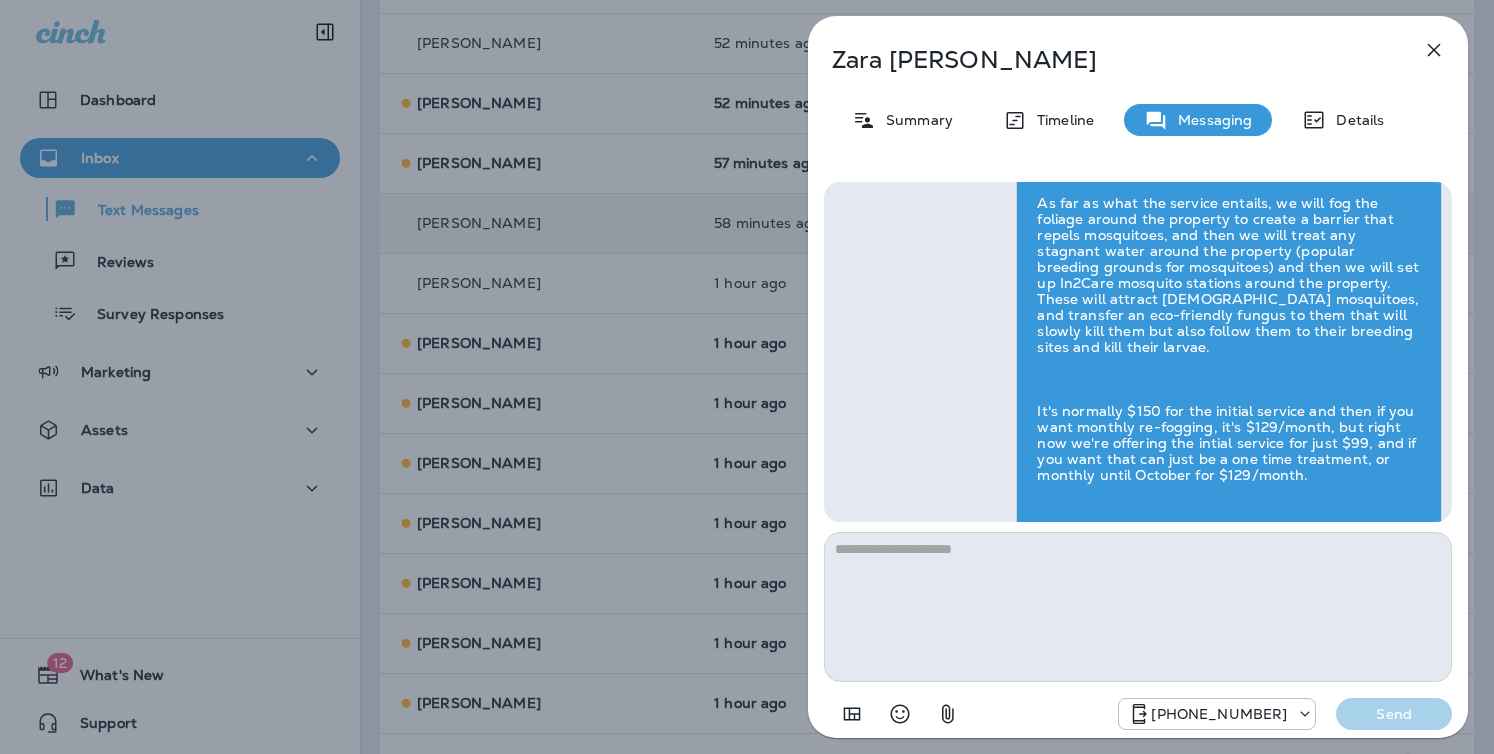 scroll, scrollTop: 0, scrollLeft: 0, axis: both 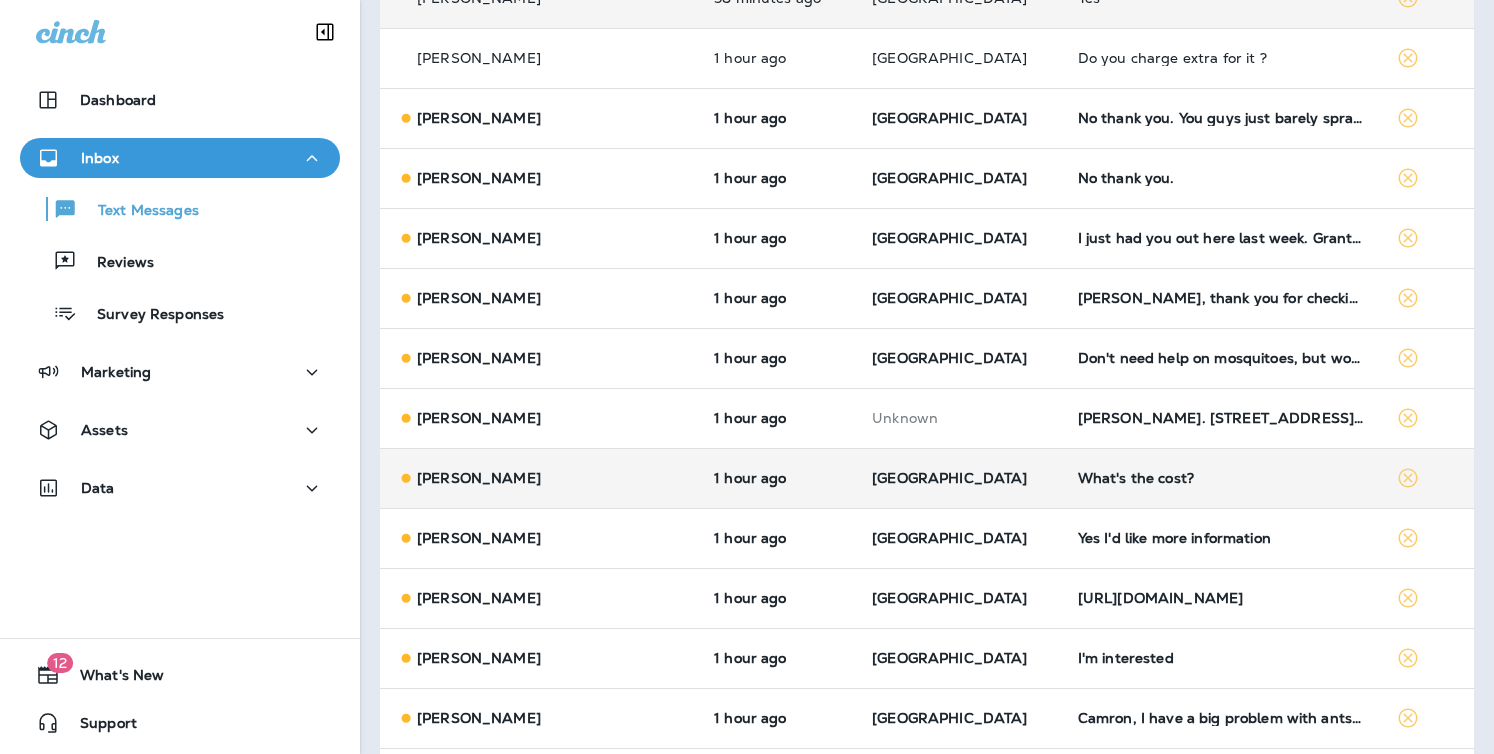 click on "[GEOGRAPHIC_DATA]" at bounding box center (959, 478) 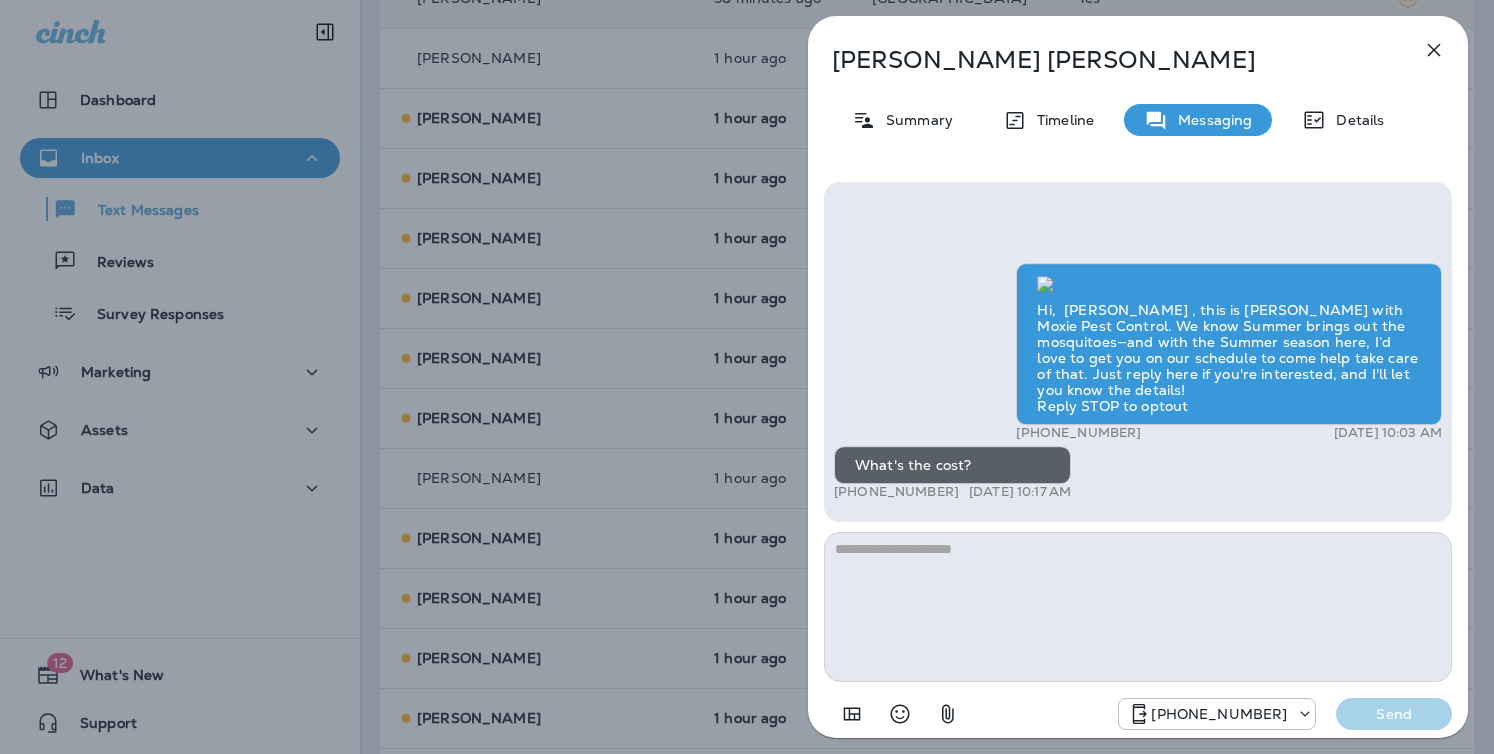 drag, startPoint x: 939, startPoint y: 564, endPoint x: 950, endPoint y: 565, distance: 11.045361 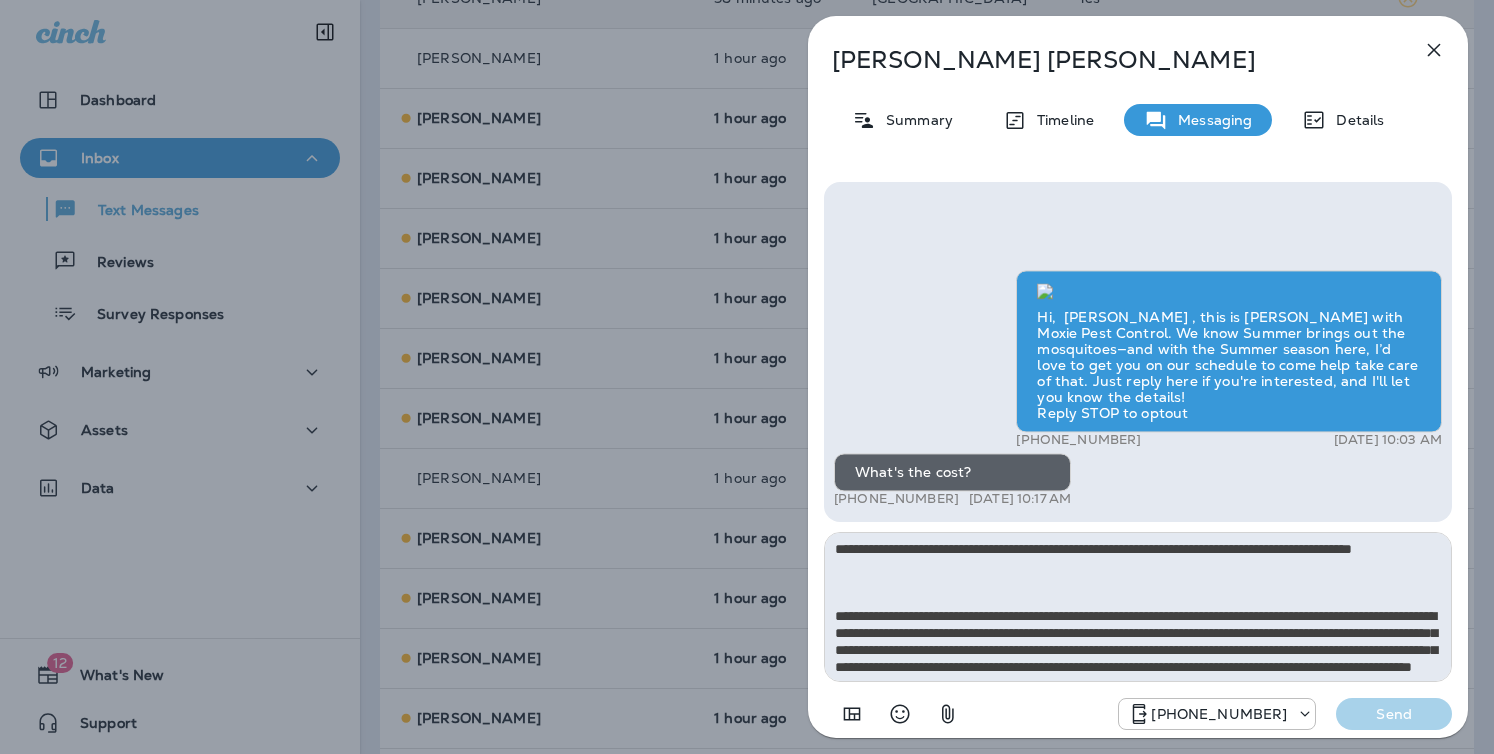scroll, scrollTop: 212, scrollLeft: 0, axis: vertical 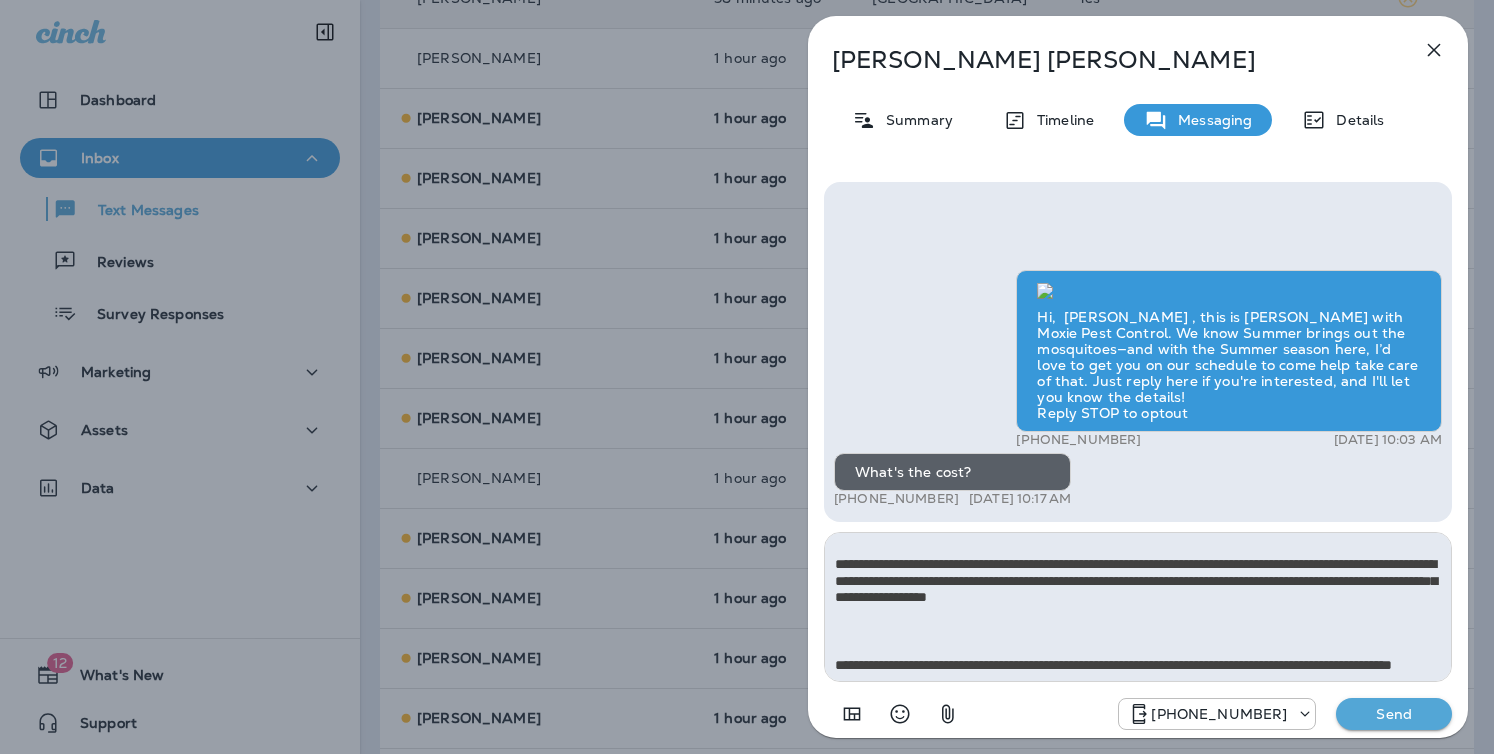 type on "**********" 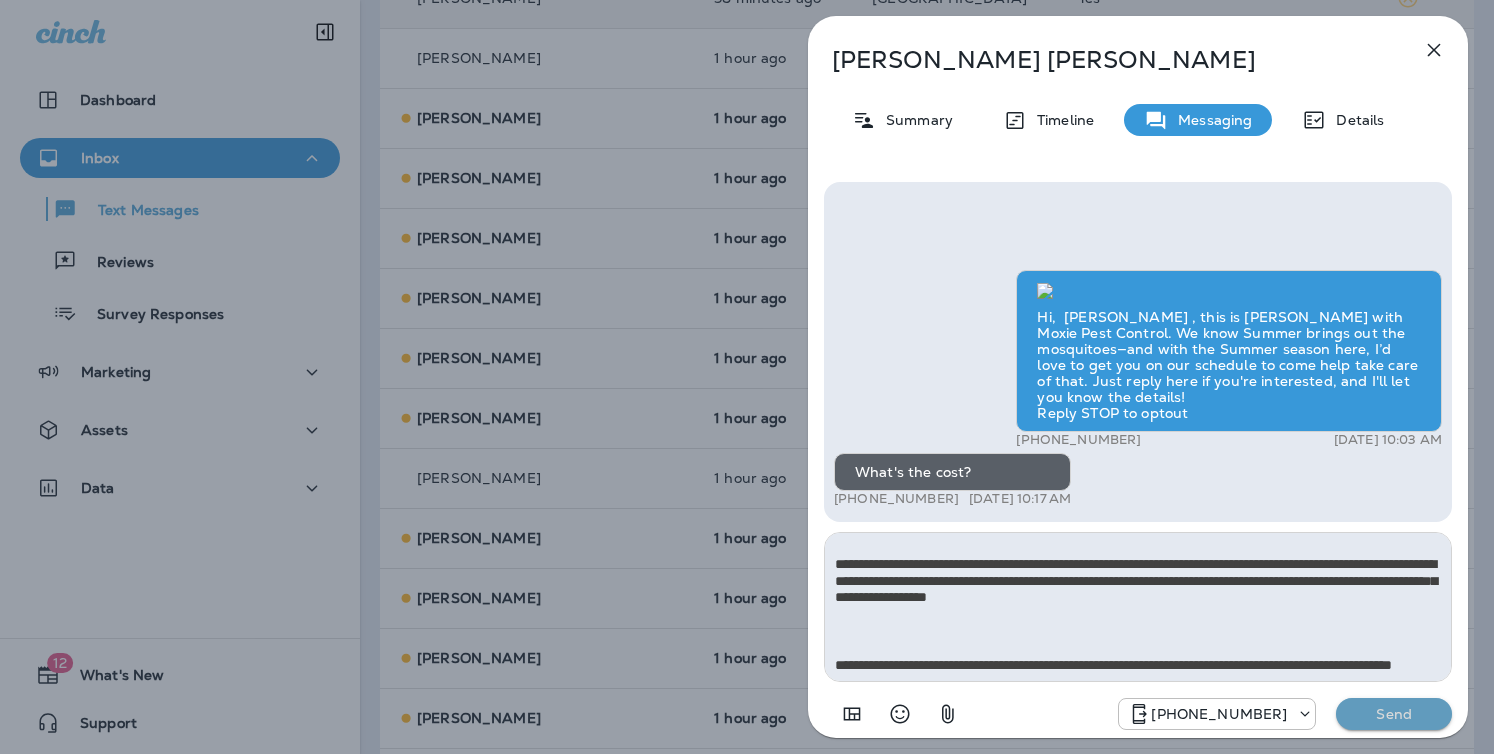 click on "Send" at bounding box center [1394, 714] 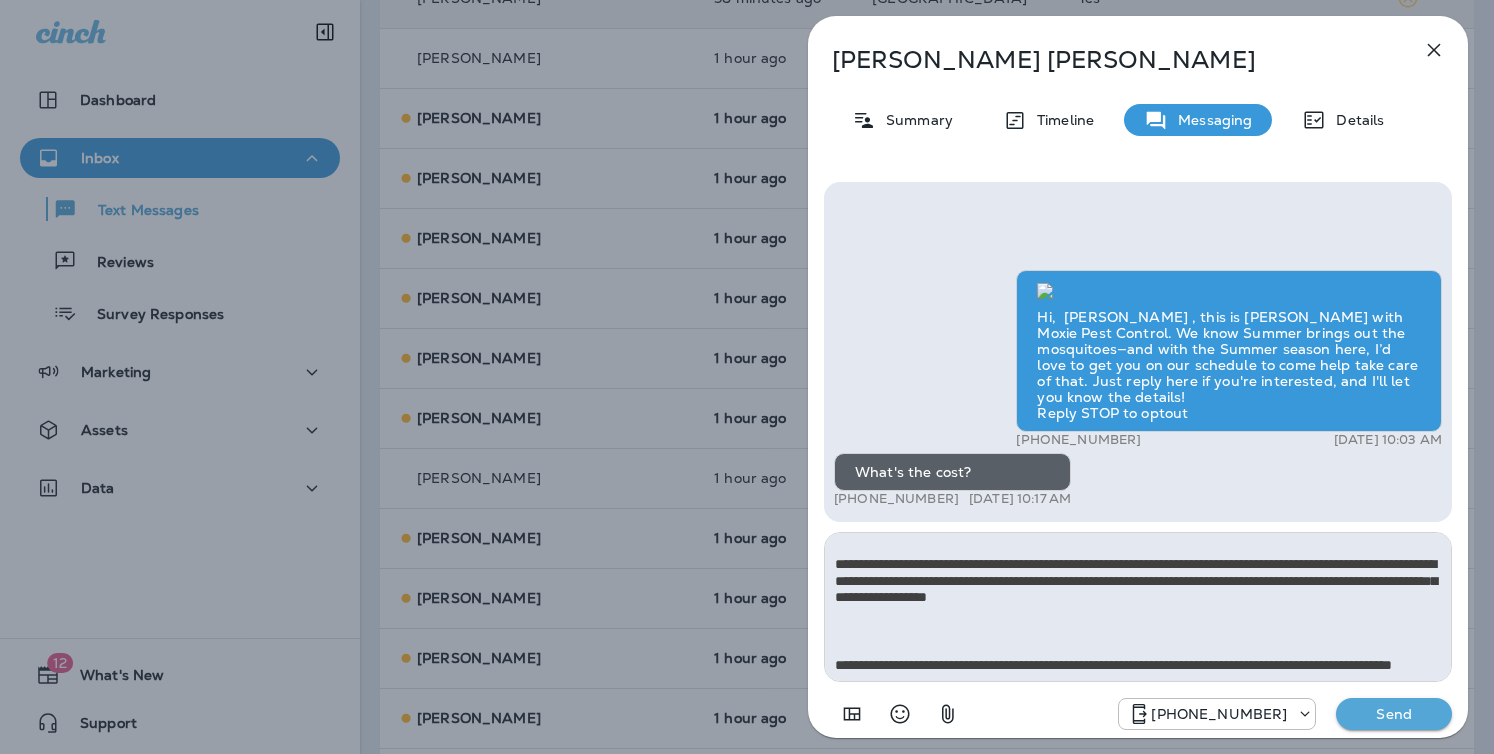 type 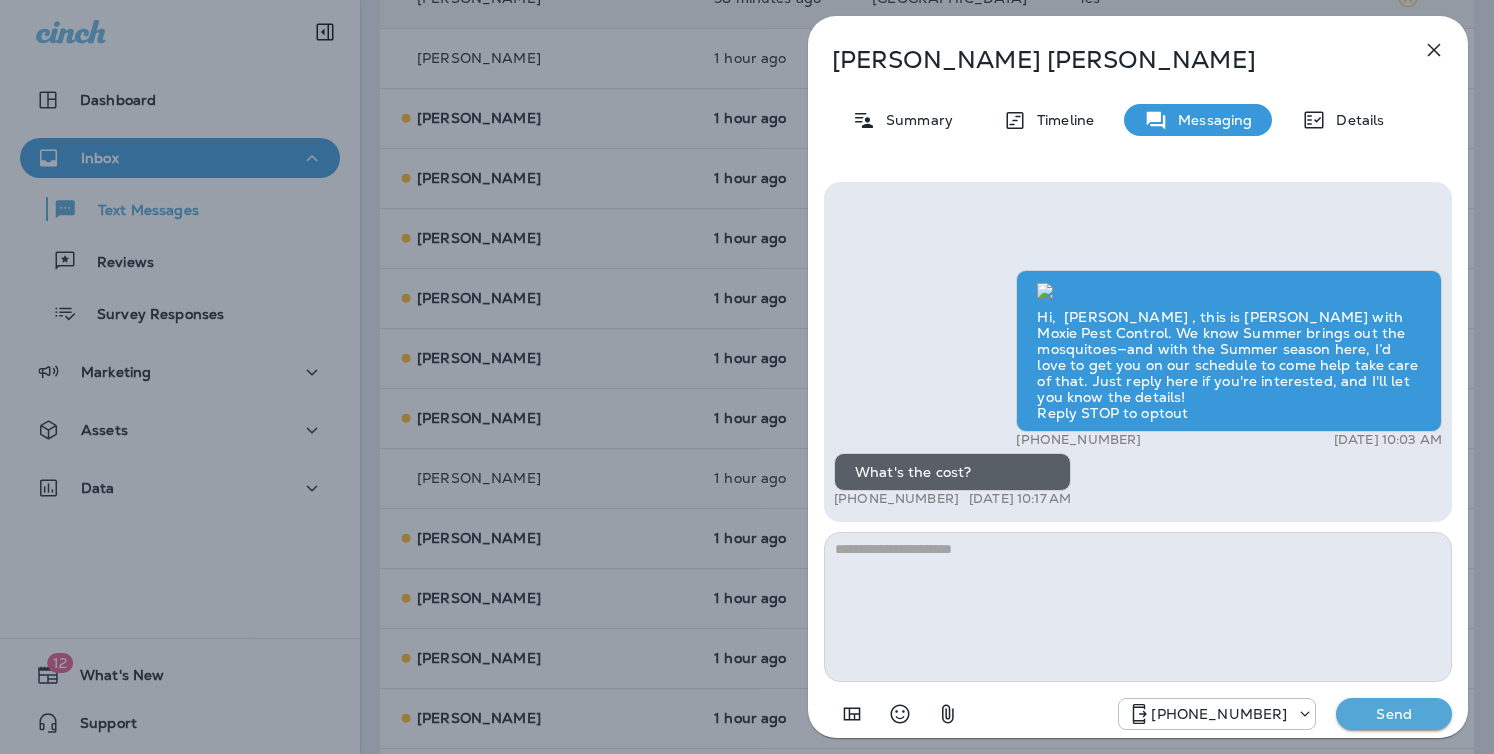 scroll, scrollTop: 0, scrollLeft: 0, axis: both 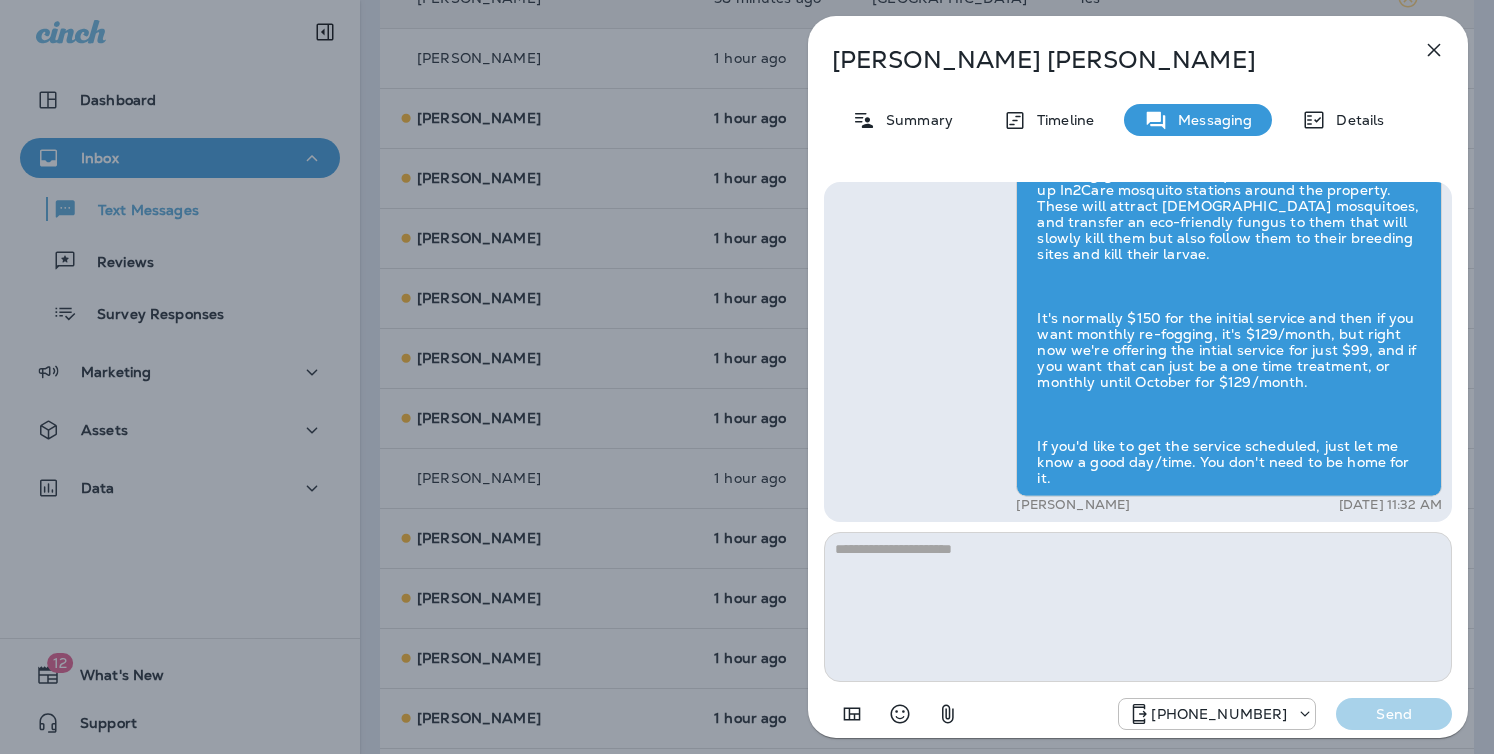 click on "[PERSON_NAME] Summary   Timeline   Messaging   Details   Hi,  [PERSON_NAME] , this is [PERSON_NAME] with Moxie Pest Control. We know Summer brings out the mosquitoes—and with the Summer season here, I’d love to get you on our schedule to come help take care of that. Just reply here if you're interested, and I'll let you know the details!
Reply STOP to optout +18174823792 [DATE] 10:03 AM What's the cost?  +1 (702) 445-1534 [DATE] 10:17 AM   [PERSON_NAME] [DATE] 11:32 AM [PHONE_NUMBER] Send" at bounding box center (747, 377) 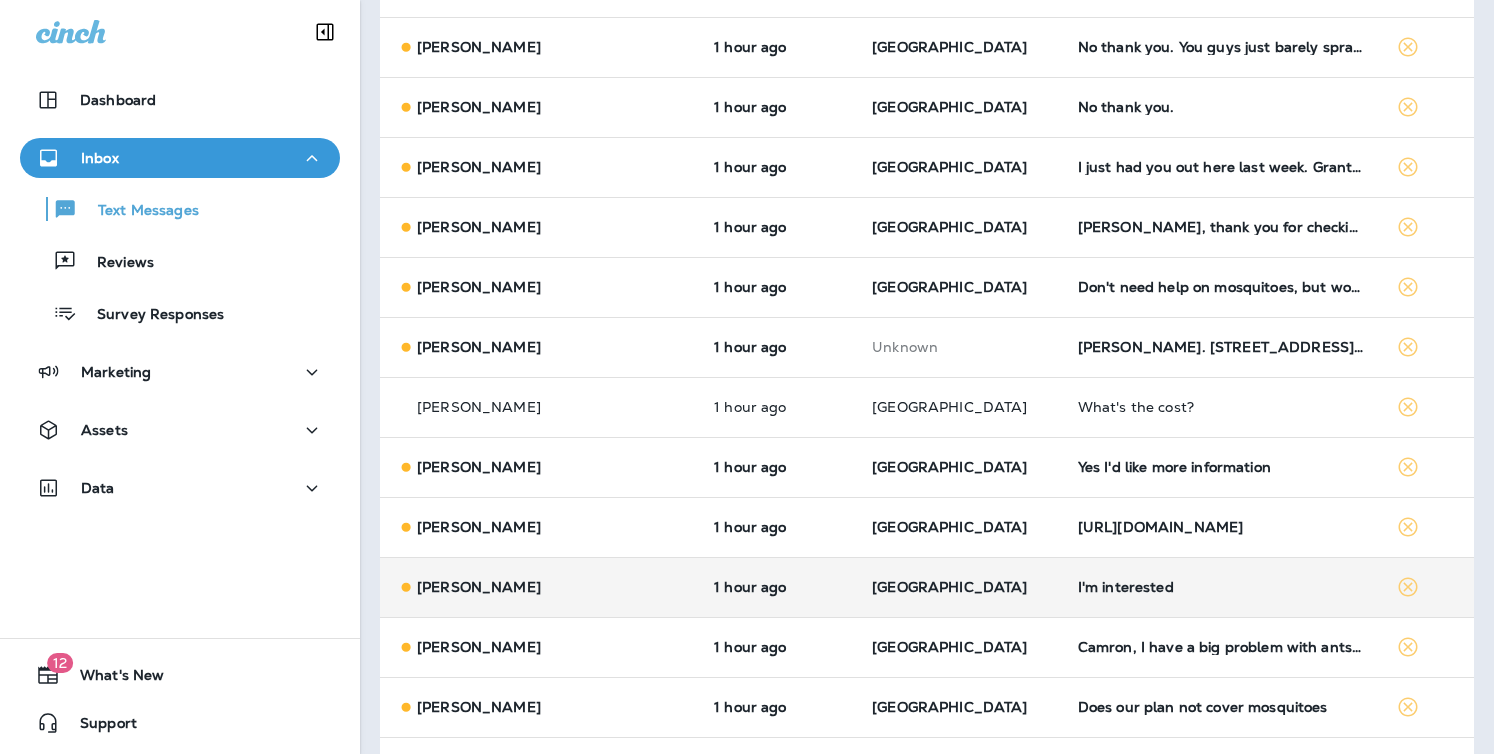 scroll, scrollTop: 1333, scrollLeft: 0, axis: vertical 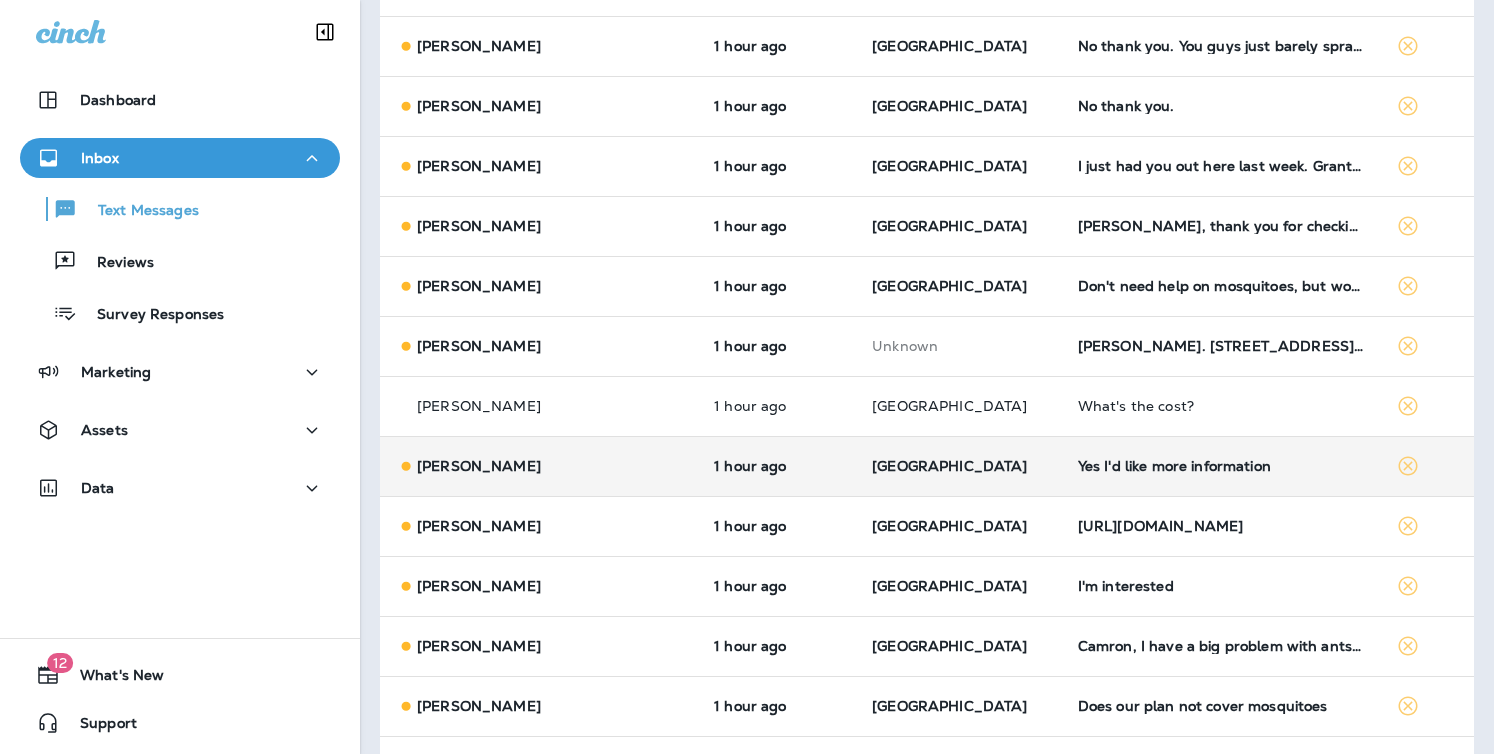 click on "[GEOGRAPHIC_DATA]" at bounding box center [959, 466] 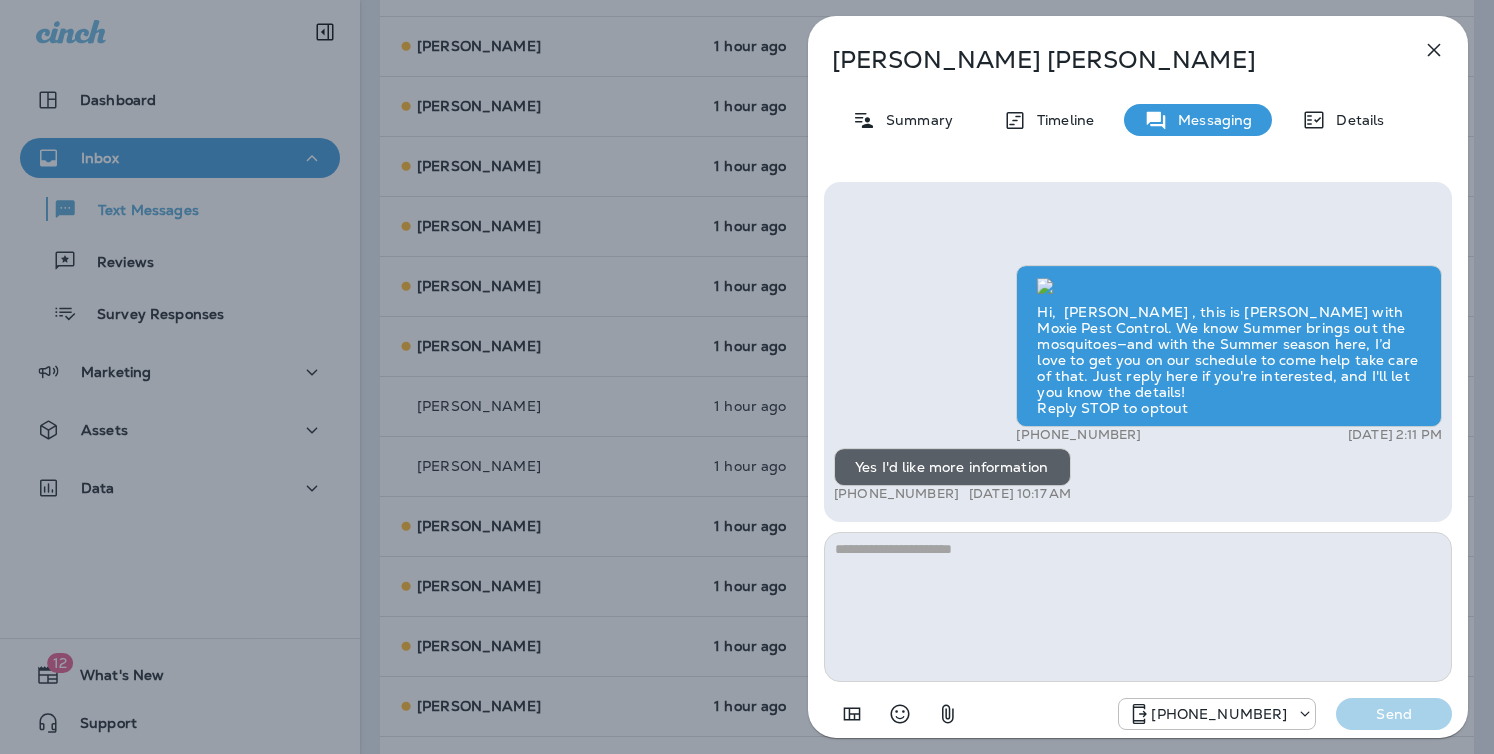 click at bounding box center [1138, 607] 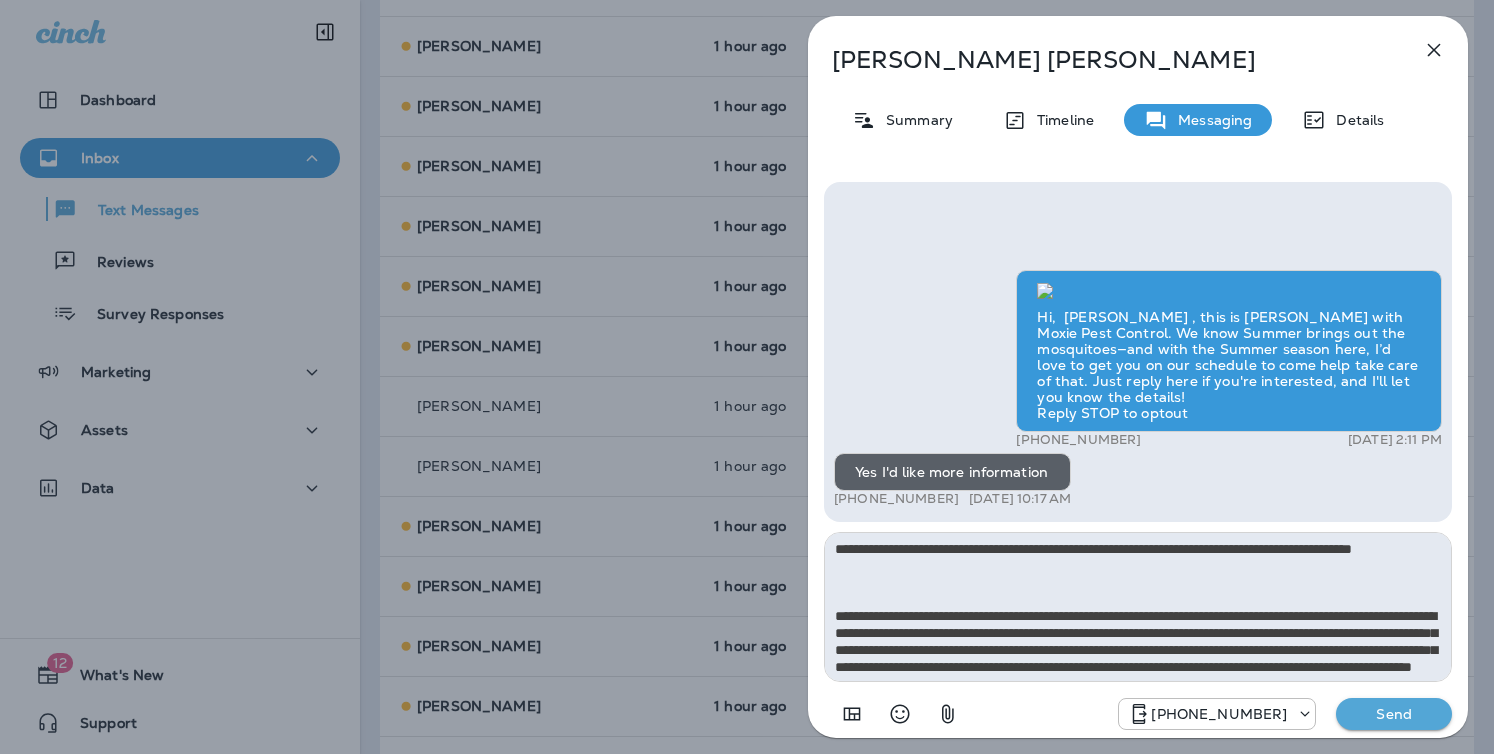 scroll, scrollTop: 212, scrollLeft: 0, axis: vertical 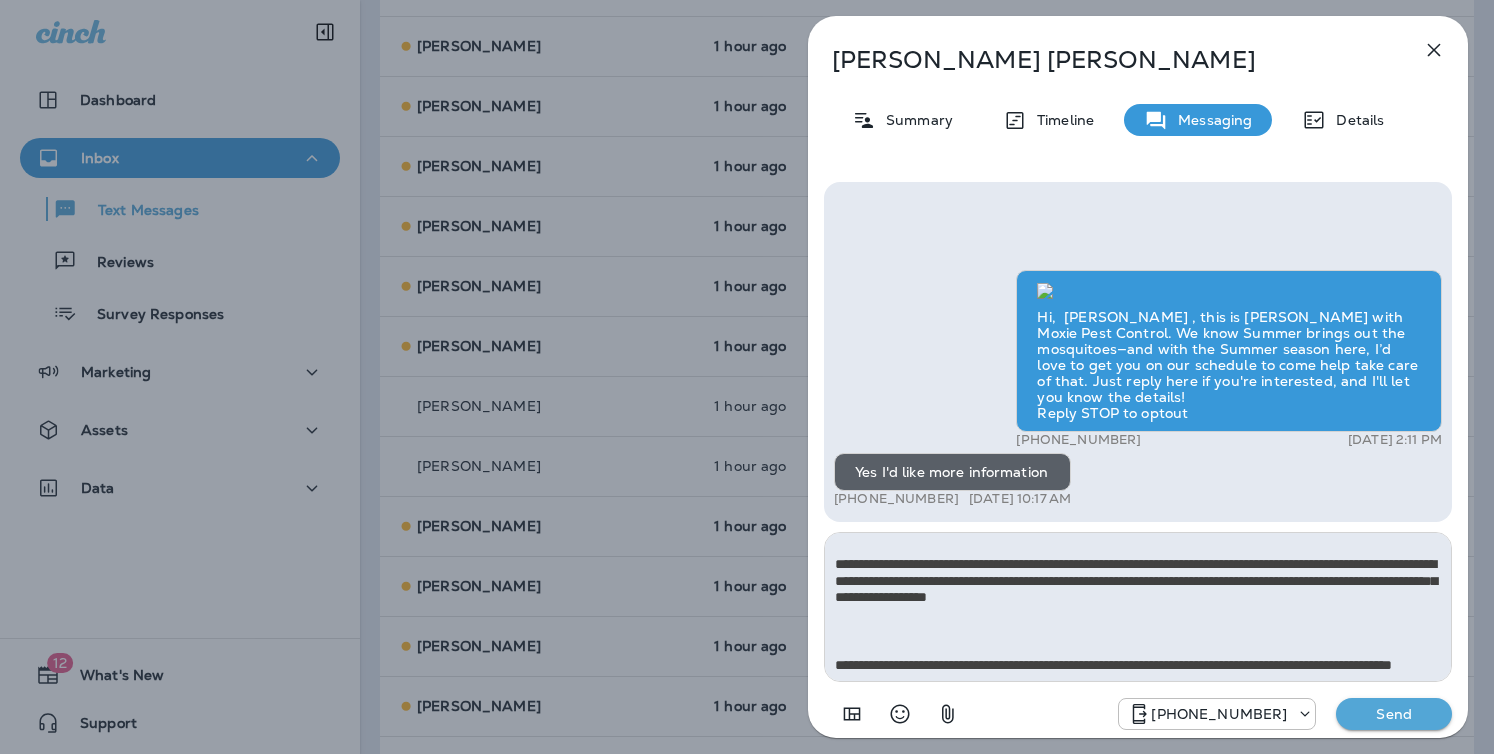 type on "**********" 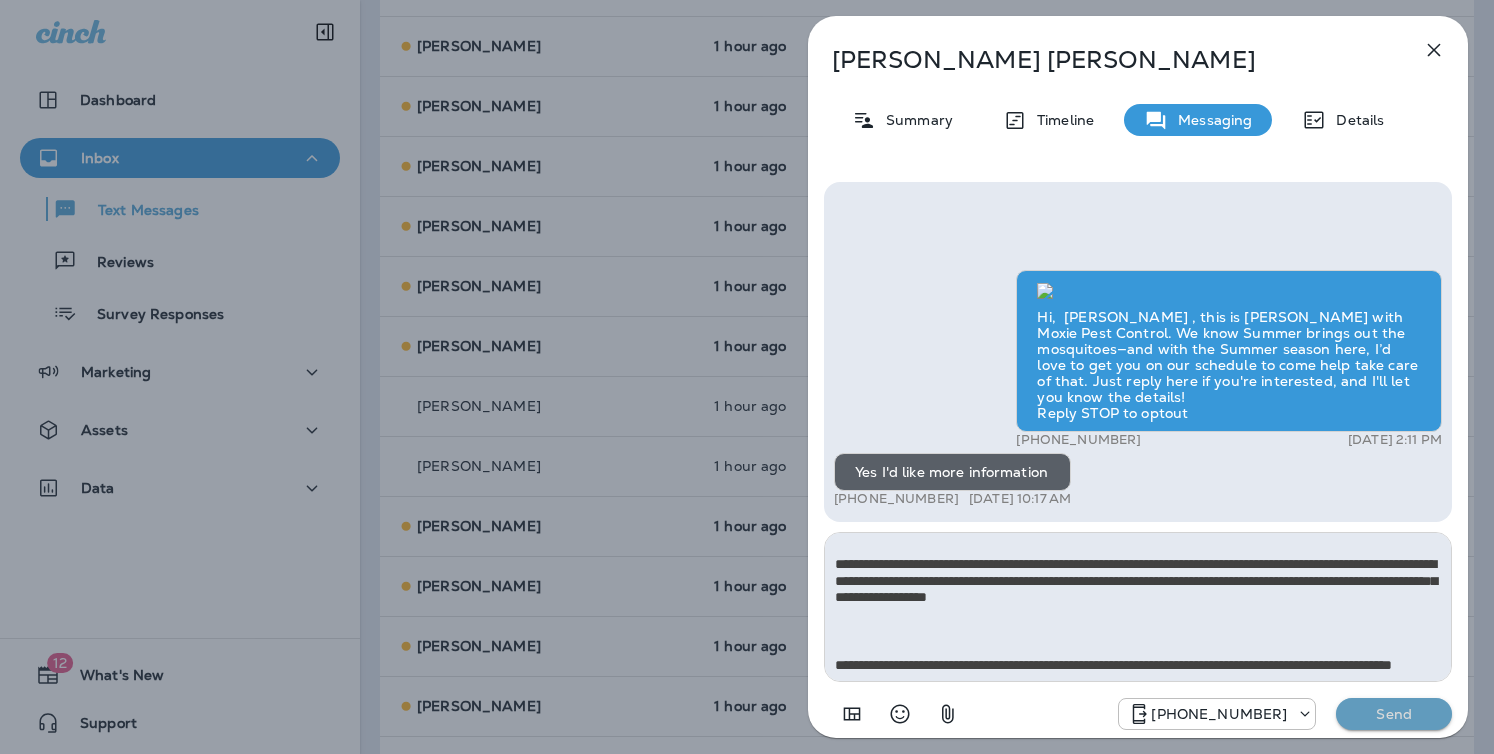 click on "Send" at bounding box center (1394, 714) 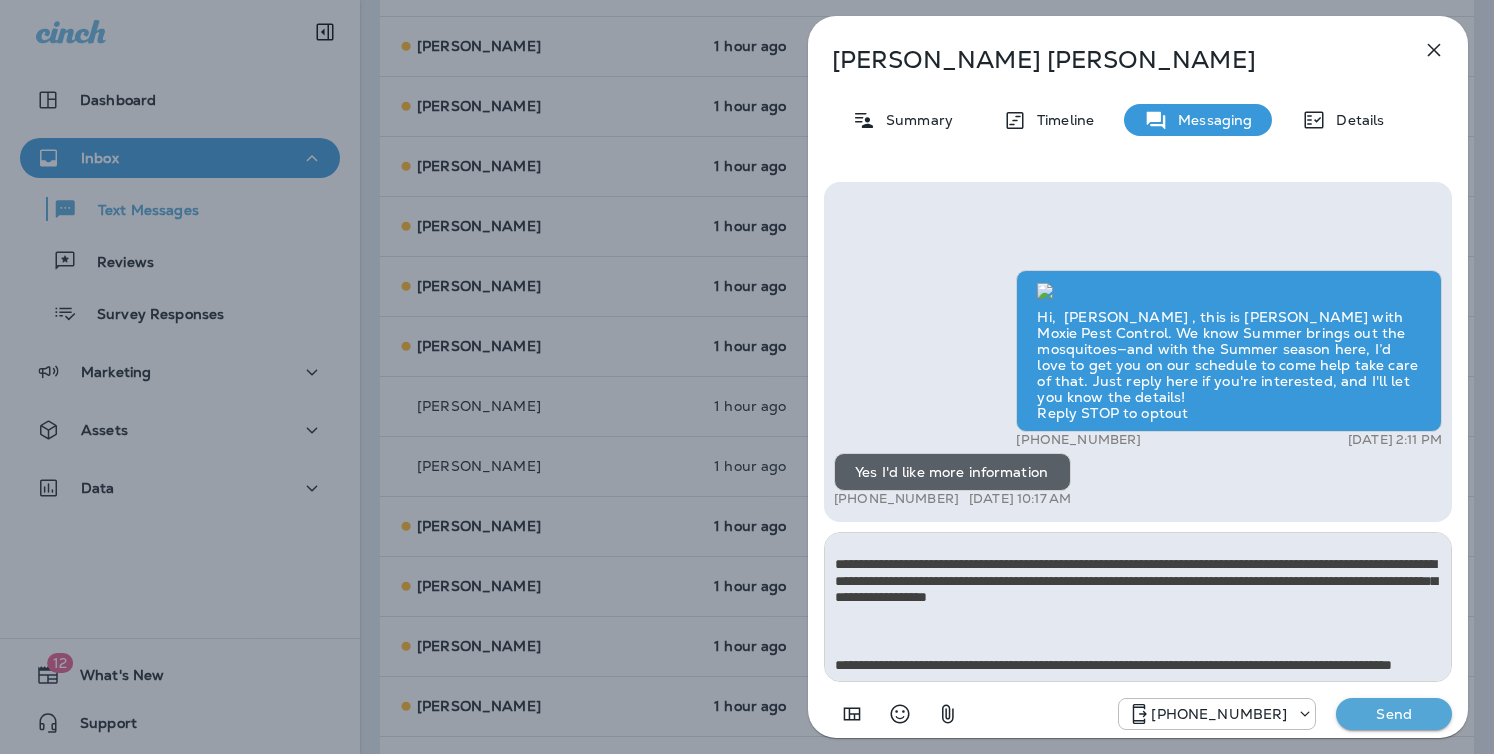 type 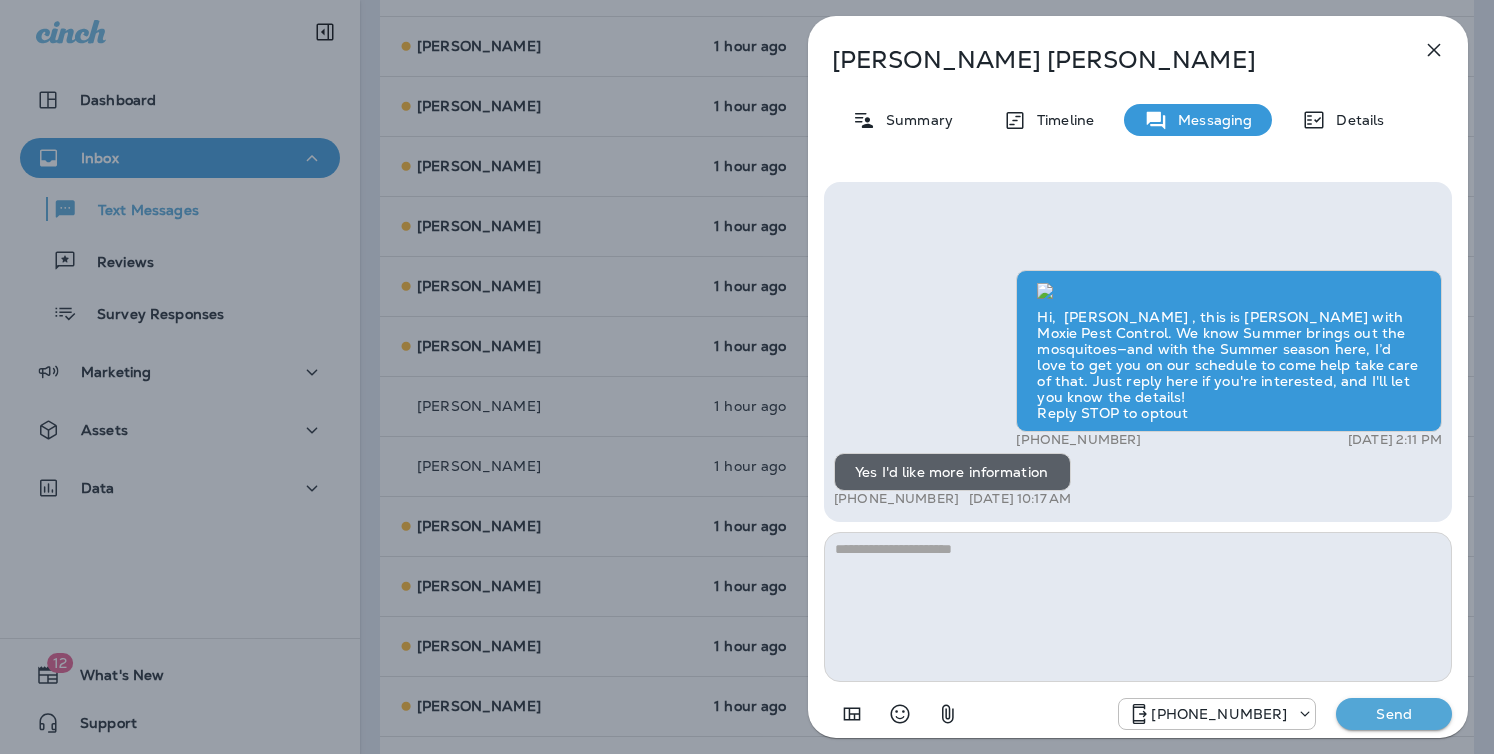 scroll, scrollTop: 0, scrollLeft: 0, axis: both 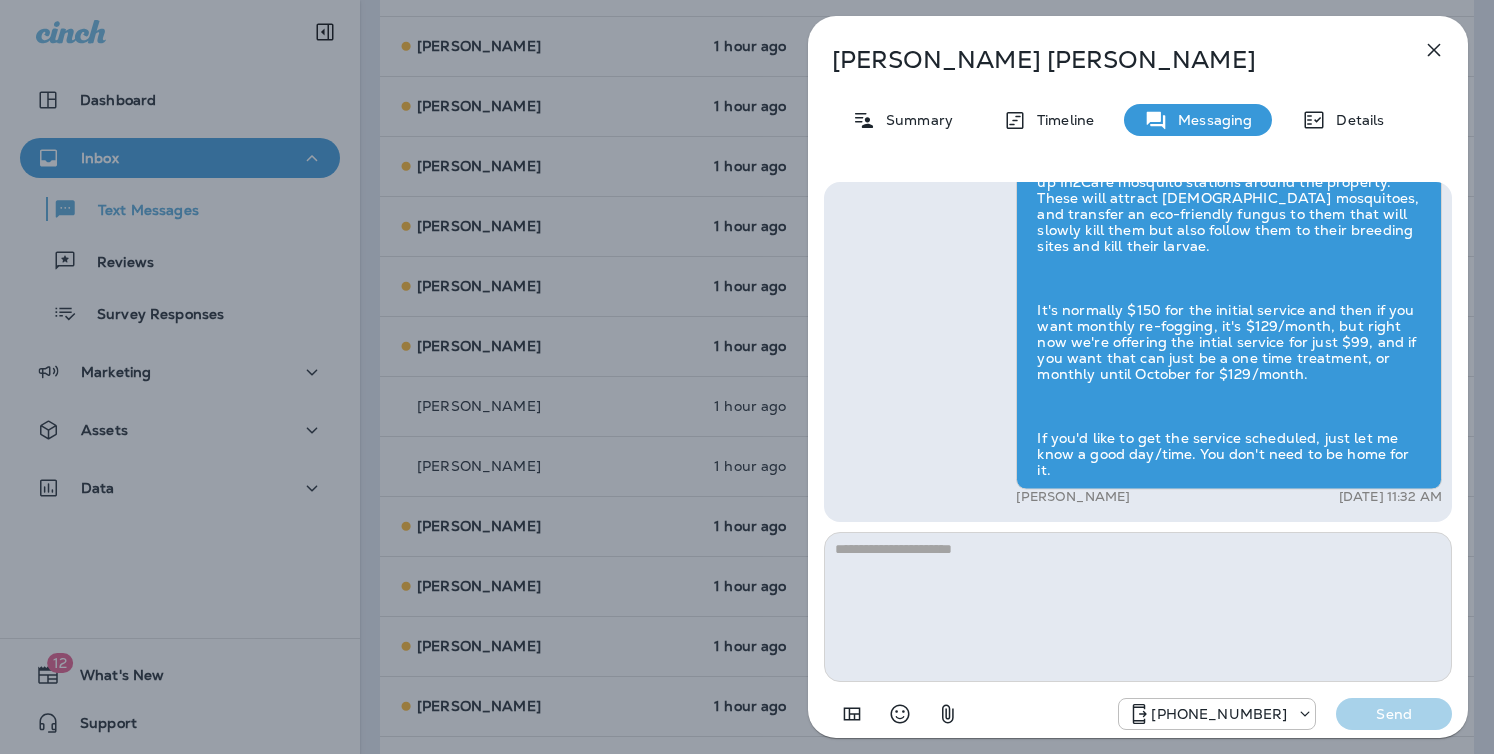 click on "[PERSON_NAME] Summary   Timeline   Messaging   Details   Hi,  [PERSON_NAME] , this is [PERSON_NAME] with Moxie Pest Control. We know Summer brings out the mosquitoes—and with the Summer season here, I’d love to get you on our schedule to come help take care of that. Just reply here if you're interested, and I'll let you know the details!
Reply STOP to optout +18174823792 [DATE] 2:11 PM Yes I'd like more information  +1 (713) 419-2676 [DATE] 10:17 AM   [PERSON_NAME] [DATE] 11:32 AM [PHONE_NUMBER] Send" at bounding box center (747, 377) 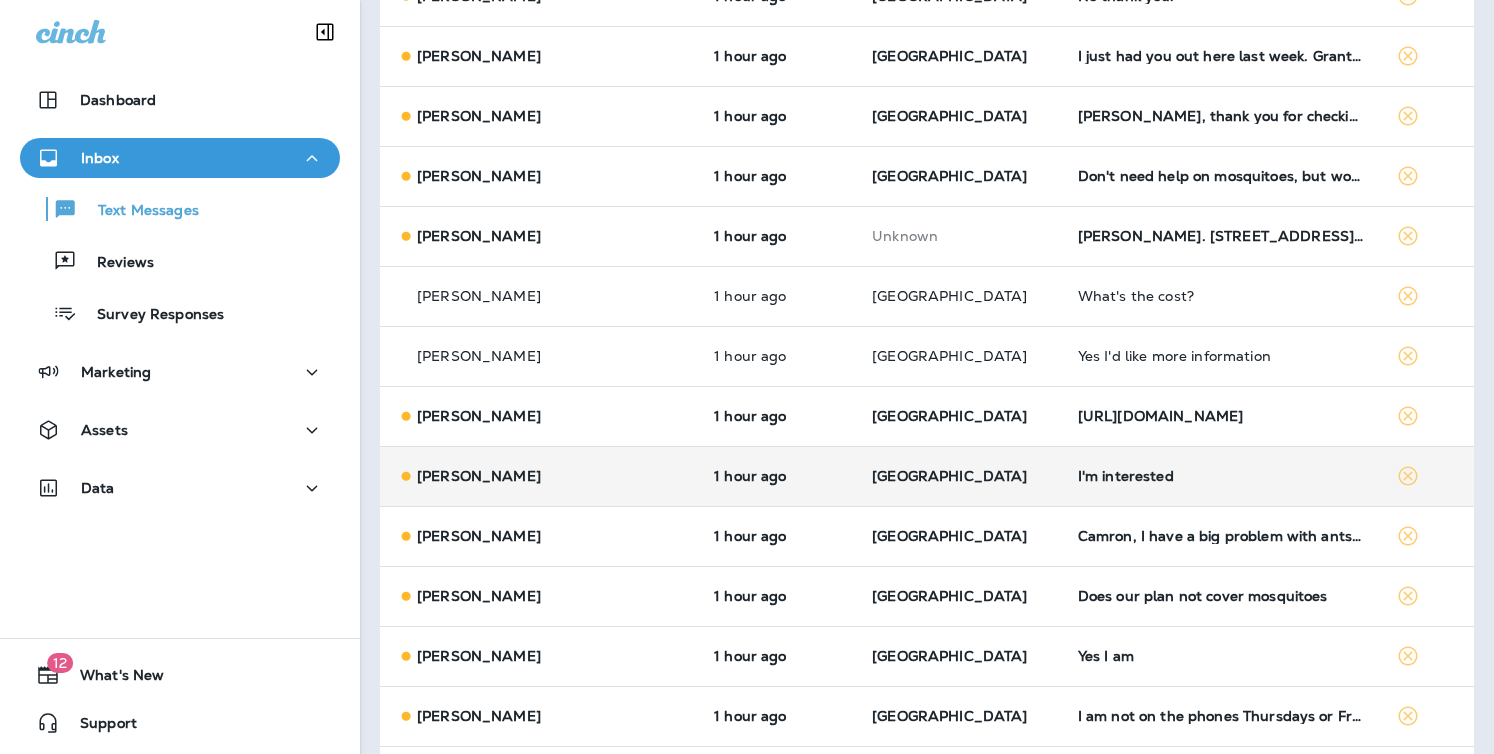 scroll, scrollTop: 1445, scrollLeft: 0, axis: vertical 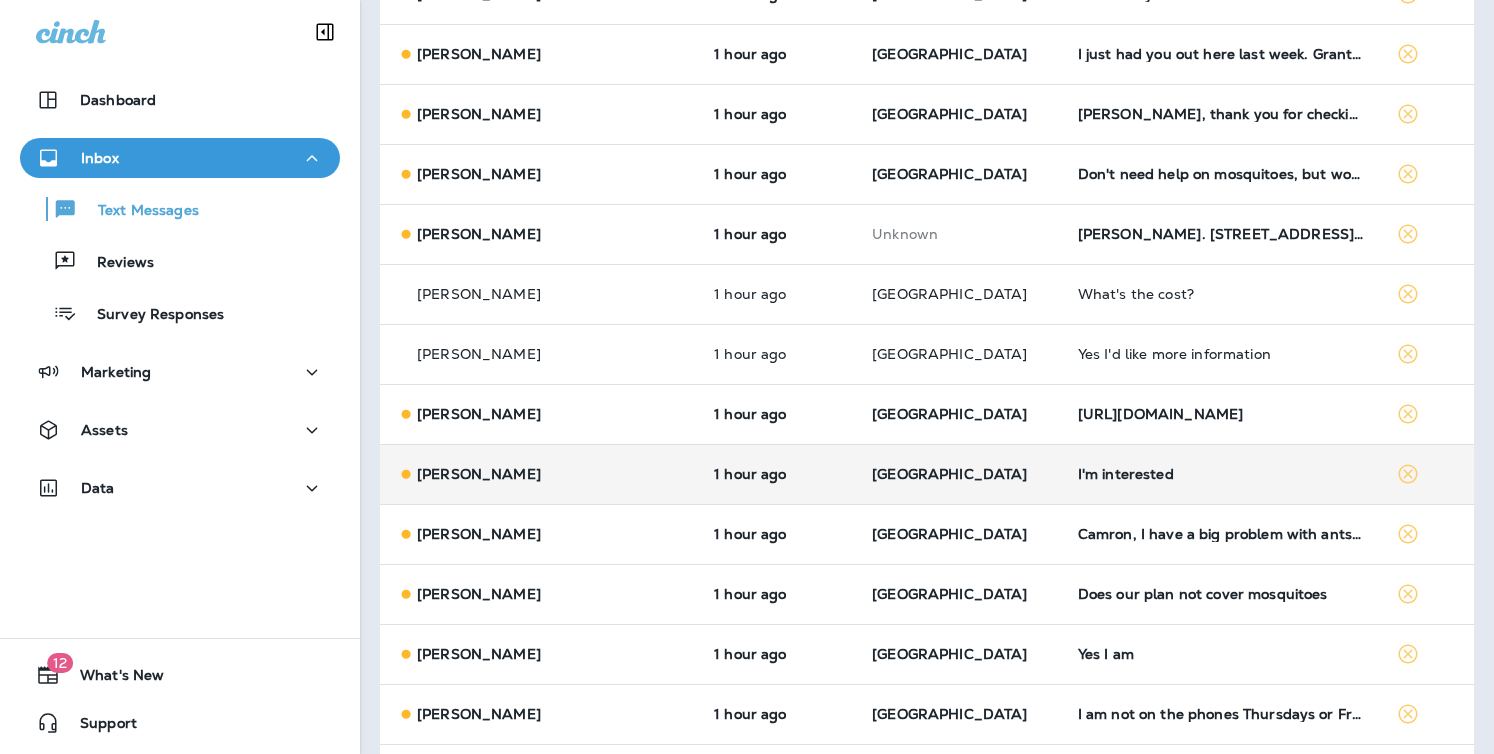 click on "[GEOGRAPHIC_DATA]" at bounding box center (959, 474) 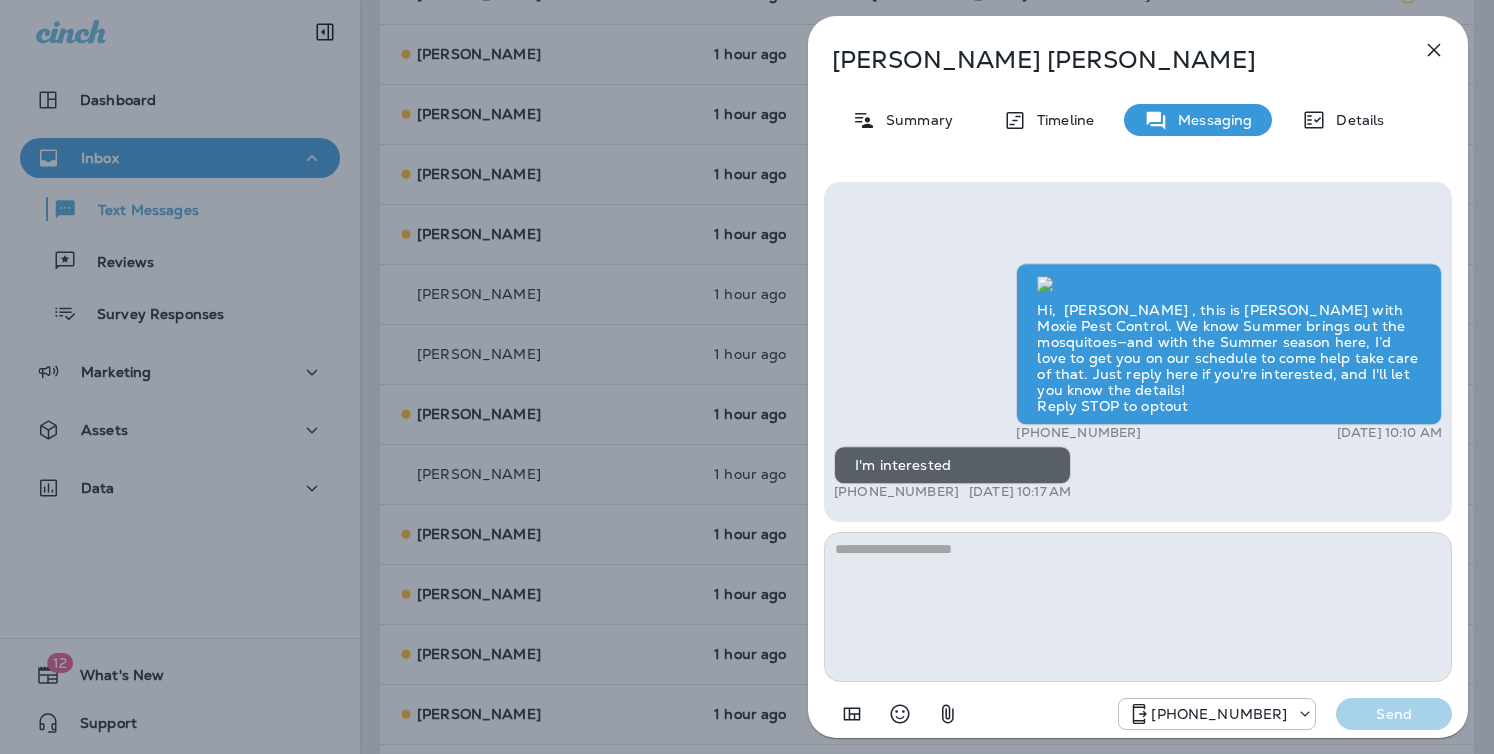 click at bounding box center [1138, 607] 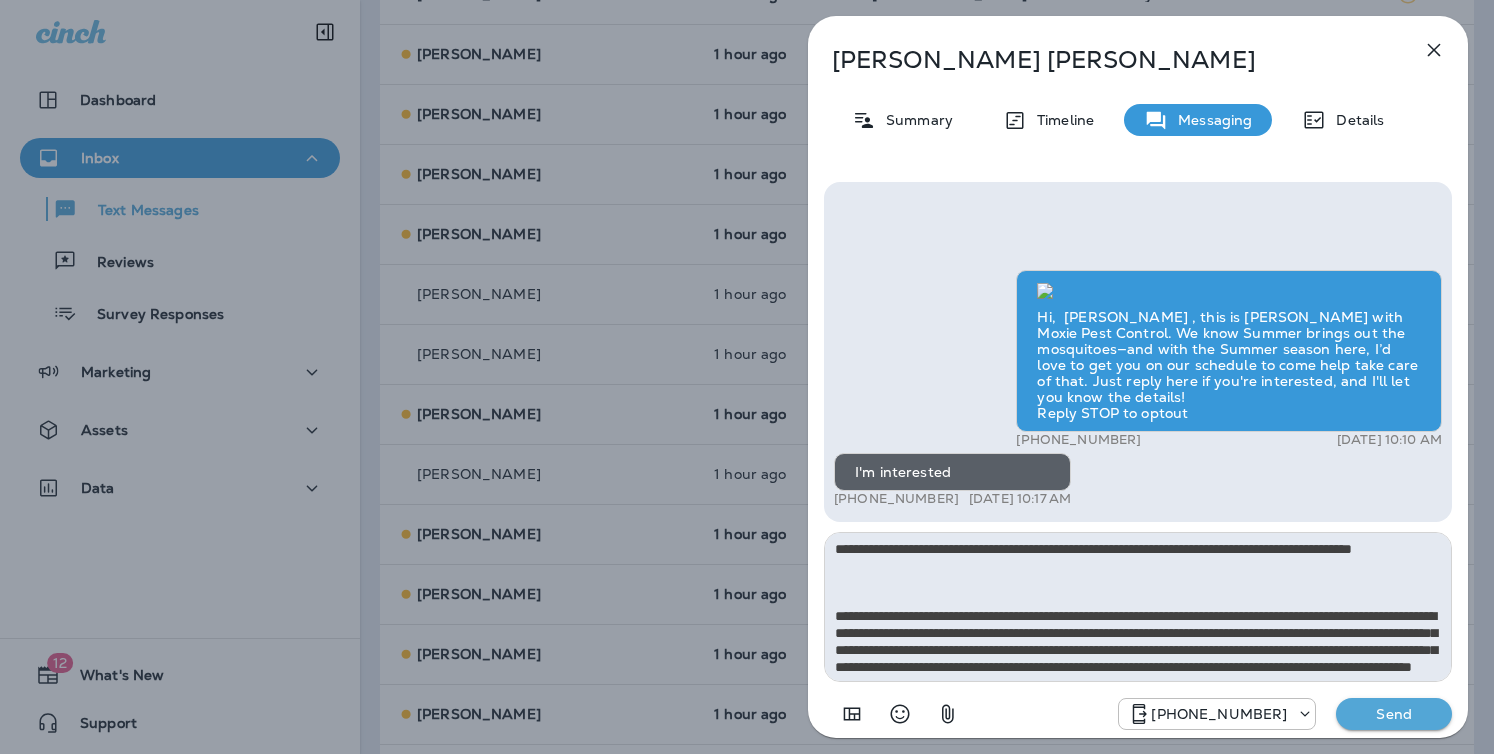 scroll, scrollTop: 212, scrollLeft: 0, axis: vertical 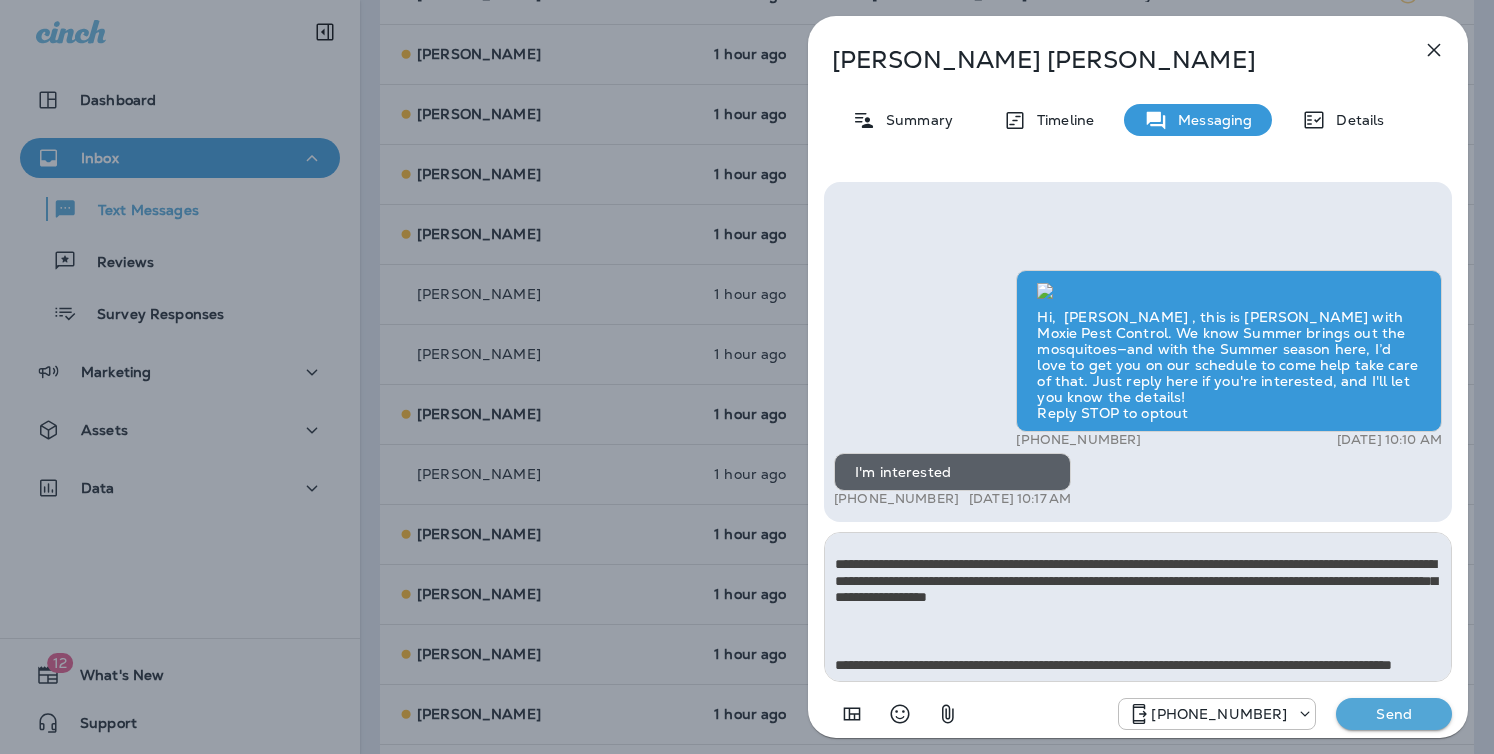 type on "**********" 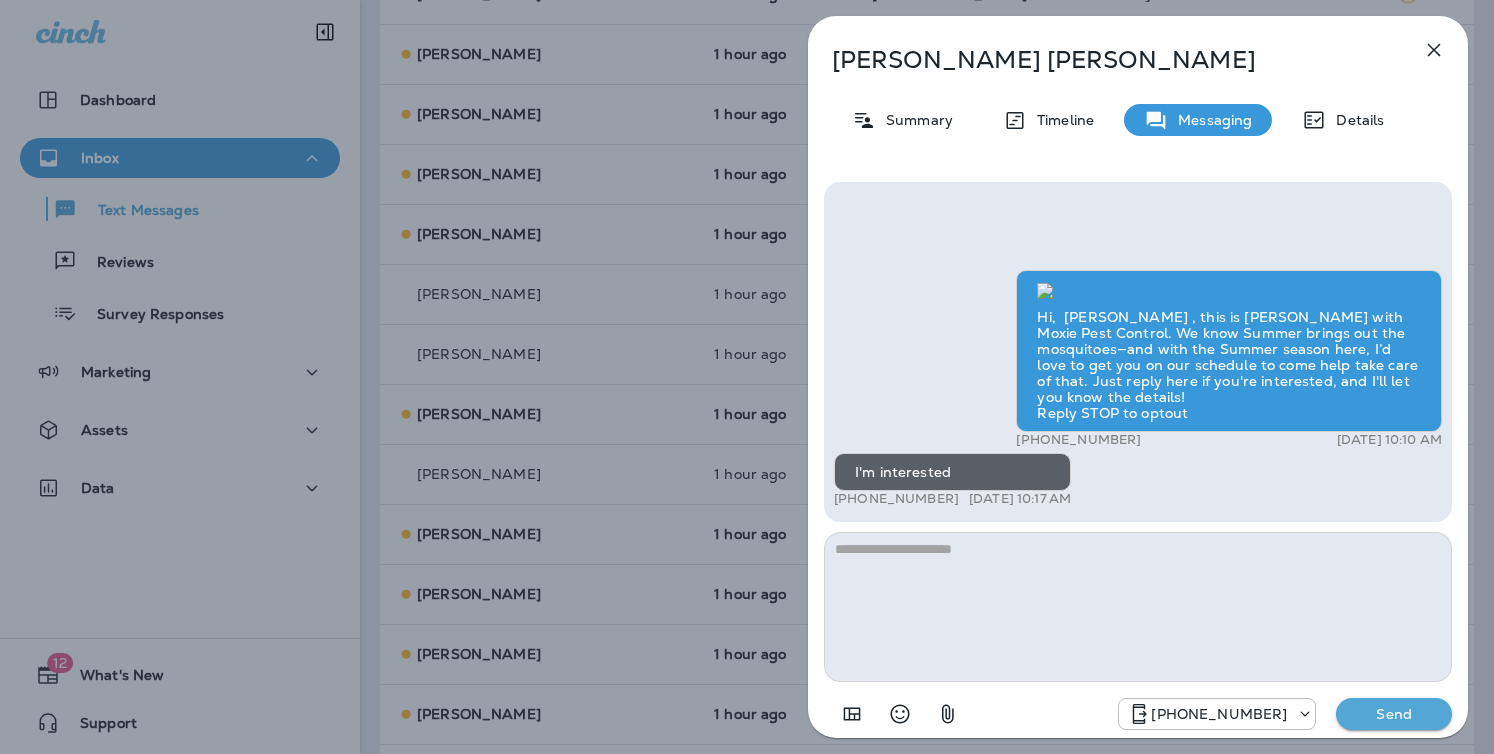 scroll, scrollTop: 0, scrollLeft: 0, axis: both 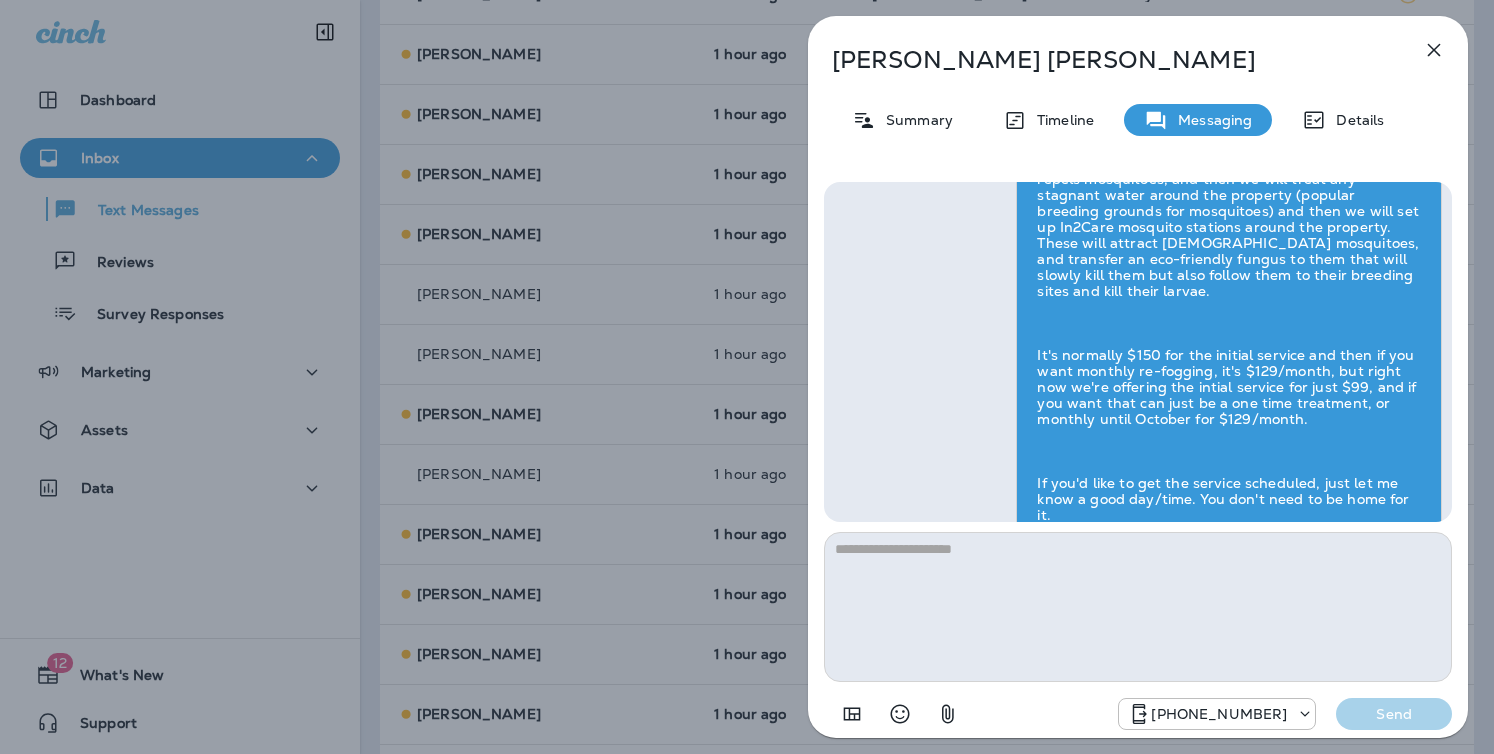 click on "[PERSON_NAME] Summary   Timeline   Messaging   Details   Hi,  [PERSON_NAME] , this is [PERSON_NAME] with Moxie Pest Control. We know Summer brings out the mosquitoes—and with the Summer season here, I’d love to get you on our schedule to come help take care of that. Just reply here if you're interested, and I'll let you know the details!
Reply STOP to optout +18174823792 [DATE] 10:10 AM I'm interested  +1 (346) 345-6511 [DATE] 10:17 AM   [PERSON_NAME] [DATE] 11:32 AM [PHONE_NUMBER] Send" at bounding box center [747, 377] 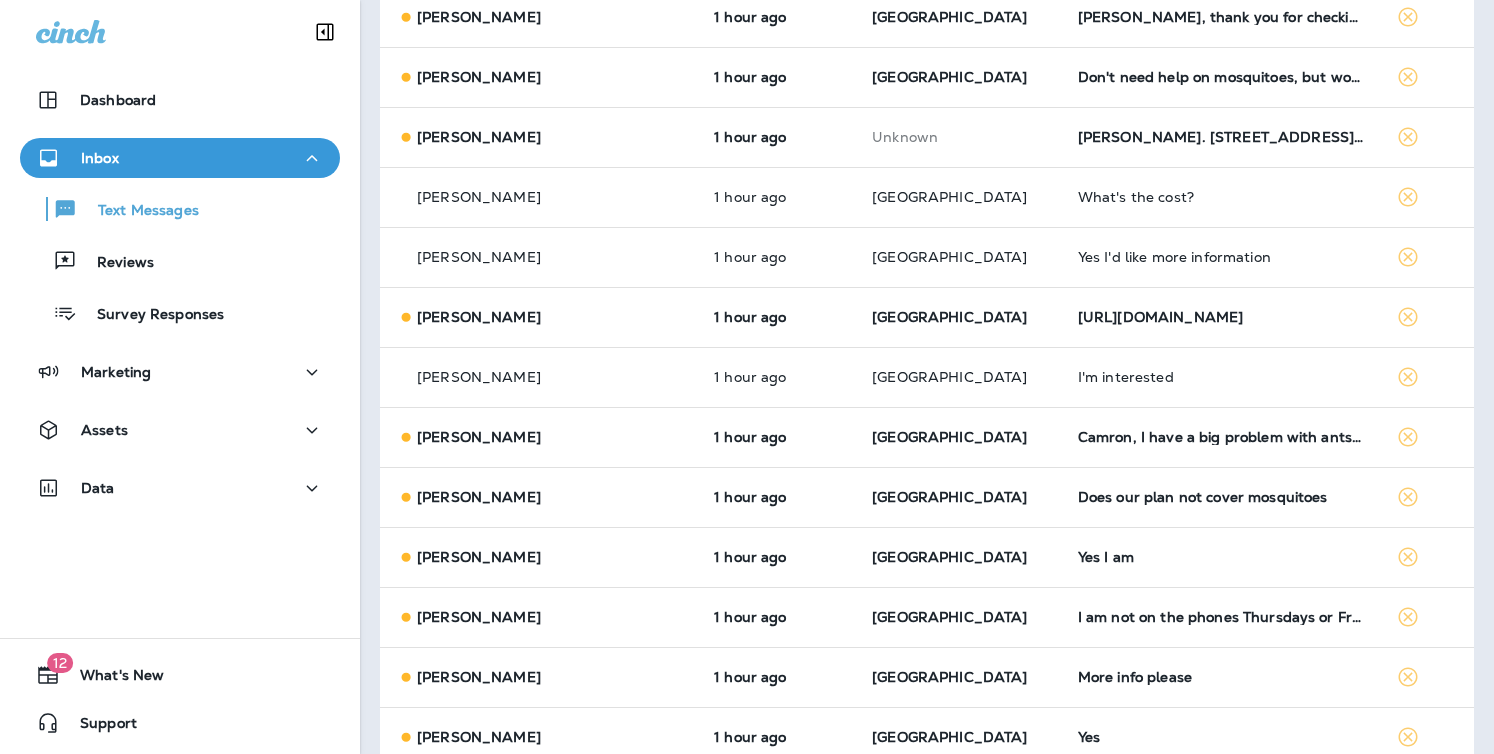scroll, scrollTop: 1544, scrollLeft: 0, axis: vertical 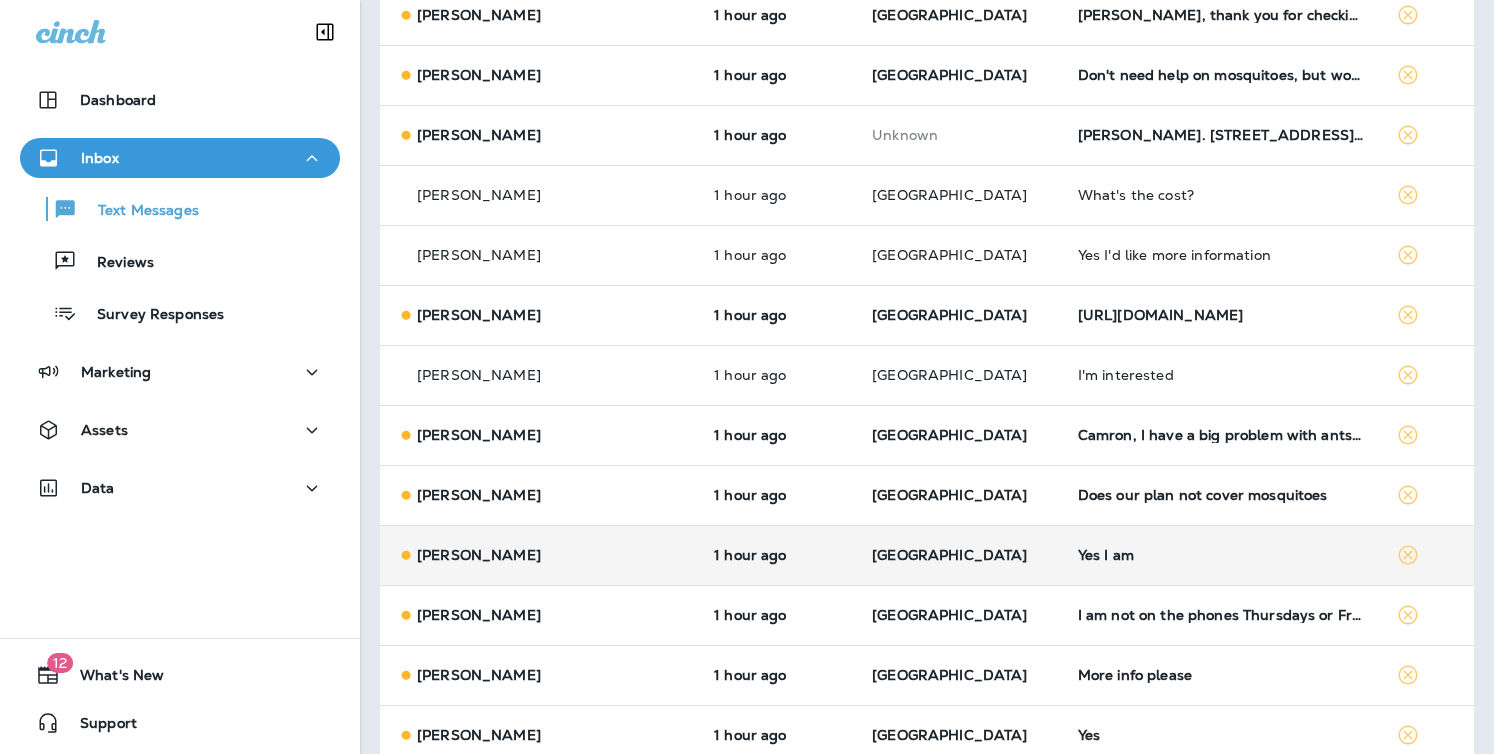 click on "[GEOGRAPHIC_DATA]" at bounding box center (959, 555) 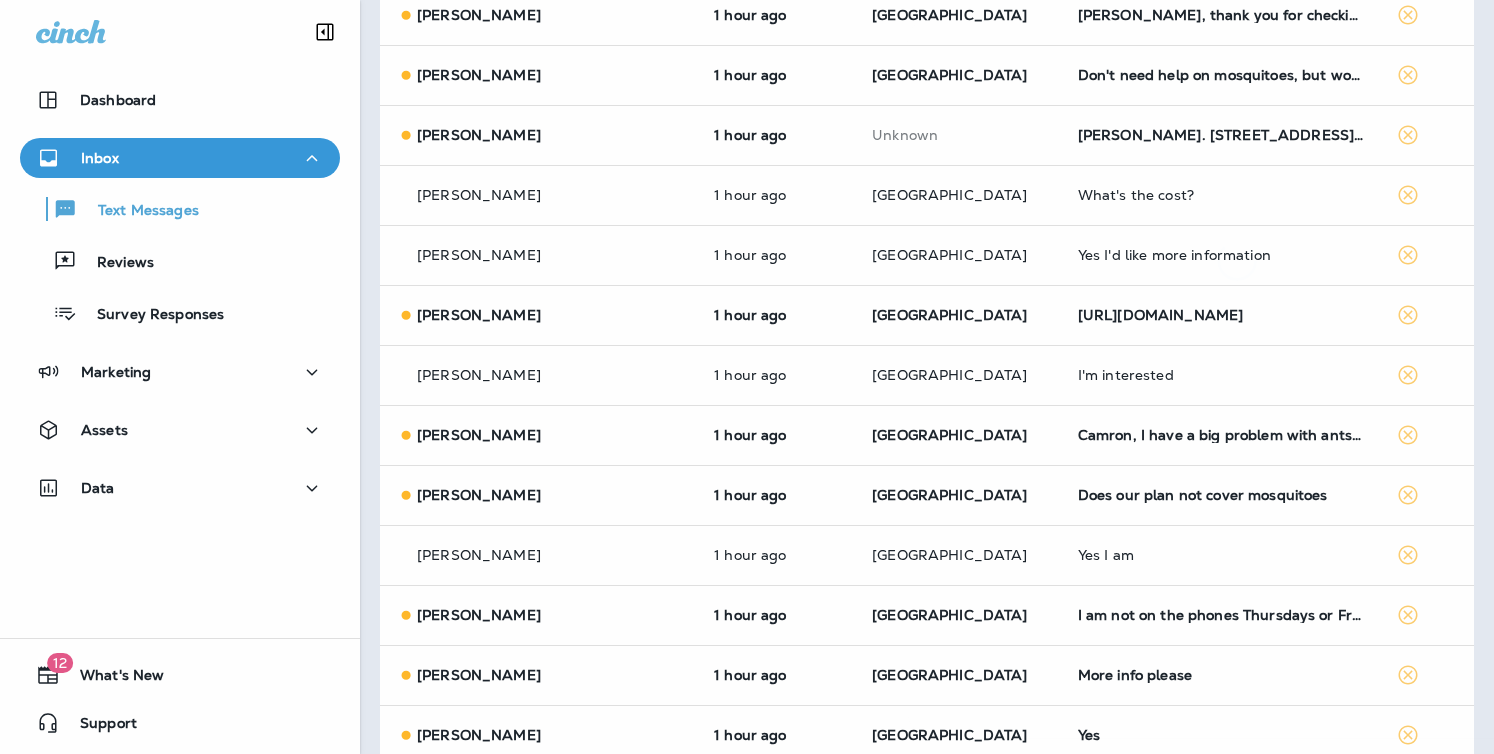 scroll, scrollTop: 1543, scrollLeft: 0, axis: vertical 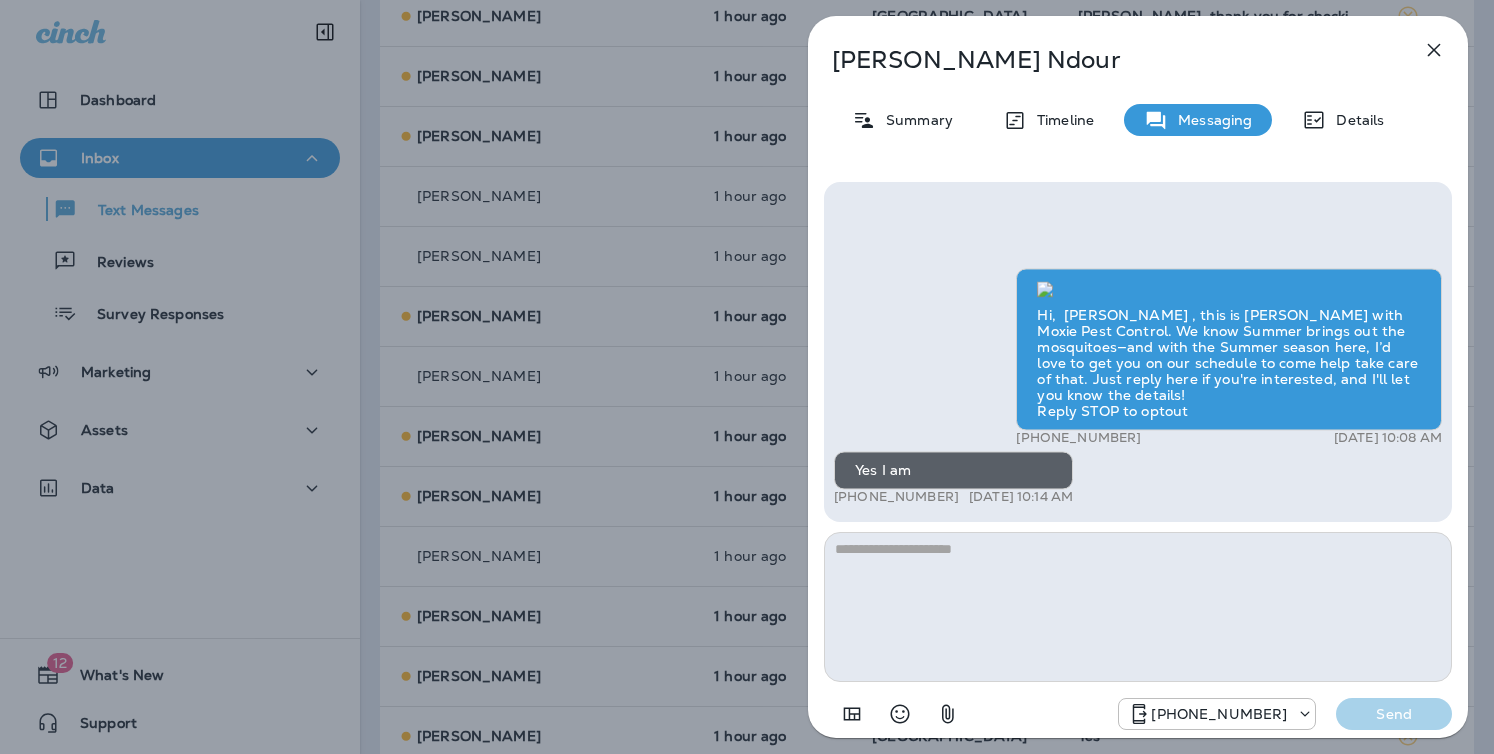 click at bounding box center (1138, 607) 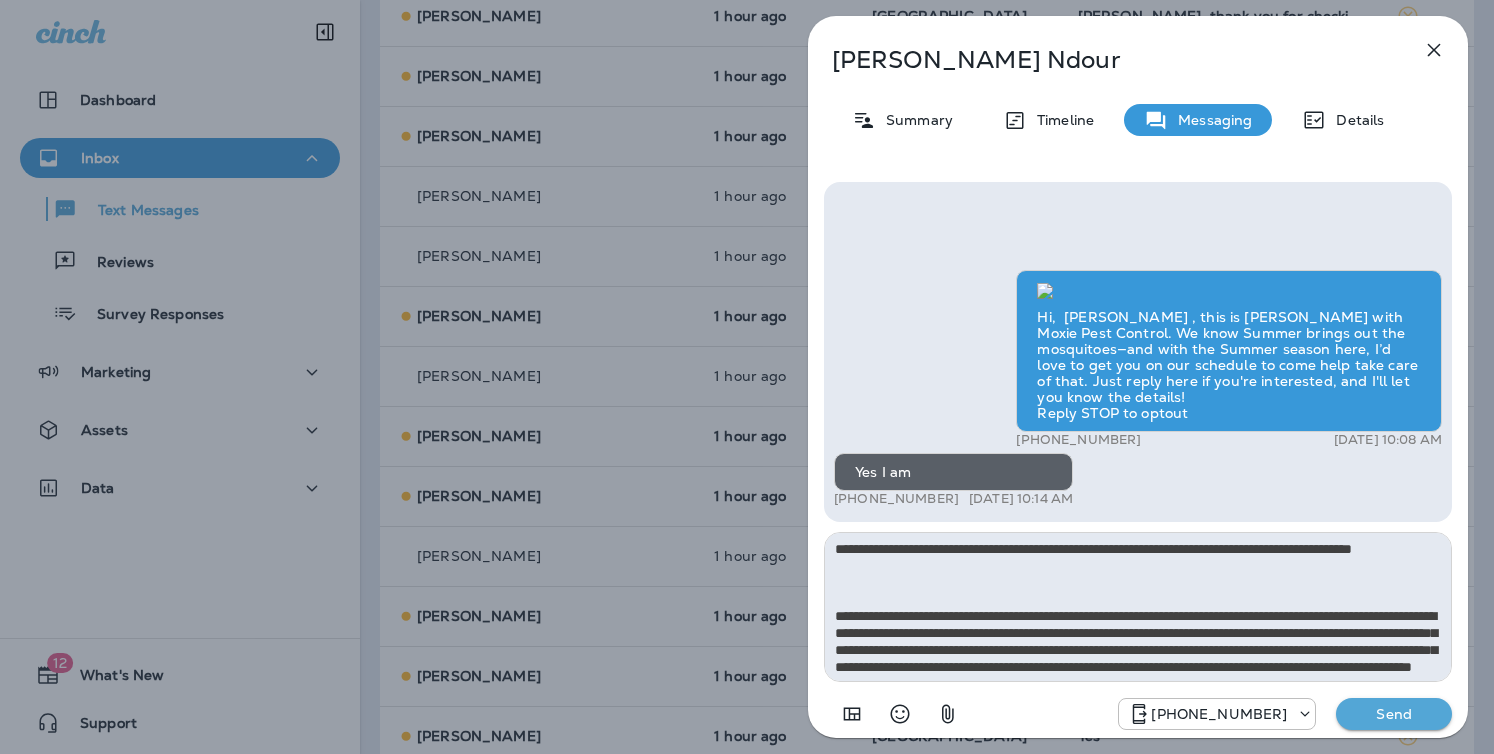 scroll, scrollTop: 212, scrollLeft: 0, axis: vertical 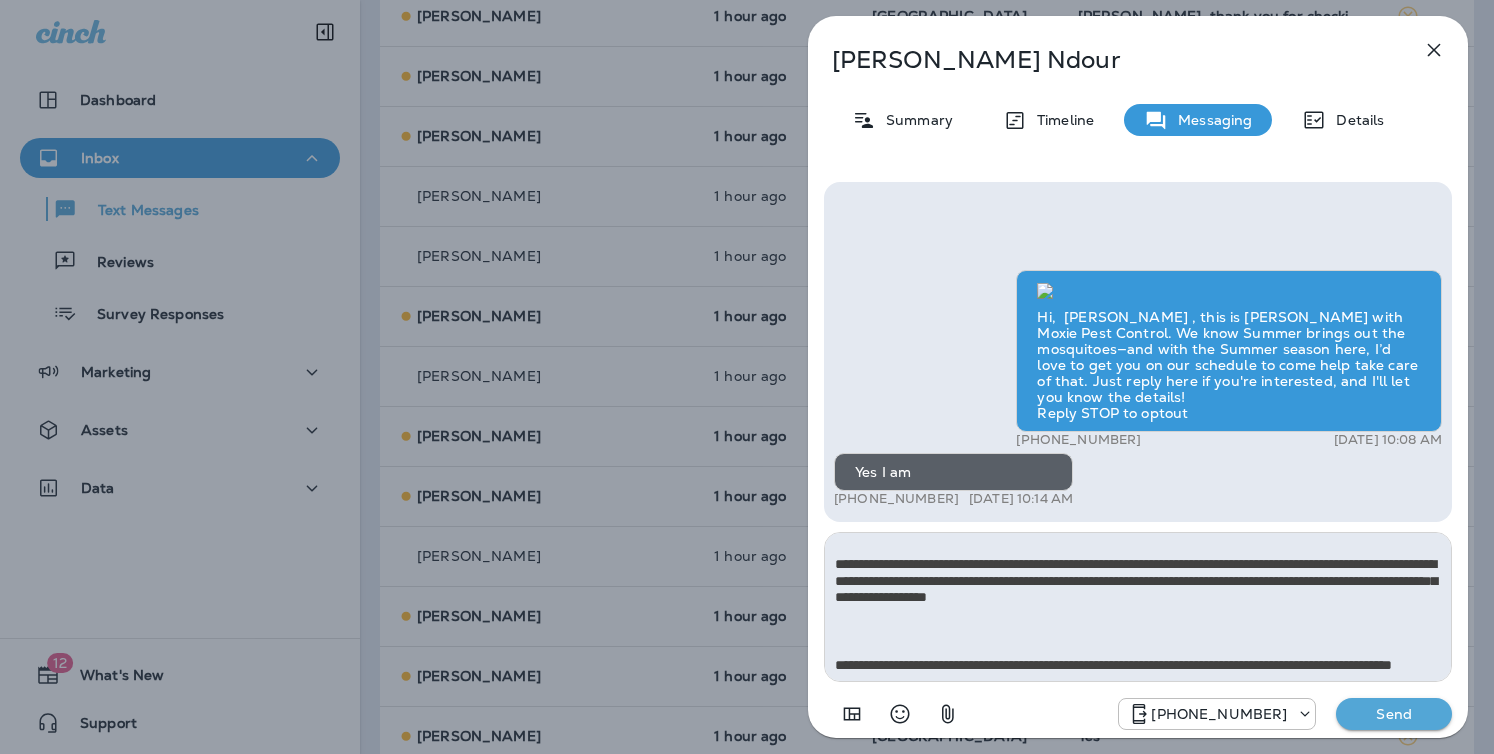 type on "**********" 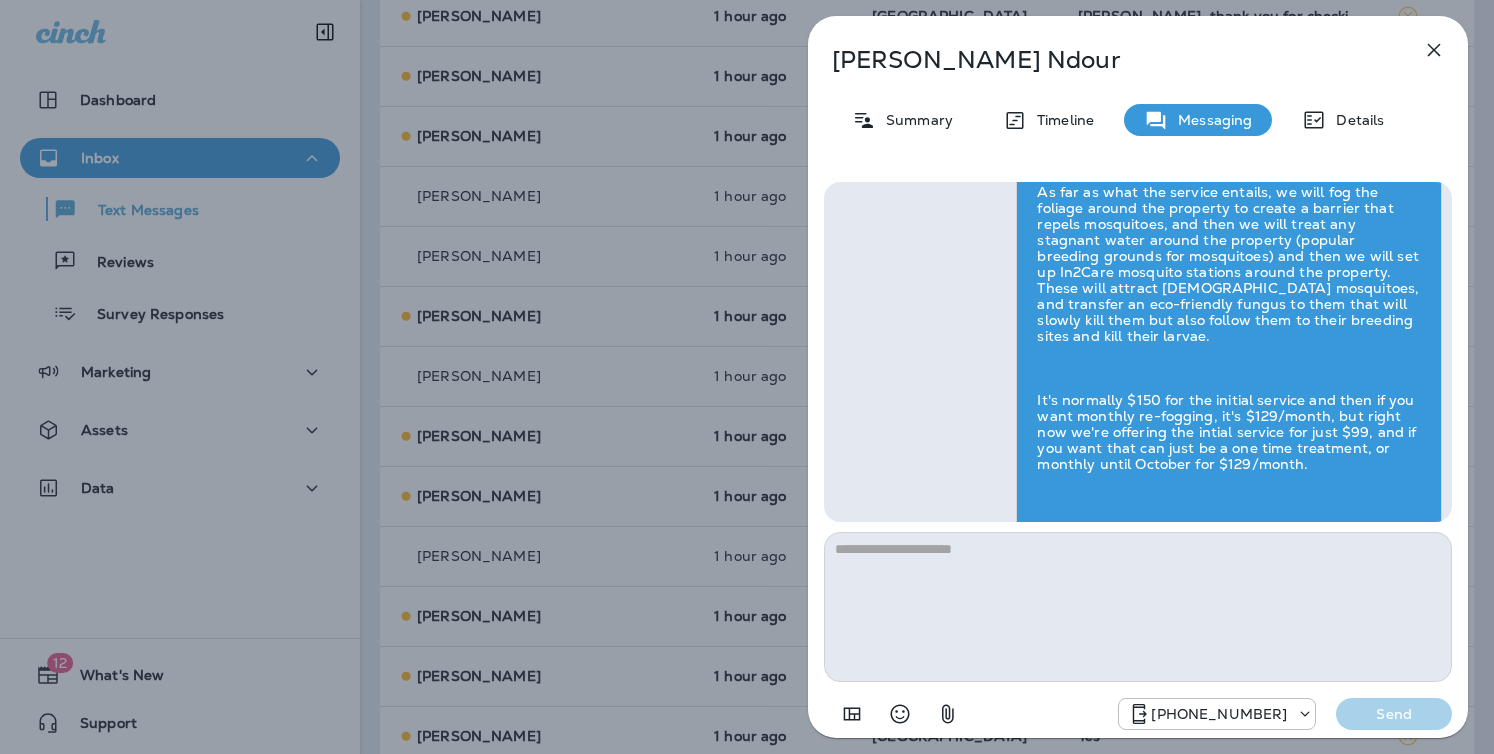 scroll, scrollTop: 0, scrollLeft: 0, axis: both 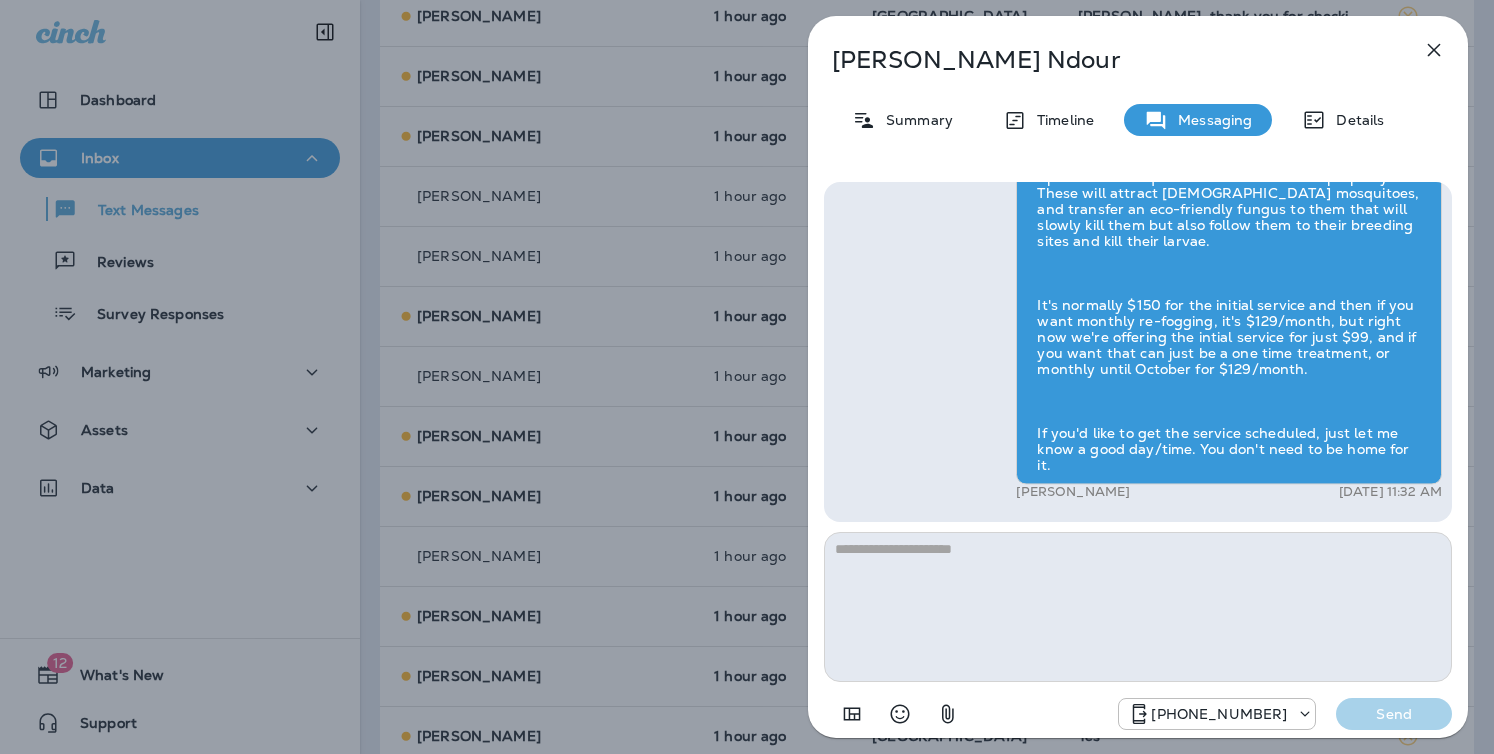 click on "[PERSON_NAME] Summary   Timeline   Messaging   Details   Hi,  [PERSON_NAME] , this is [PERSON_NAME] with Moxie Pest Control. We know Summer brings out the mosquitoes—and with the Summer season here, I’d love to get you on our schedule to come help take care of that. Just reply here if you're interested, and I'll let you know the details!
Reply STOP to optout +18174823792 [DATE] 10:08 AM Yes I am +1 (859) 785-6489 [DATE] 10:14 AM   [PERSON_NAME] [DATE] 11:32 AM [PHONE_NUMBER] Send" at bounding box center (747, 377) 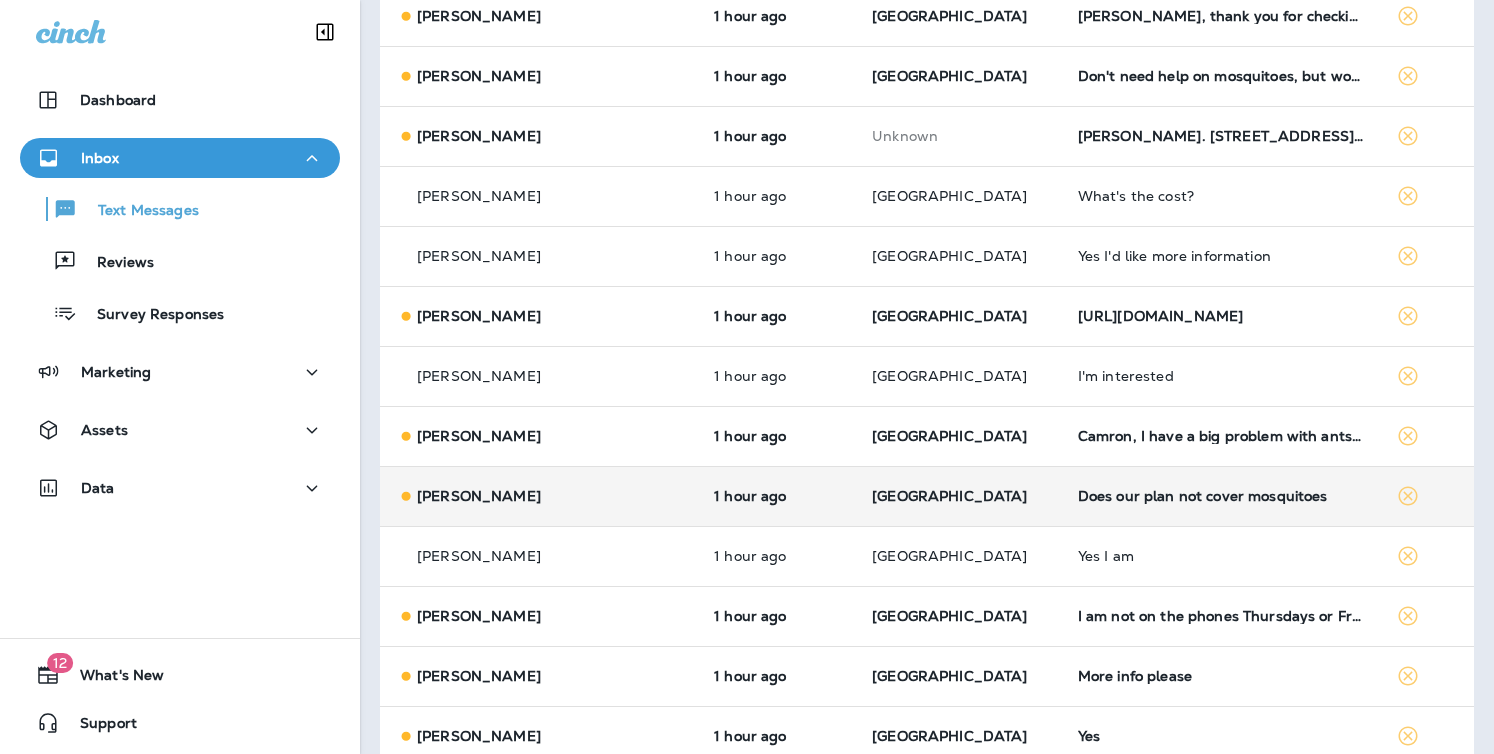 click on "[GEOGRAPHIC_DATA]" at bounding box center (959, 496) 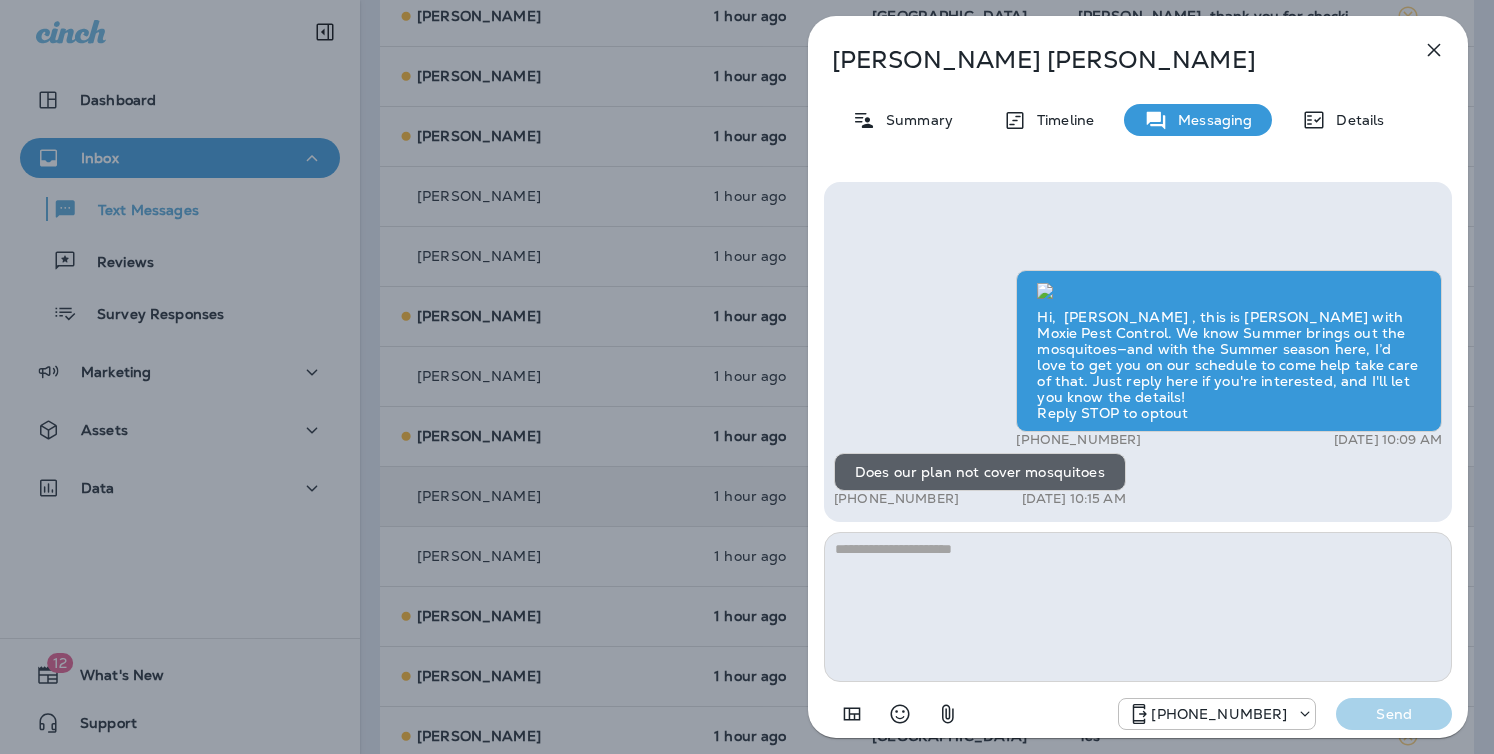 click at bounding box center [1138, 607] 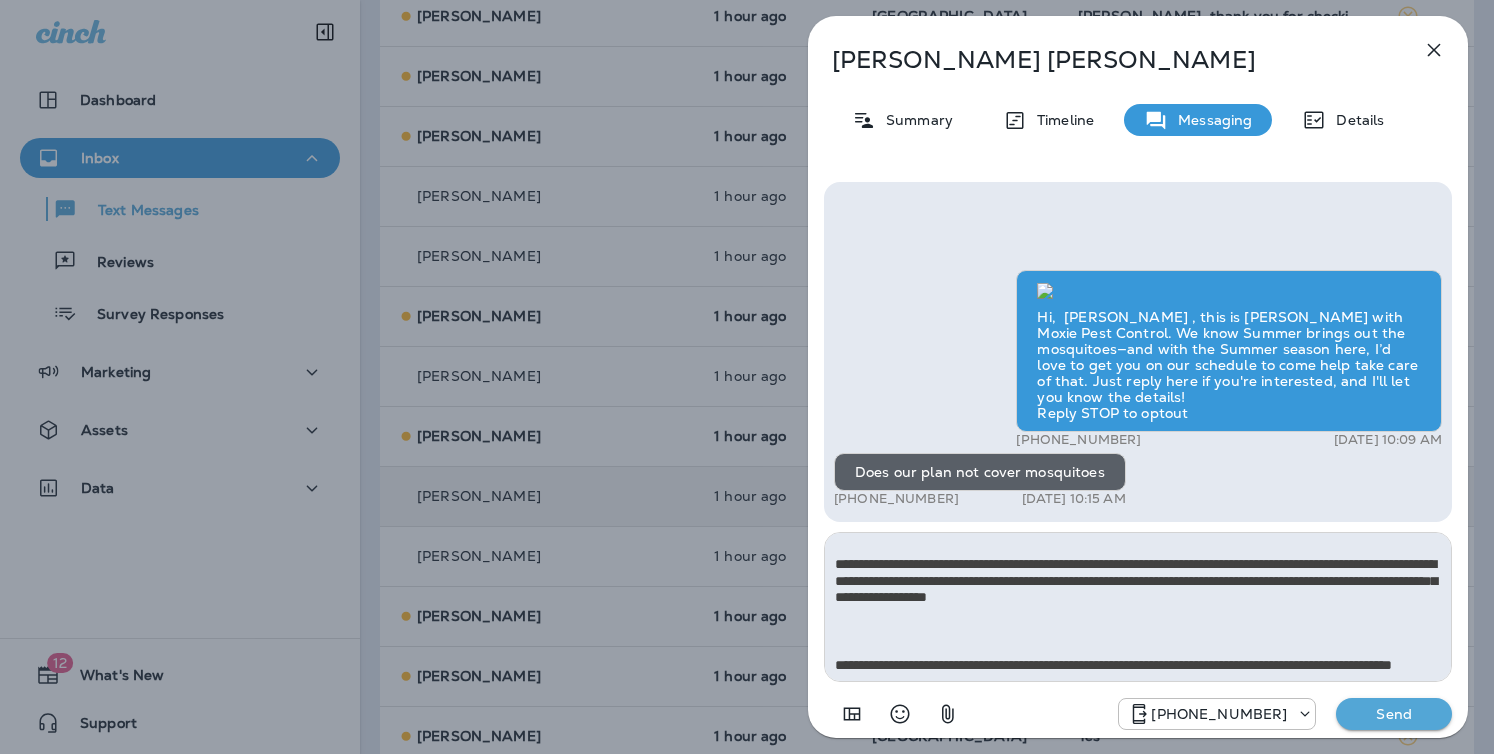 scroll, scrollTop: 0, scrollLeft: 0, axis: both 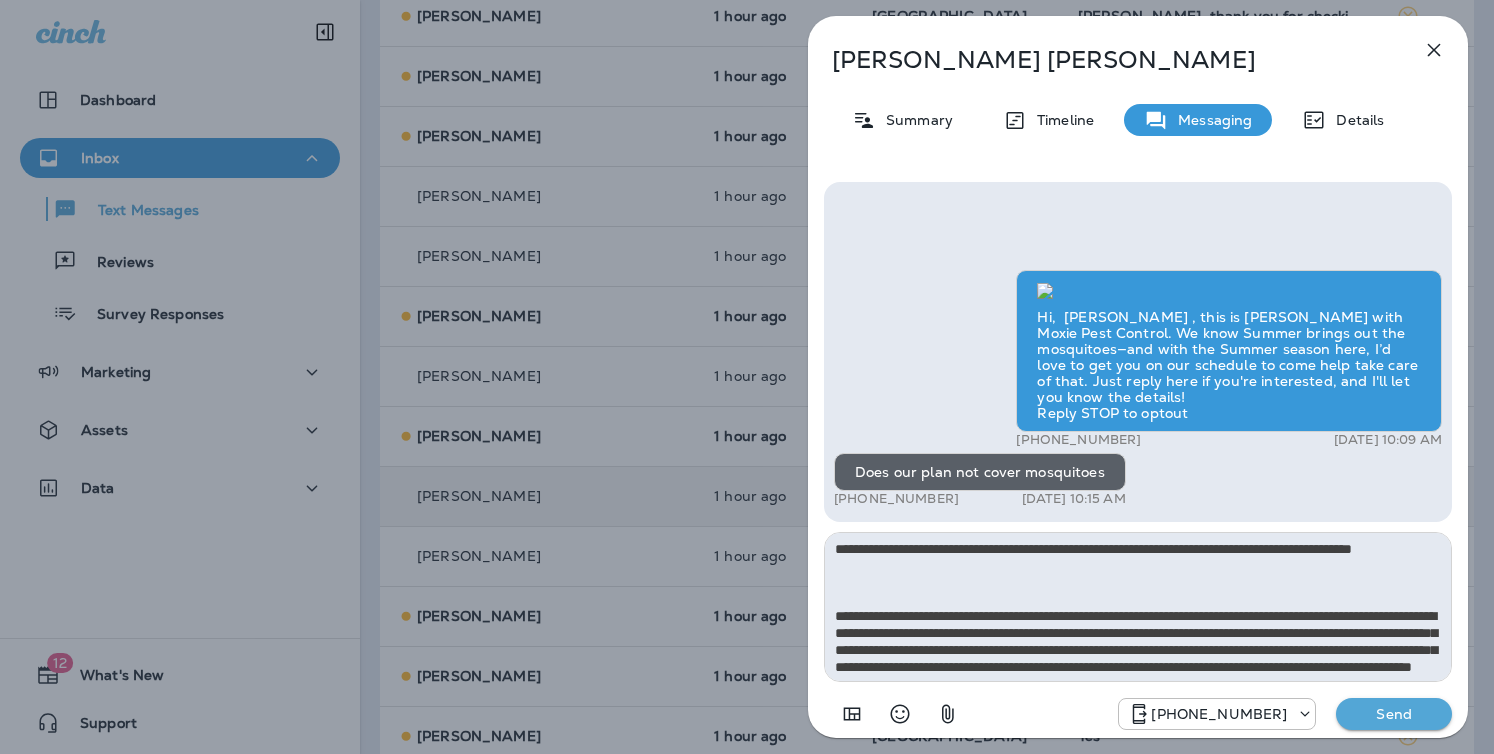 click on "**********" at bounding box center [1138, 607] 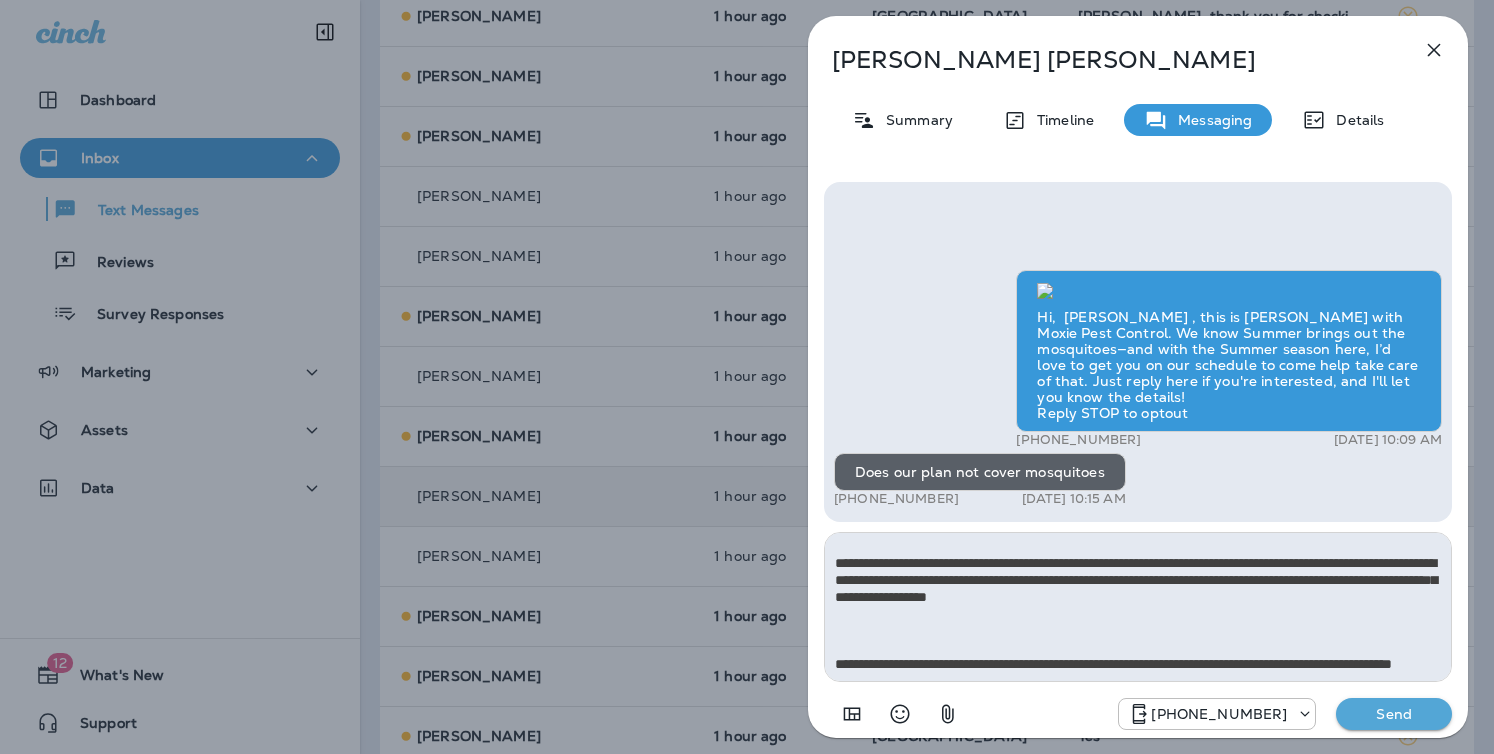 scroll, scrollTop: 187, scrollLeft: 0, axis: vertical 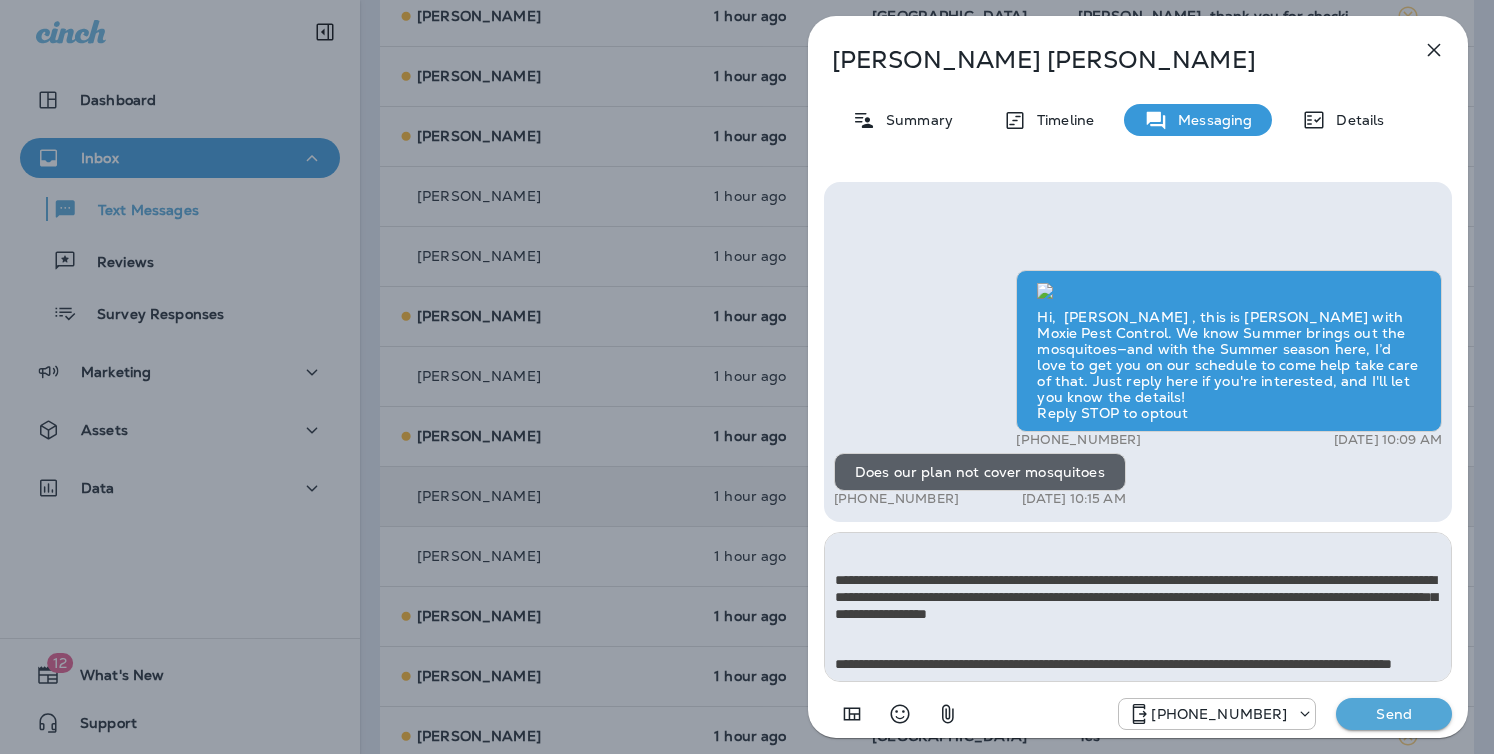 click on "**********" at bounding box center [1138, 607] 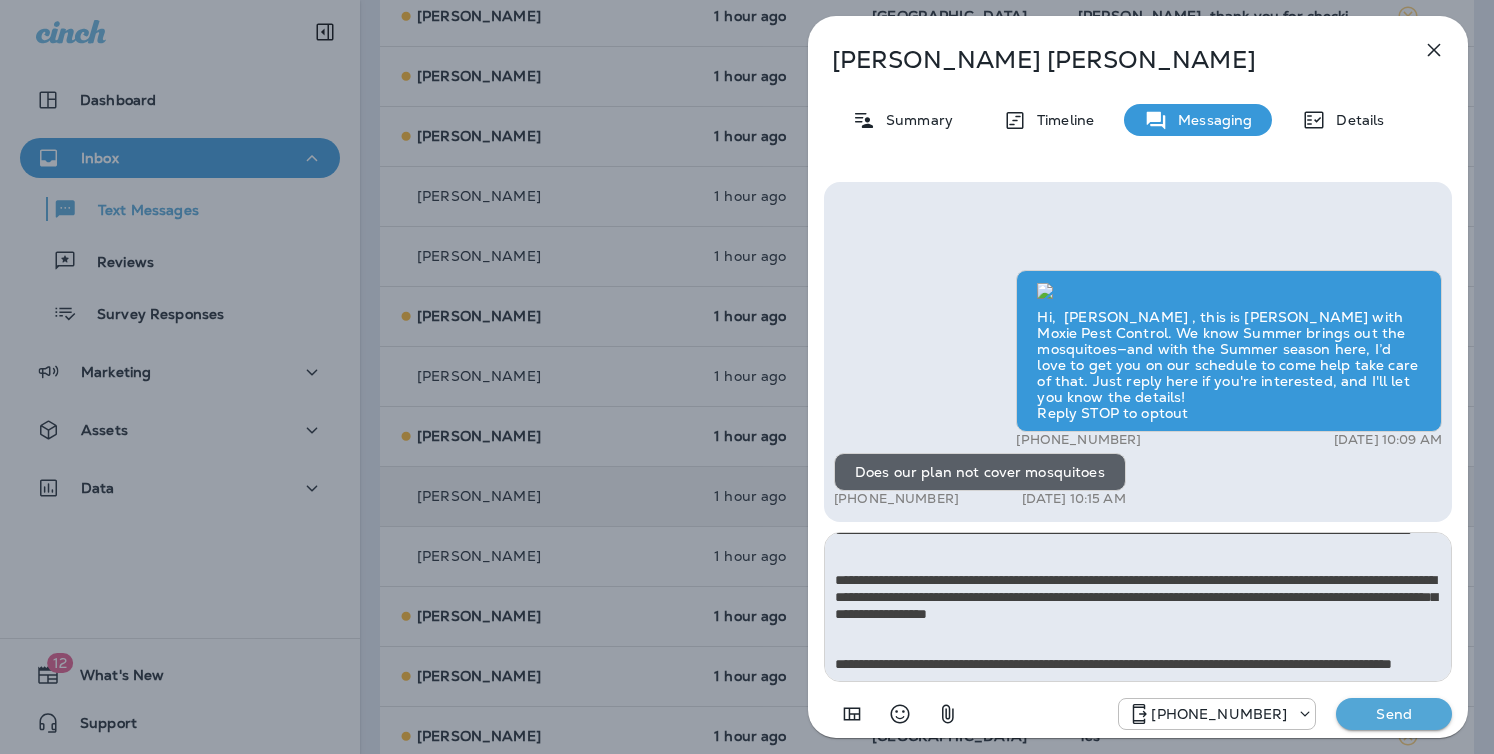 type on "**********" 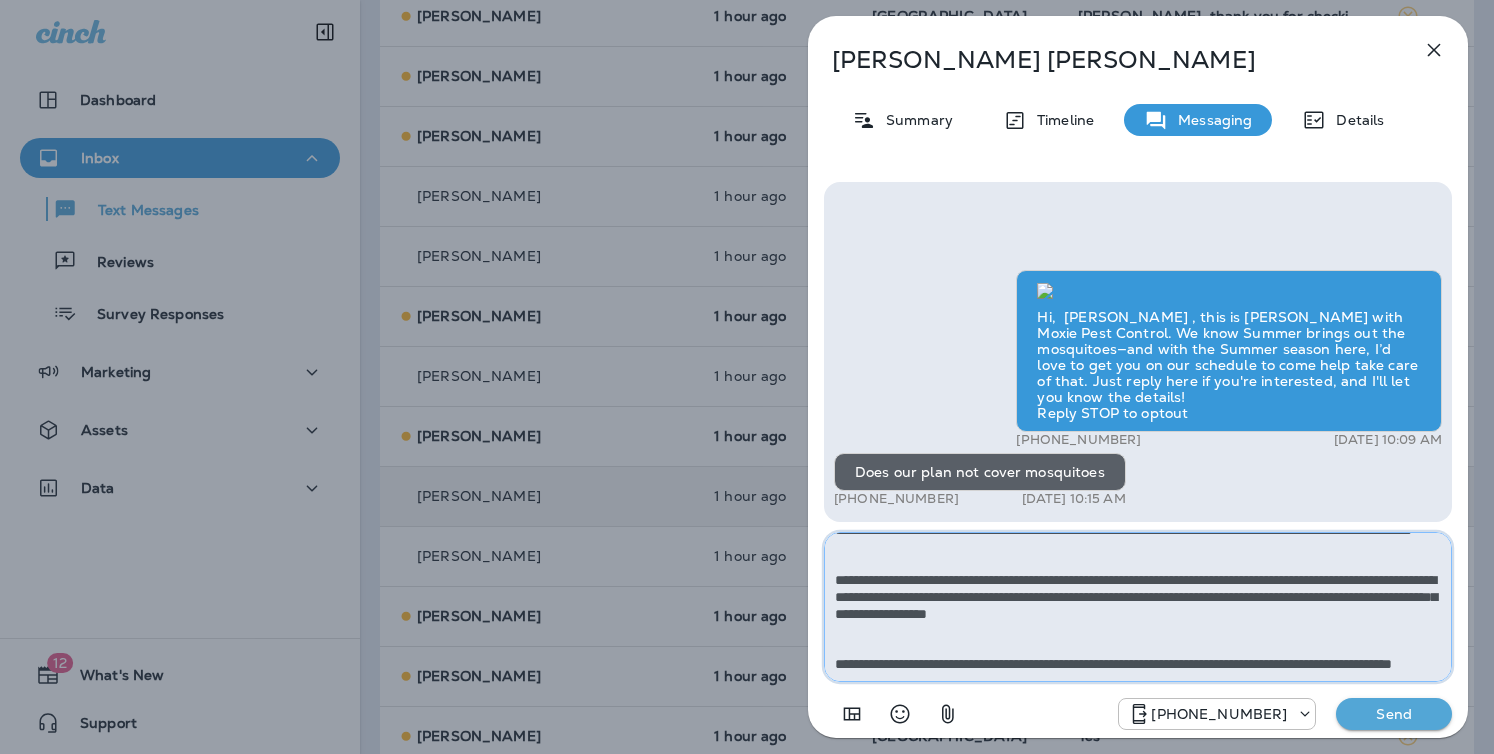 scroll, scrollTop: 154, scrollLeft: 0, axis: vertical 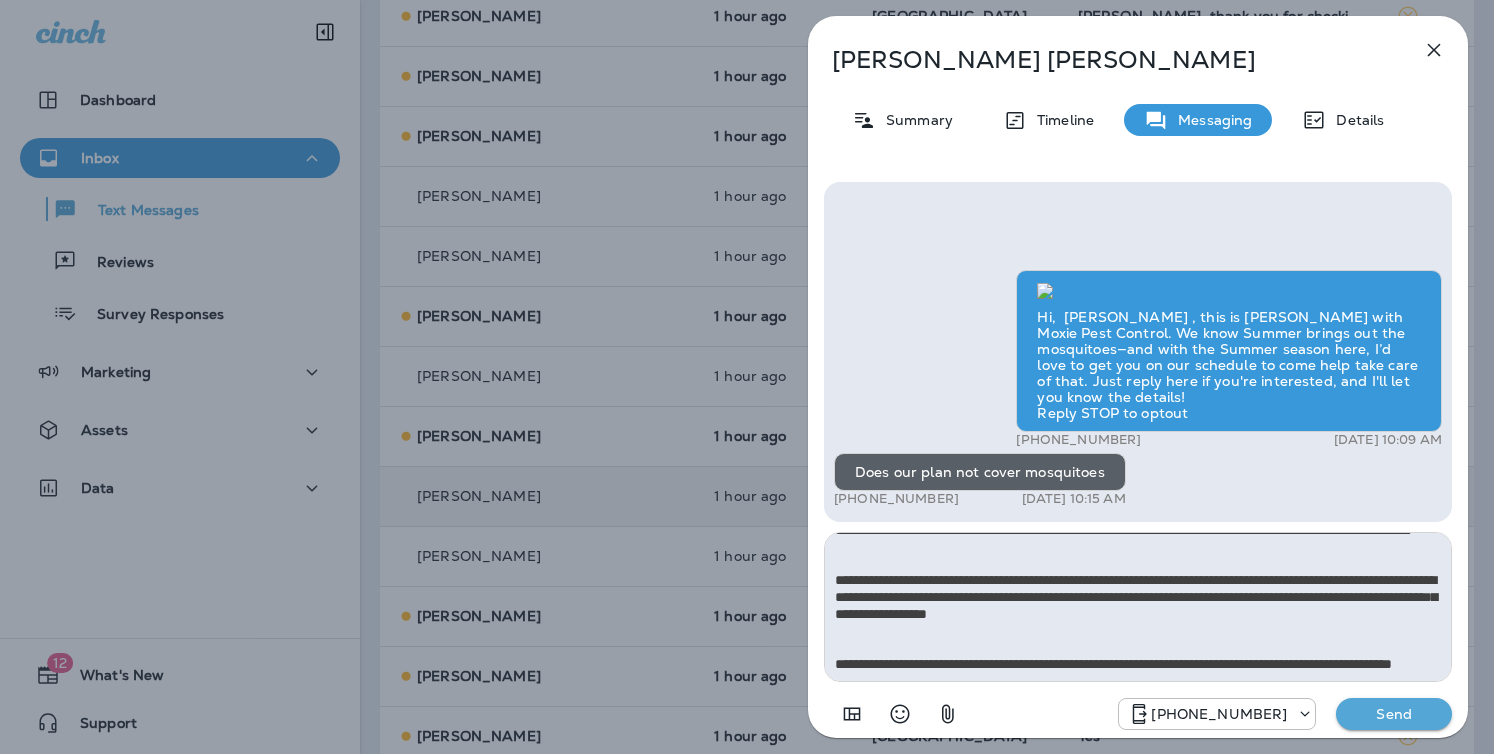 click on "Send" at bounding box center (1394, 714) 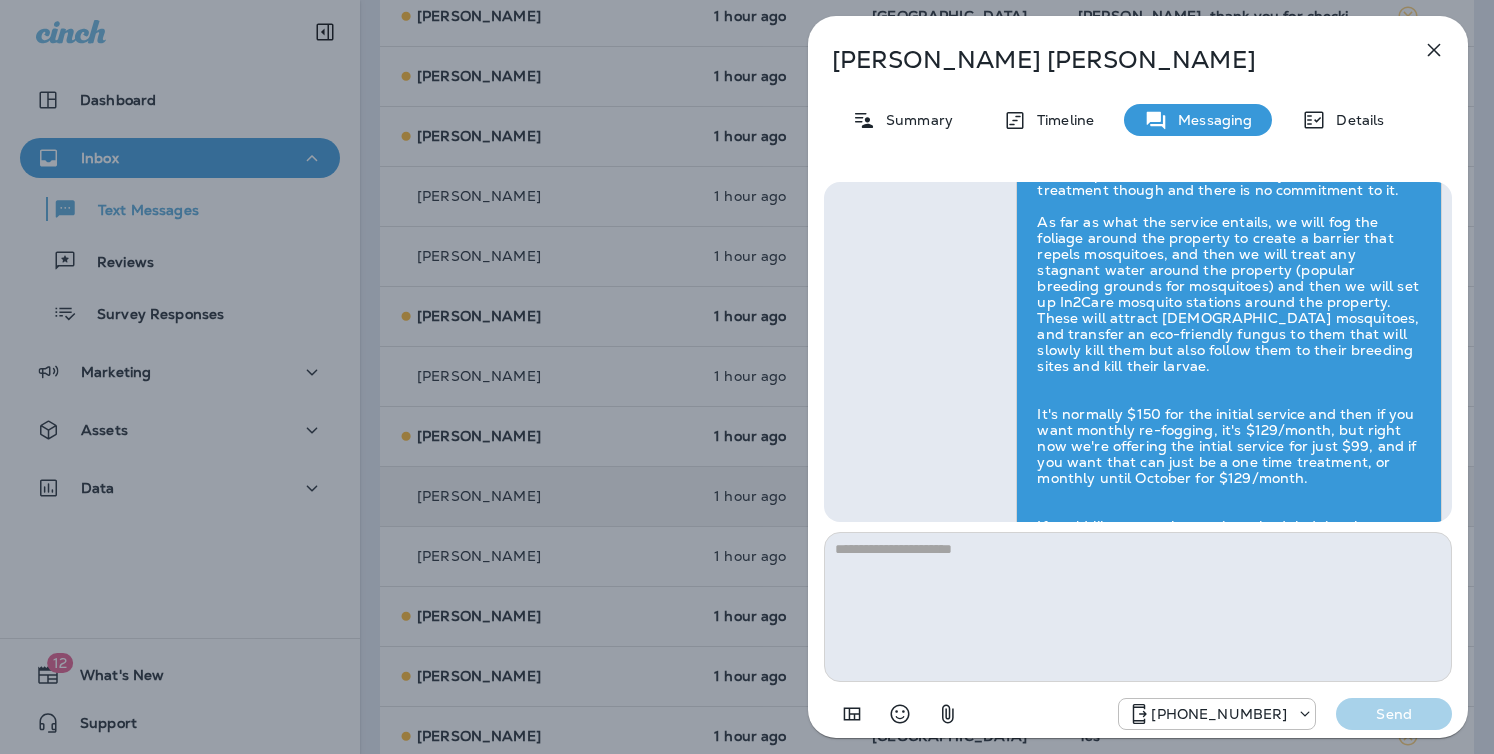 scroll, scrollTop: 0, scrollLeft: 0, axis: both 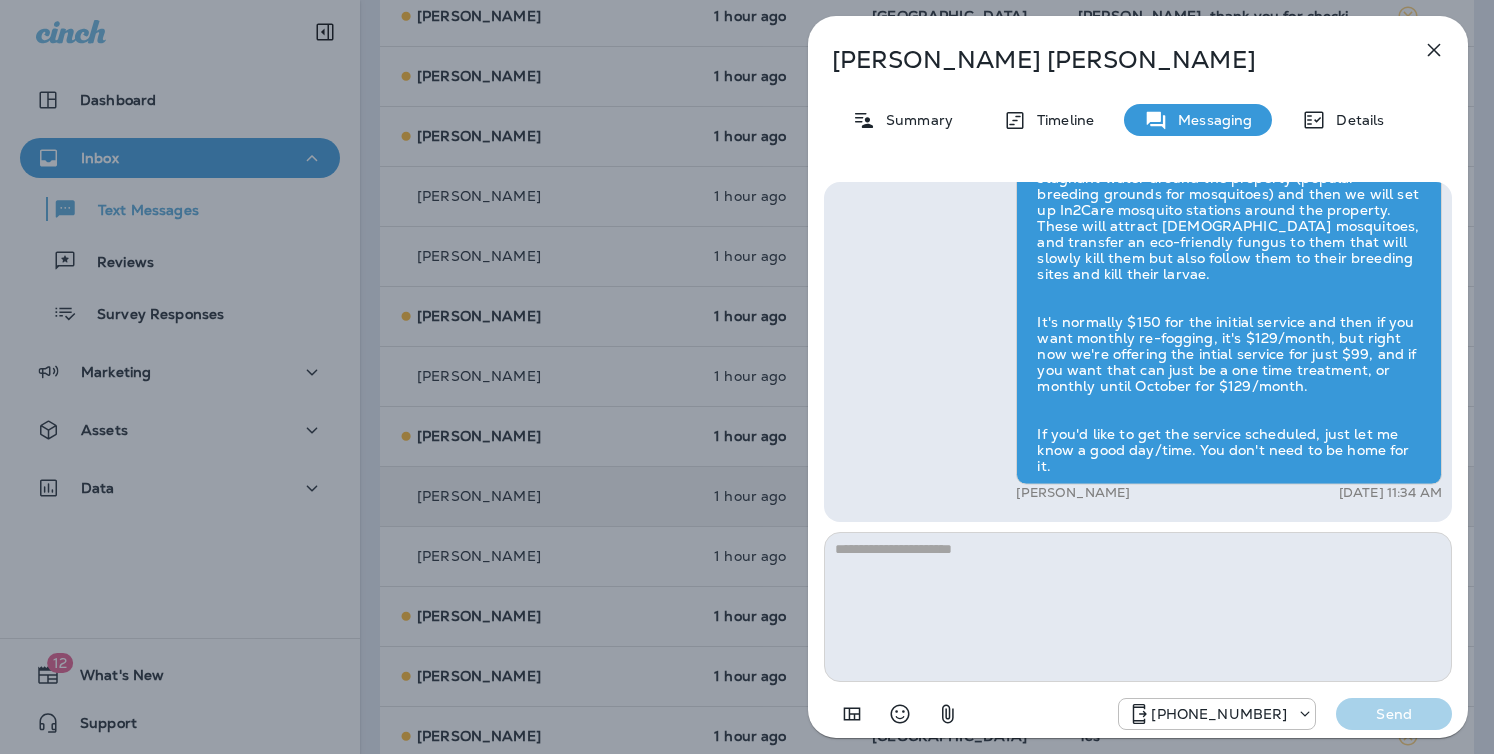 click on "[PERSON_NAME] Summary   Timeline   Messaging   Details   Hi,  [PERSON_NAME] , this is [PERSON_NAME] with Moxie Pest Control. We know Summer brings out the mosquitoes—and with the Summer season here, I’d love to get you on our schedule to come help take care of that. Just reply here if you're interested, and I'll let you know the details!
Reply STOP to optout +18174823792 [DATE] 10:09 AM Does our plan not cover mosquitoes +1 (404) 717-6509 [DATE] 10:15 AM   [PERSON_NAME] [DATE] 11:34 AM [PHONE_NUMBER] Send" at bounding box center (747, 377) 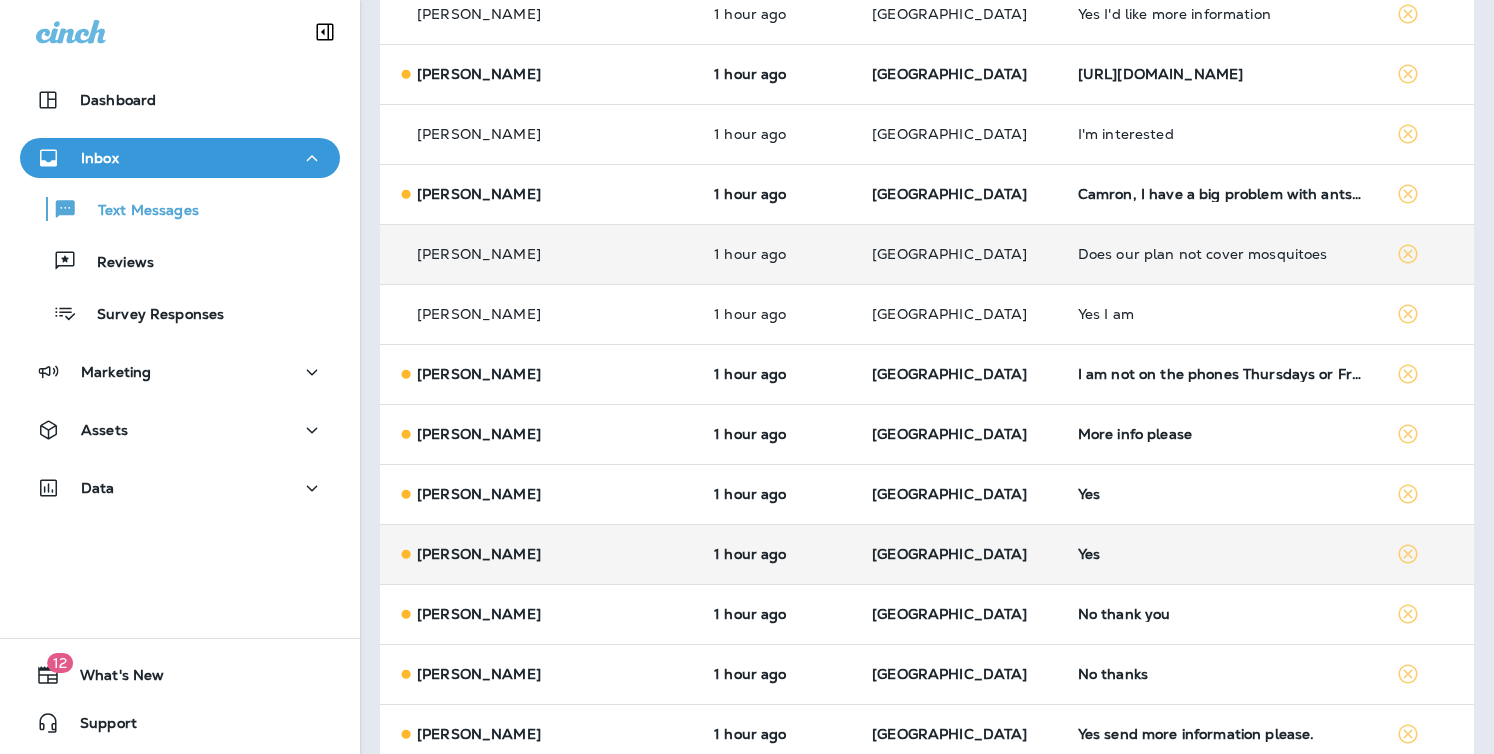 scroll, scrollTop: 1799, scrollLeft: 0, axis: vertical 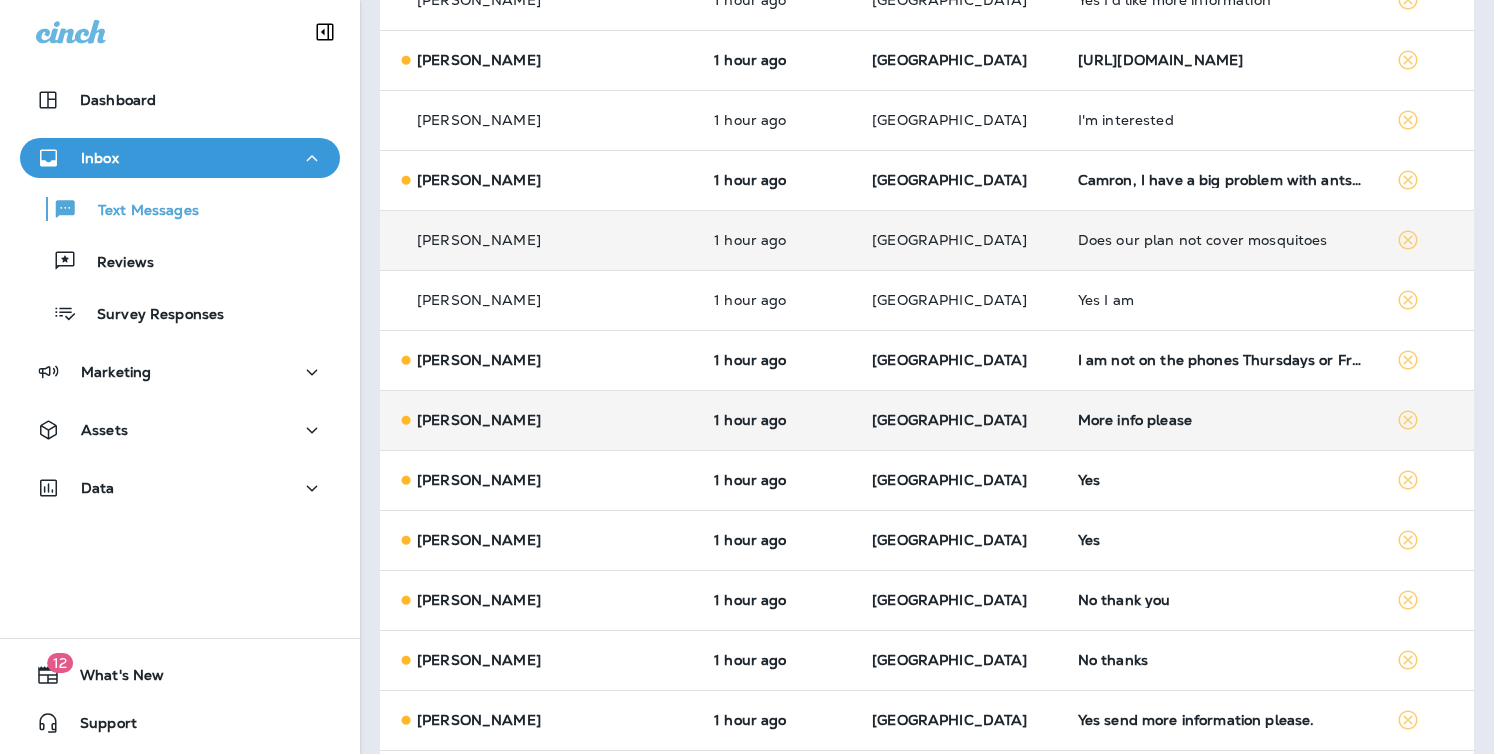 click on "[GEOGRAPHIC_DATA]" at bounding box center [949, 420] 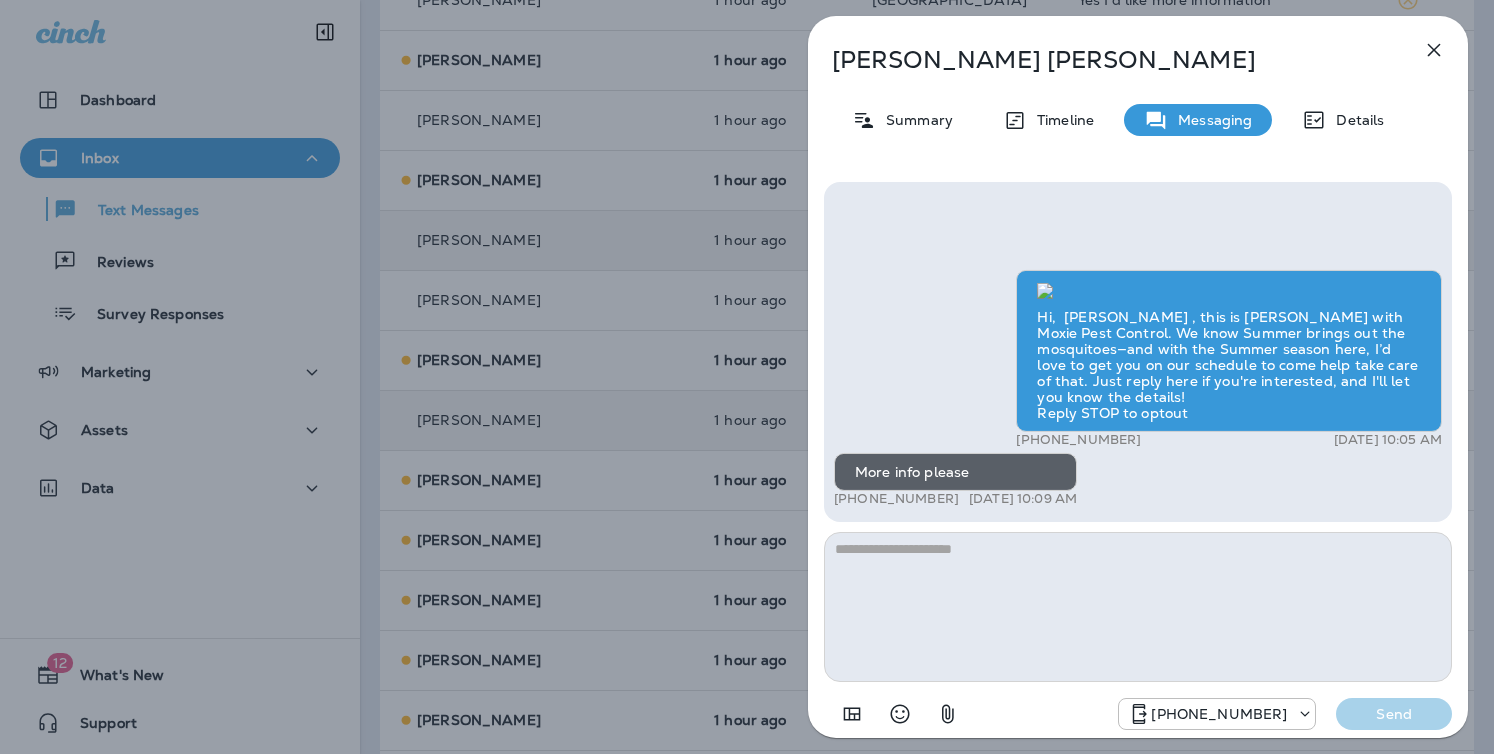 click at bounding box center (1138, 607) 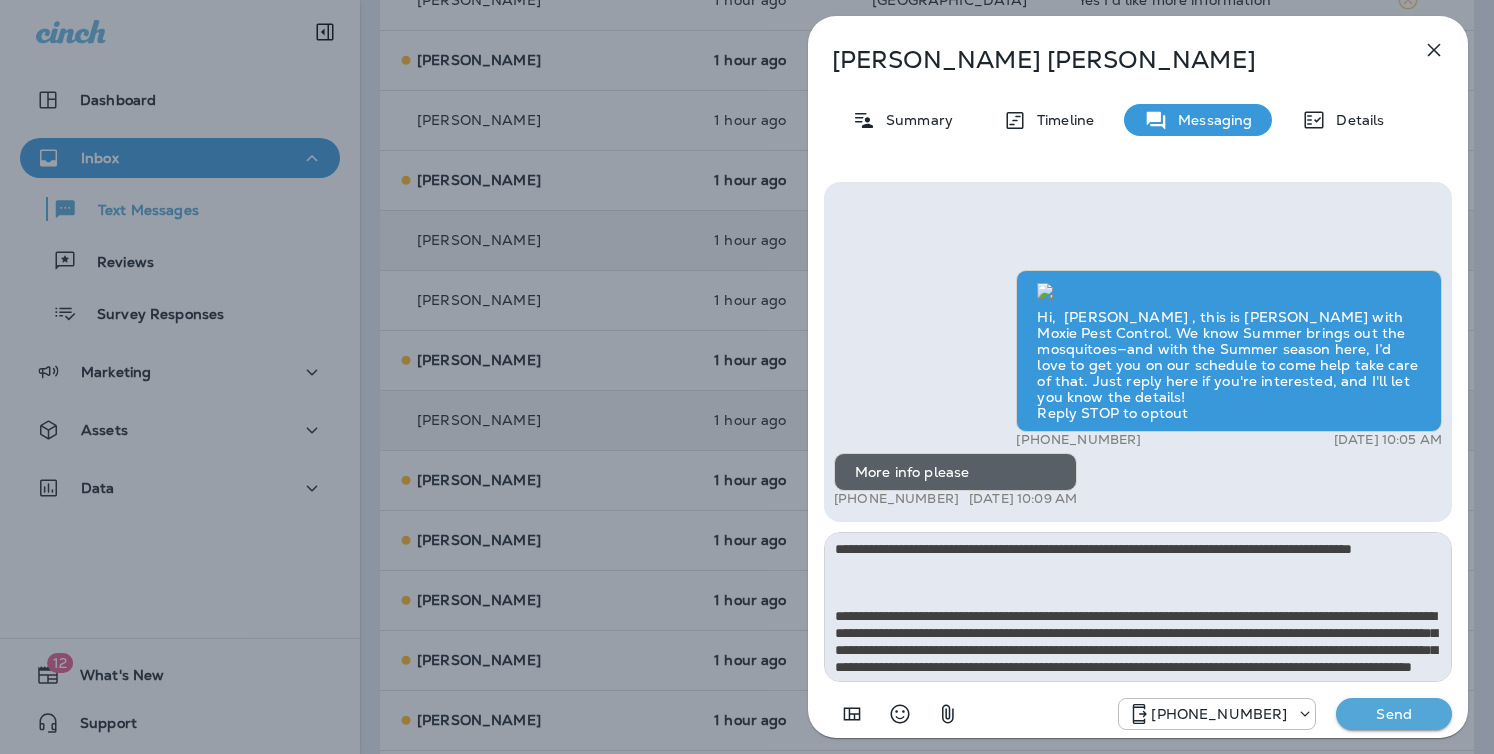 scroll, scrollTop: 212, scrollLeft: 0, axis: vertical 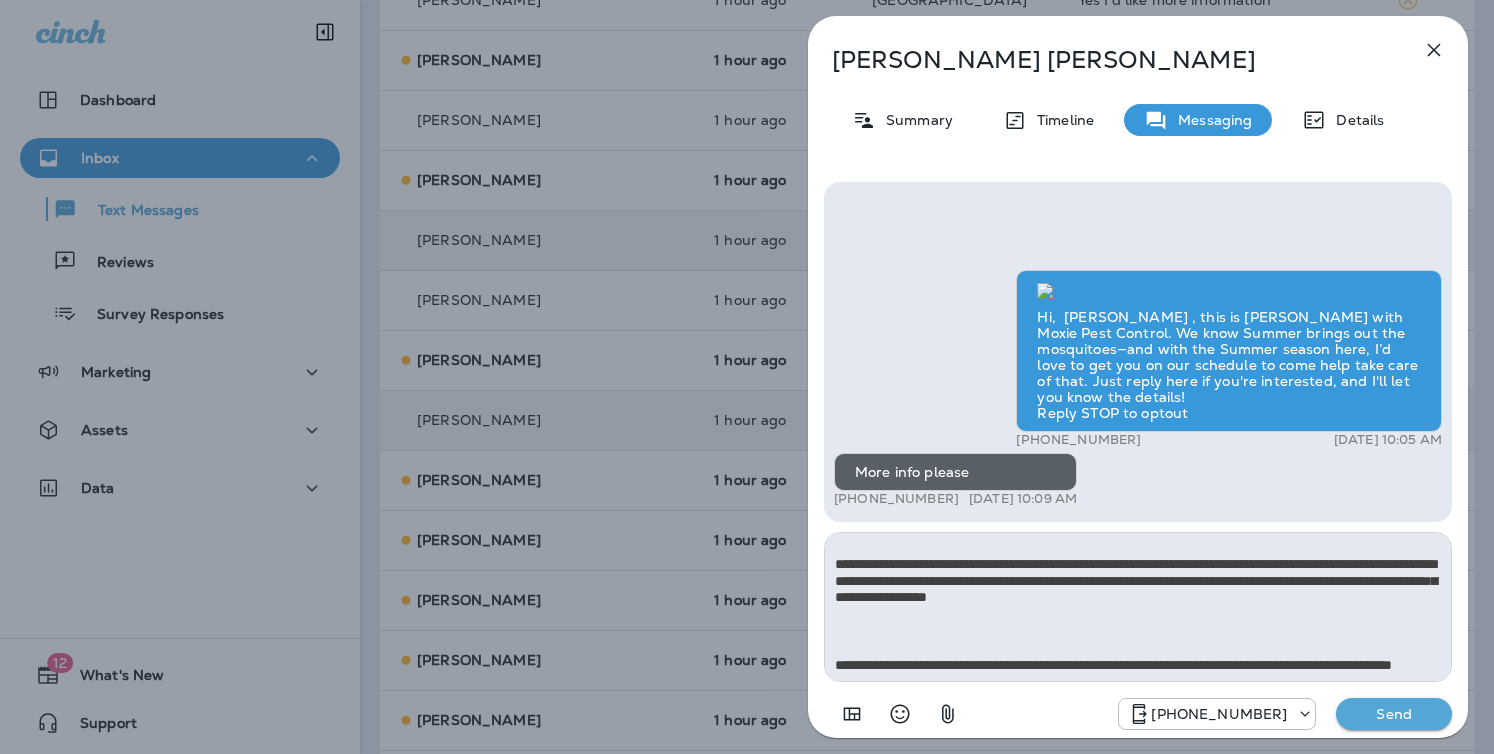 click on "**********" at bounding box center [1138, 607] 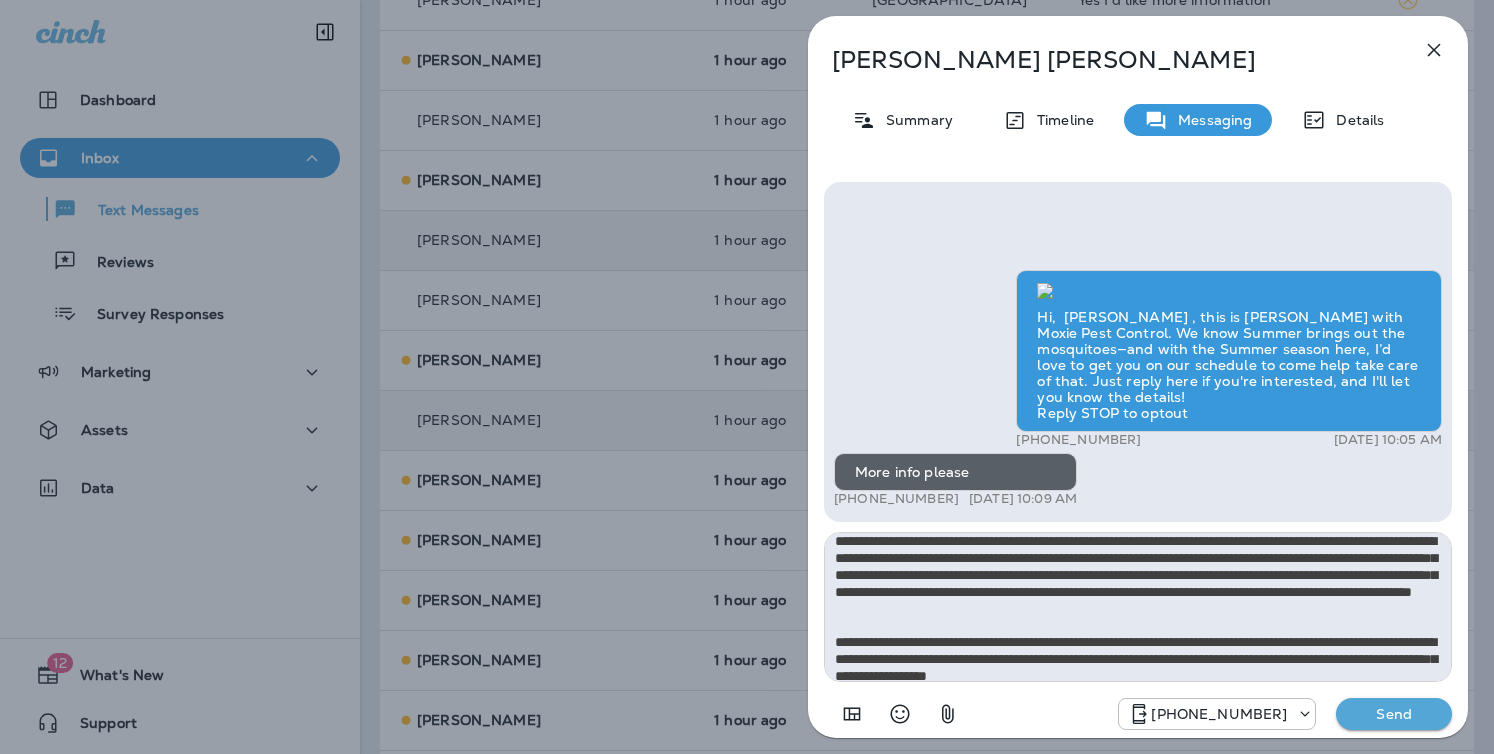 scroll, scrollTop: 0, scrollLeft: 0, axis: both 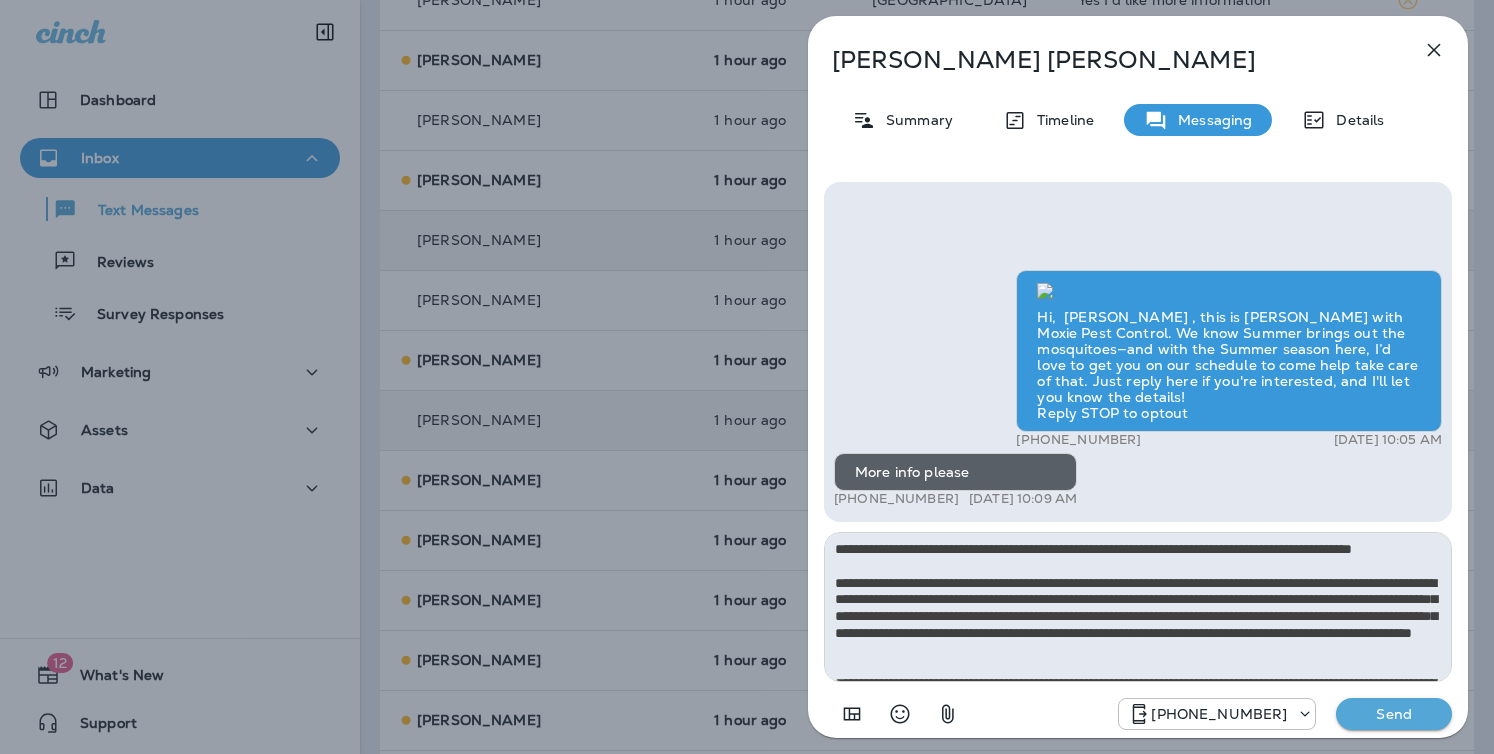 type on "**********" 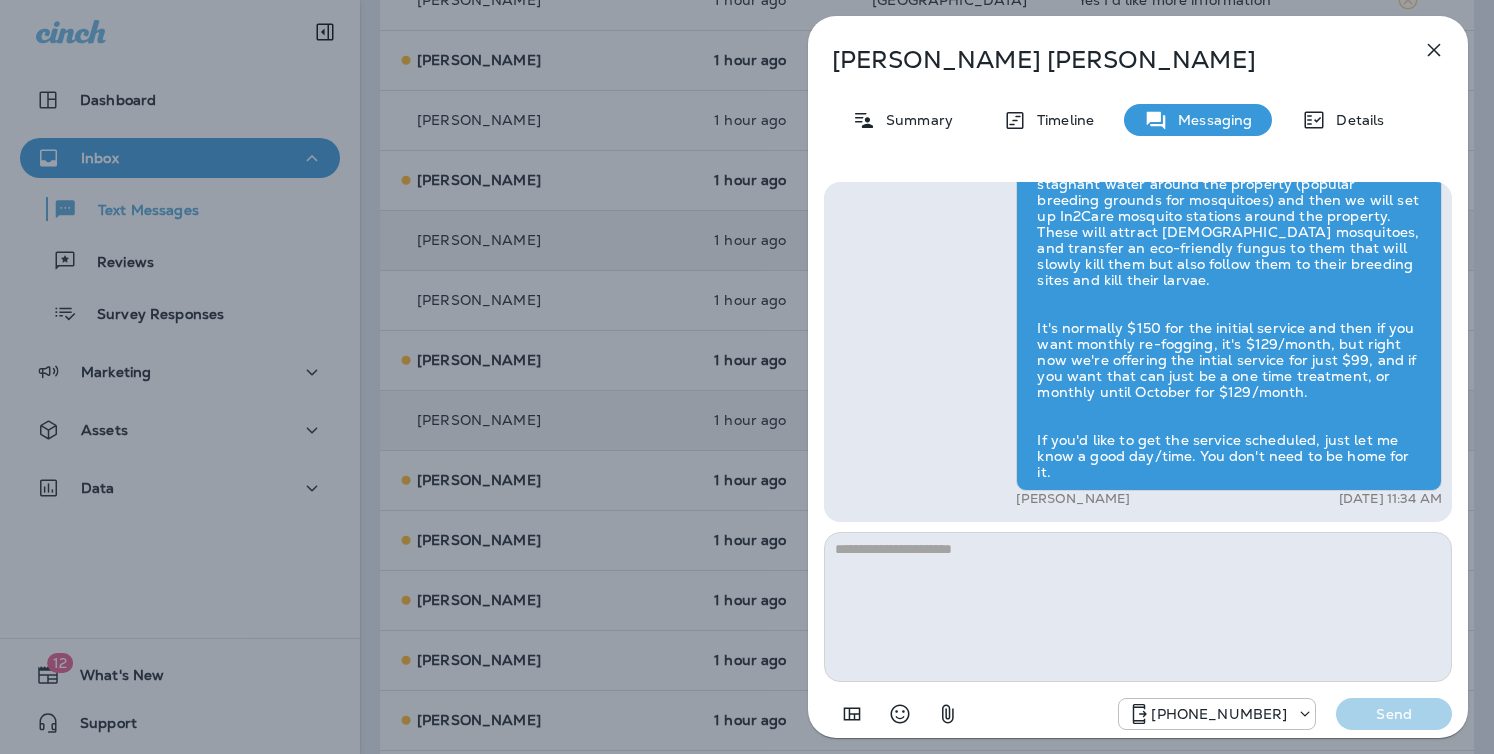 click on "[PERSON_NAME] Summary   Timeline   Messaging   Details   Hi,  [PERSON_NAME] , this is [PERSON_NAME] with Moxie Pest Control. We know Summer brings out the mosquitoes—and with the Summer season here, I’d love to get you on our schedule to come help take care of that. Just reply here if you're interested, and I'll let you know the details!
Reply STOP to optout +18174823792 [DATE] 10:05 AM More info please  +1 (217) 264-3314 [DATE] 10:09 AM   [PERSON_NAME] [DATE] 11:34 AM [PHONE_NUMBER] Send" at bounding box center (747, 377) 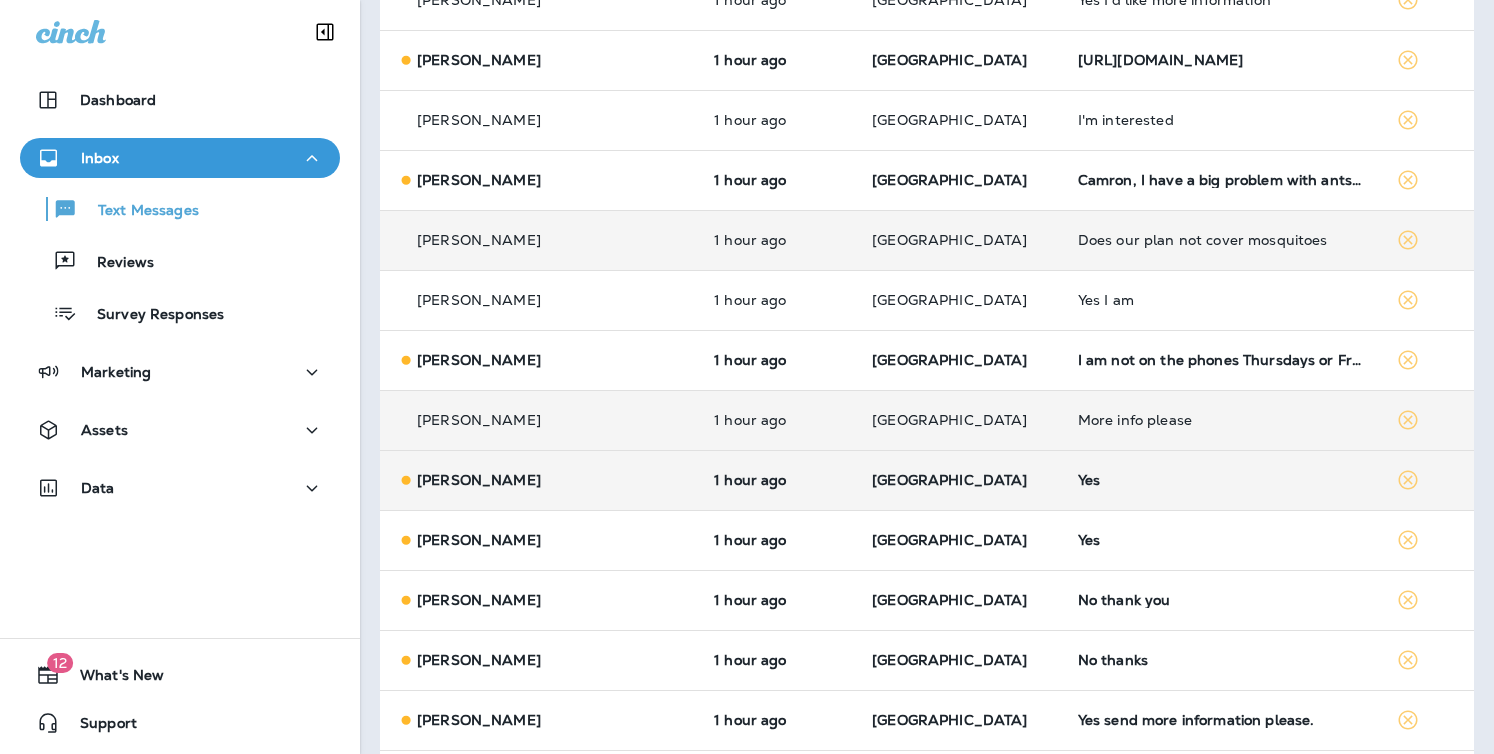 click on "[GEOGRAPHIC_DATA]" at bounding box center (959, 480) 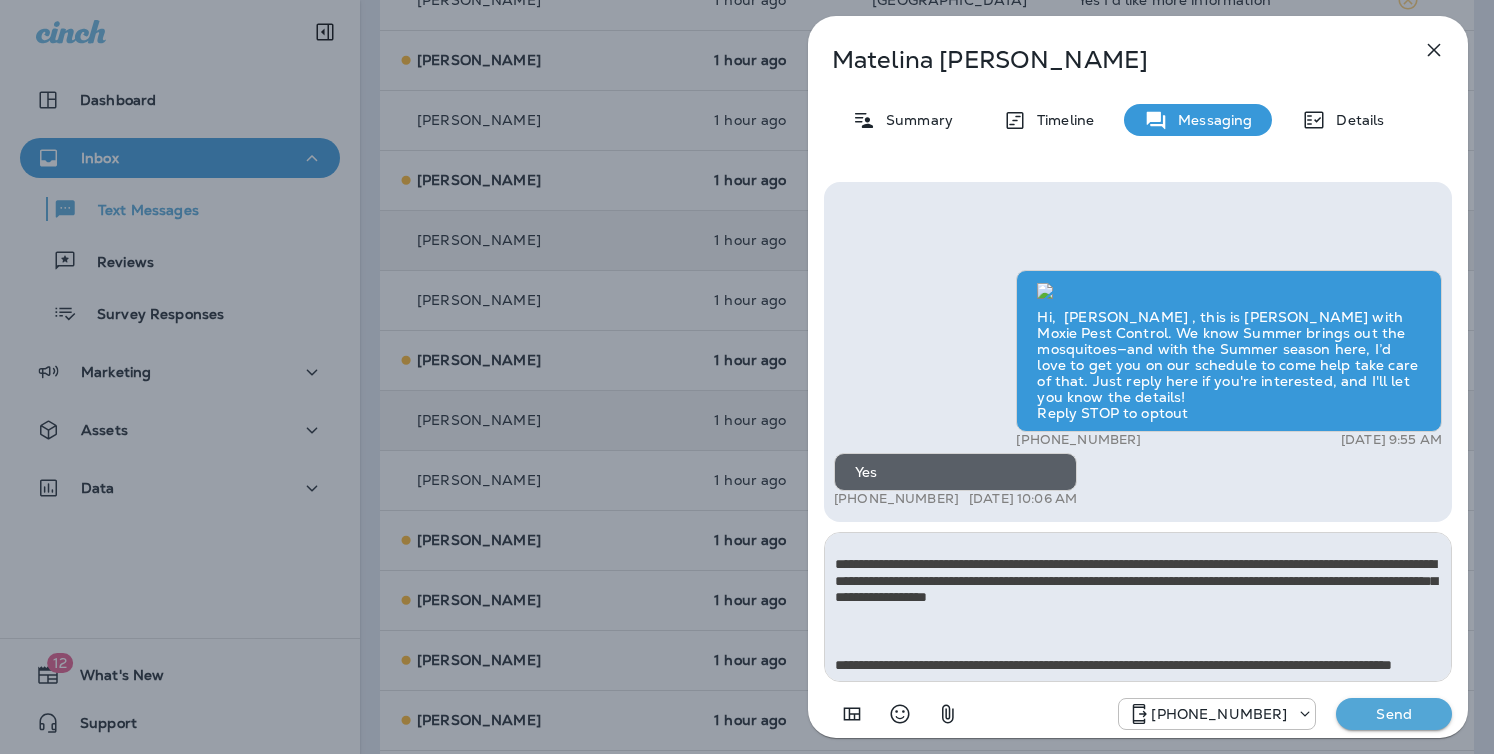 scroll, scrollTop: 0, scrollLeft: 0, axis: both 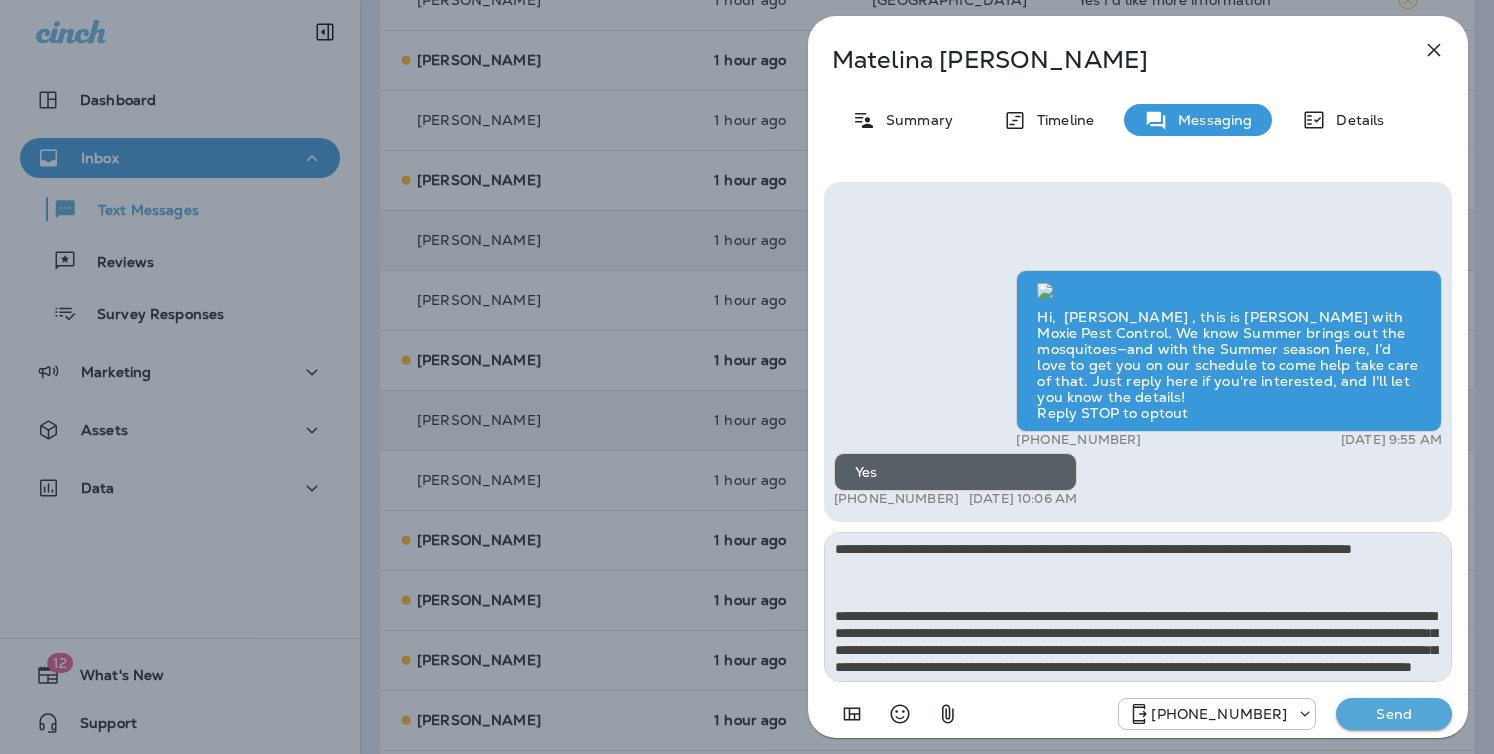 click on "**********" at bounding box center (1138, 607) 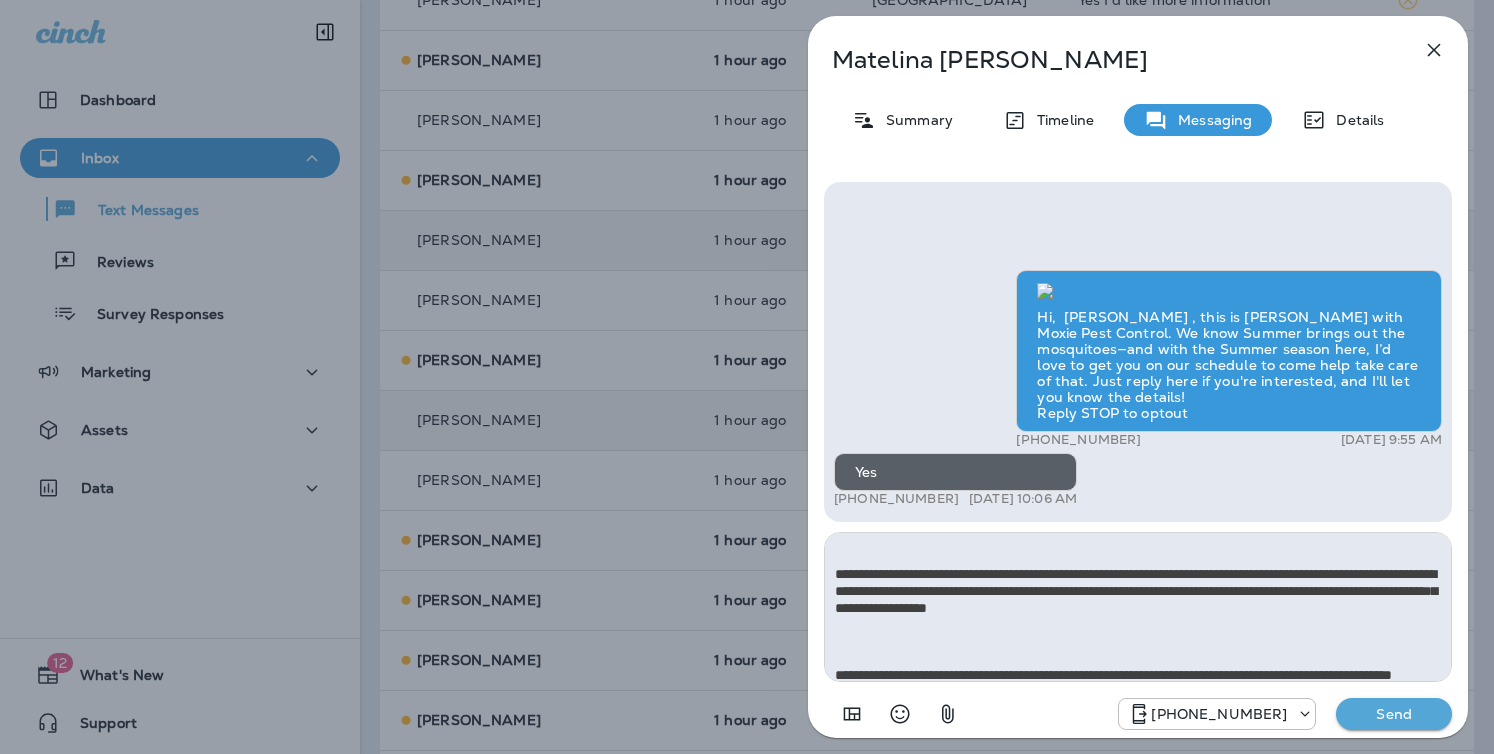 scroll, scrollTop: 114, scrollLeft: 0, axis: vertical 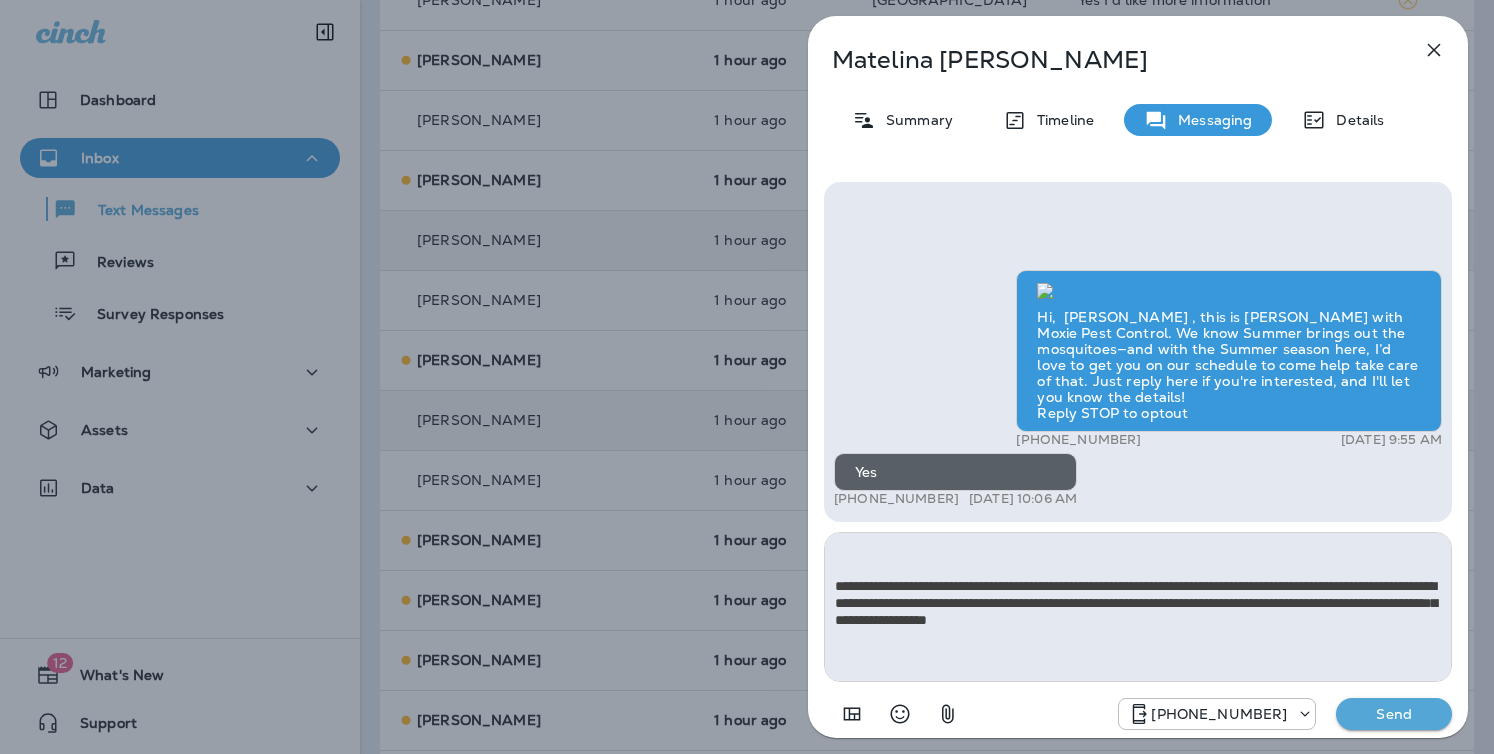 click on "**********" at bounding box center [1138, 607] 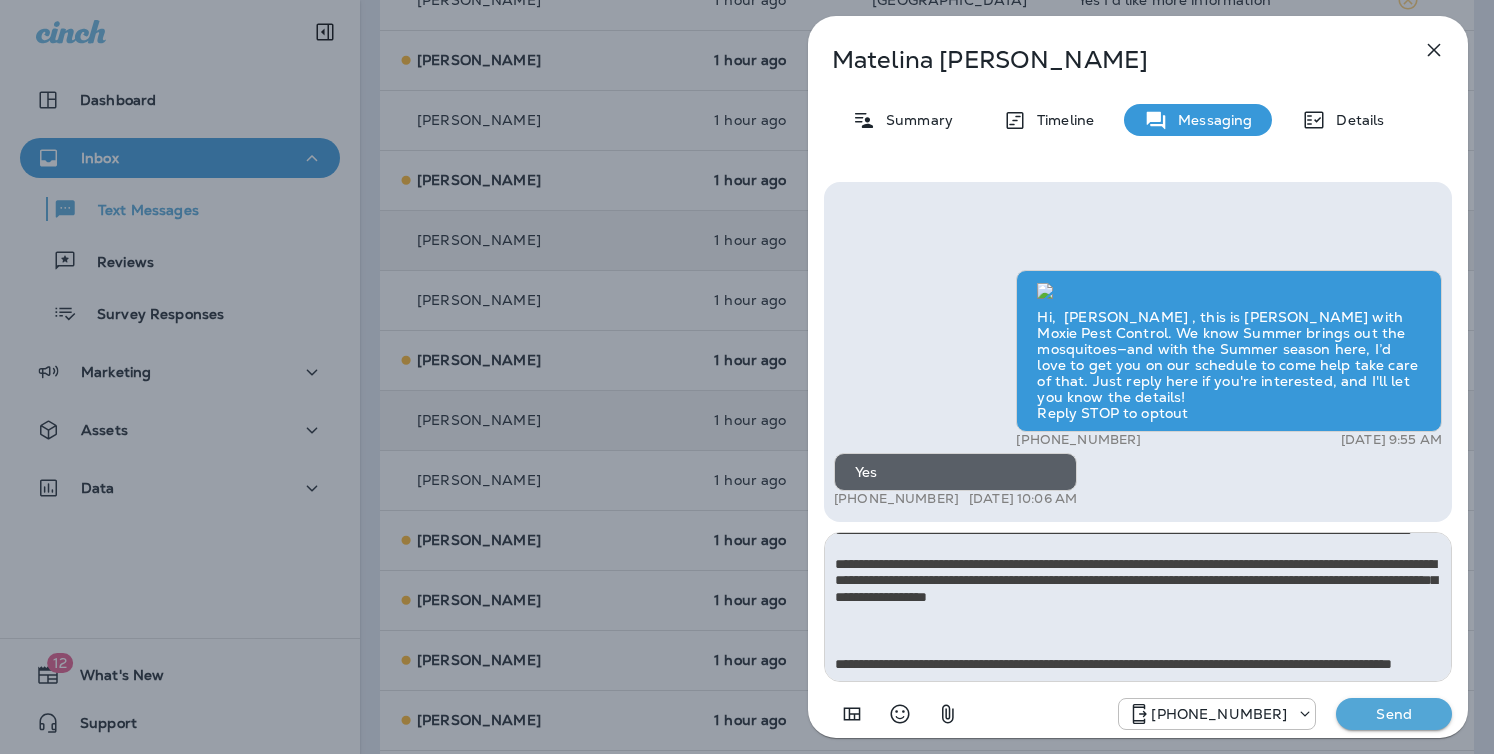 drag, startPoint x: 862, startPoint y: 624, endPoint x: 878, endPoint y: 621, distance: 16.27882 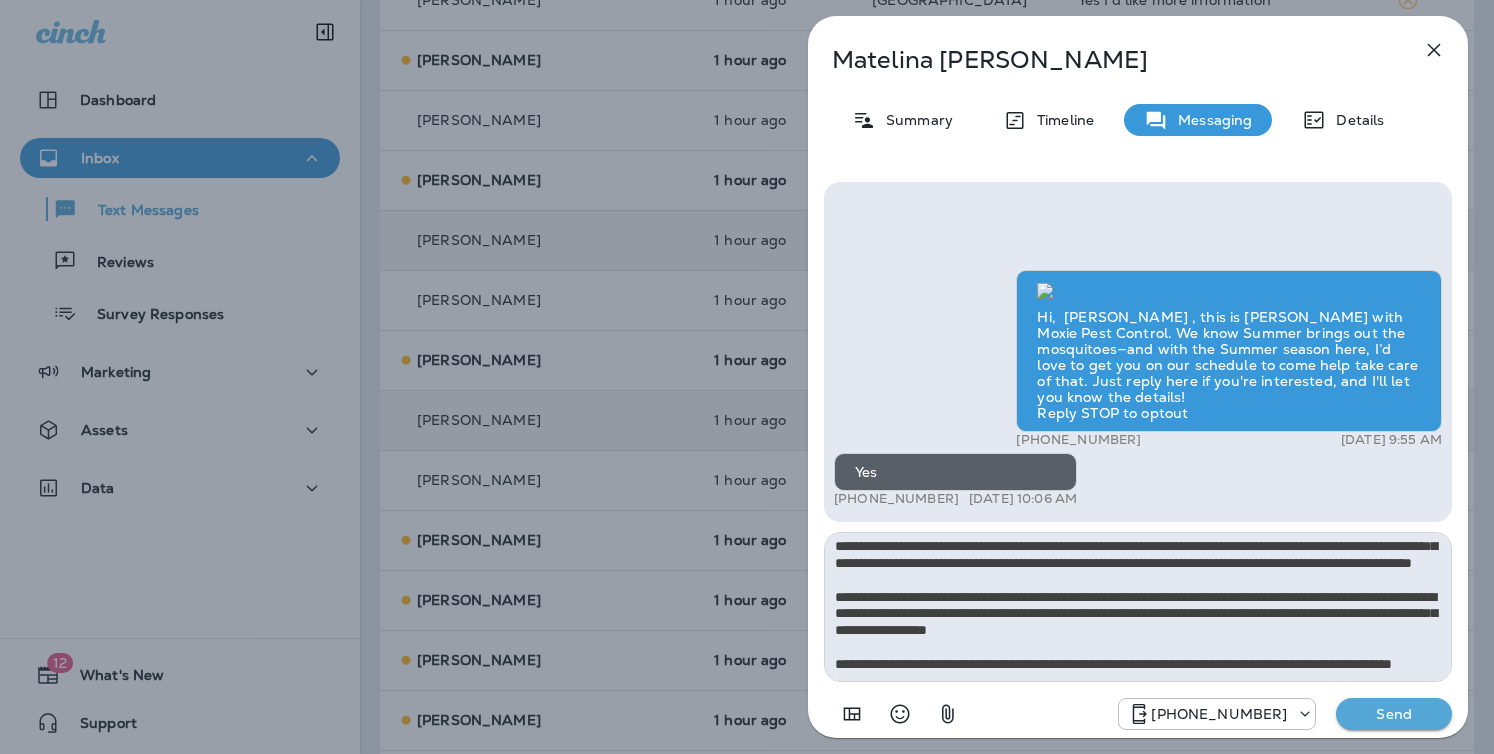 scroll, scrollTop: 120, scrollLeft: 0, axis: vertical 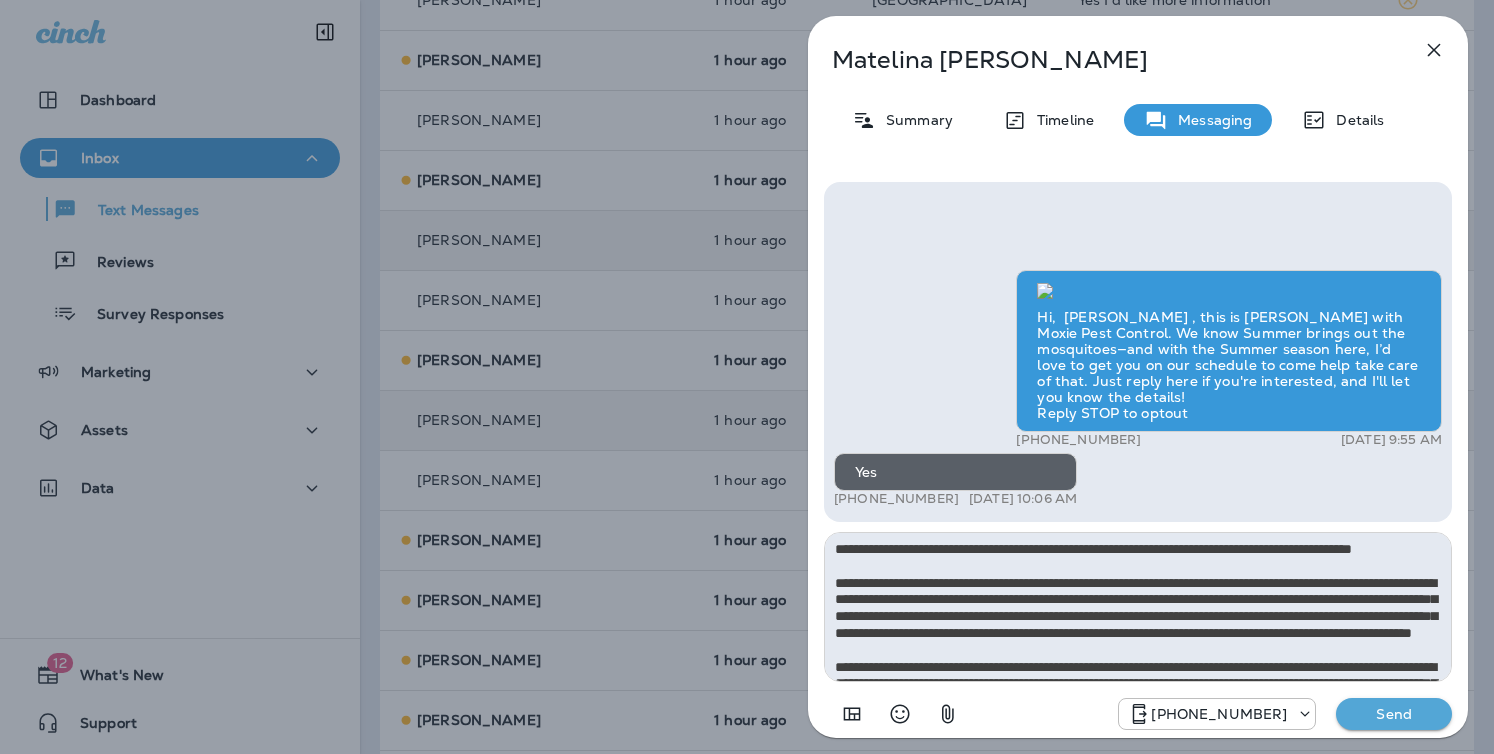 drag, startPoint x: 940, startPoint y: 660, endPoint x: 826, endPoint y: 521, distance: 179.7693 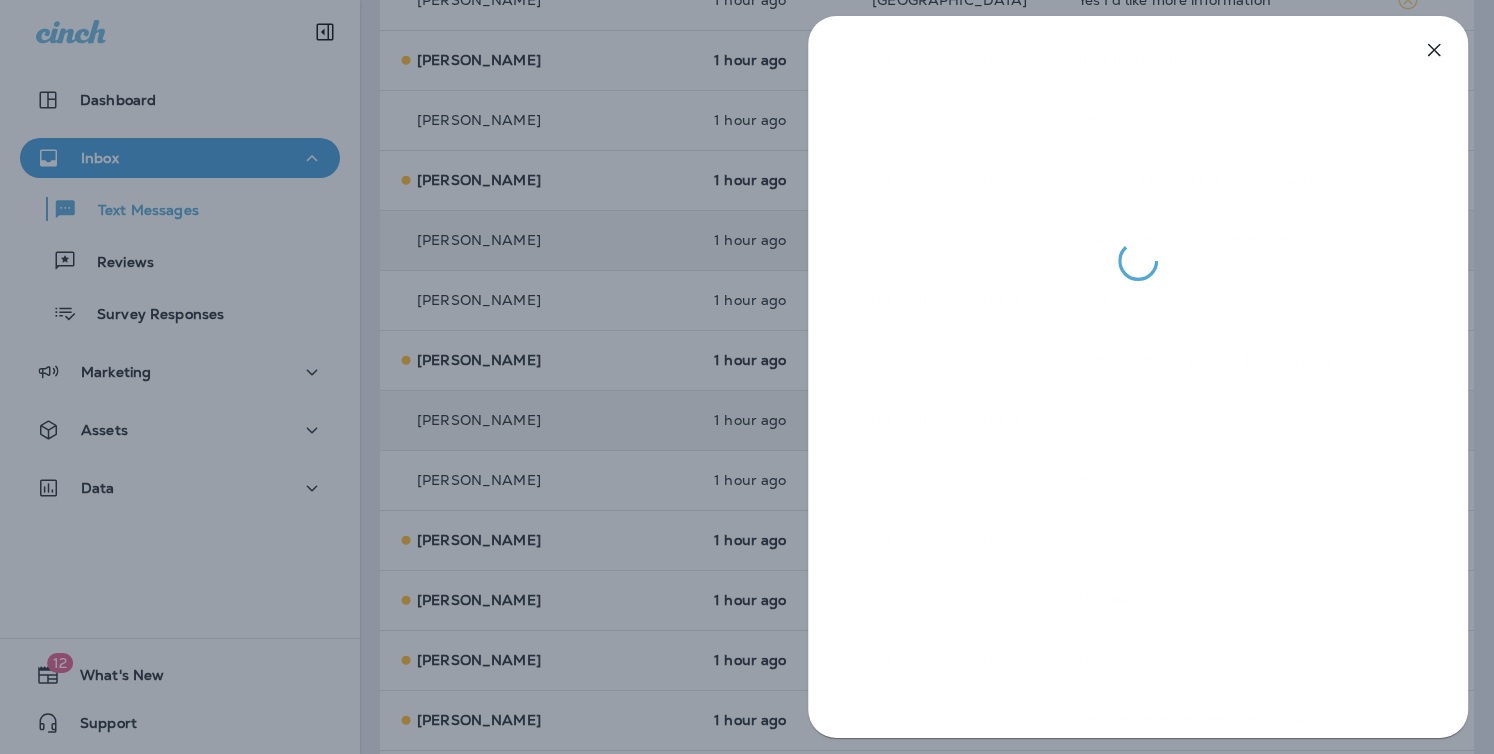 click at bounding box center [747, 377] 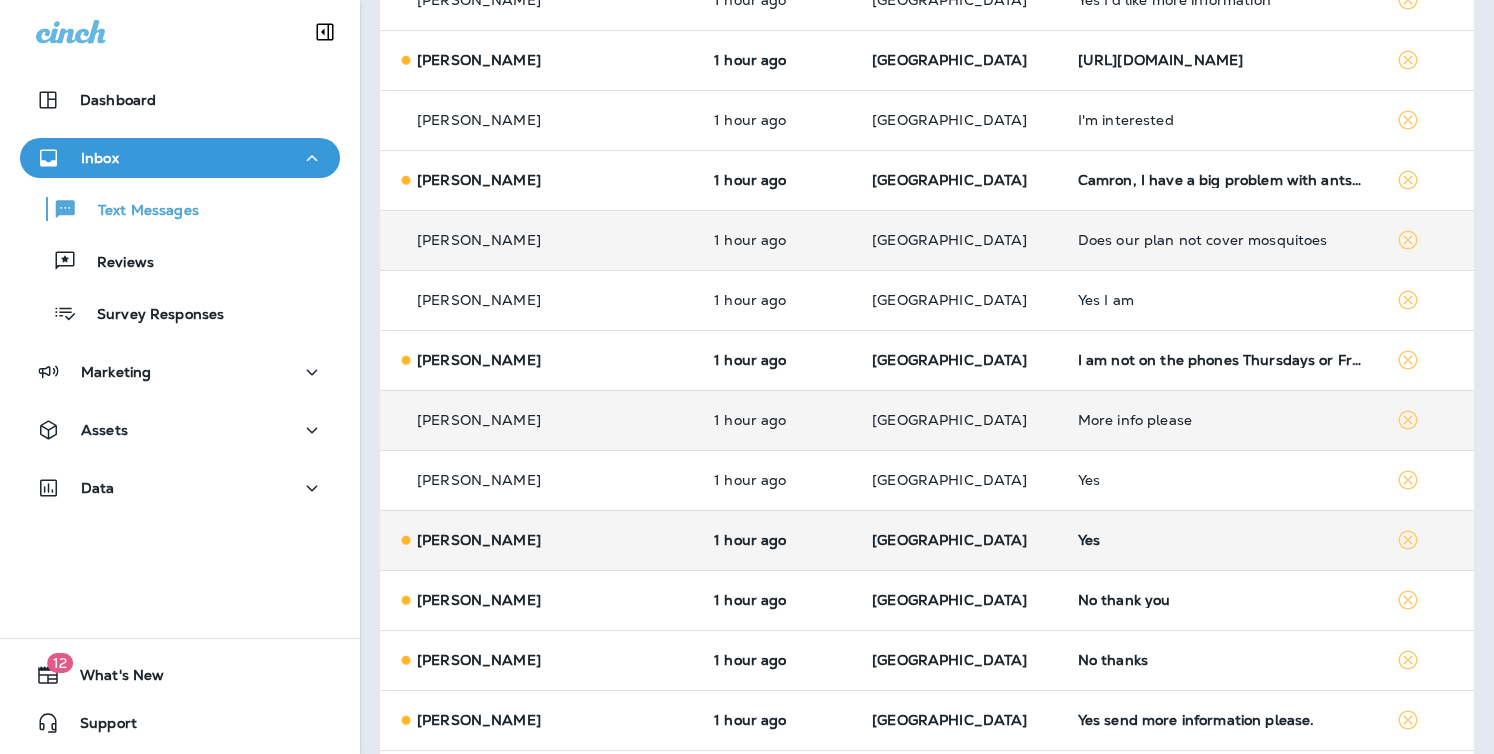 click on "[GEOGRAPHIC_DATA]" at bounding box center [959, 540] 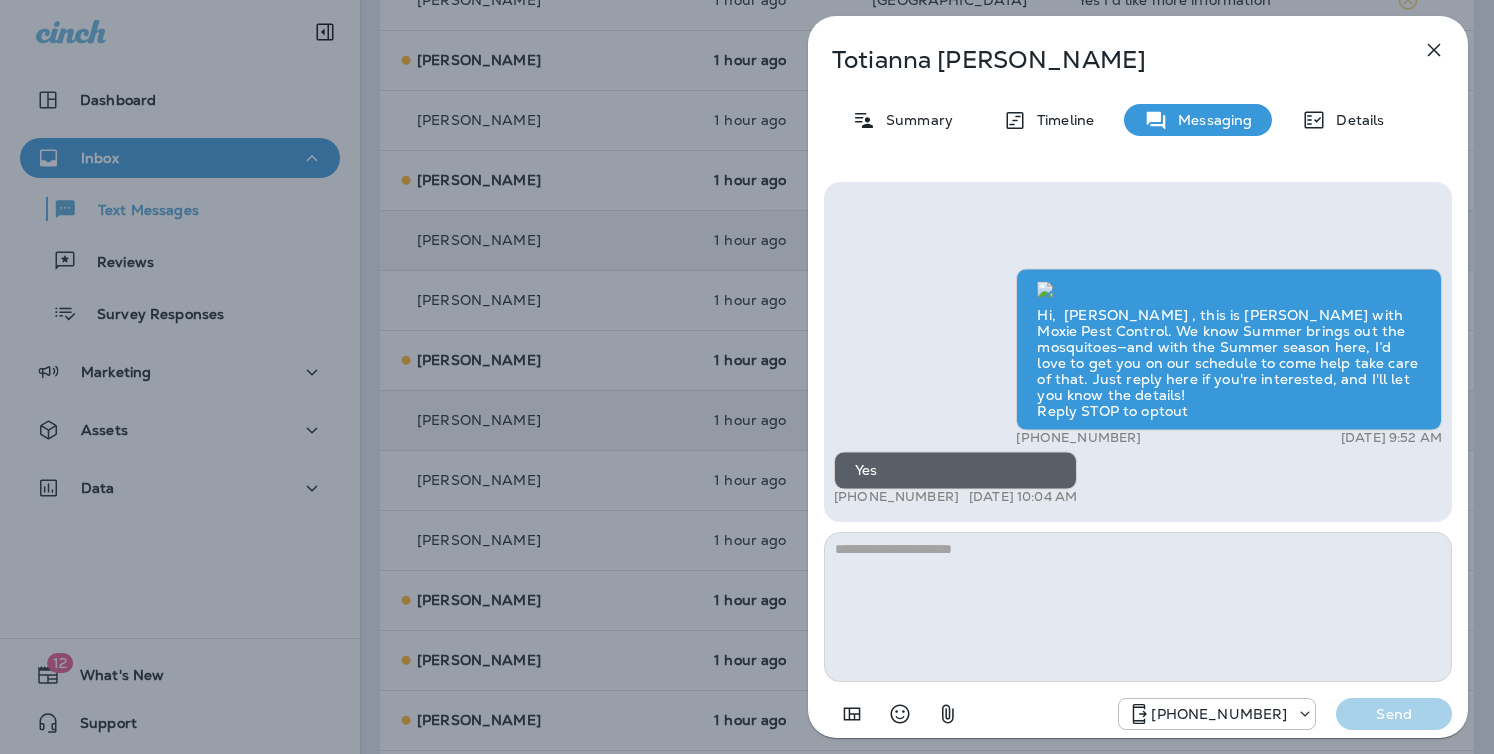click at bounding box center (1138, 607) 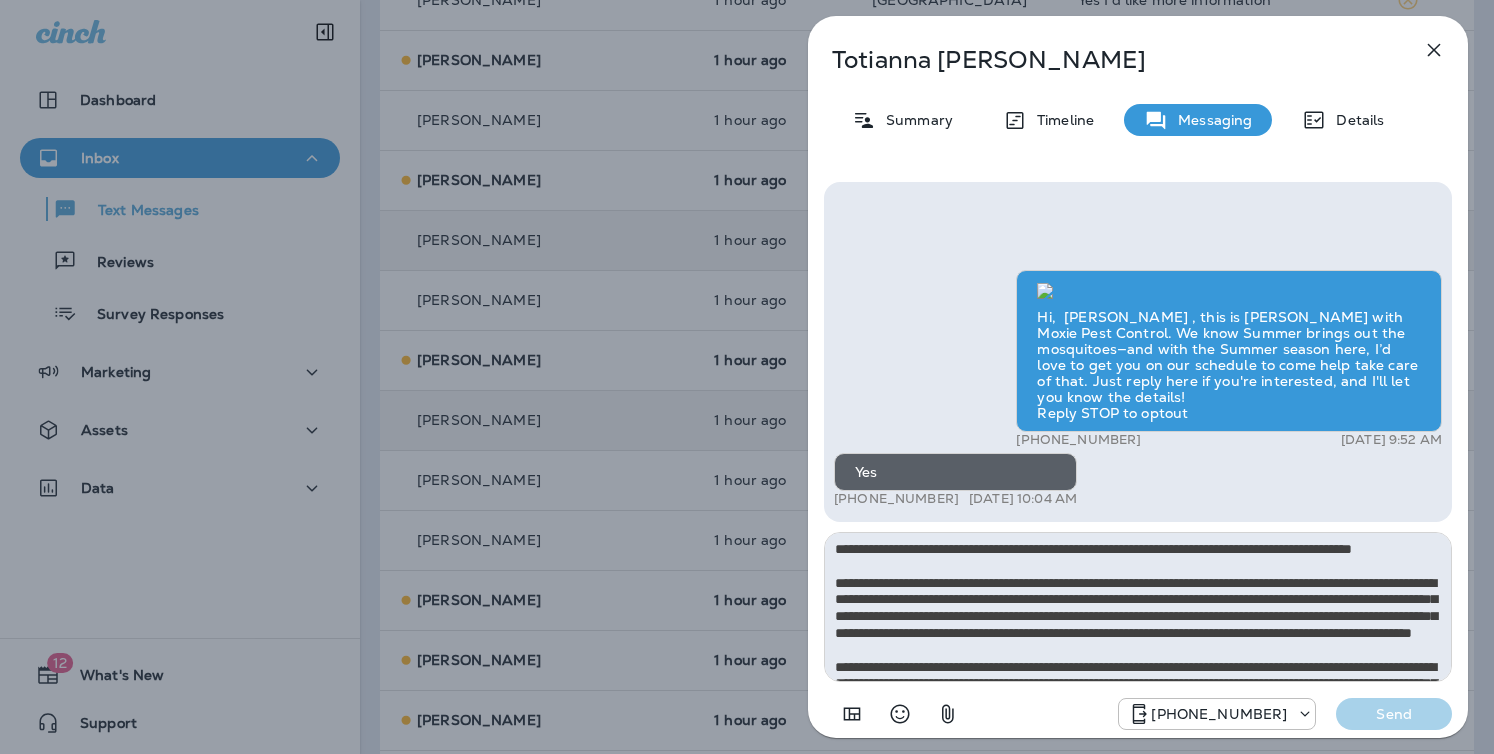 scroll, scrollTop: 112, scrollLeft: 0, axis: vertical 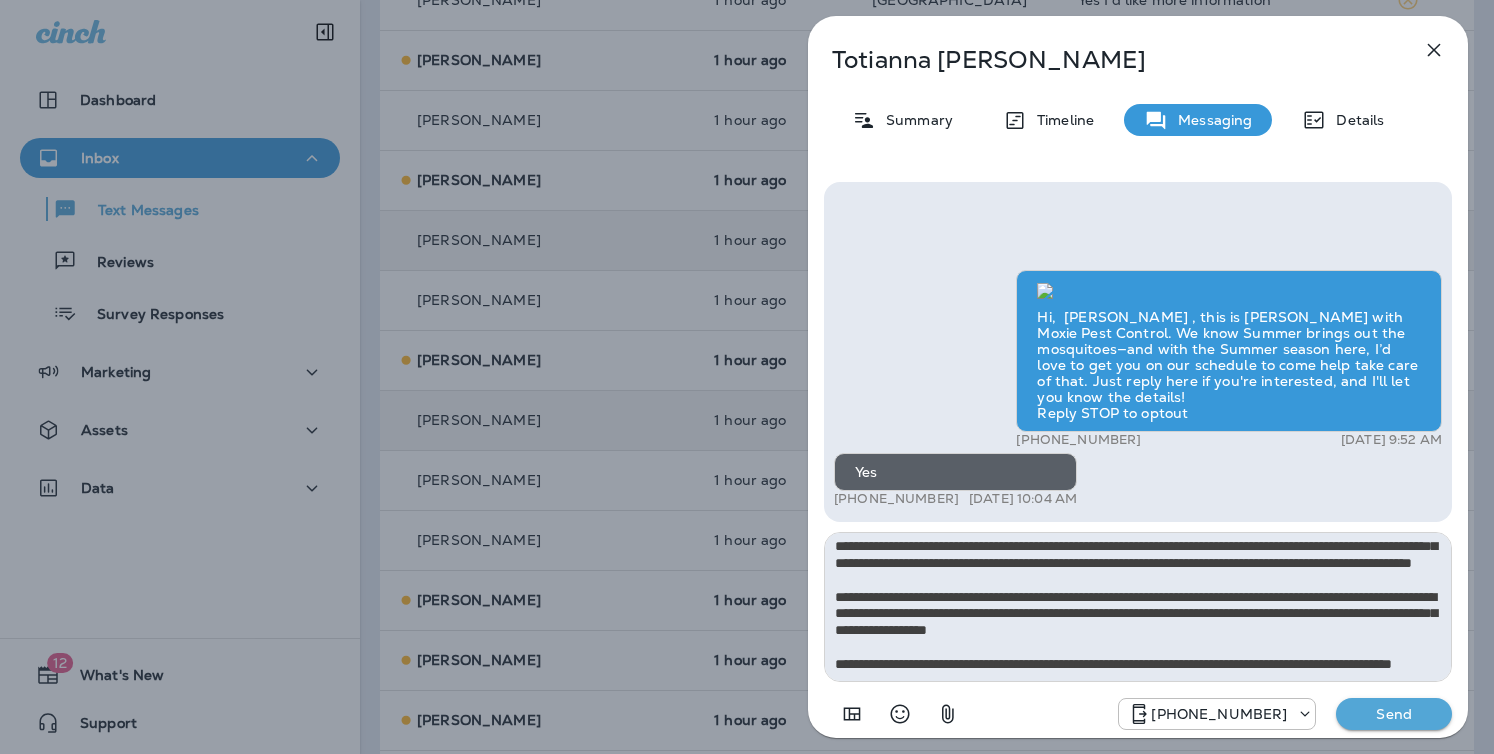 type on "**********" 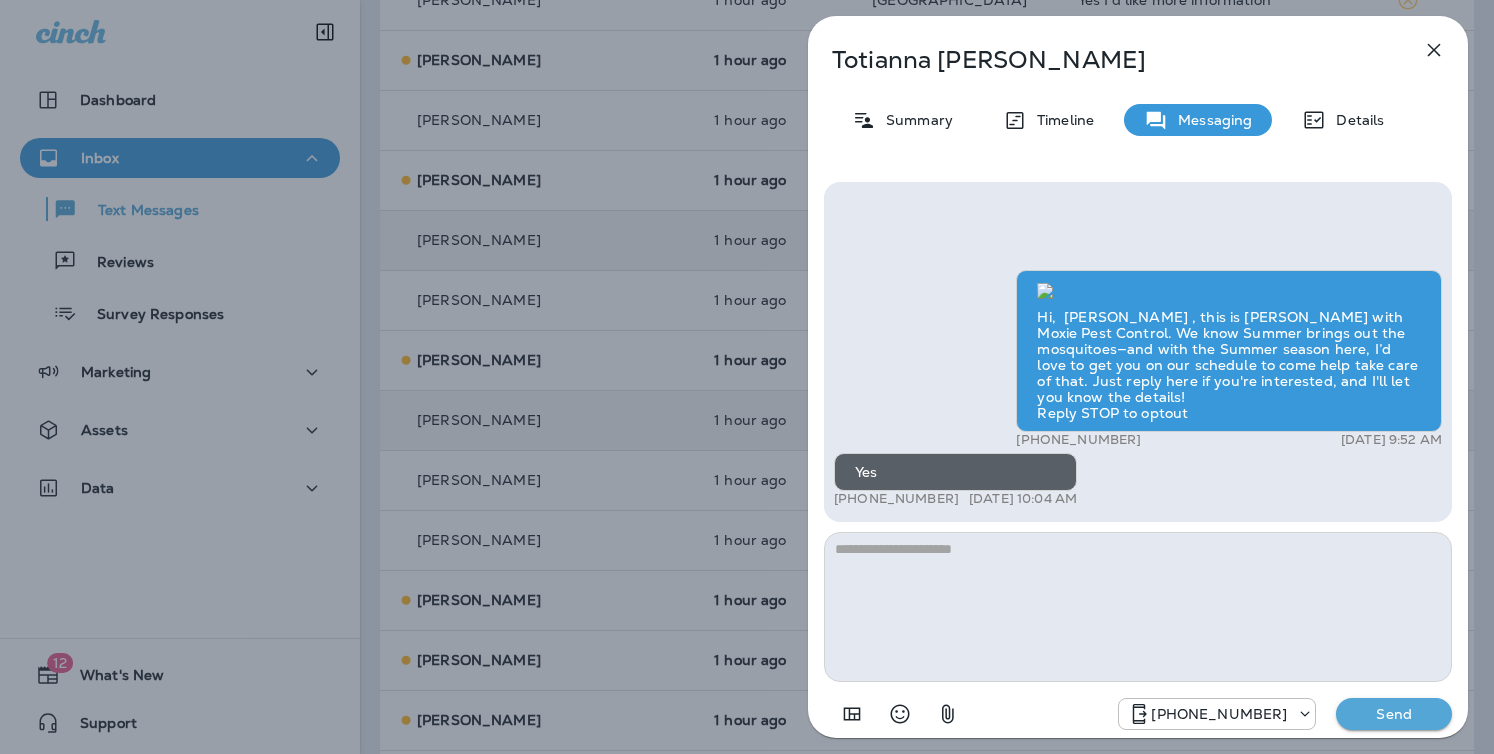scroll, scrollTop: 0, scrollLeft: 0, axis: both 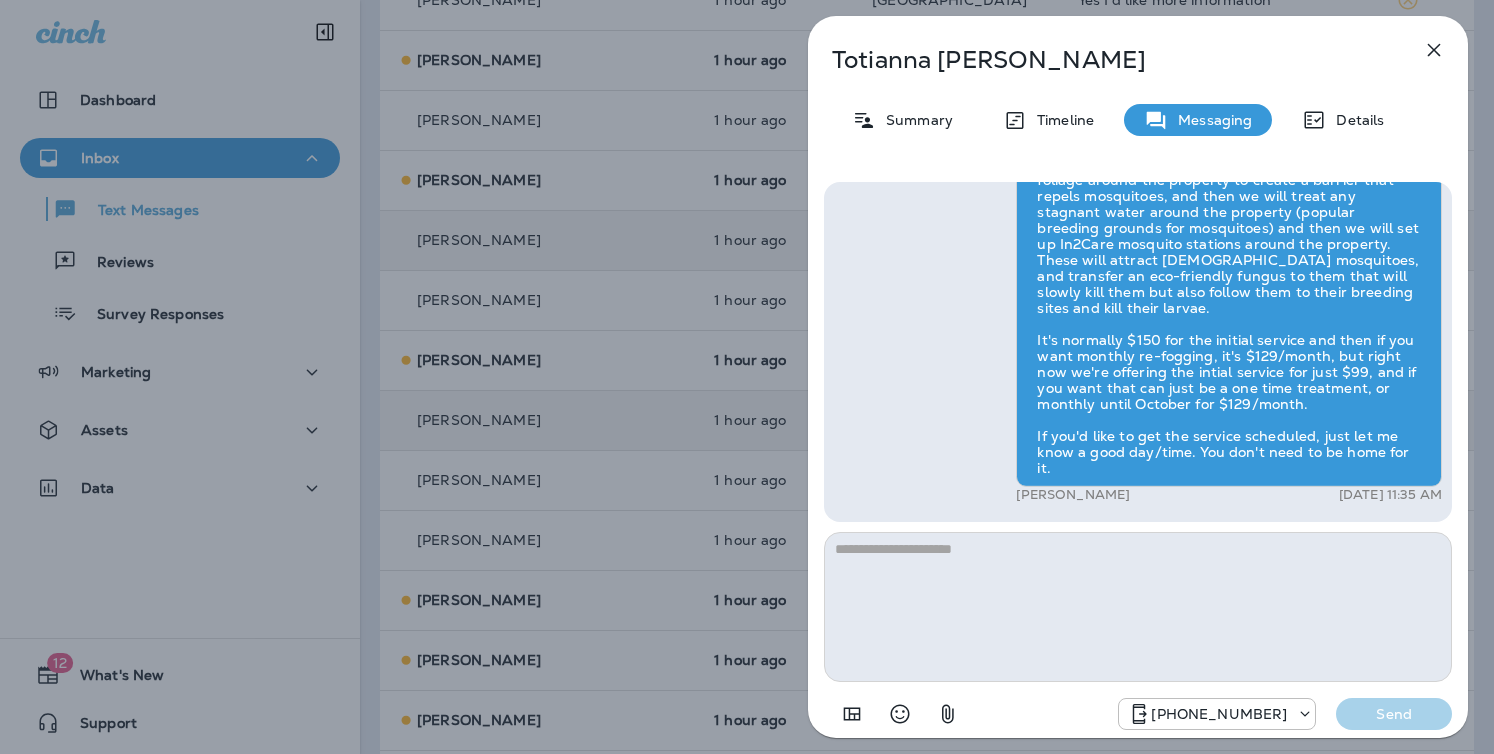 click on "[PERSON_NAME] Summary   Timeline   Messaging   Details   Hi,  [PERSON_NAME] , this is [PERSON_NAME] with Moxie Pest Control. We know Summer brings out the mosquitoes—and with the Summer season here, I’d love to get you on our schedule to come help take care of that. Just reply here if you're interested, and I'll let you know the details!
Reply STOP to optout +18174823792 [DATE] 9:52 AM Yes +1 (832) 705-6519 [DATE] 10:04 AM   [PERSON_NAME] [DATE] 11:35 AM [PHONE_NUMBER] Send" at bounding box center [747, 377] 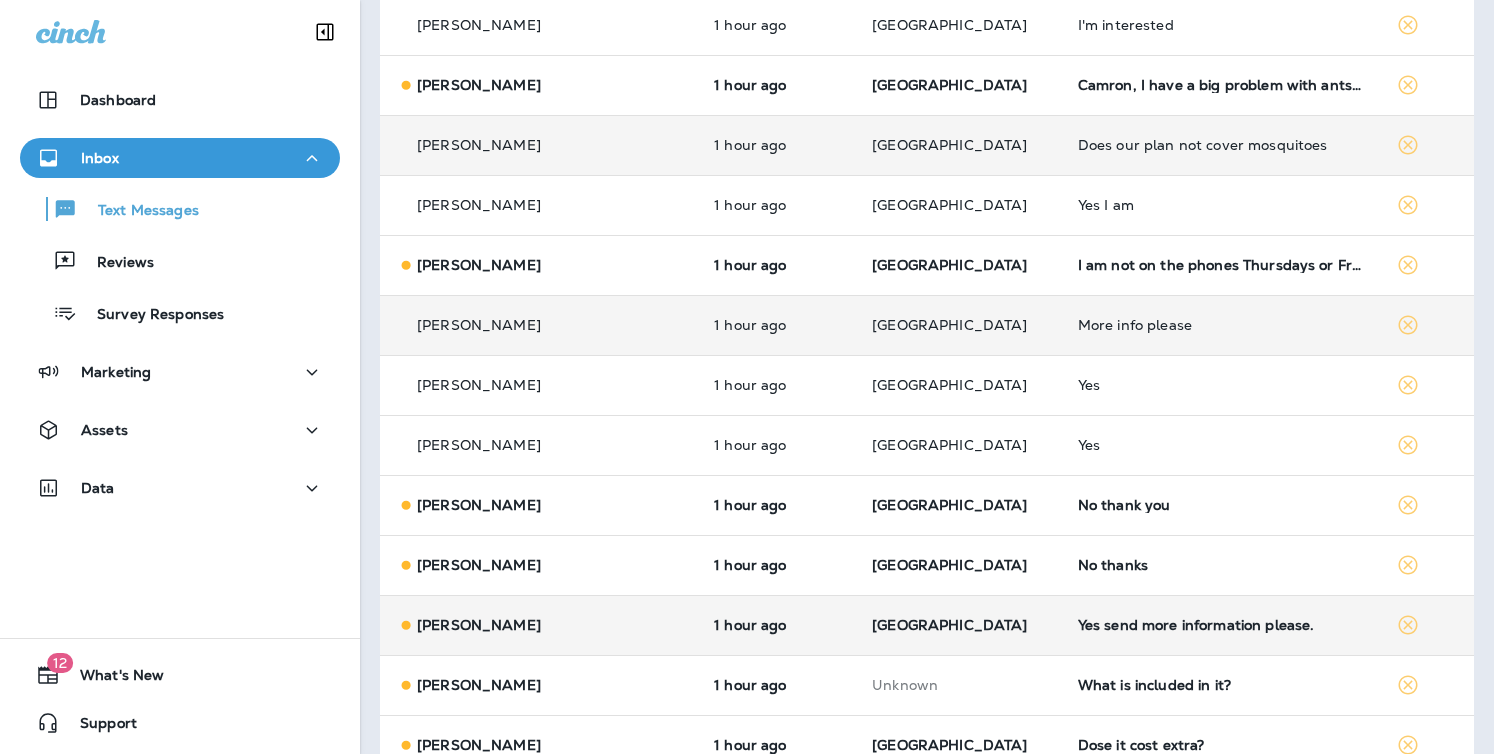 scroll, scrollTop: 1898, scrollLeft: 0, axis: vertical 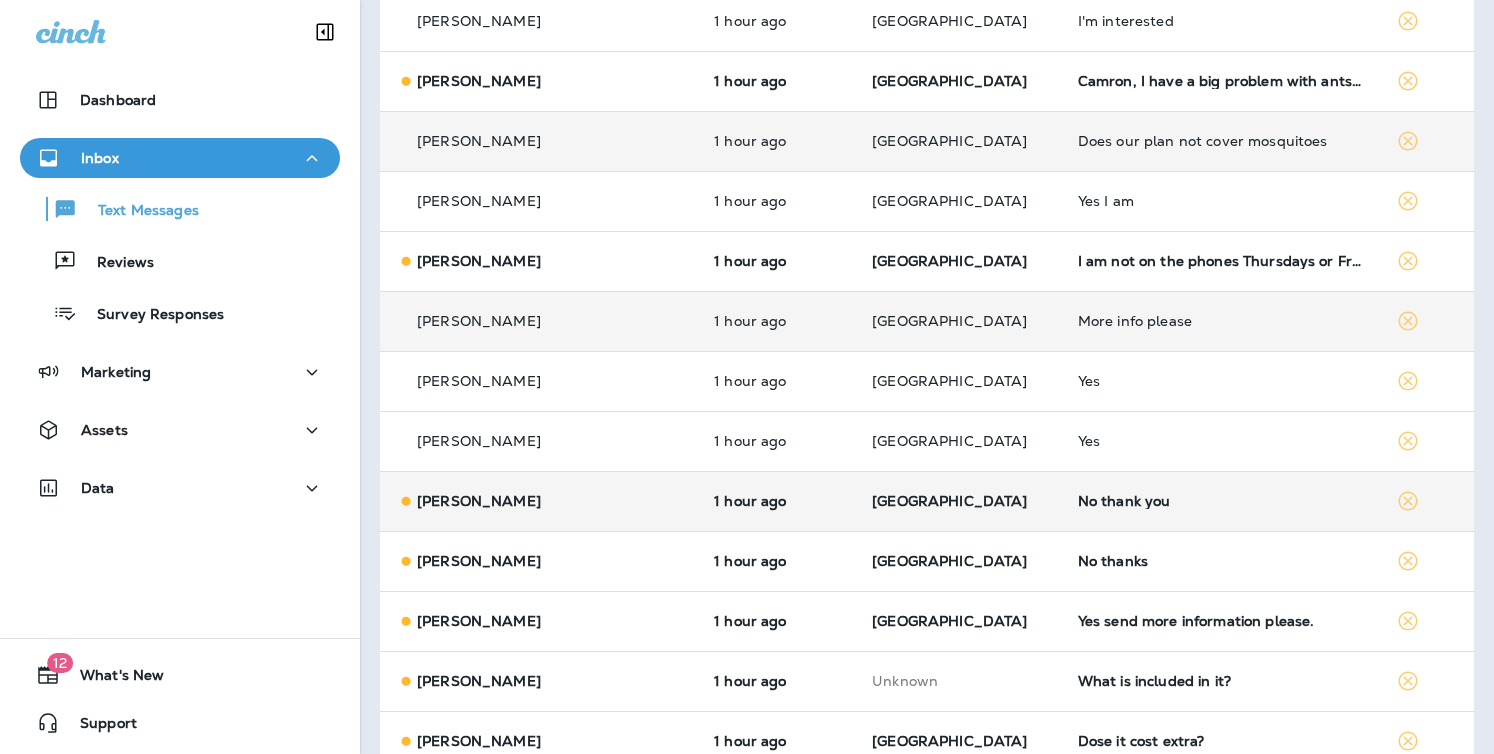 click on "1 hour ago" at bounding box center [777, 501] 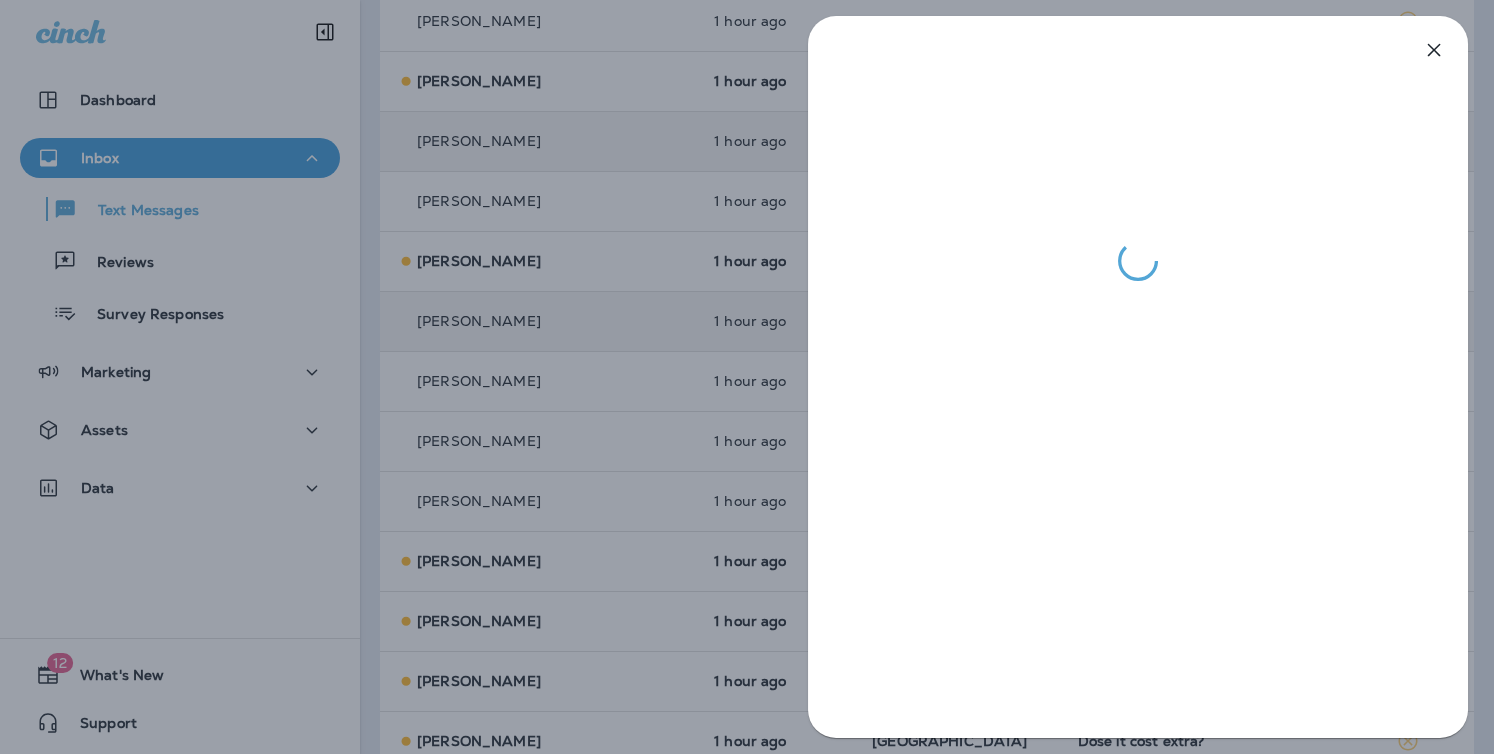 click at bounding box center (747, 377) 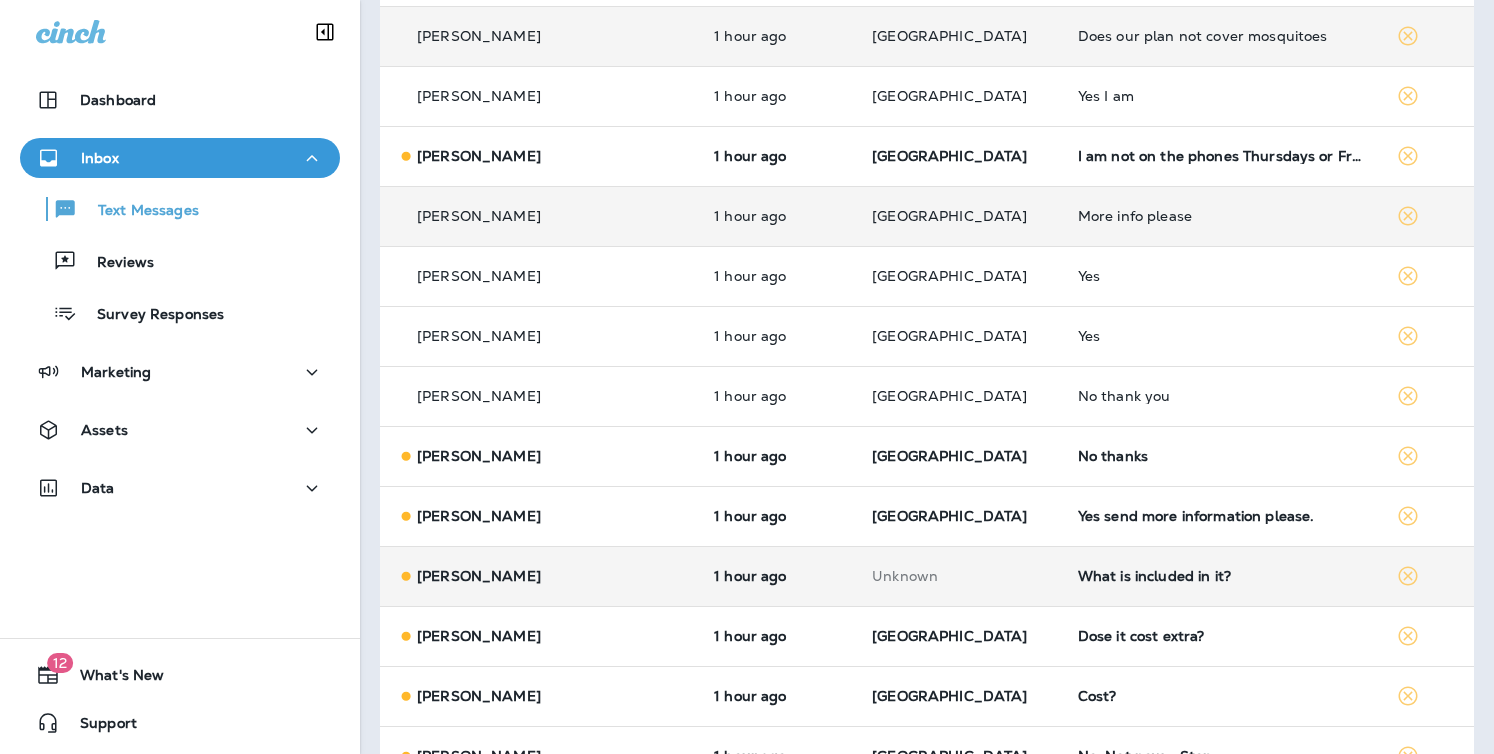 scroll, scrollTop: 2005, scrollLeft: 0, axis: vertical 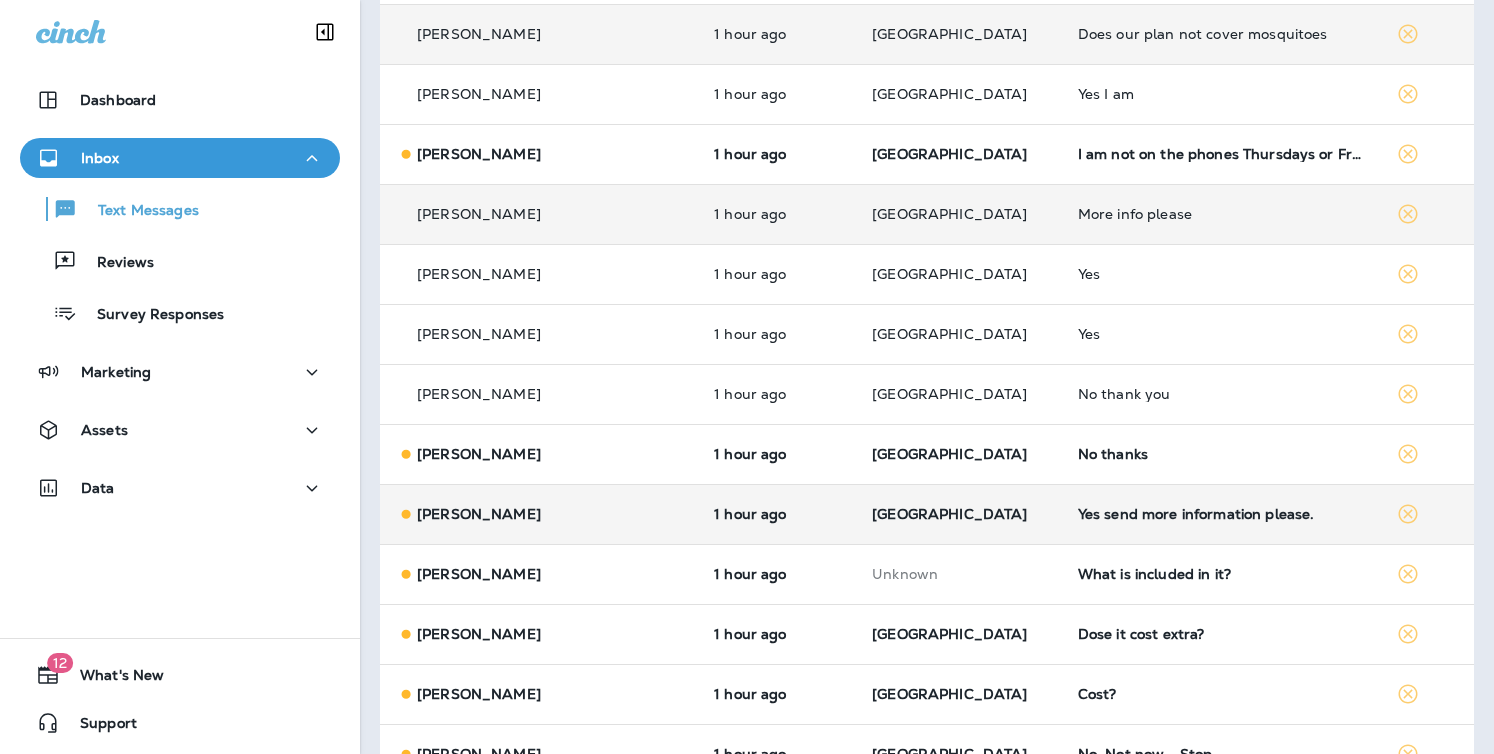 click on "Yes send more information please." at bounding box center (1221, 514) 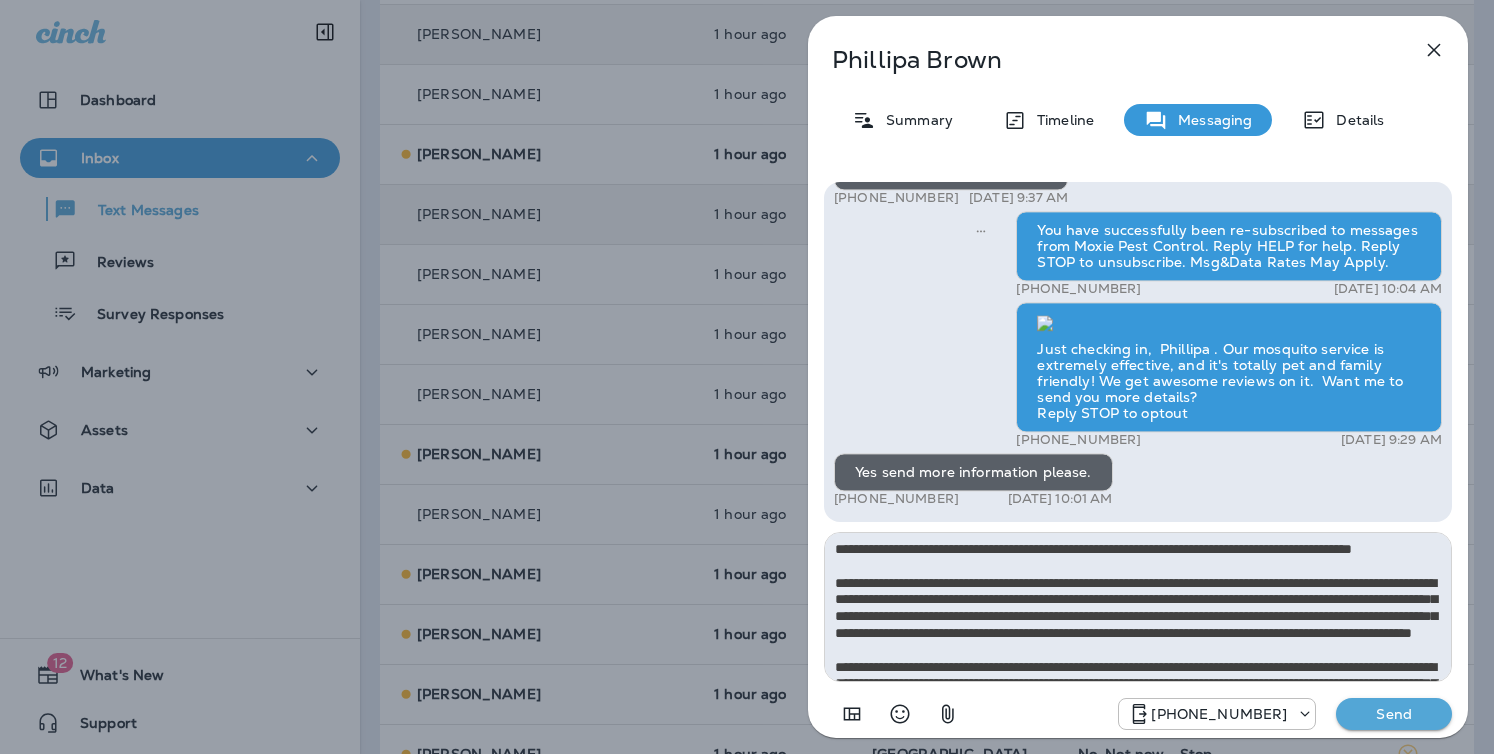 scroll, scrollTop: 112, scrollLeft: 0, axis: vertical 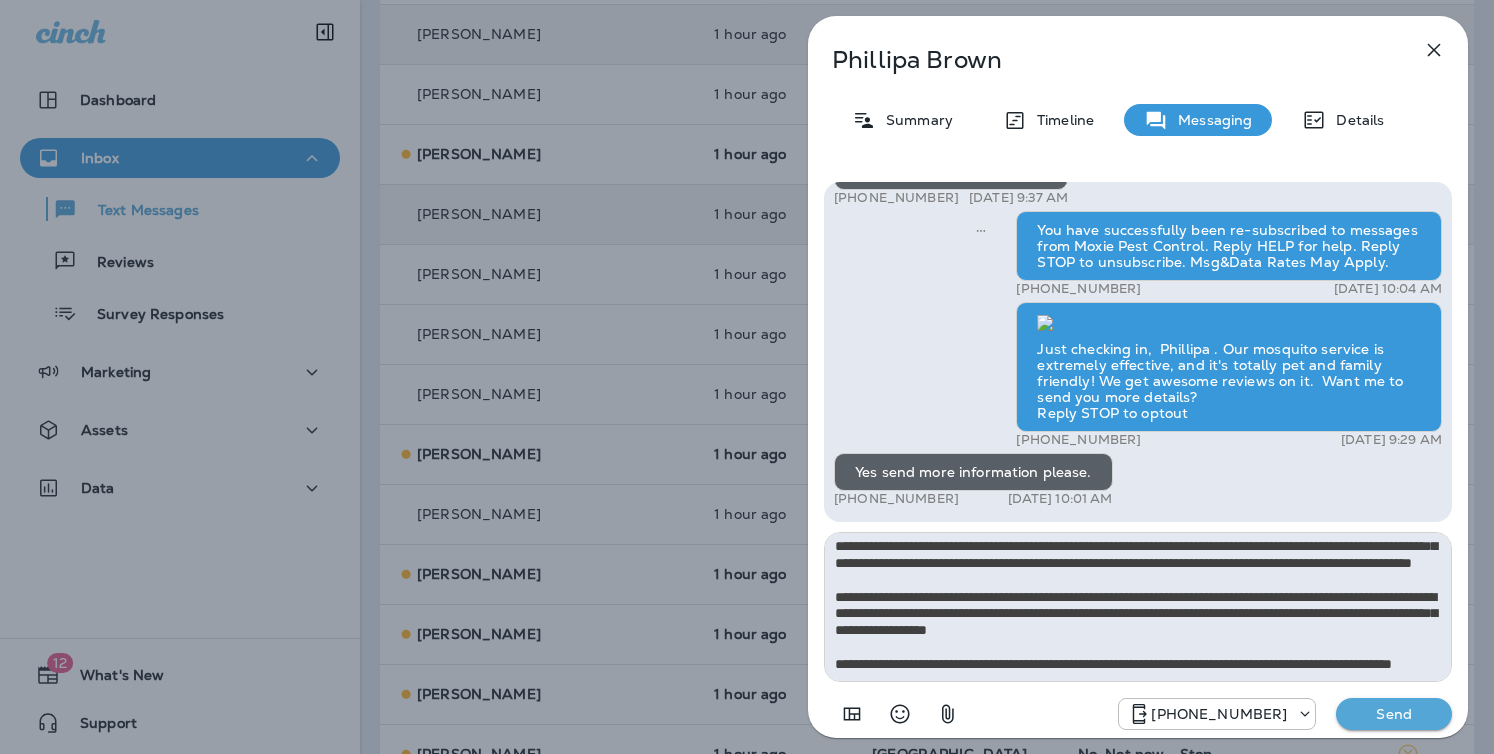 type on "**********" 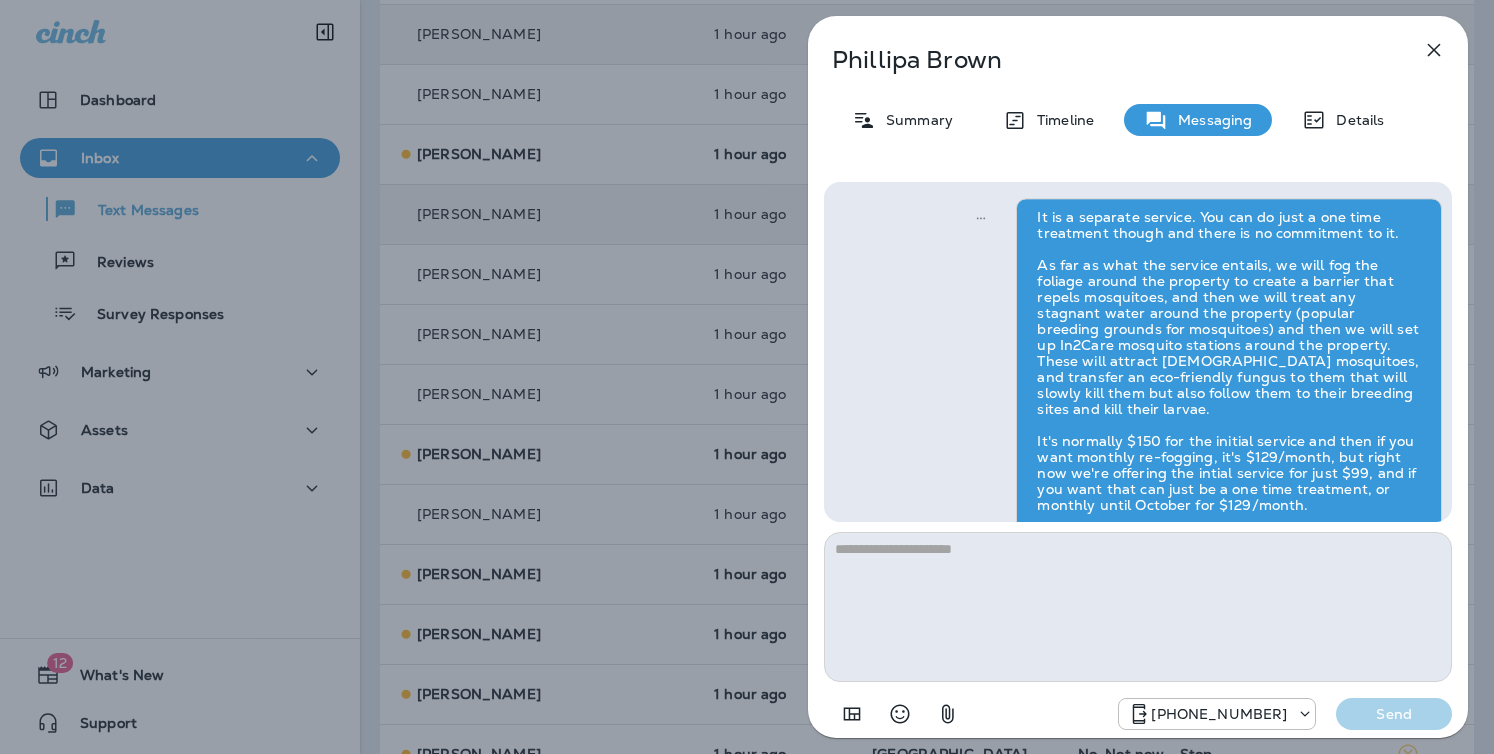 scroll, scrollTop: 0, scrollLeft: 0, axis: both 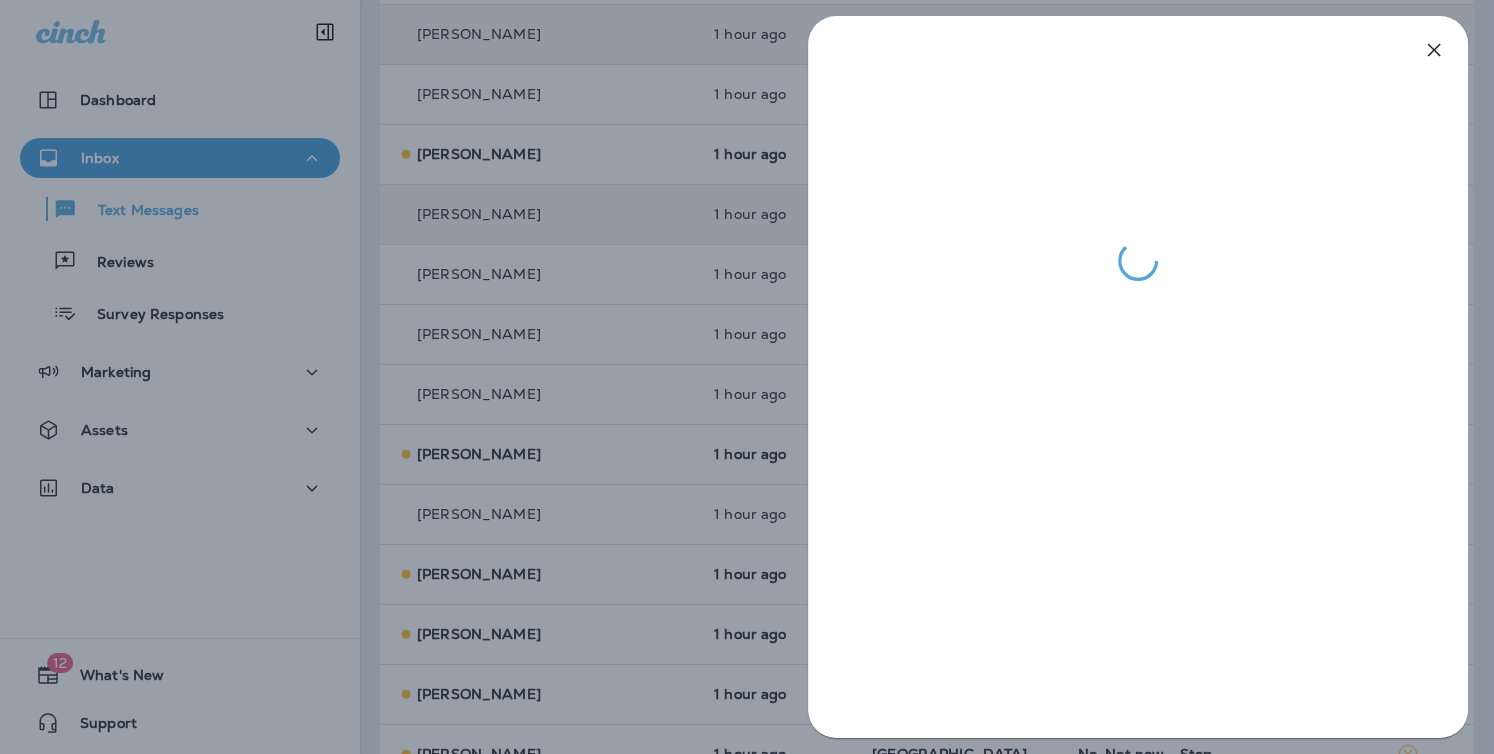 drag, startPoint x: 683, startPoint y: 551, endPoint x: 699, endPoint y: 556, distance: 16.763054 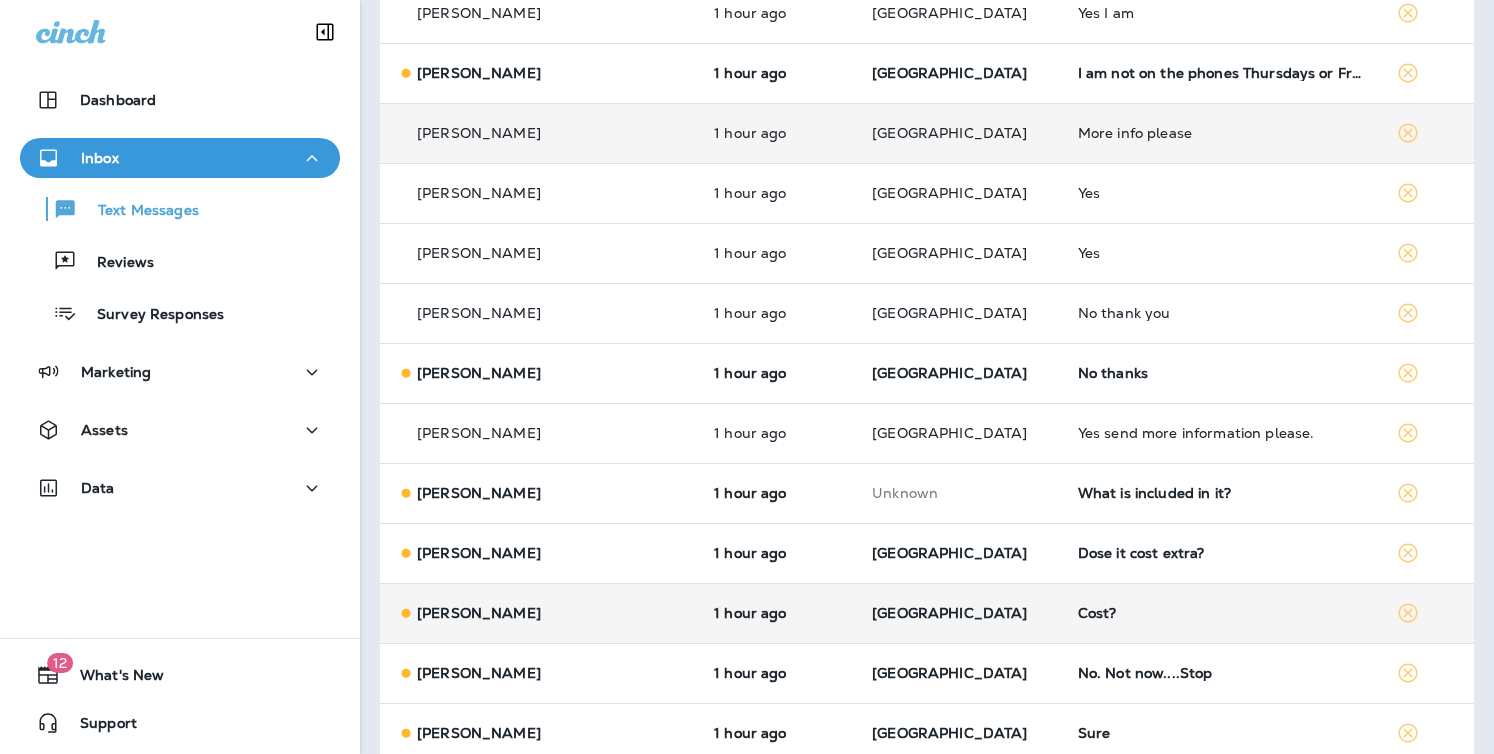 scroll, scrollTop: 2087, scrollLeft: 0, axis: vertical 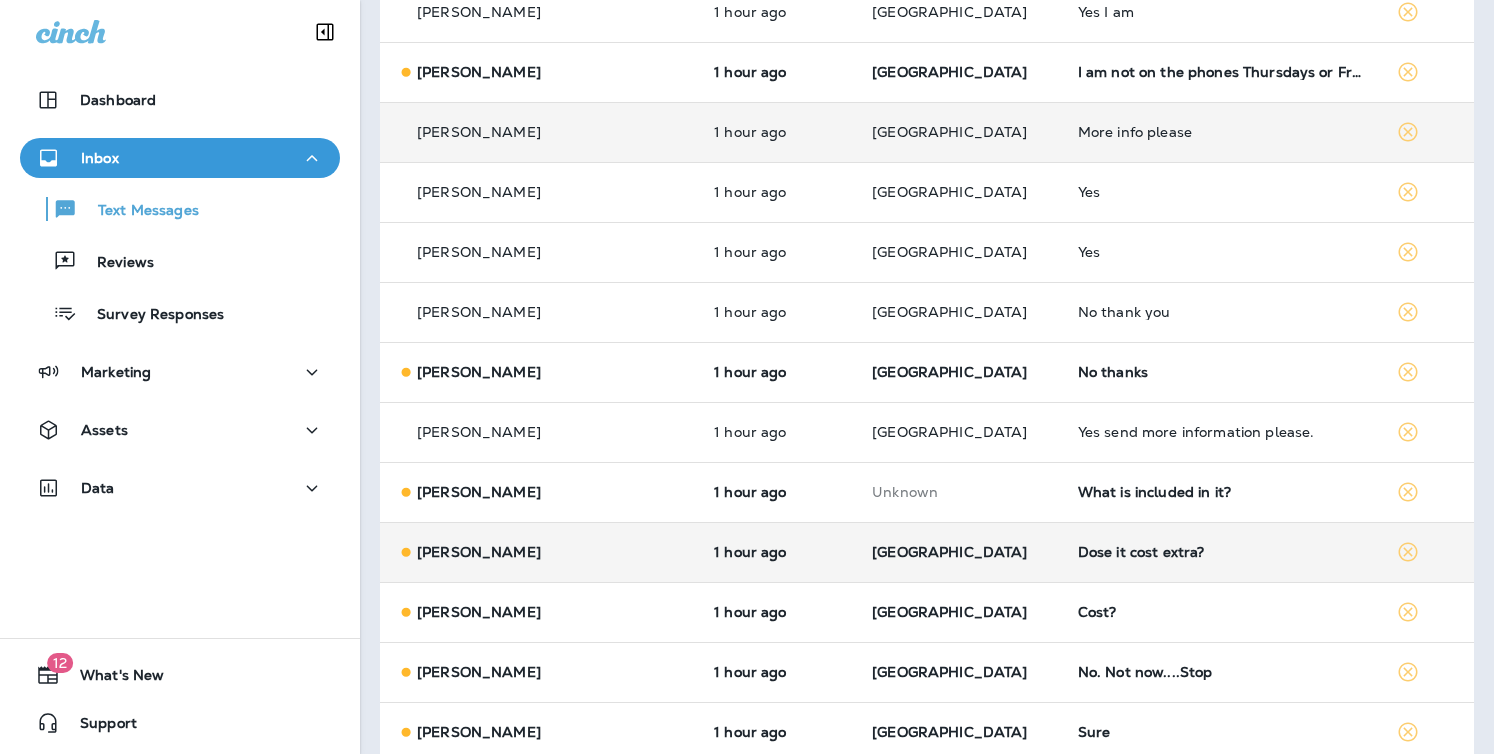click on "1 hour ago" at bounding box center (777, 552) 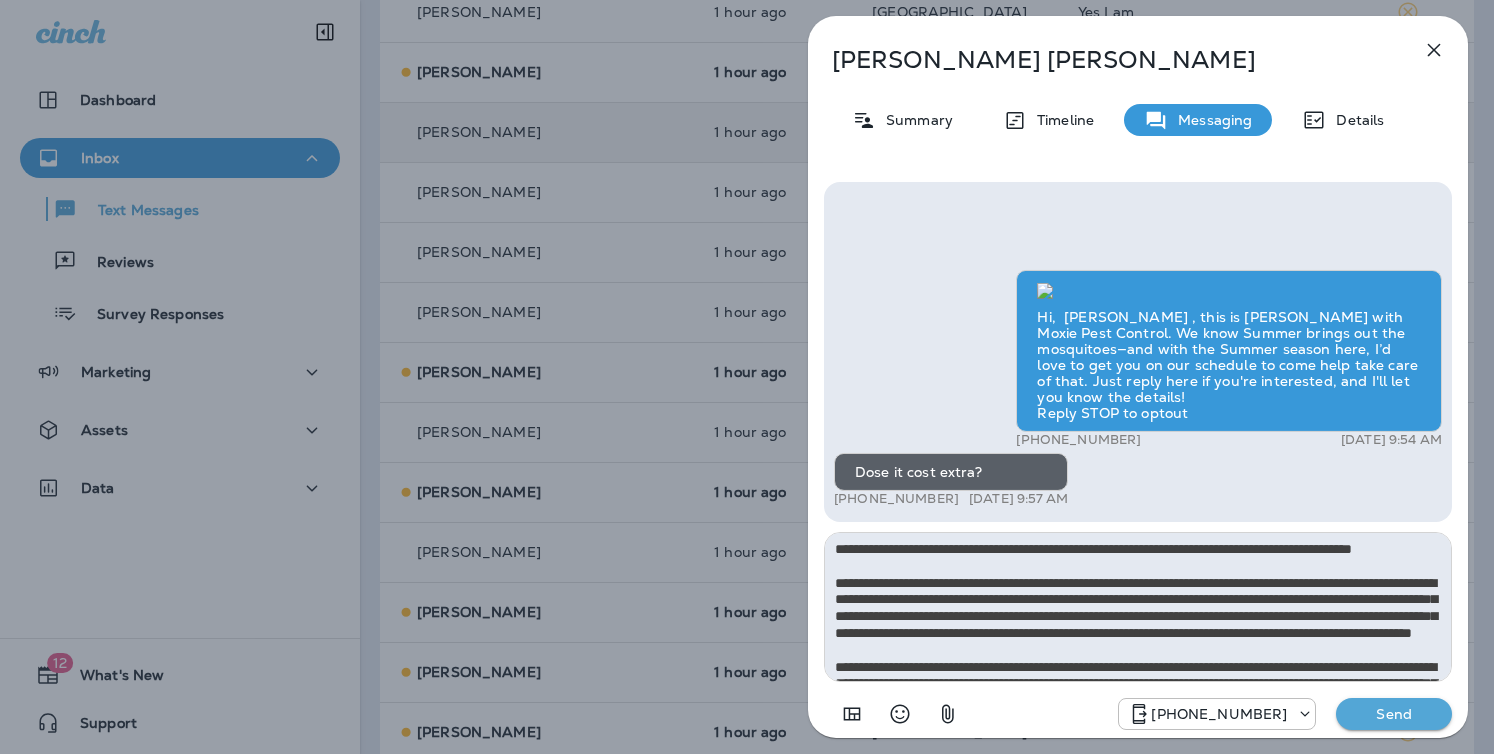 scroll, scrollTop: 112, scrollLeft: 0, axis: vertical 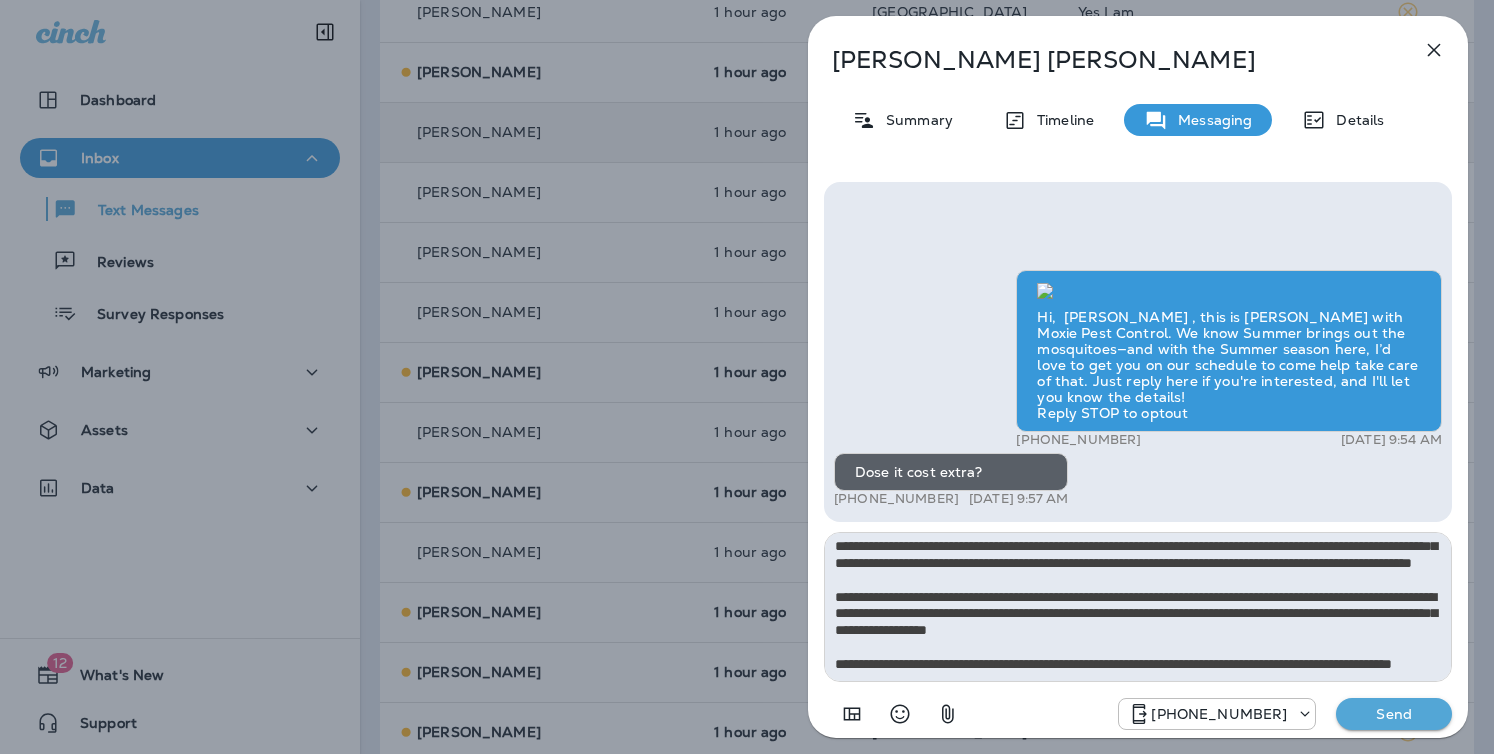 type on "**********" 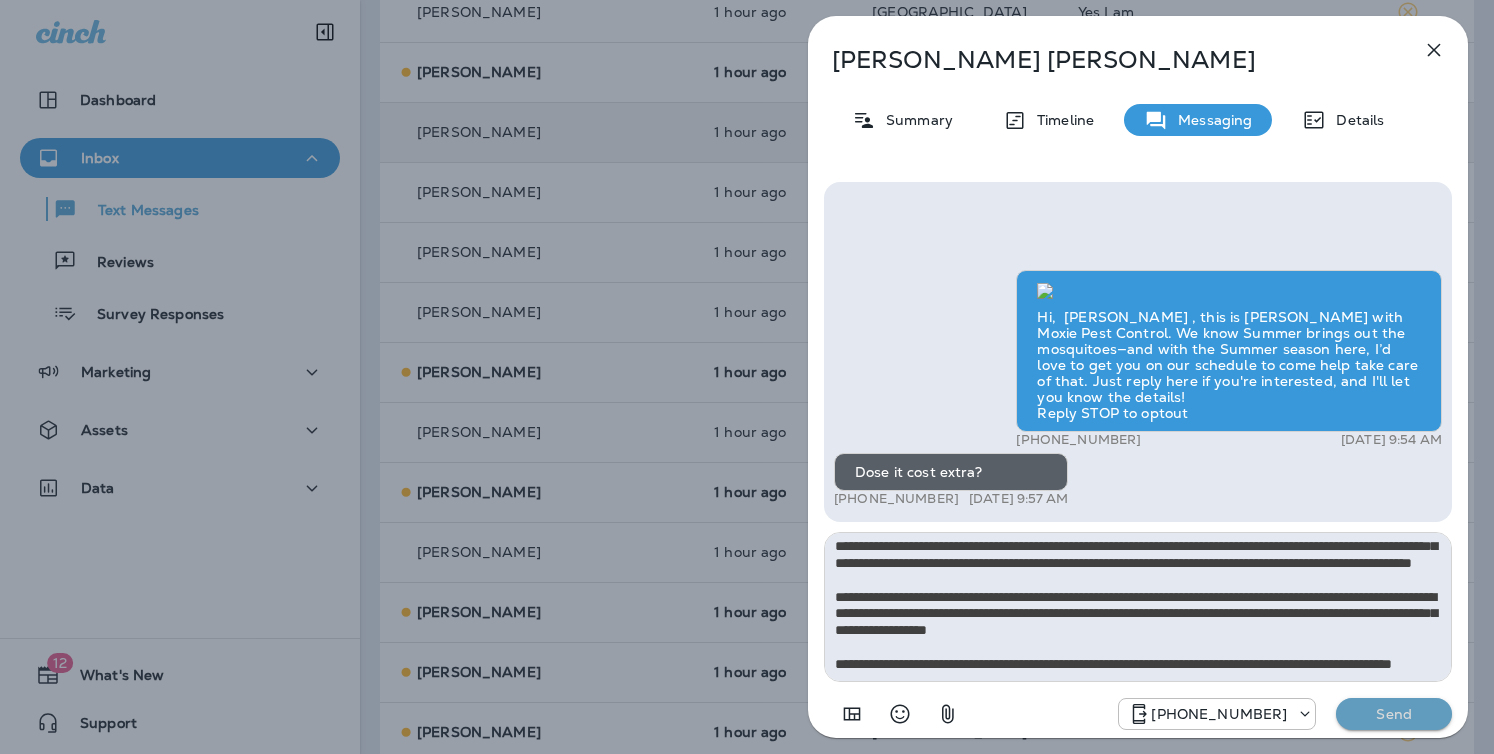 click on "Send" at bounding box center [1394, 714] 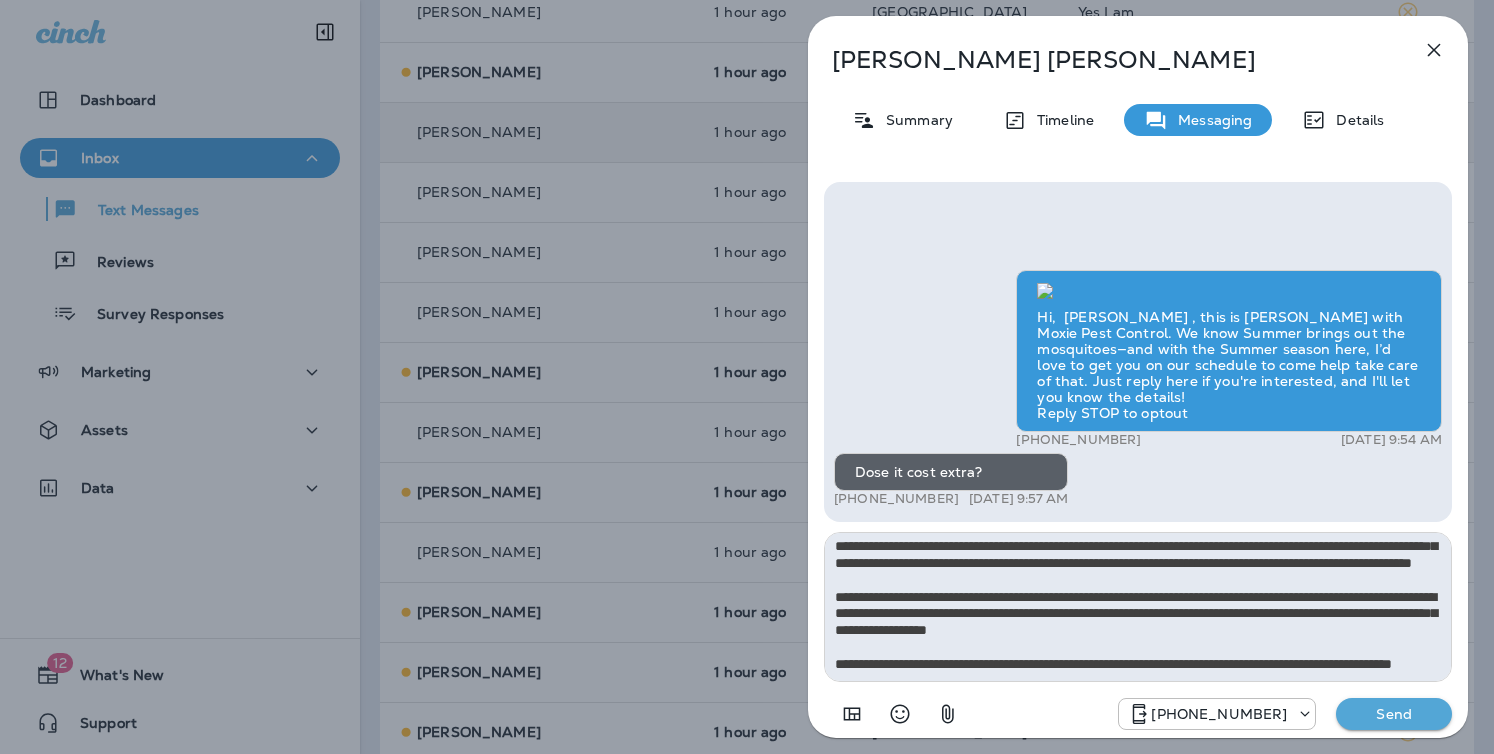 type 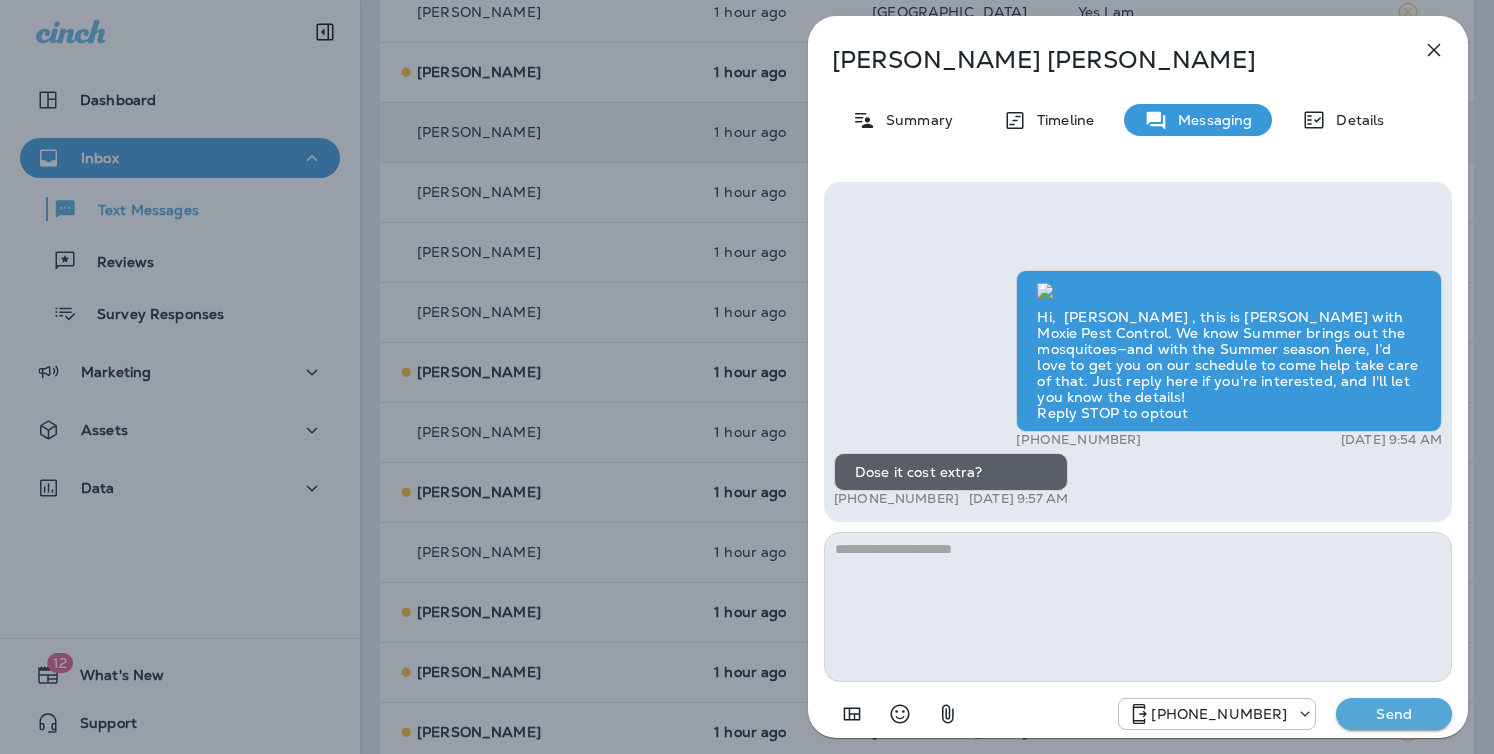 scroll, scrollTop: 0, scrollLeft: 0, axis: both 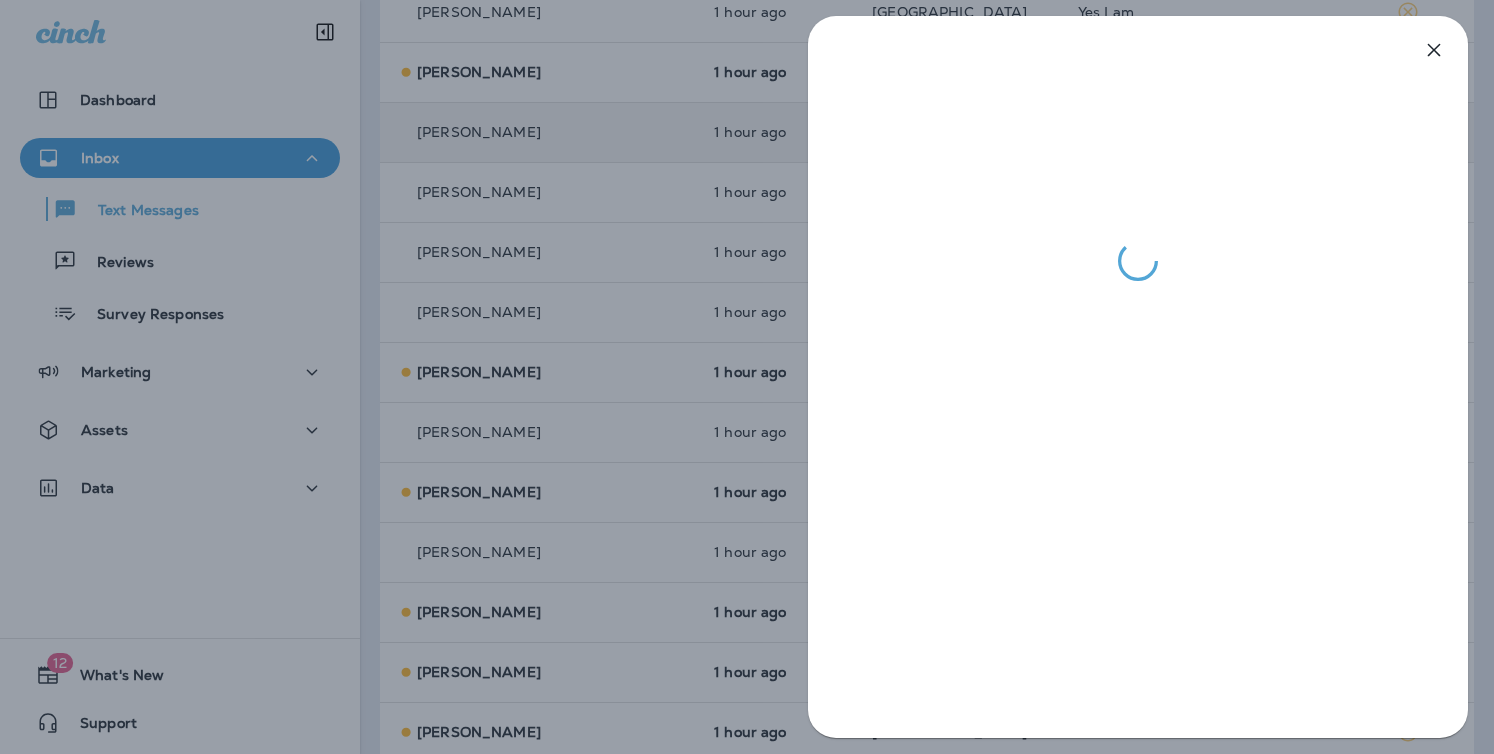 click at bounding box center [747, 377] 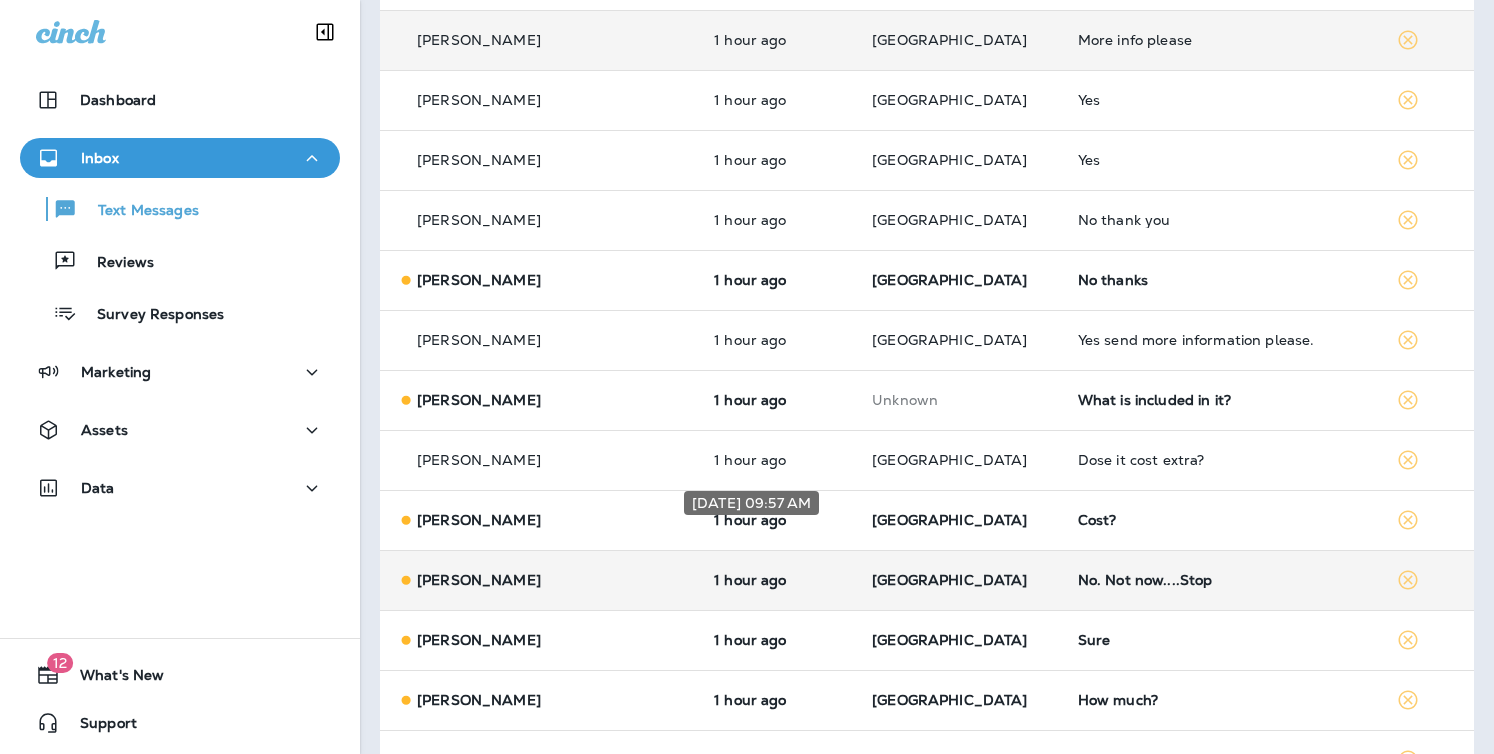 scroll, scrollTop: 2186, scrollLeft: 0, axis: vertical 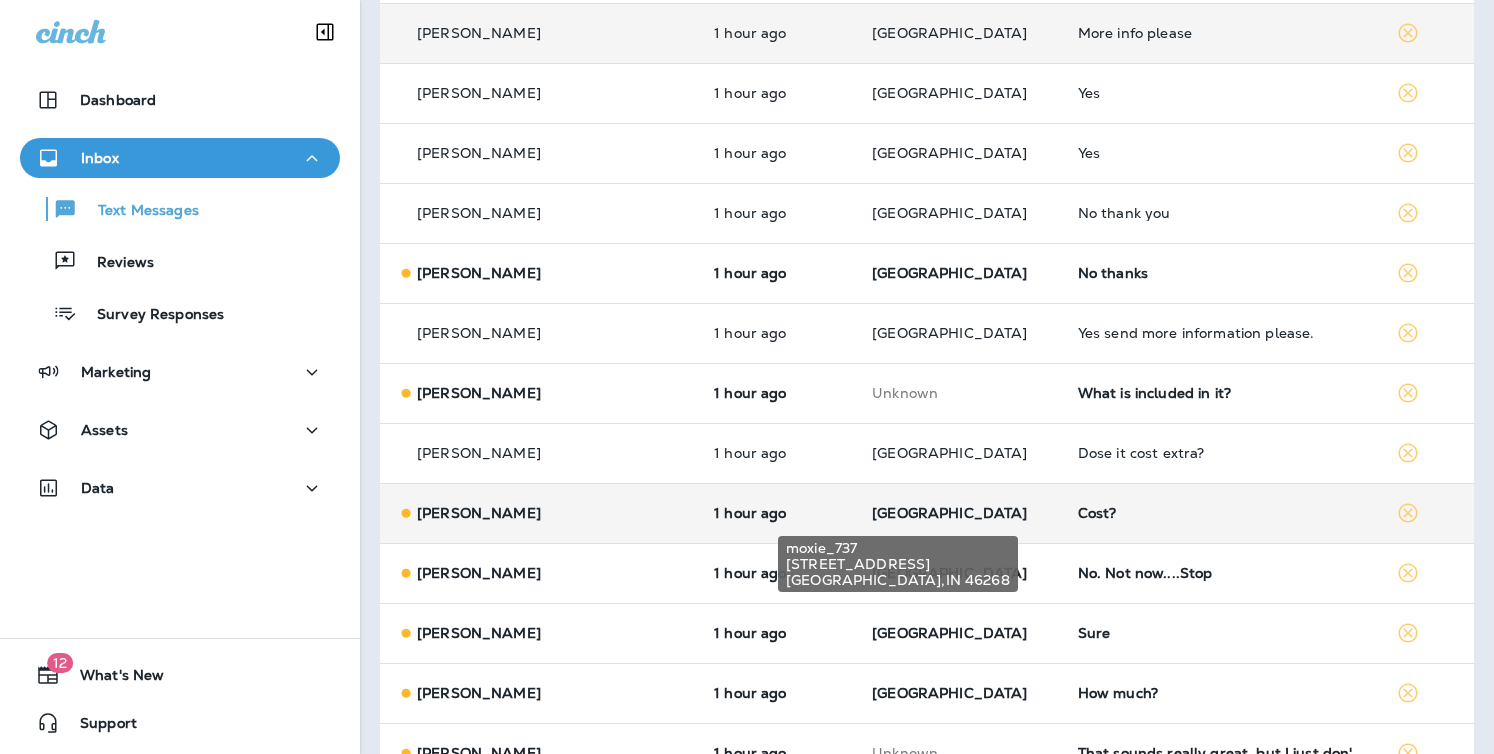 click on "[GEOGRAPHIC_DATA]" at bounding box center [949, 513] 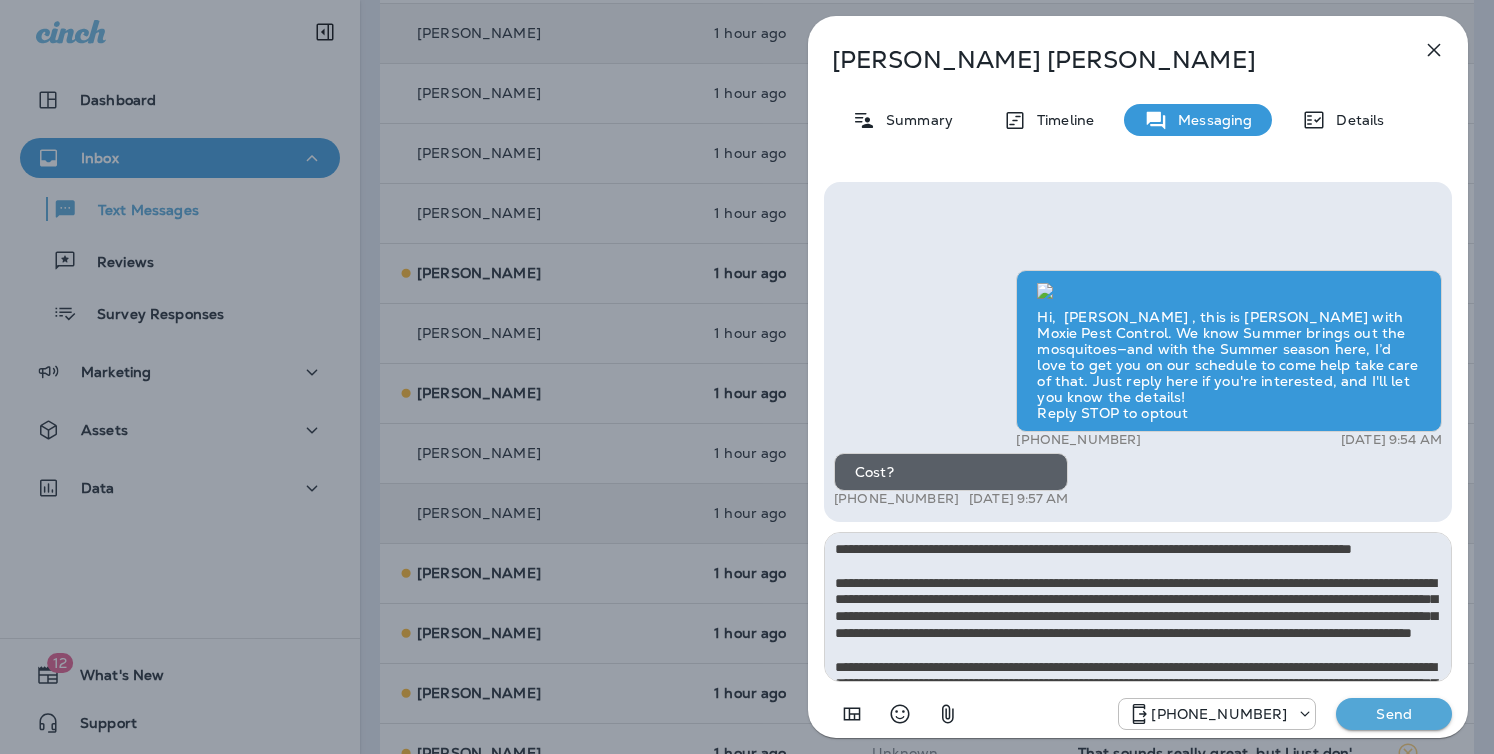 scroll, scrollTop: 112, scrollLeft: 0, axis: vertical 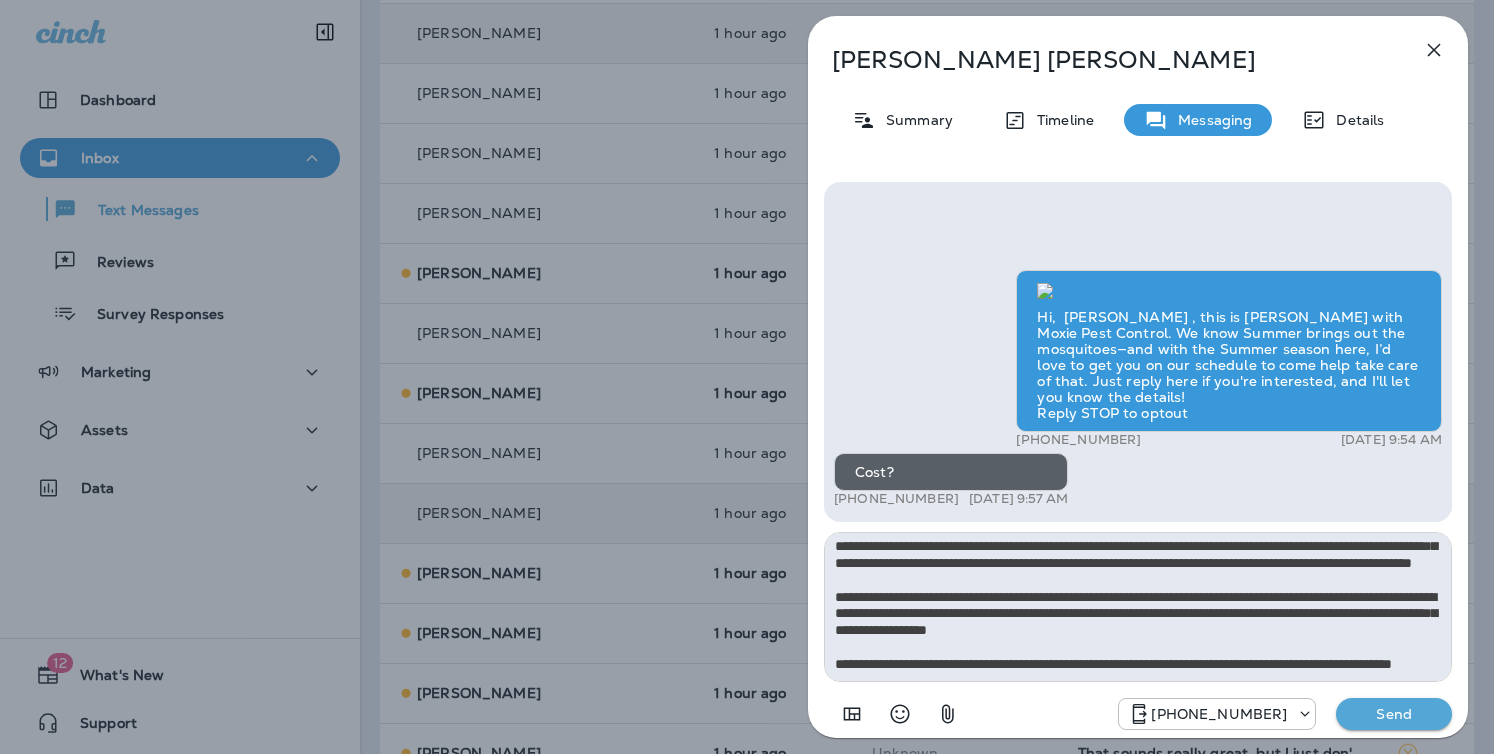 type on "**********" 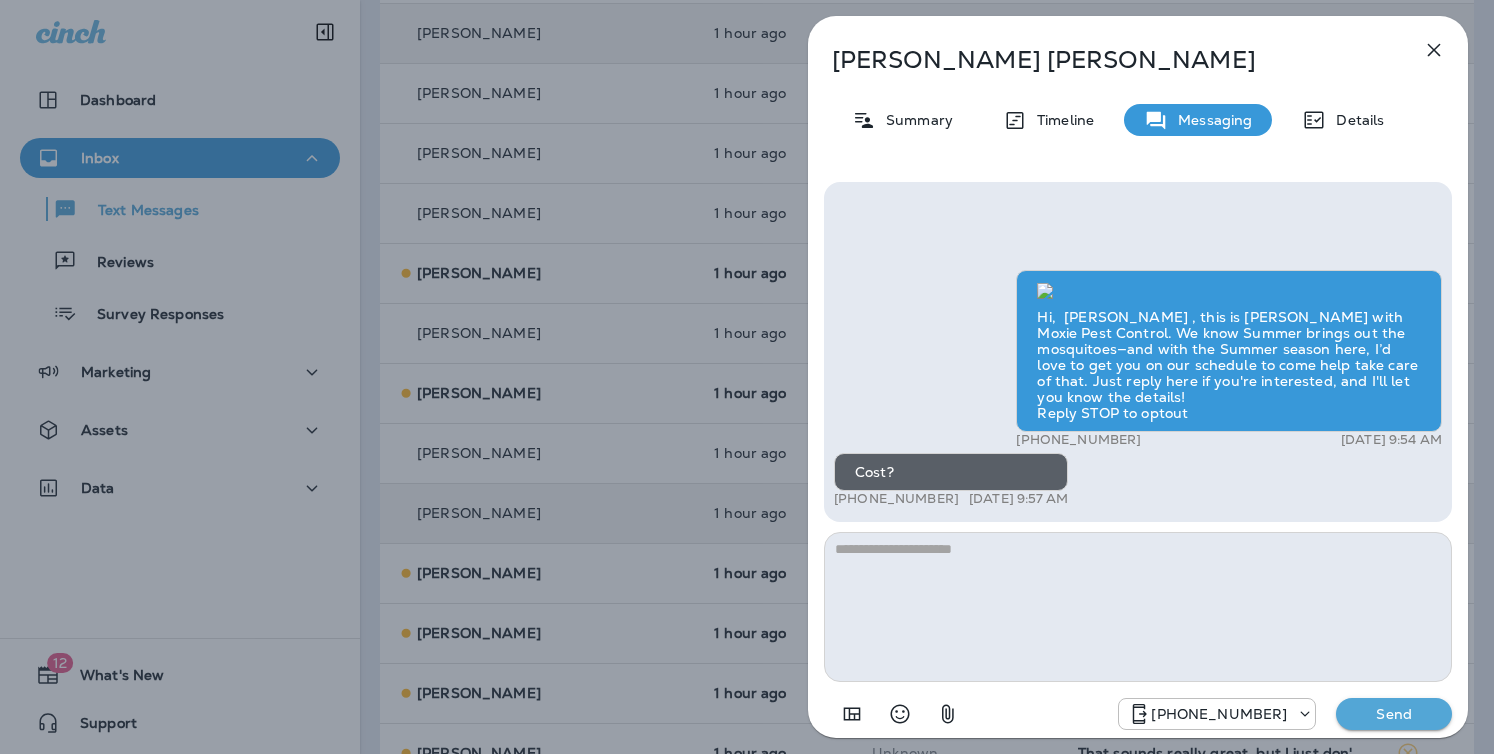 scroll, scrollTop: 0, scrollLeft: 0, axis: both 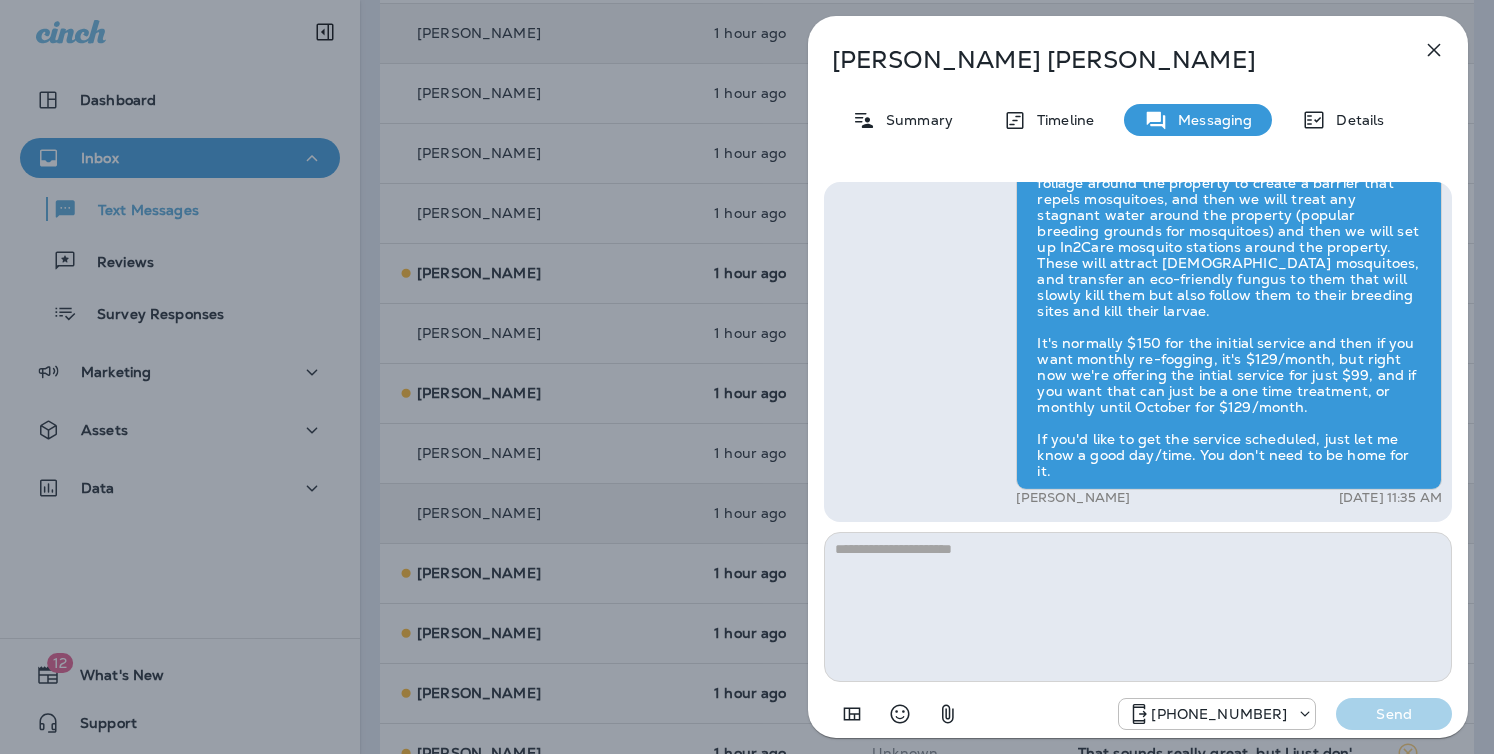 click on "[PERSON_NAME] Summary   Timeline   Messaging   Details   Hi,  [PERSON_NAME] , this is [PERSON_NAME] with Moxie Pest Control. We know Summer brings out the mosquitoes—and with the Summer season here, I’d love to get you on our schedule to come help take care of that. Just reply here if you're interested, and I'll let you know the details!
Reply STOP to optout +18174823792 [DATE] 9:54 AM Cost? +1 (765) 210-2589 [DATE] 9:57 AM   [PERSON_NAME] [DATE] 11:35 AM [PHONE_NUMBER] Send" at bounding box center (747, 377) 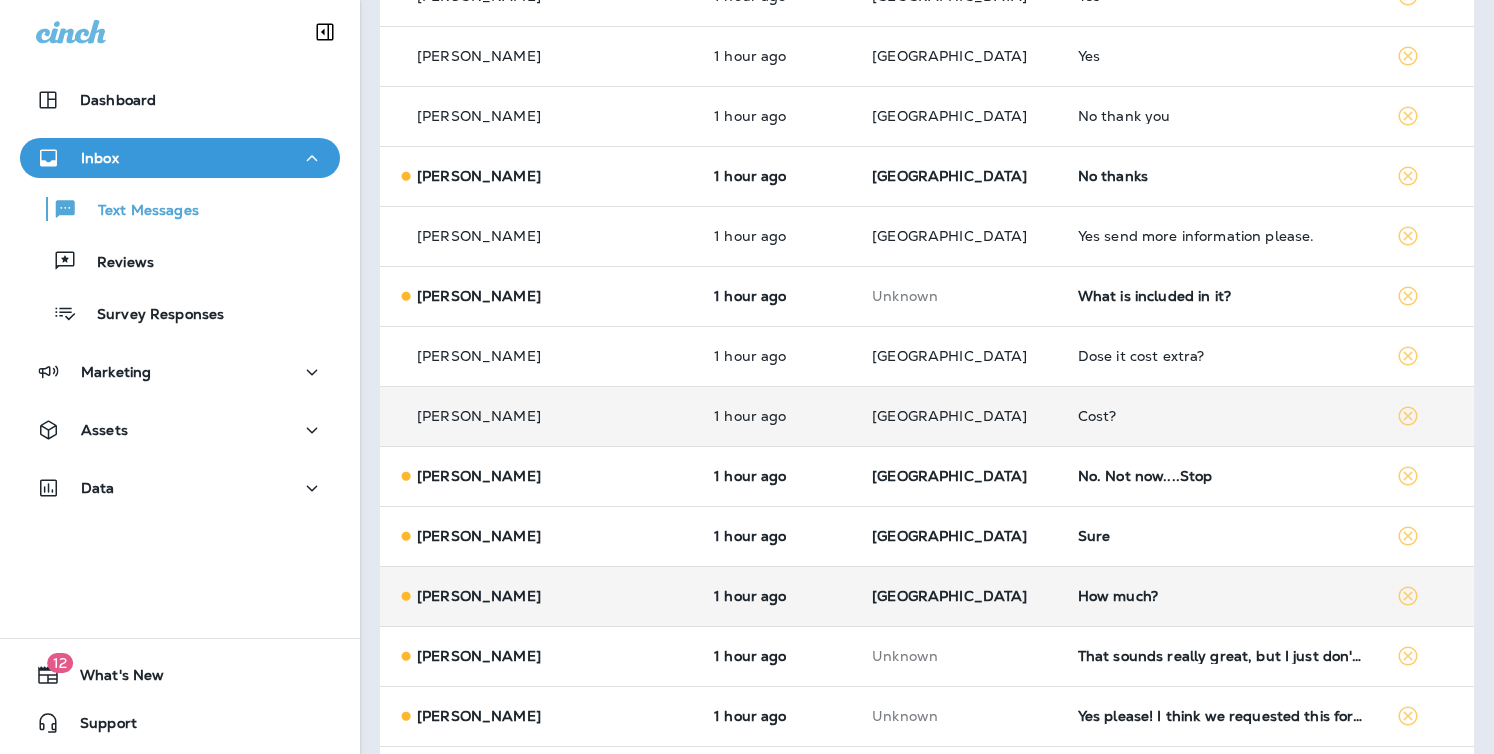 scroll, scrollTop: 2285, scrollLeft: 0, axis: vertical 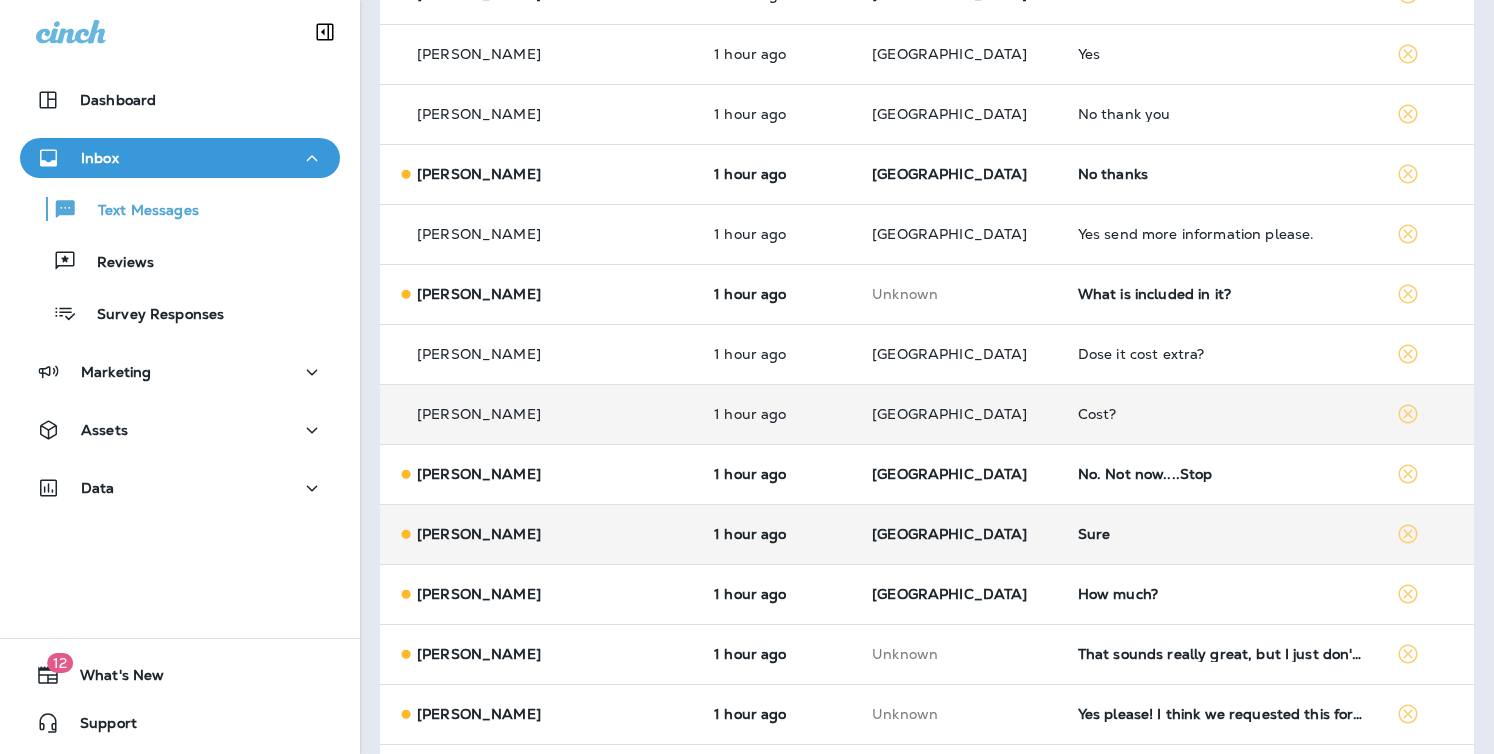 click on "[GEOGRAPHIC_DATA]" at bounding box center [959, 534] 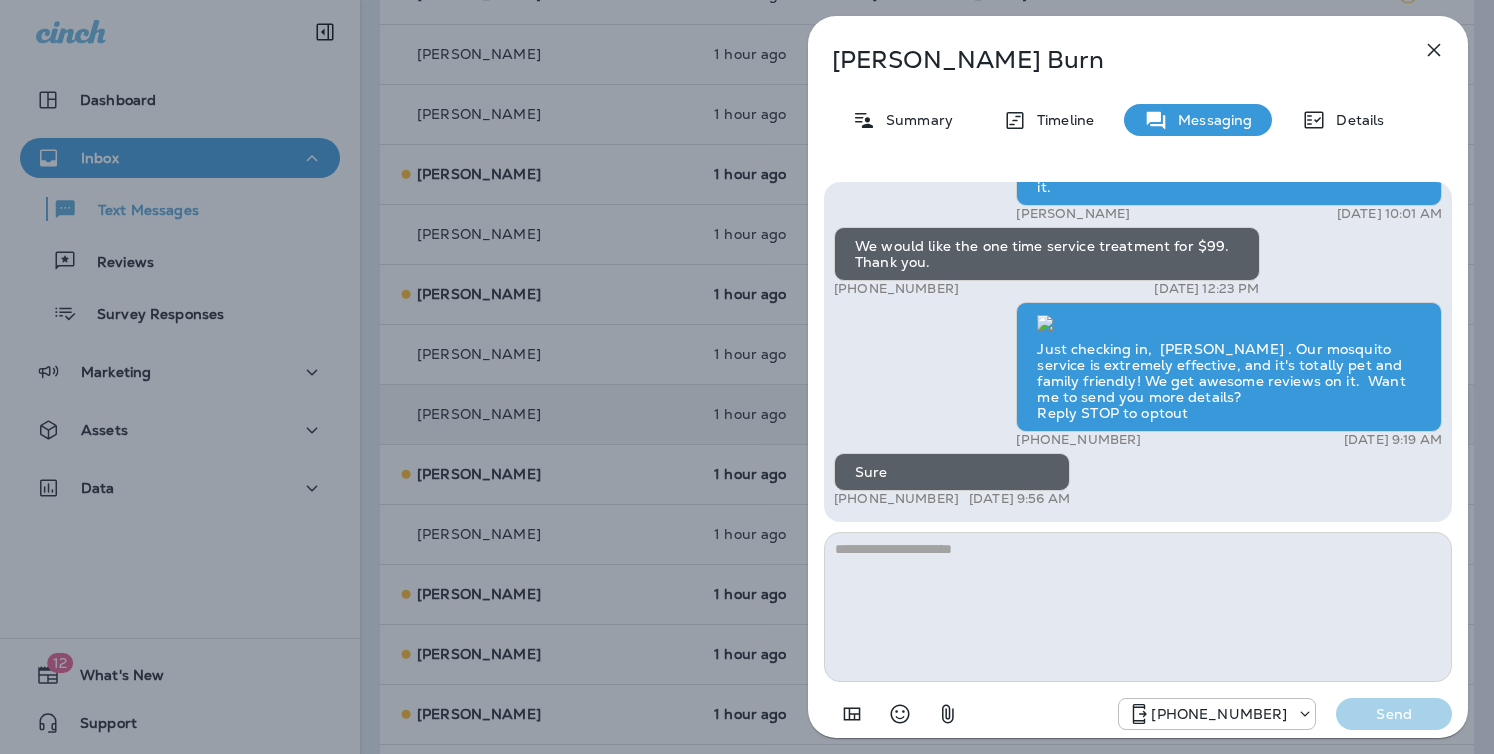 click at bounding box center (1138, 607) 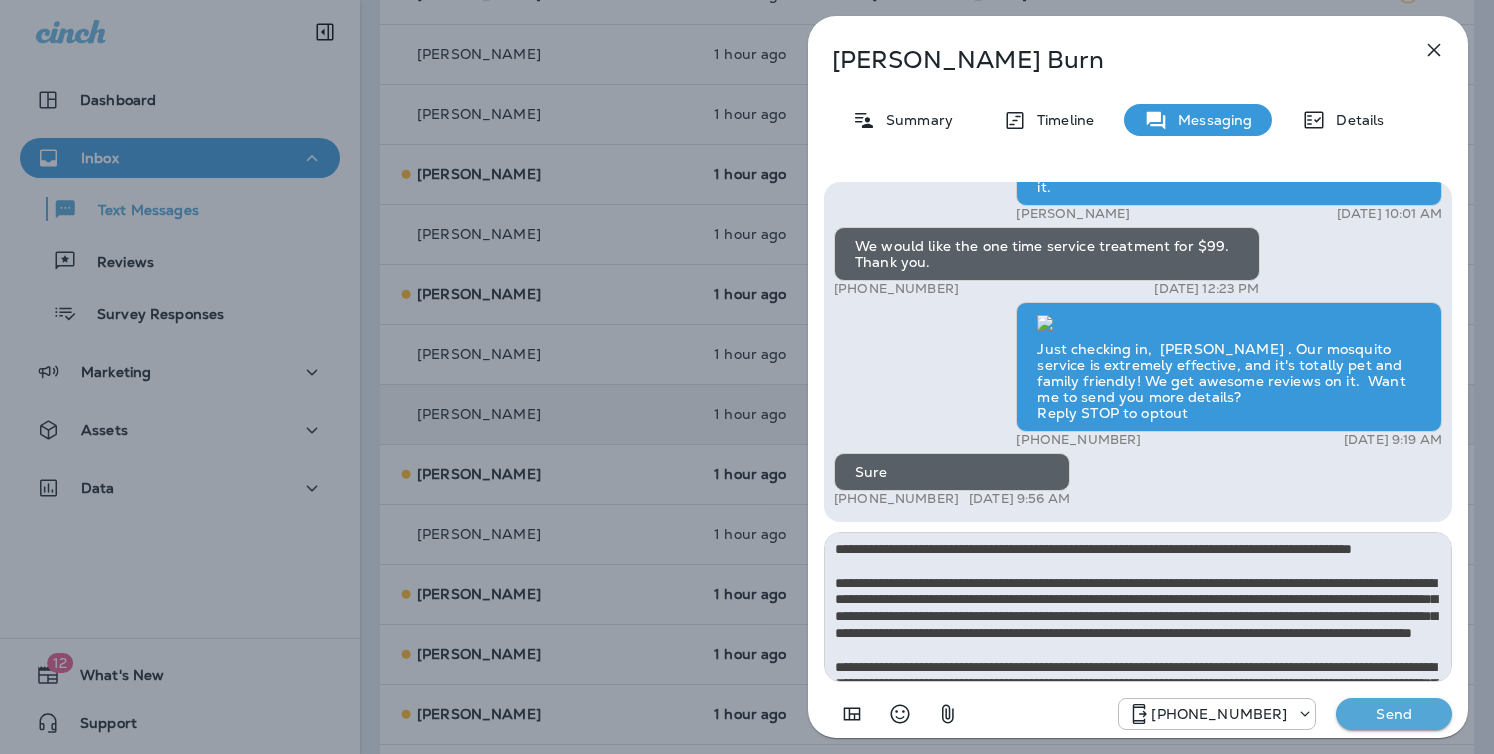 scroll, scrollTop: 112, scrollLeft: 0, axis: vertical 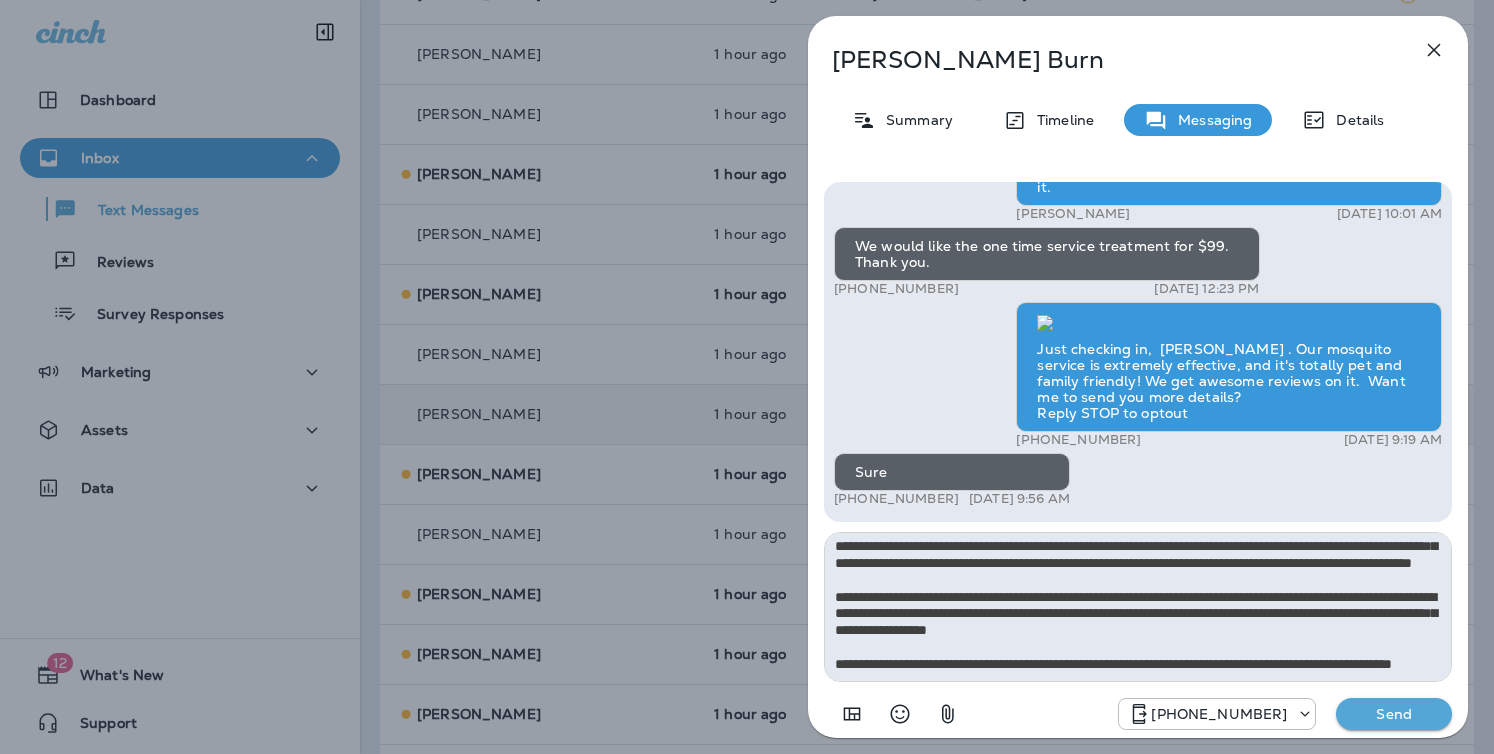 type on "**********" 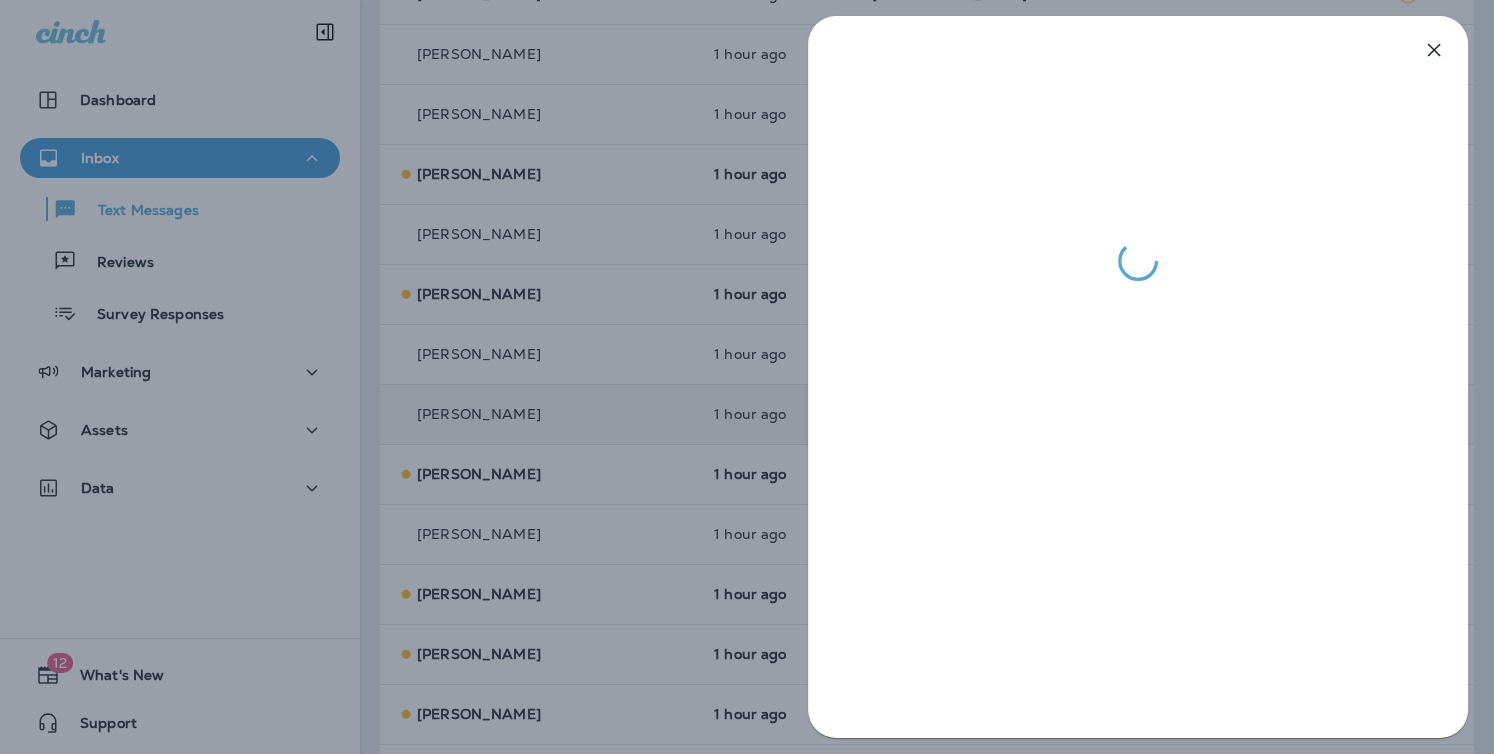 drag, startPoint x: 687, startPoint y: 525, endPoint x: 696, endPoint y: 531, distance: 10.816654 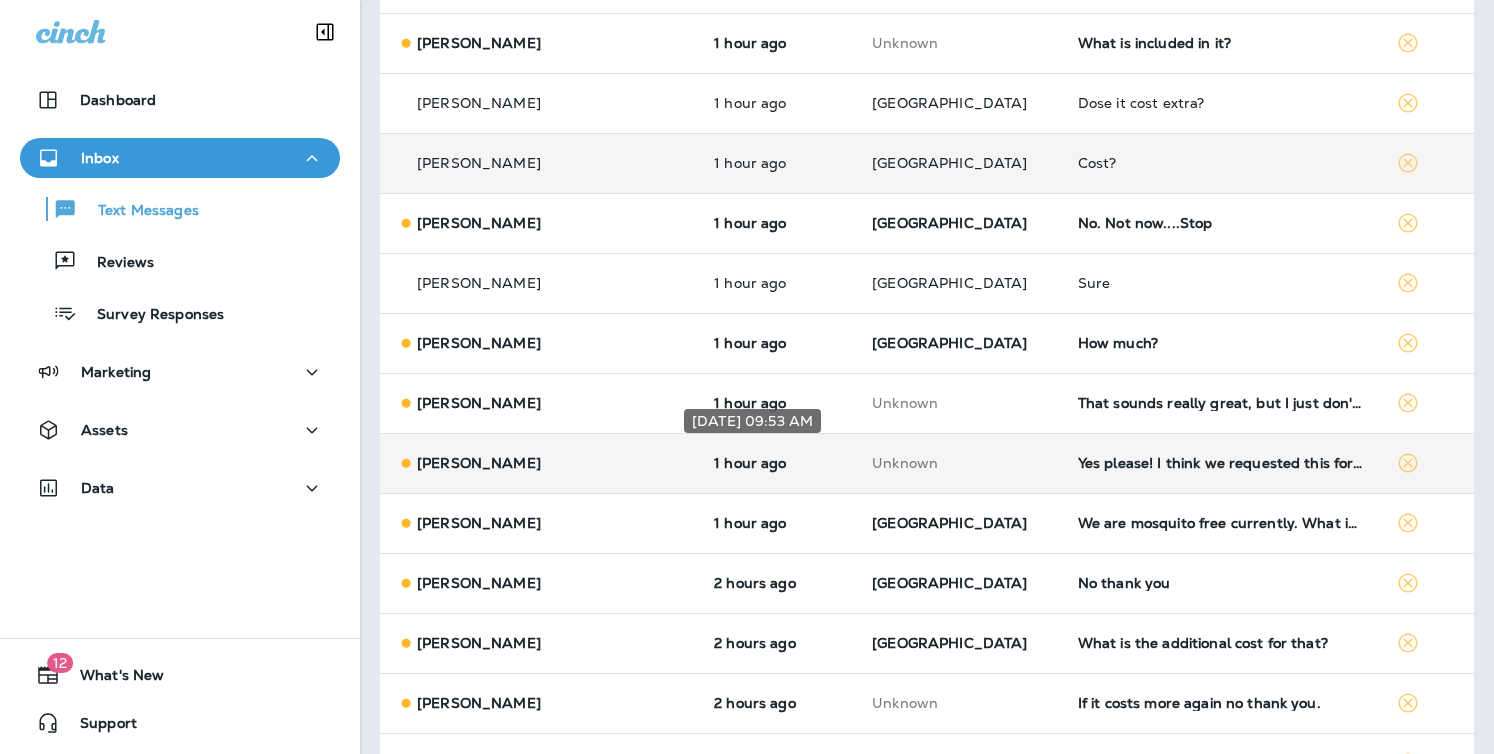 scroll, scrollTop: 2560, scrollLeft: 0, axis: vertical 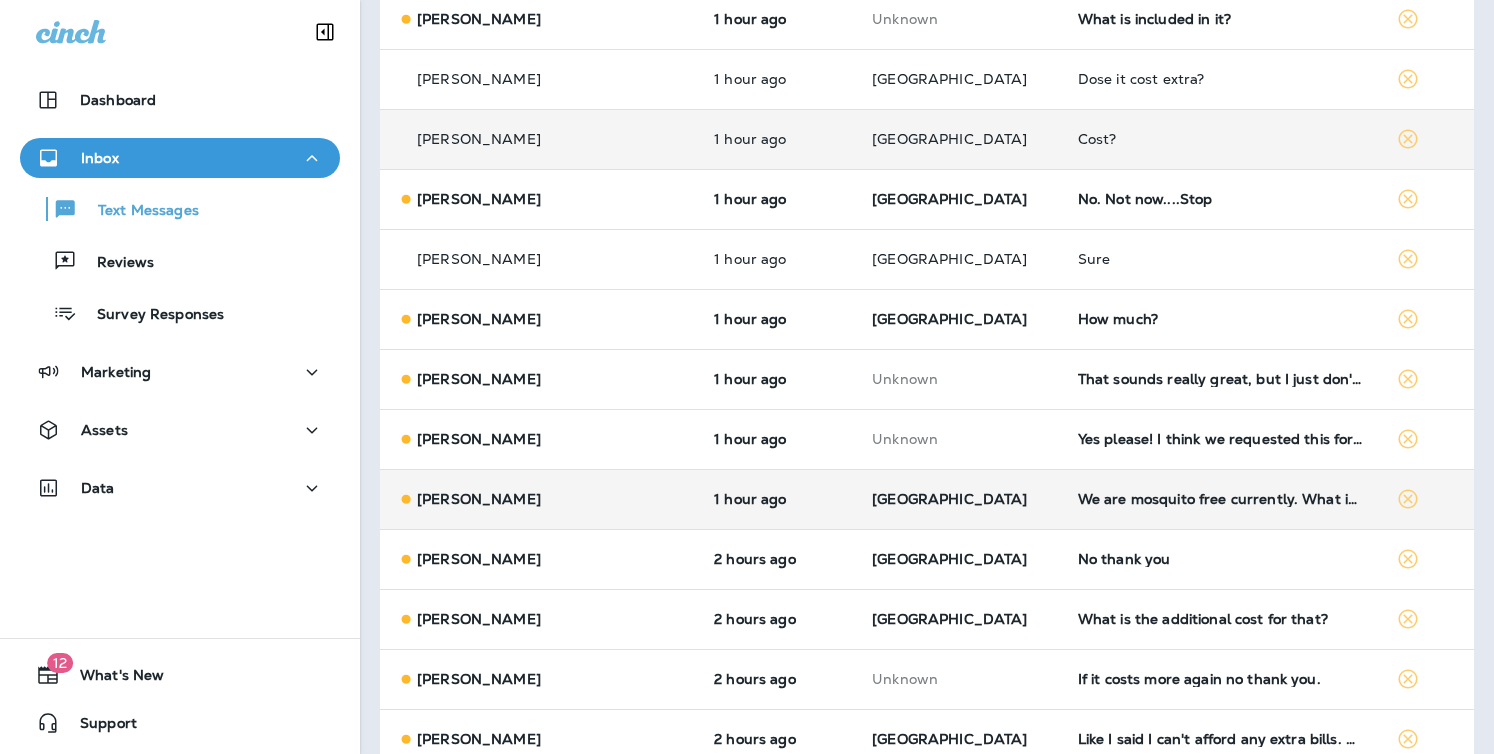 click on "[GEOGRAPHIC_DATA]" at bounding box center (959, 499) 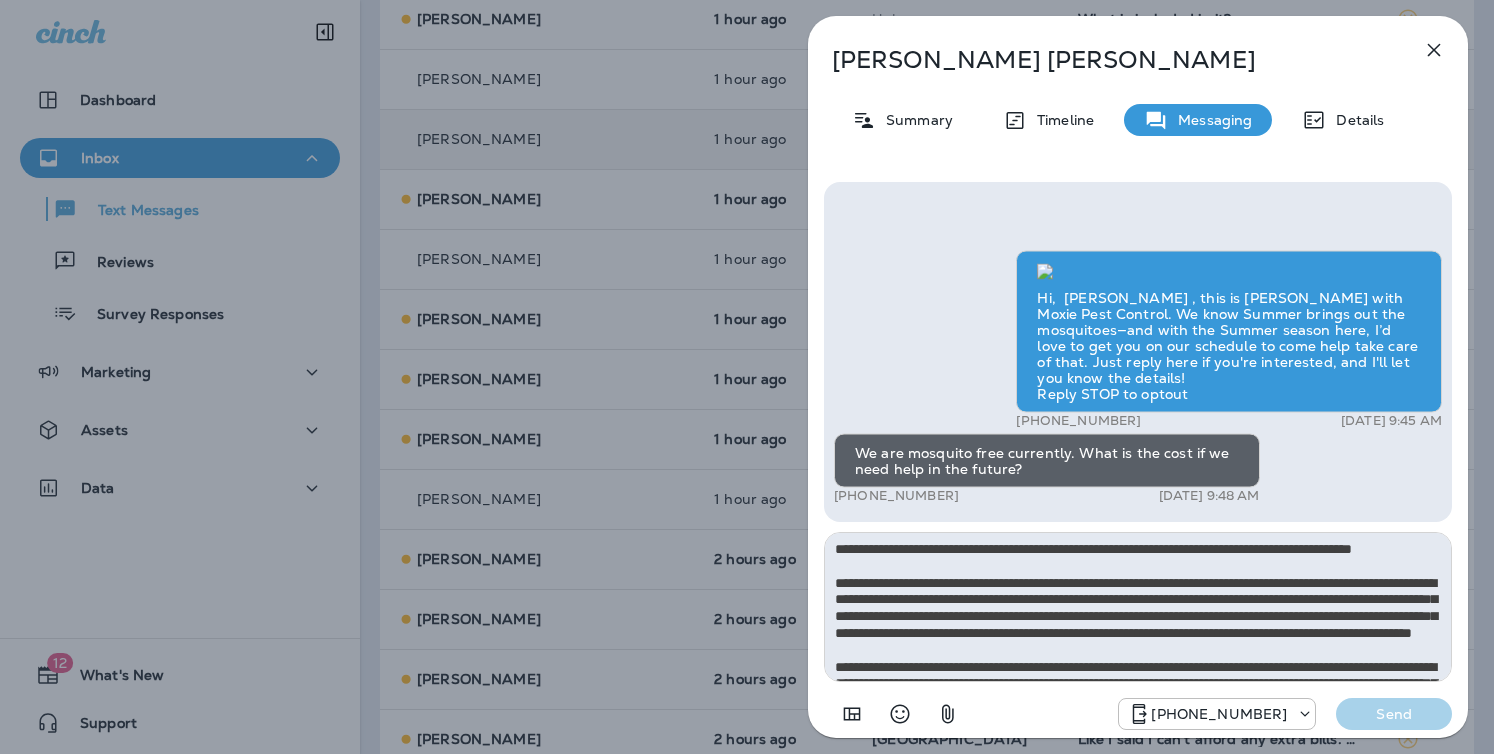 scroll, scrollTop: 112, scrollLeft: 0, axis: vertical 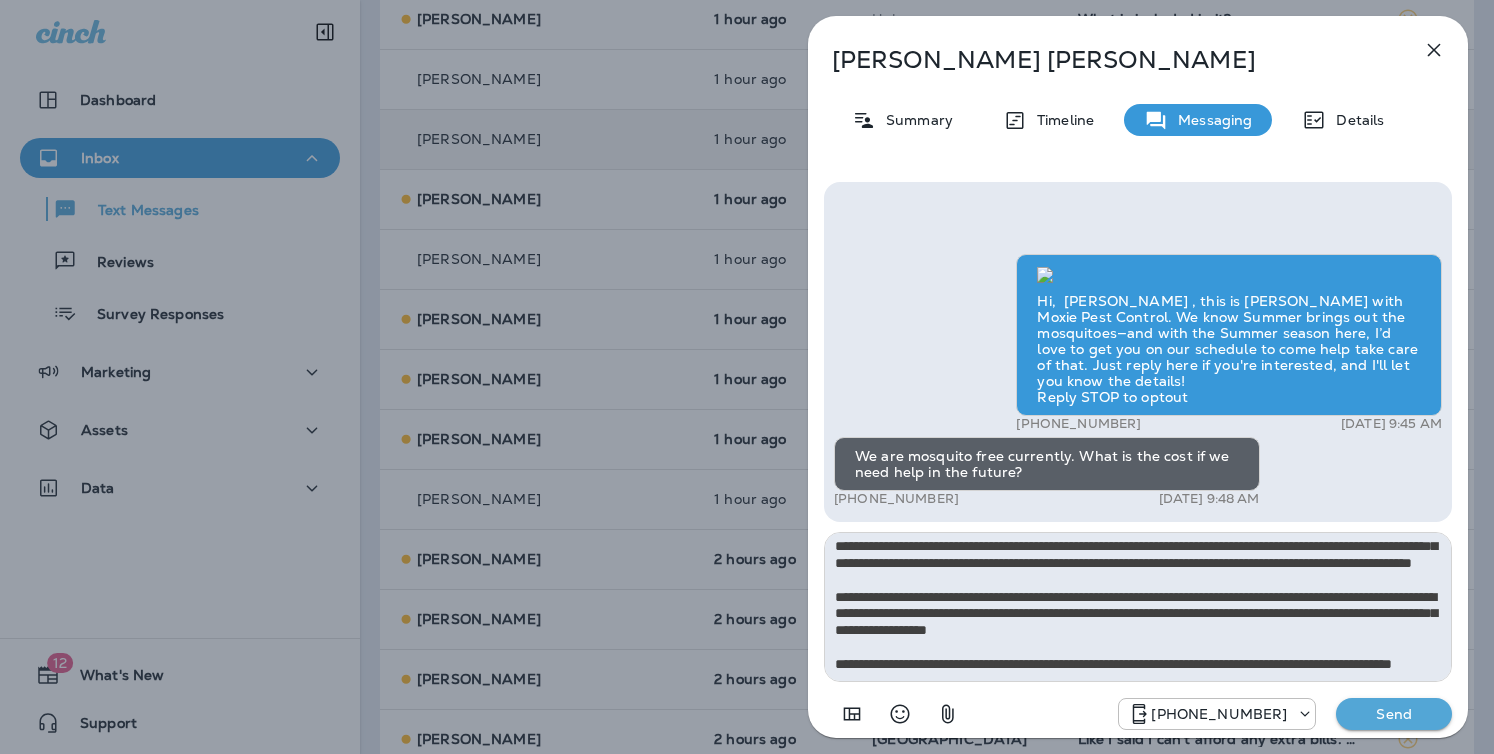 type on "**********" 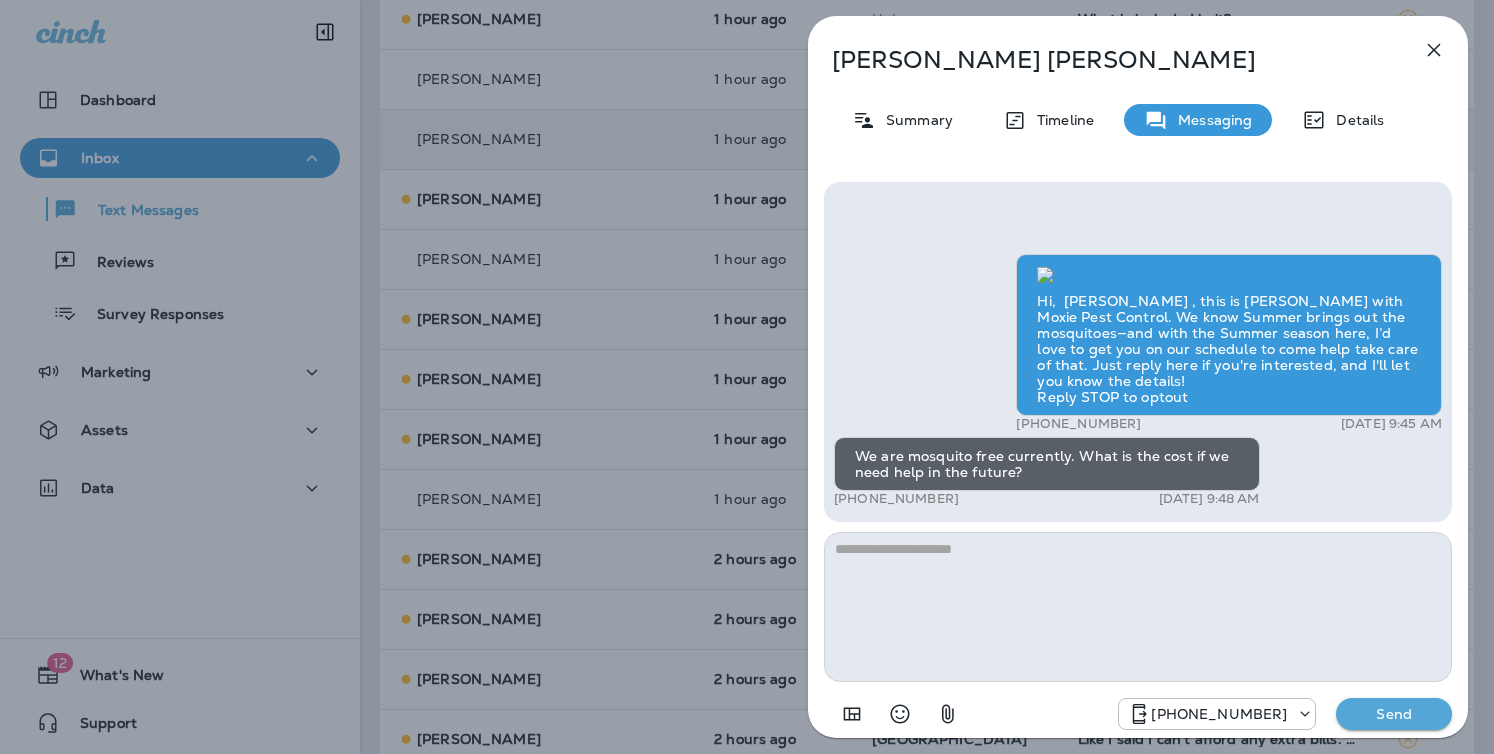 scroll, scrollTop: 0, scrollLeft: 0, axis: both 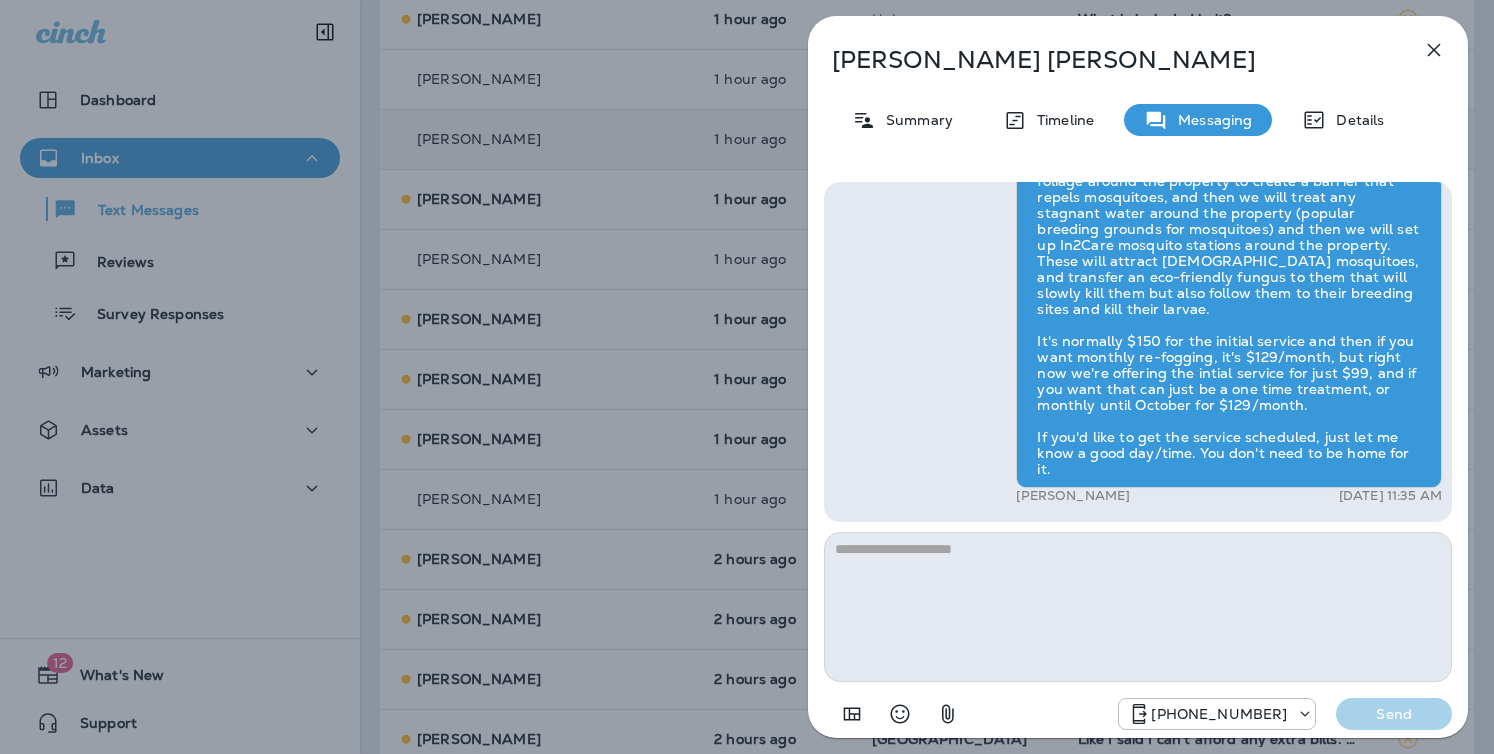 click on "[PERSON_NAME] Summary   Timeline   Messaging   Details   Hi,  [PERSON_NAME] , this is [PERSON_NAME] with Moxie Pest Control. We know Summer brings out the mosquitoes—and with the Summer season here, I’d love to get you on our schedule to come help take care of that. Just reply here if you're interested, and I'll let you know the details!
Reply STOP to optout +18174823792 [DATE] 9:45 AM We are mosquito free currently. What is the cost if we need help in the future? +1 (559) 307-9407 [DATE] 9:48 AM   [PERSON_NAME] [DATE] 11:35 AM [PHONE_NUMBER] Send" at bounding box center (747, 377) 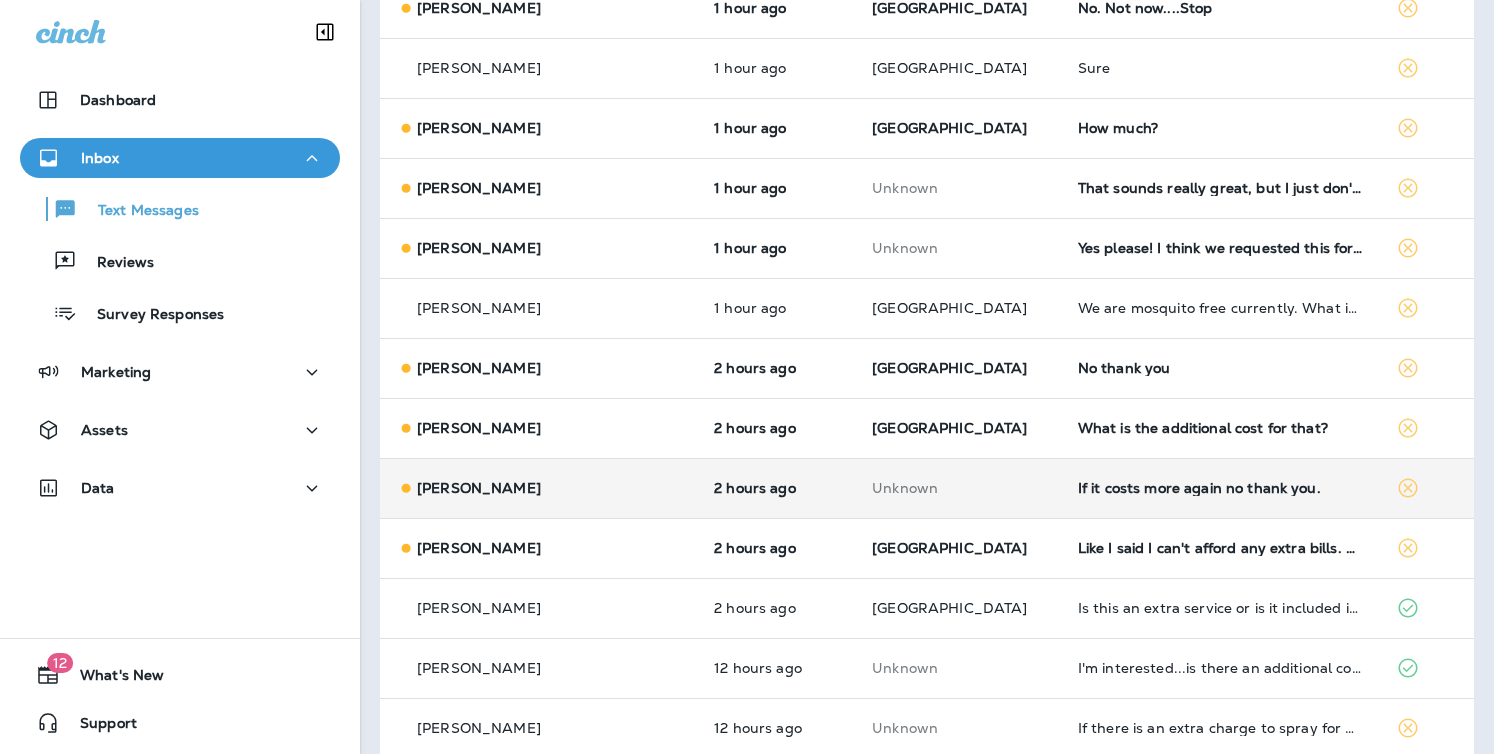 scroll, scrollTop: 2755, scrollLeft: 0, axis: vertical 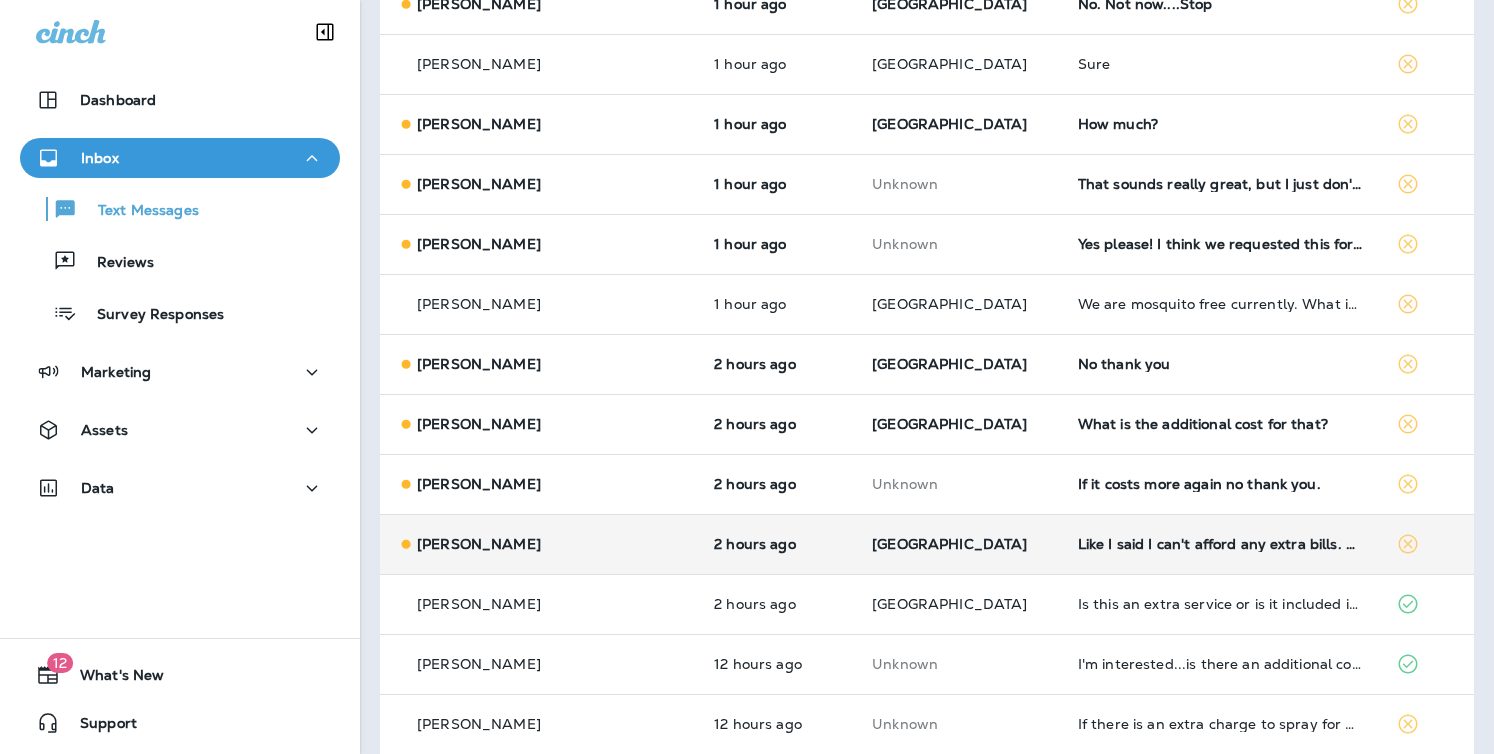 click on "2 hours ago" at bounding box center [777, 544] 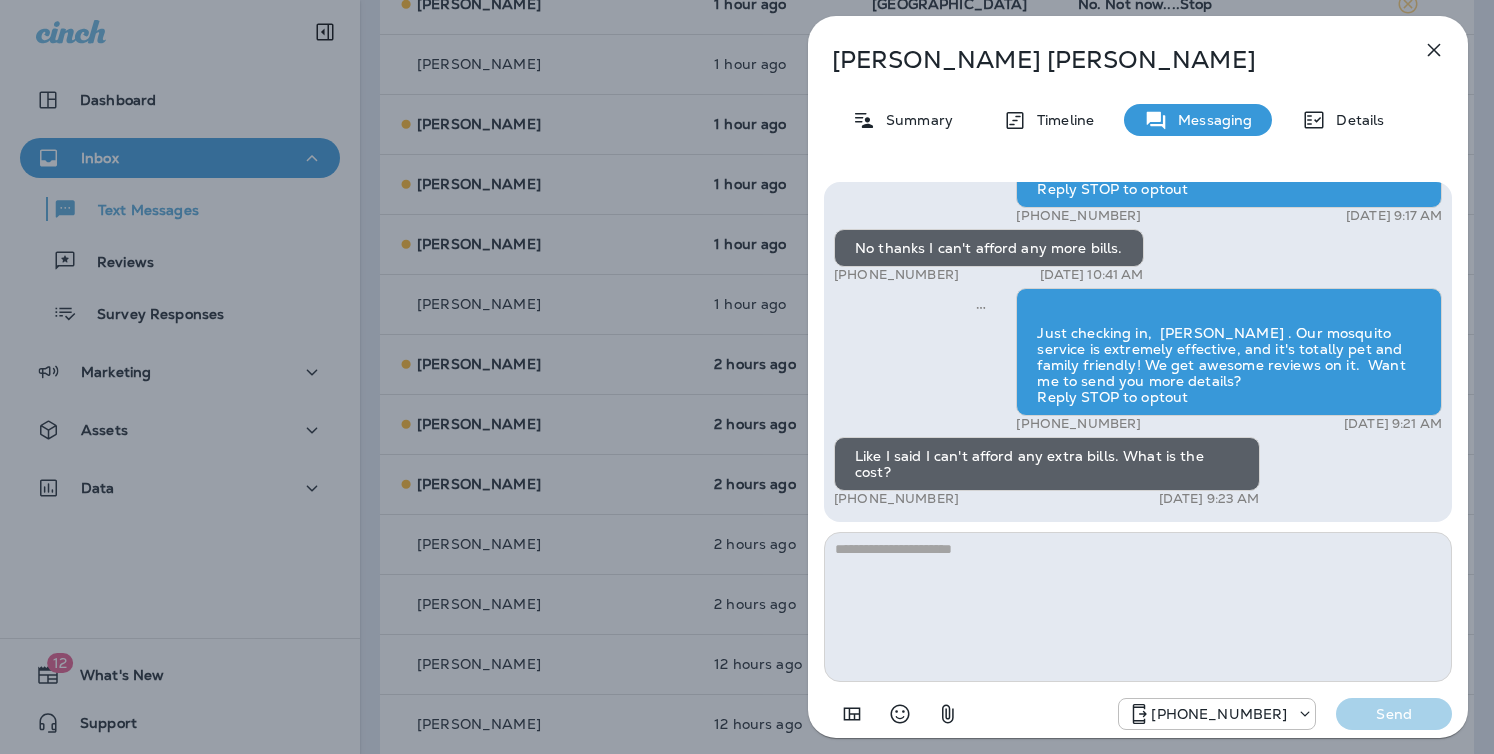 drag, startPoint x: 594, startPoint y: 503, endPoint x: 620, endPoint y: 512, distance: 27.513634 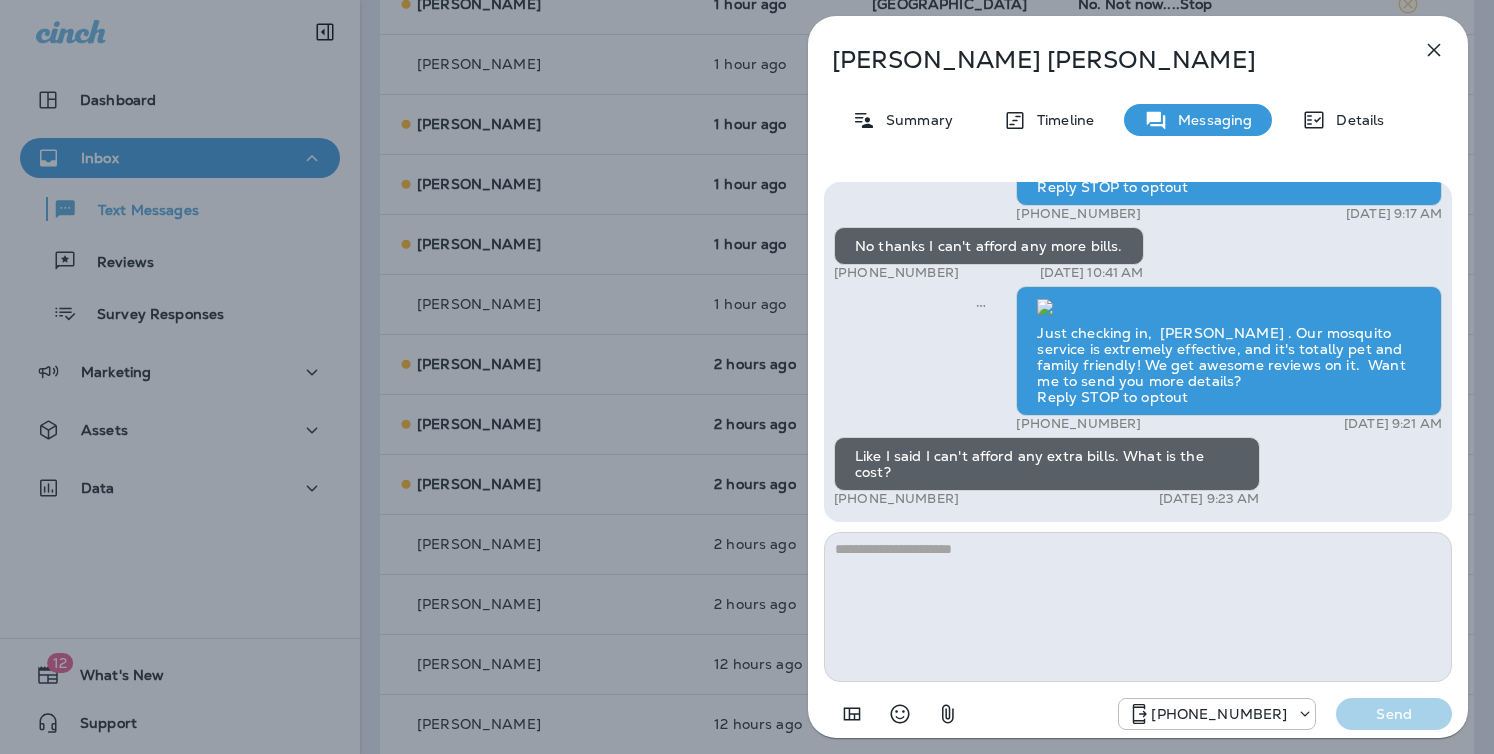 click on "[PERSON_NAME] Summary   Timeline   Messaging   Details     Hi,  [PERSON_NAME] , this is [PERSON_NAME] with Moxie Pest Control. We know Summer brings out the mosquitoes—and with the Summer season here, I’d love to get you on our schedule to come help take care of that. Just reply here if you're interested, and I'll let you know the details!
Reply STOP to optout +18174823792 [DATE] 9:17 AM No thanks I can't afford any more bills. +1 (360) 525-8379 [DATE] 10:41 AM   Just checking in,  [PERSON_NAME] . Our mosquito service is extremely effective, and it's totally pet and family friendly! We get awesome reviews on it.  Want me to send you more details?
Reply STOP to optout +18174823792 [DATE] 9:21 AM Like I said I can't afford any extra bills. What is the cost? +1 (360) 525-8379 [DATE] 9:23 AM [PHONE_NUMBER] Send" at bounding box center [747, 377] 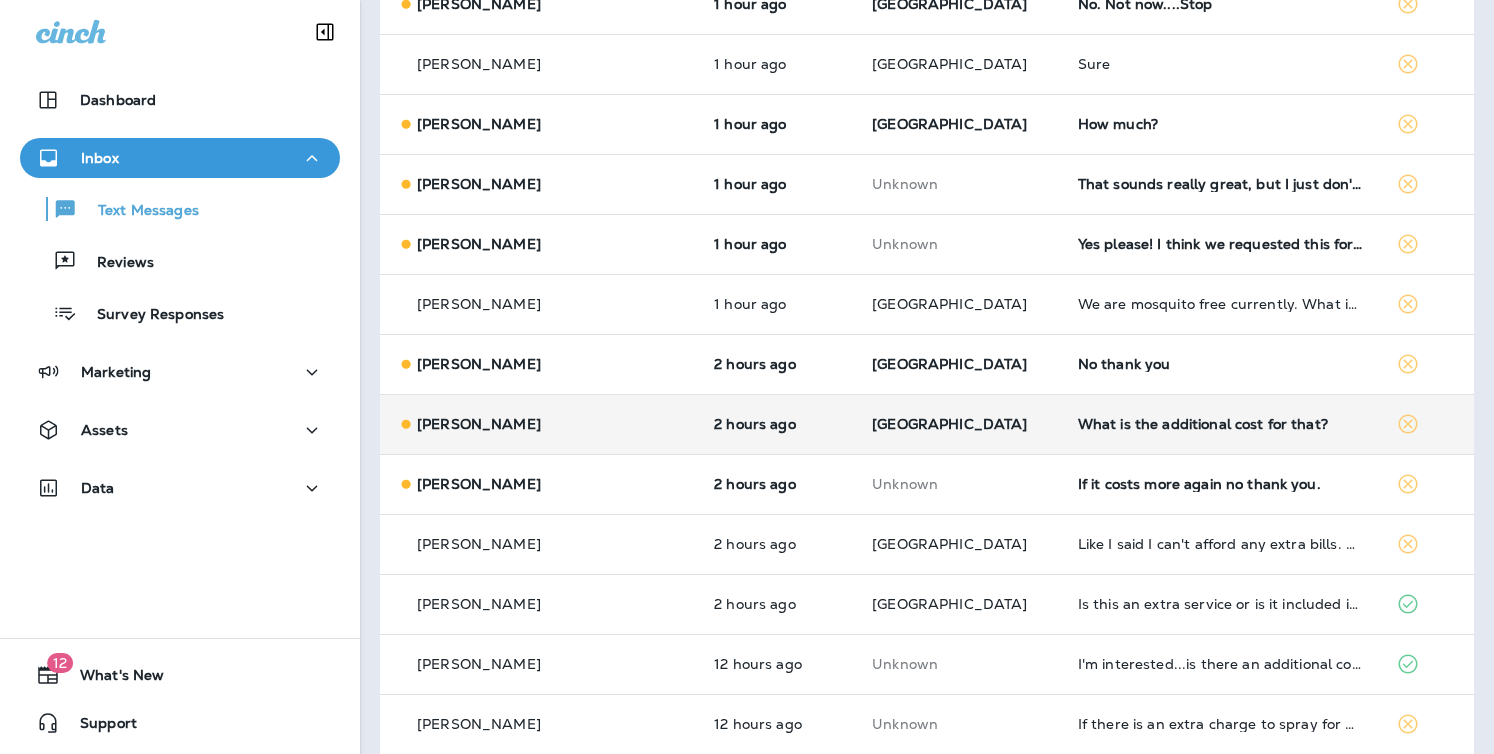 click on "[GEOGRAPHIC_DATA]" at bounding box center (959, 424) 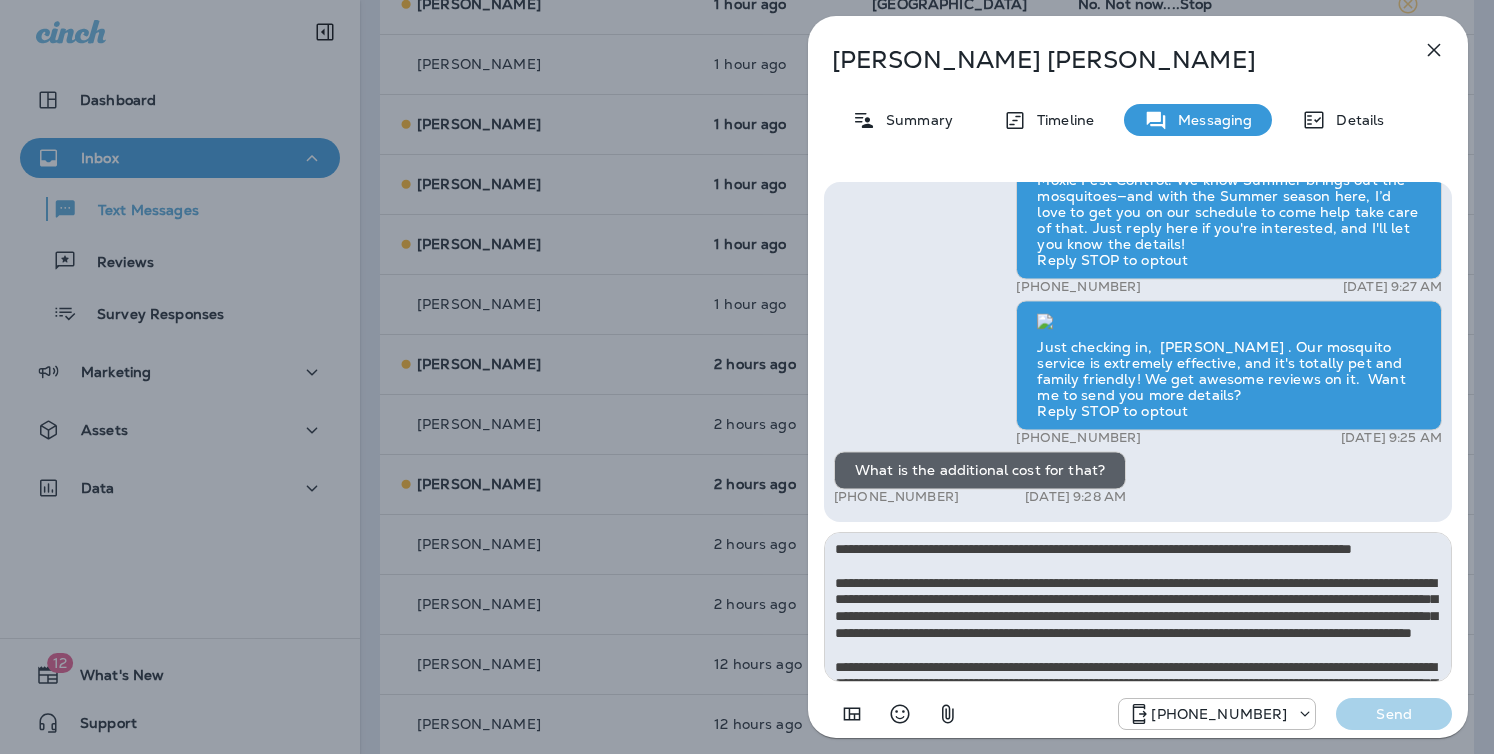 scroll, scrollTop: 112, scrollLeft: 0, axis: vertical 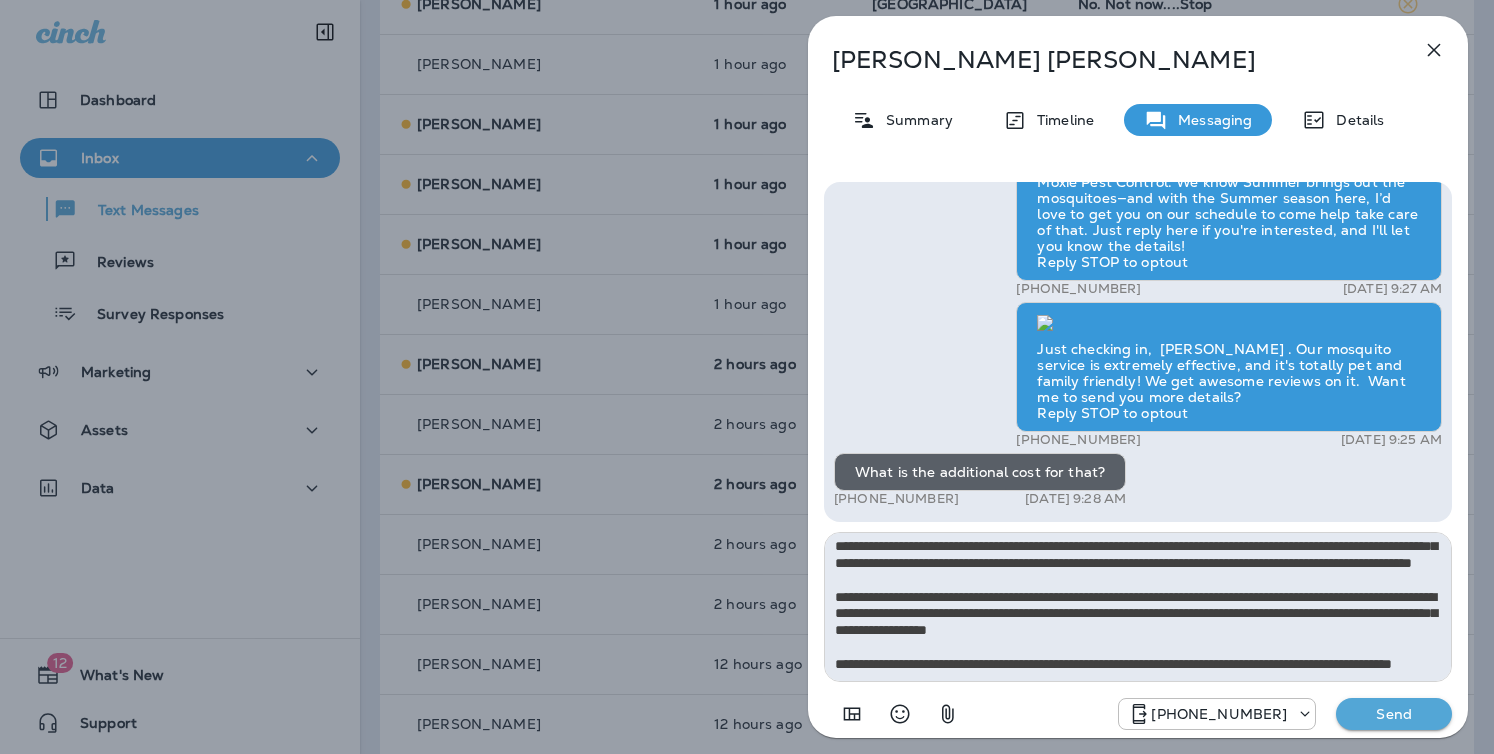 type on "**********" 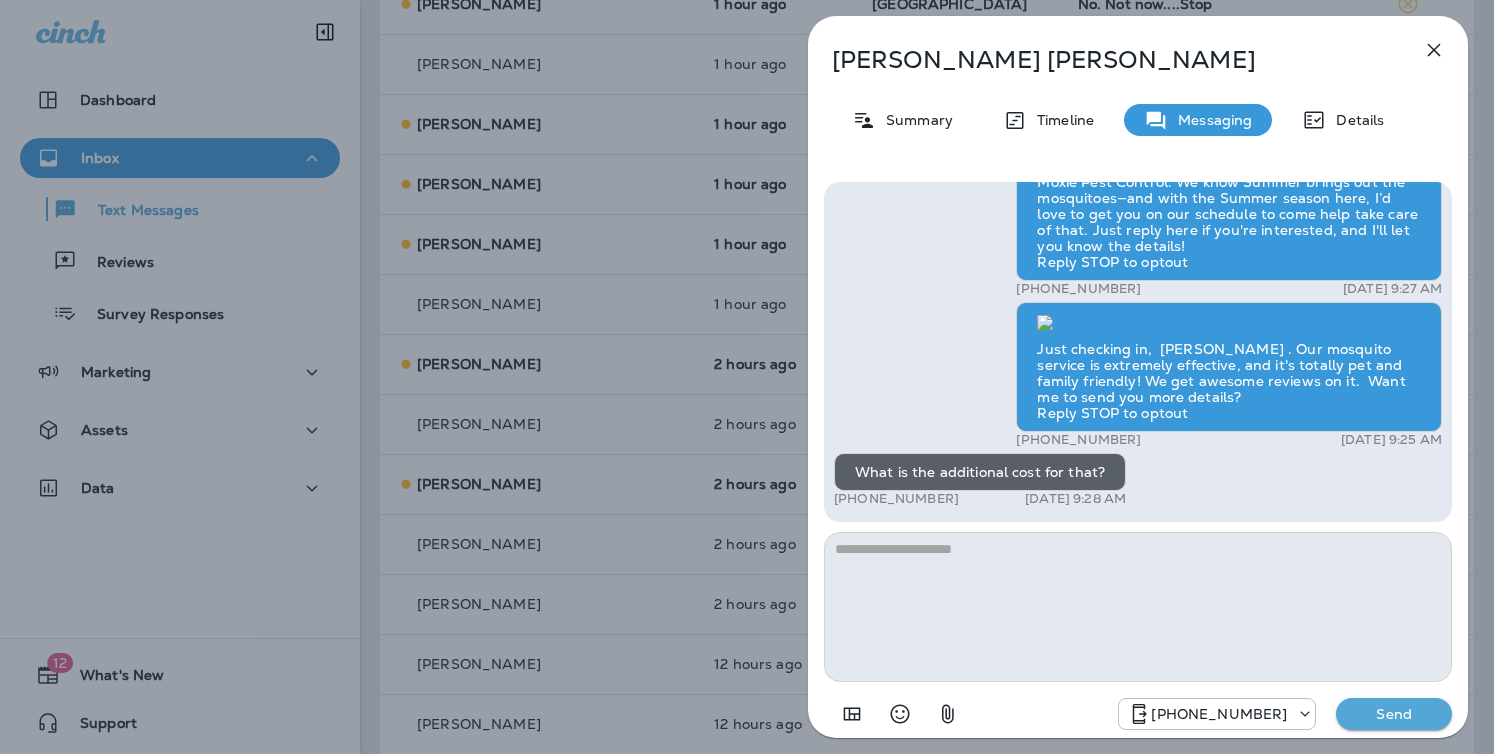 scroll, scrollTop: 0, scrollLeft: 0, axis: both 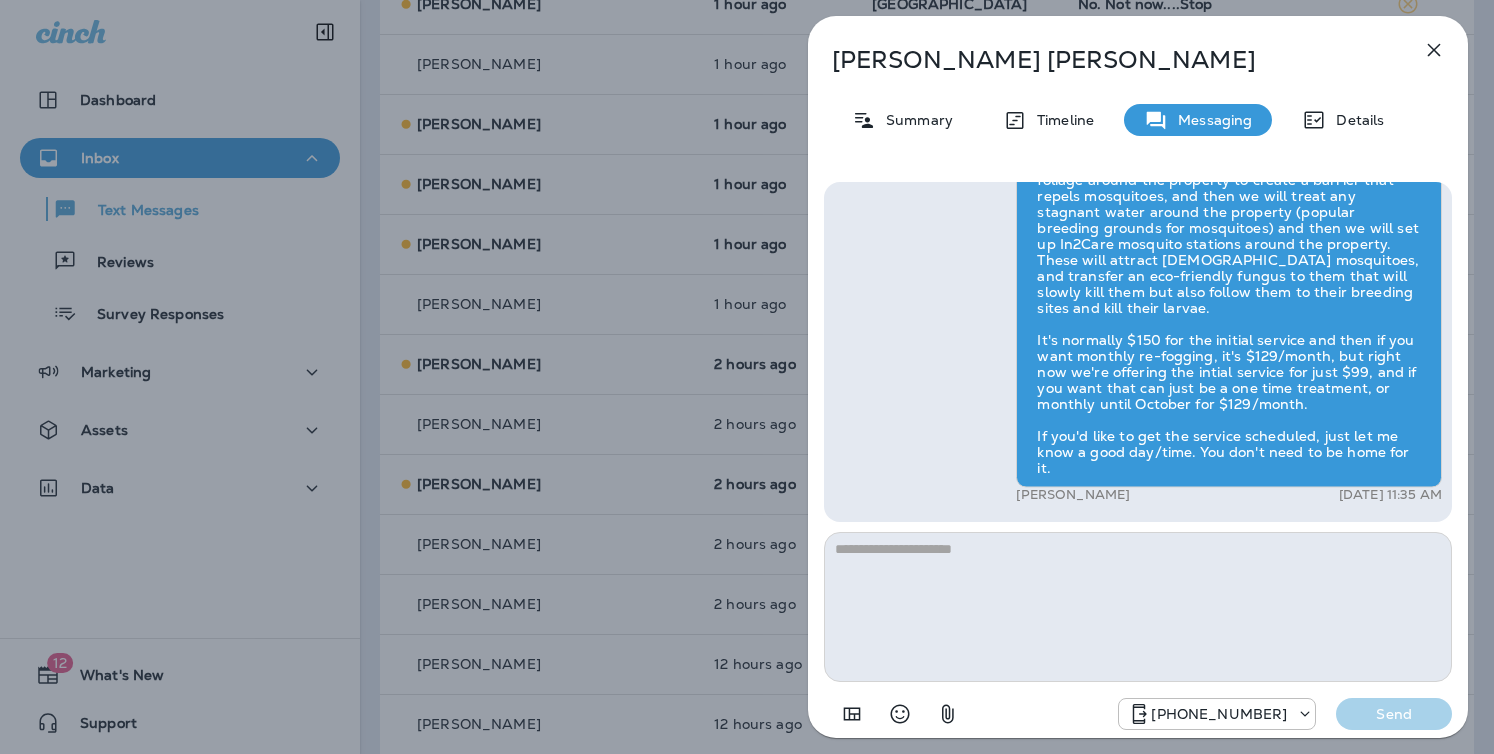 click on "[PERSON_NAME] Summary   Timeline   Messaging   Details   Hi,  [PERSON_NAME] , this is [PERSON_NAME] with Moxie Pest Control. We know Summer brings out the mosquitoes—and with the Summer season here, I’d love to get you on our schedule to come help take care of that. Just reply here if you're interested, and I'll let you know the details!
Reply STOP to optout +18174823792 [DATE] 9:27 AM Just checking in,  [PERSON_NAME] . Our mosquito service is extremely effective, and it's totally pet and family friendly! We get awesome reviews on it.  Want me to send you more details?
Reply STOP to optout +18174823792 [DATE] 9:25 AM What is the additional cost for that? +1 (317) 840-9500 [DATE] 9:28 AM   [PERSON_NAME] [DATE] 11:35 AM [PHONE_NUMBER] Send" at bounding box center [747, 377] 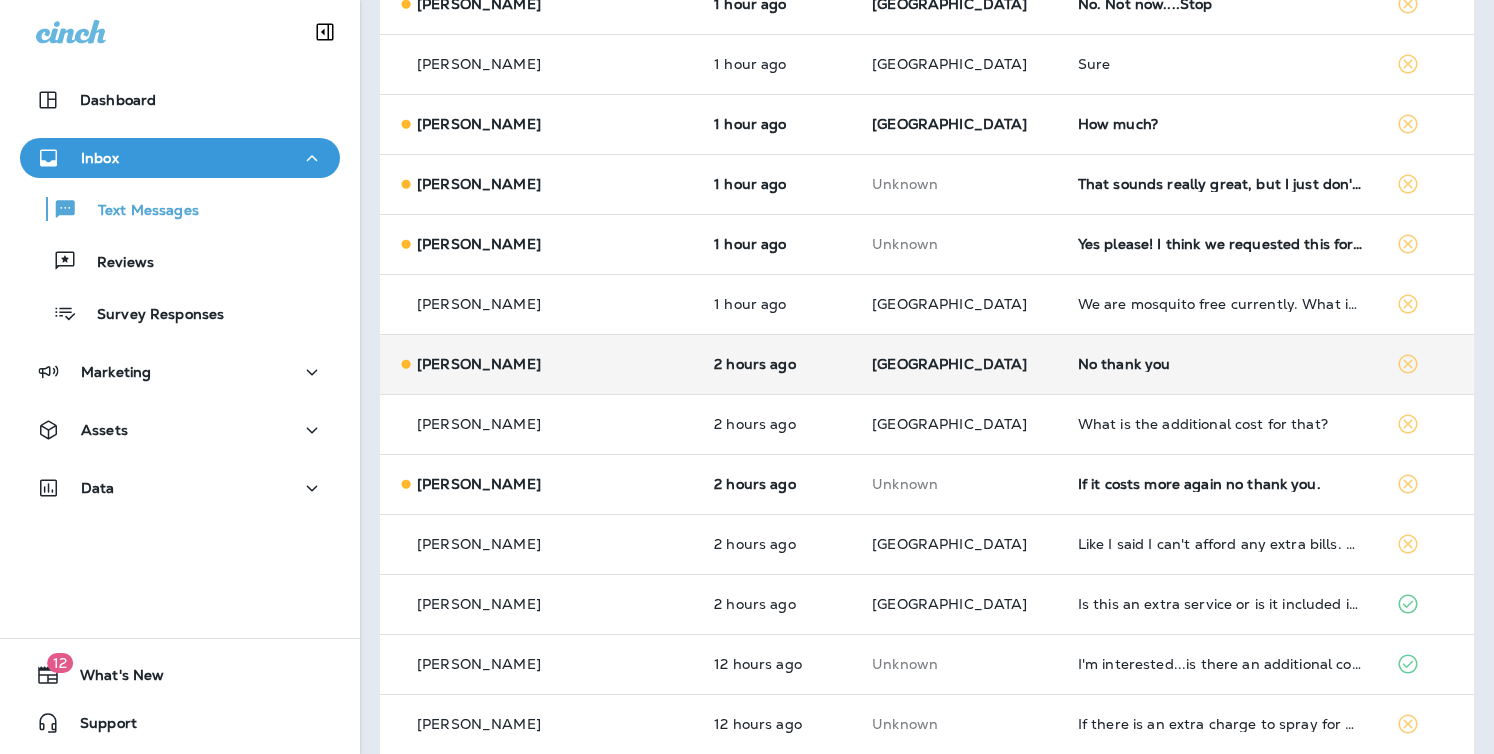 click on "[GEOGRAPHIC_DATA]" at bounding box center (959, 364) 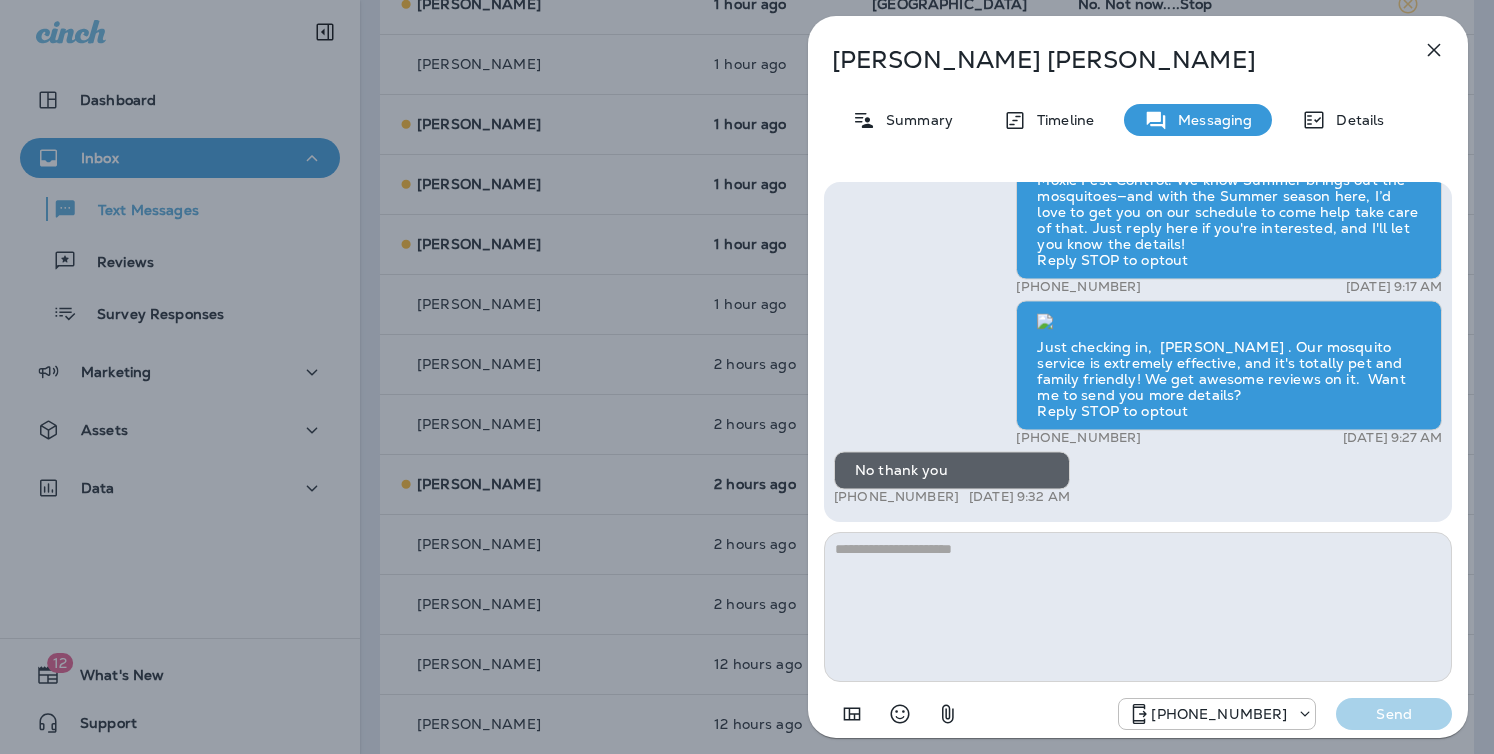click on "[PERSON_NAME] Summary   Timeline   Messaging   Details   Hi,  [PERSON_NAME] , this is [PERSON_NAME] with Moxie Pest Control. We know Summer brings out the mosquitoes—and with the Summer season here, I’d love to get you on our schedule to come help take care of that. Just reply here if you're interested, and I'll let you know the details!
Reply STOP to optout +18174823792 [DATE] 9:17 AM Just checking in,  [PERSON_NAME] . Our mosquito service is extremely effective, and it's totally pet and family friendly! We get awesome reviews on it.  Want me to send you more details?
Reply STOP to optout +18174823792 [DATE] 9:27 AM No thank you +1 (317) 512-9224 [DATE] 9:32 AM [PHONE_NUMBER] Send" at bounding box center (747, 377) 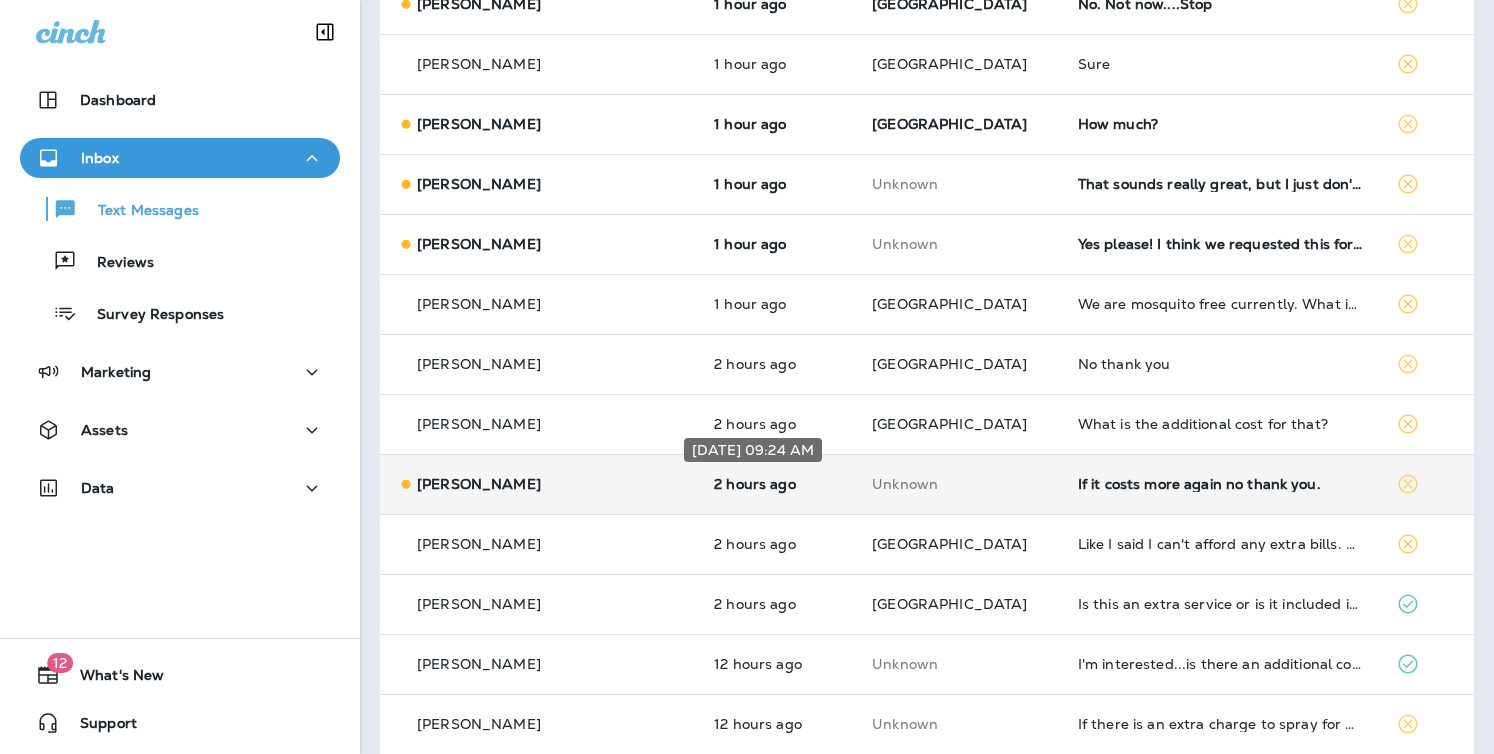 click on "2 hours ago" at bounding box center [777, 484] 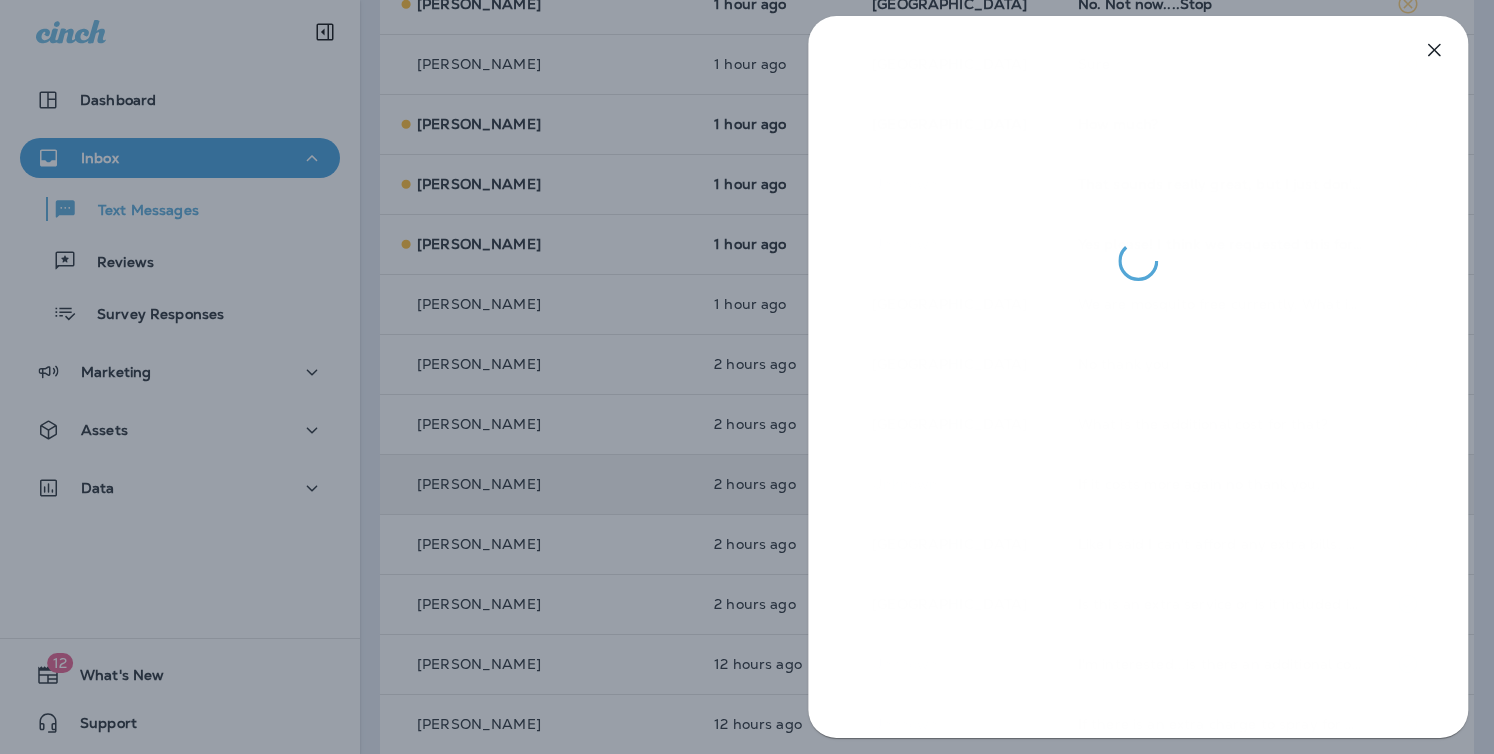 click at bounding box center (747, 377) 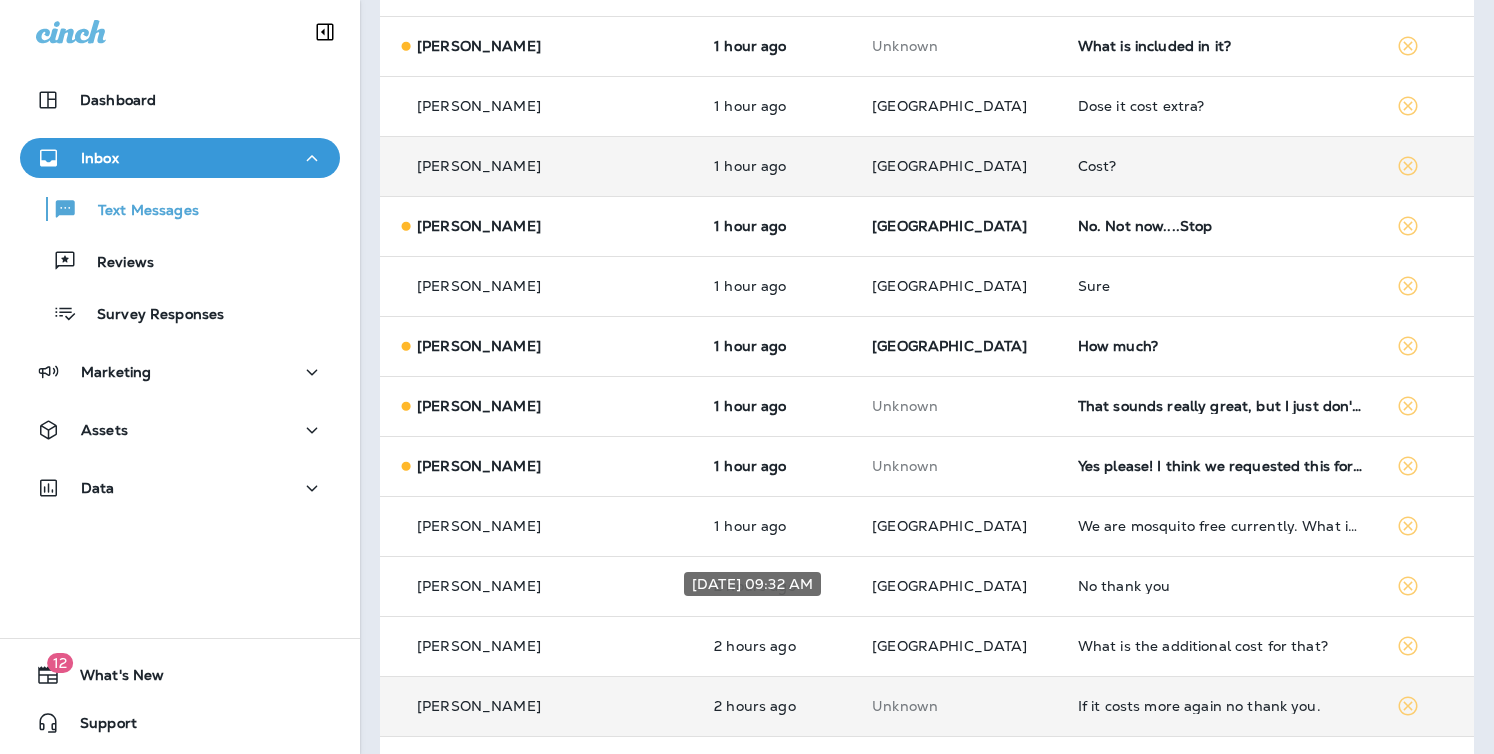 scroll, scrollTop: 2498, scrollLeft: 0, axis: vertical 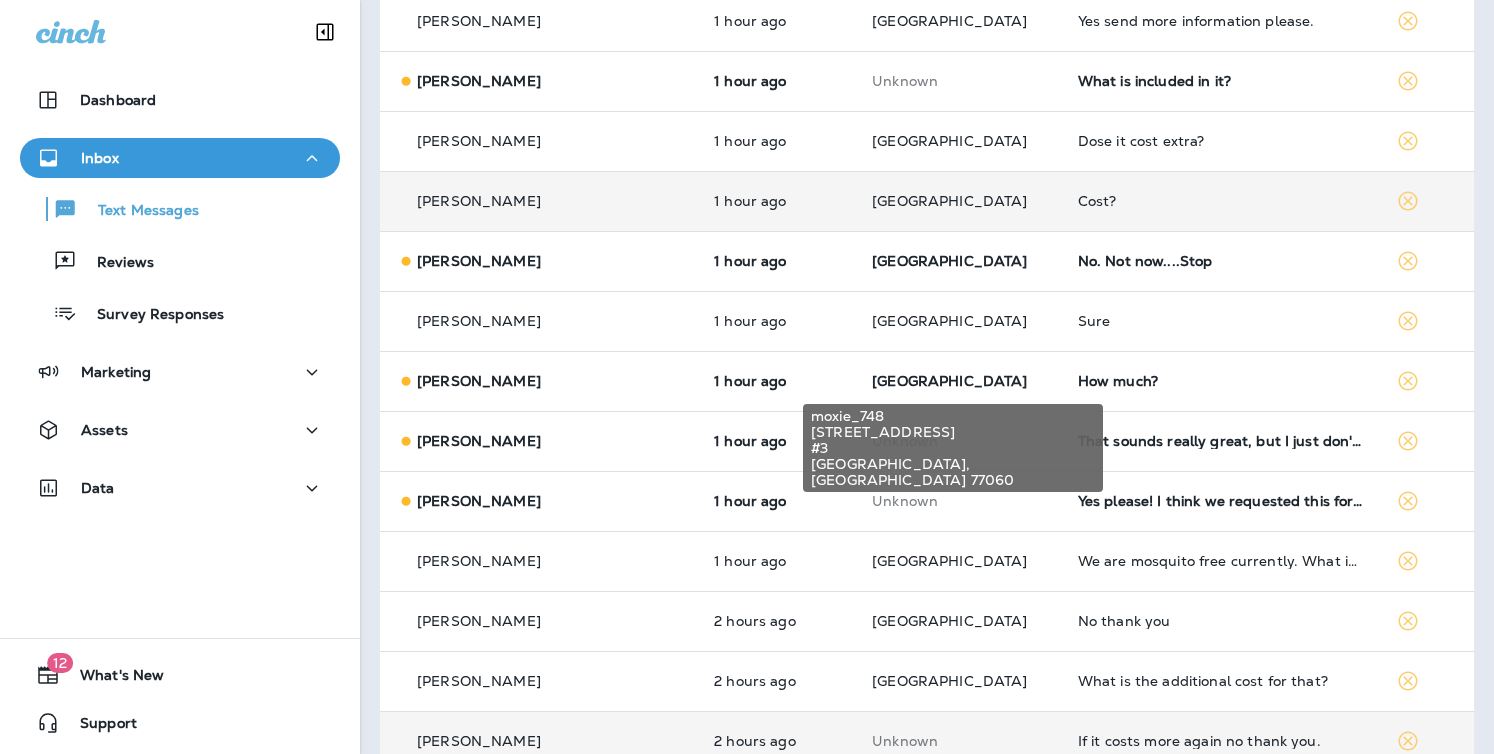 click on "moxie_748 [STREET_ADDRESS]" at bounding box center [953, 442] 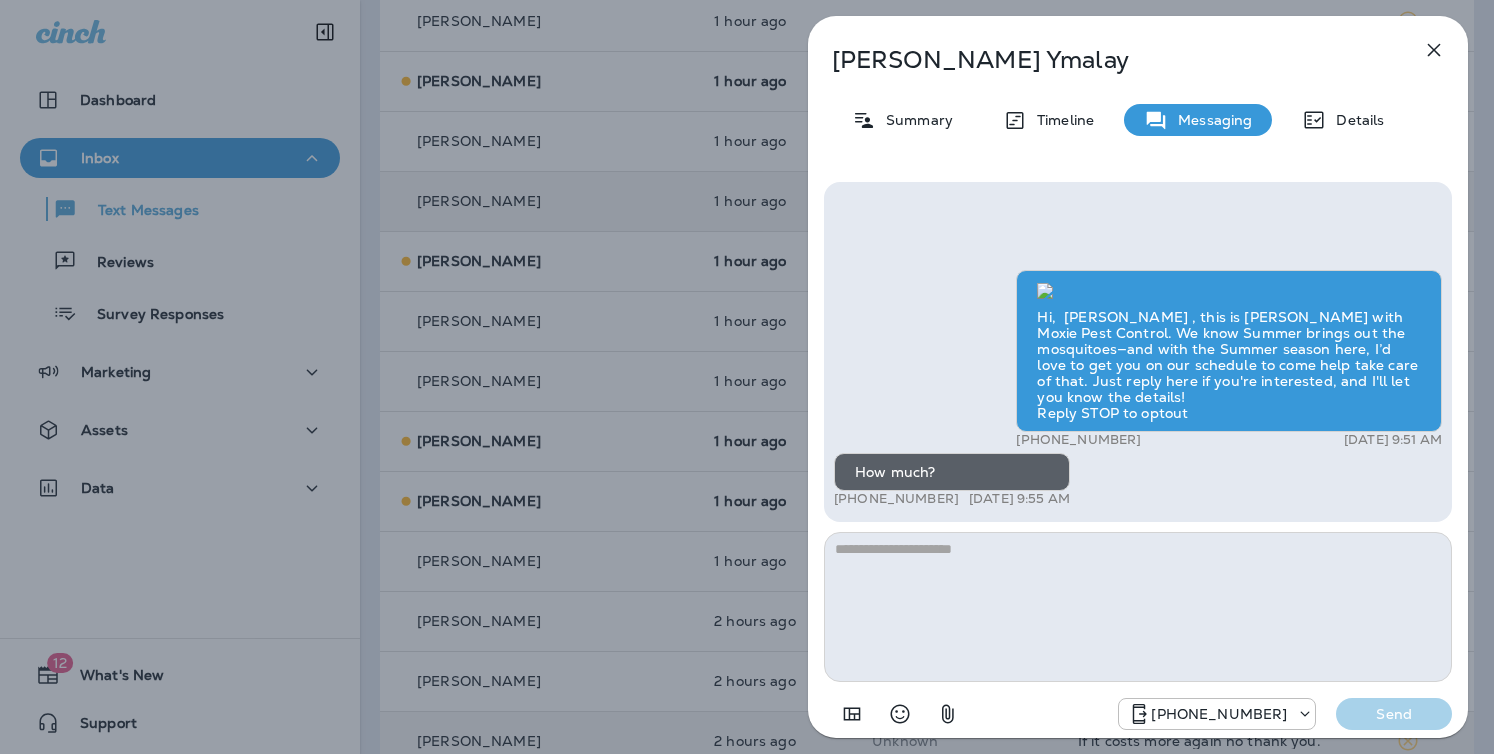 click at bounding box center (1138, 607) 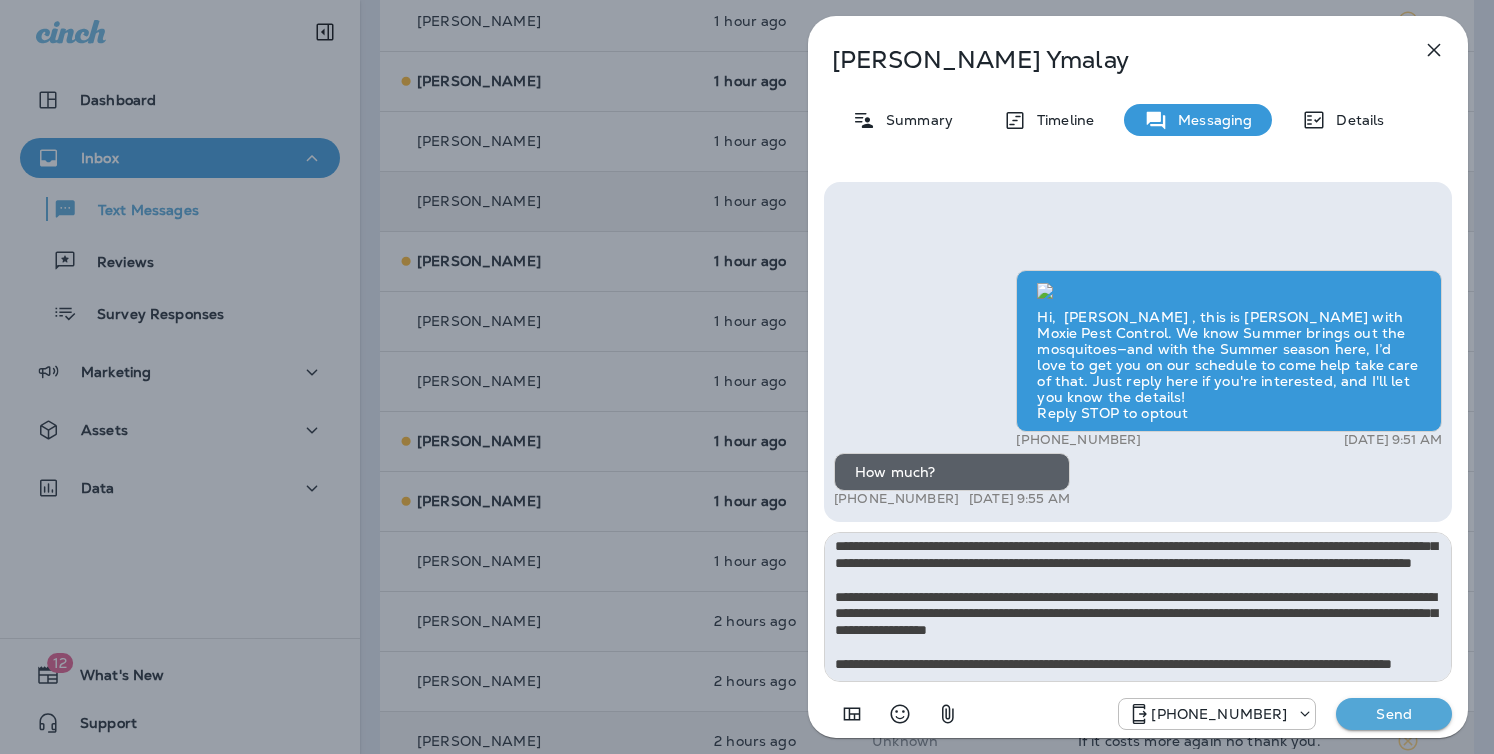 scroll, scrollTop: 0, scrollLeft: 0, axis: both 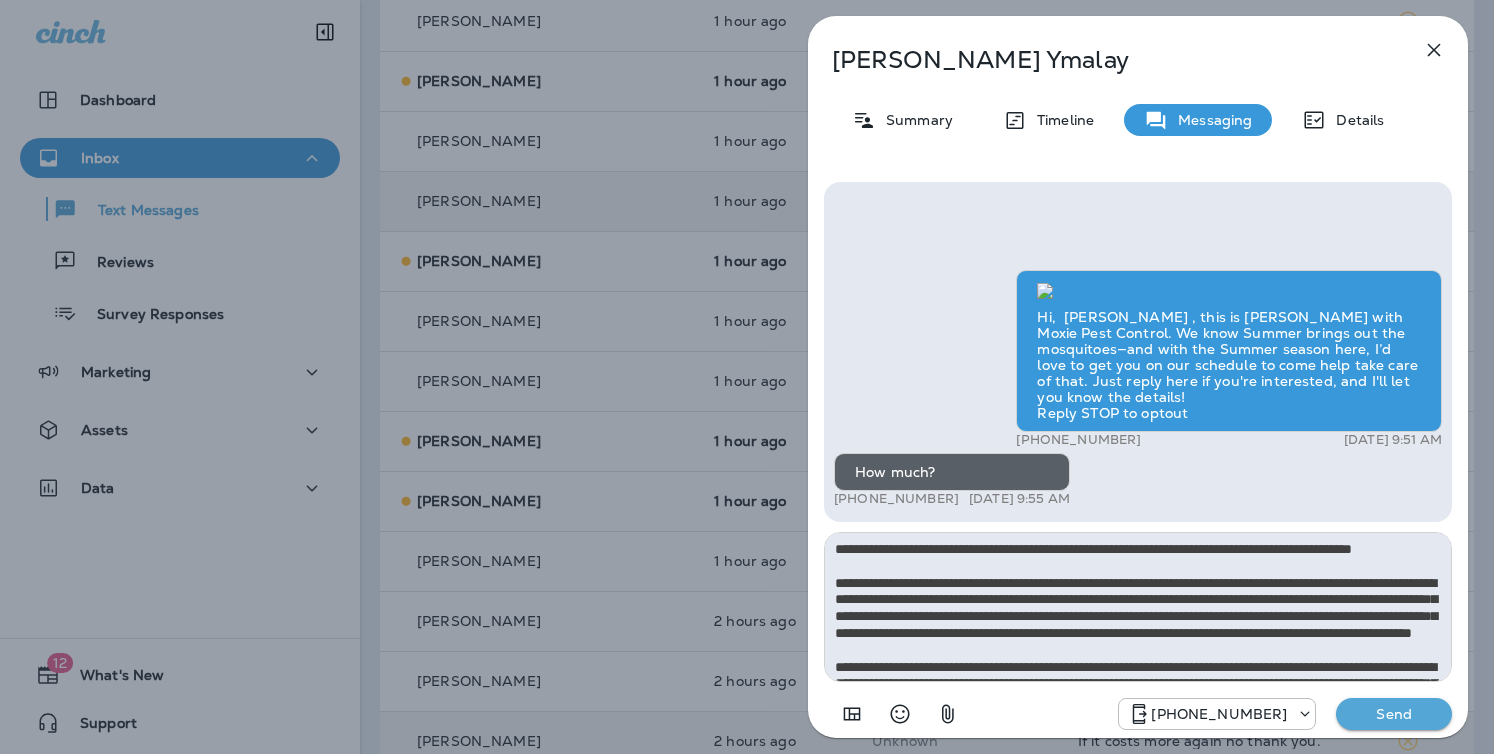 type on "**********" 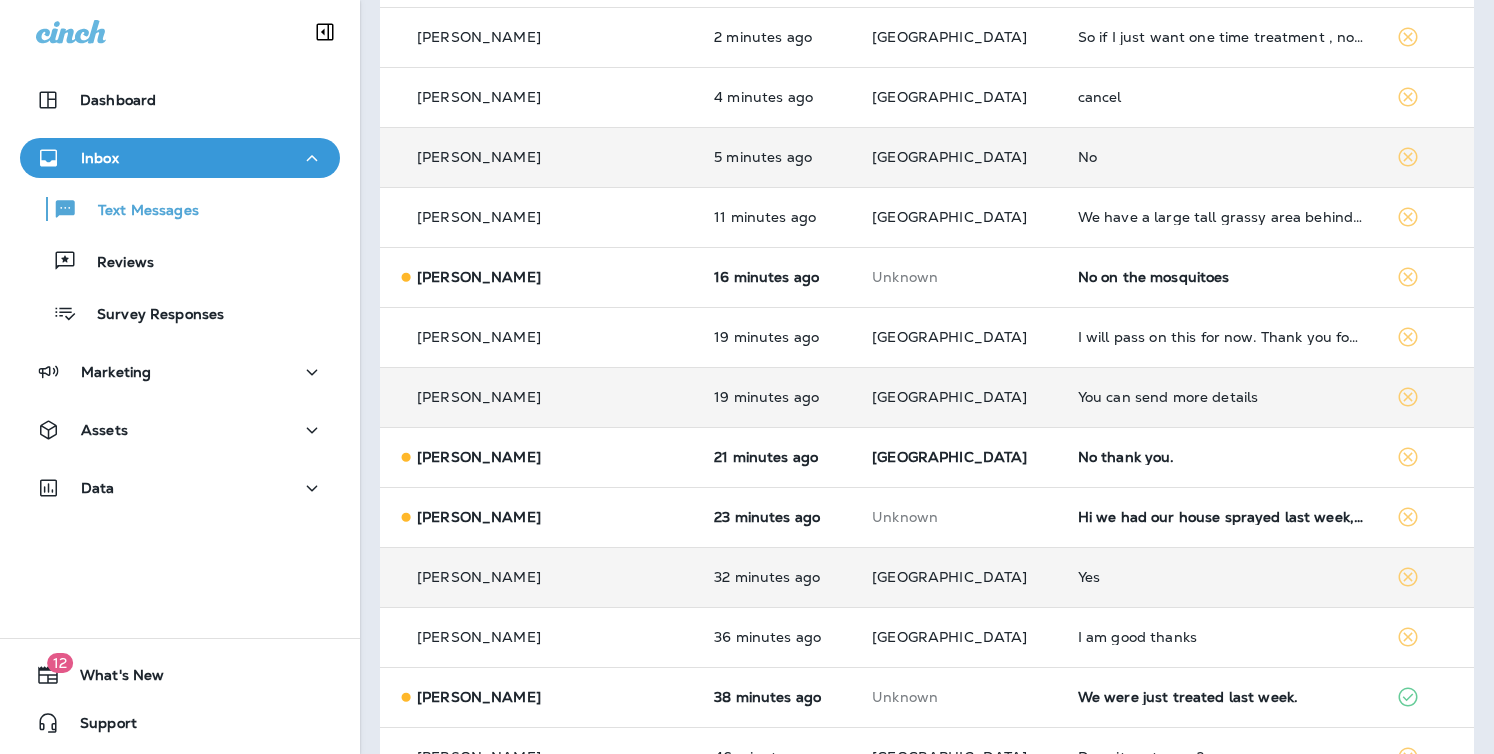 scroll, scrollTop: 0, scrollLeft: 0, axis: both 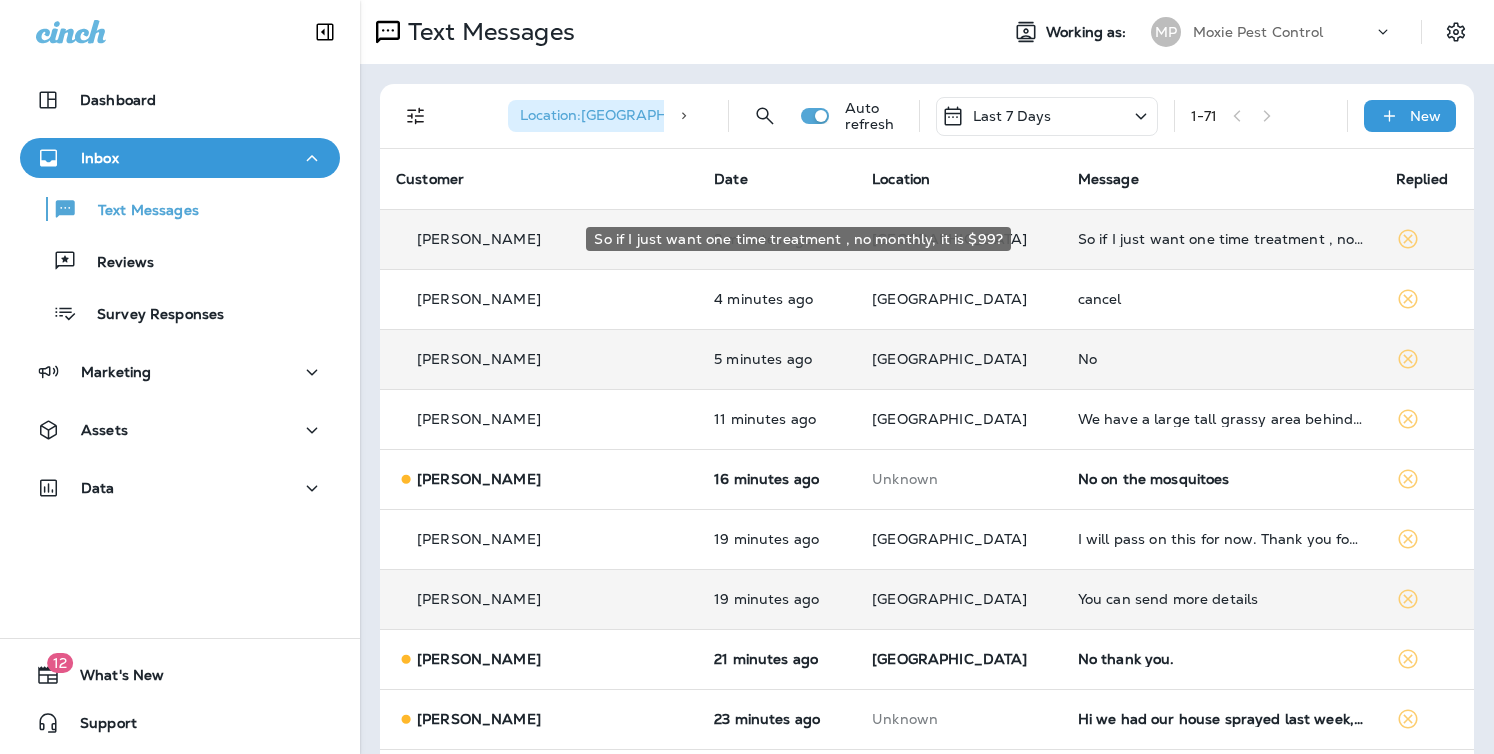 click on "So if I just want one time treatment   , no monthly, it is $99?" at bounding box center [1221, 239] 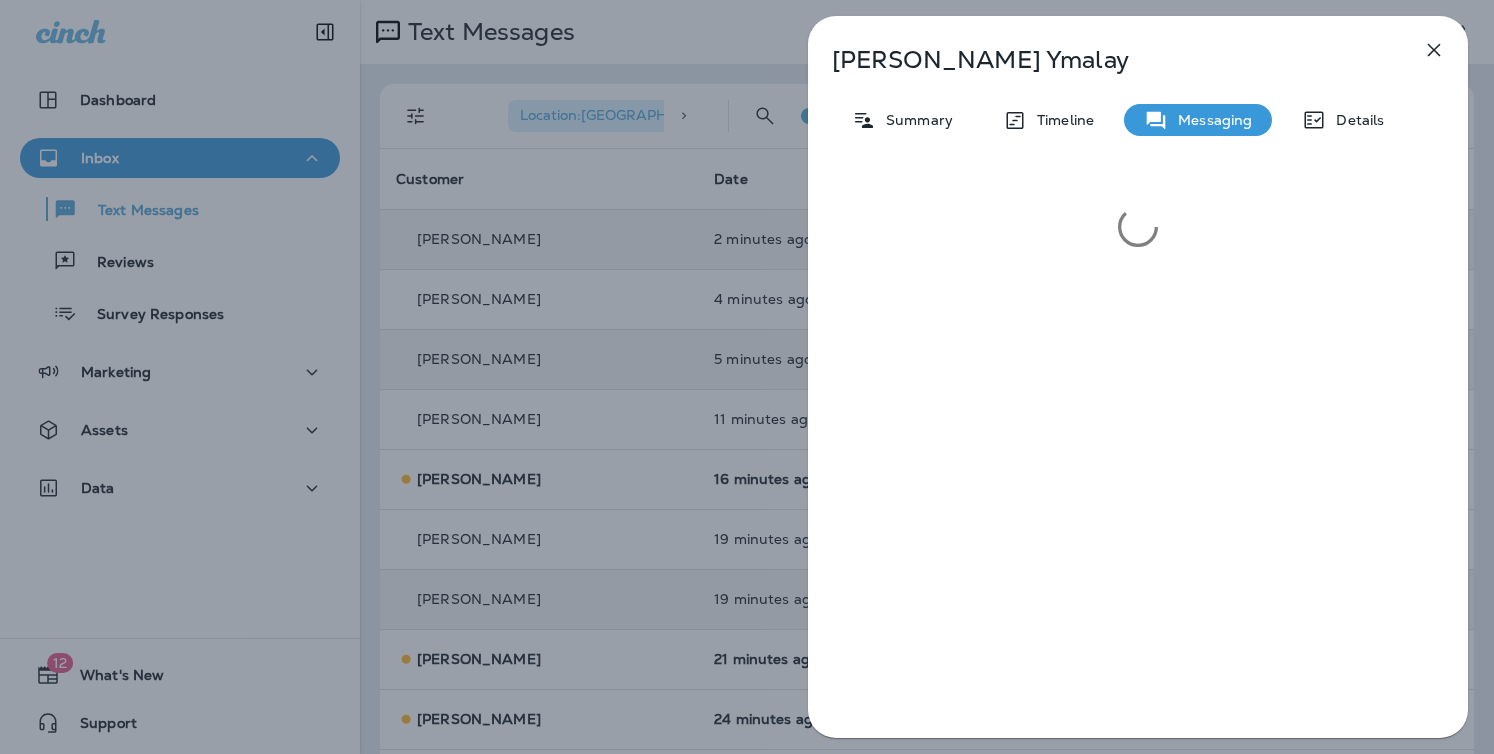 click on "[PERSON_NAME] Summary   Timeline   Messaging   Details" at bounding box center [747, 377] 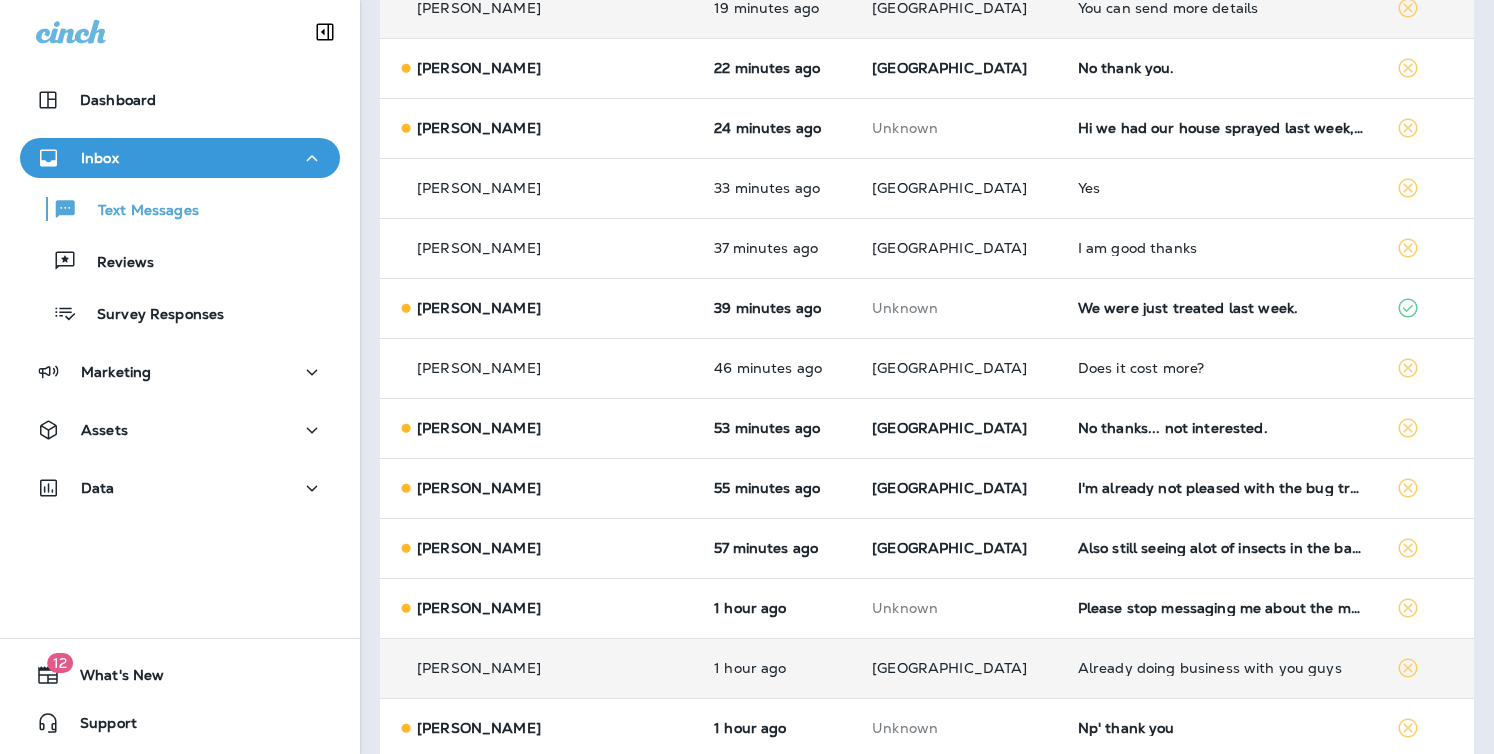 scroll, scrollTop: 0, scrollLeft: 0, axis: both 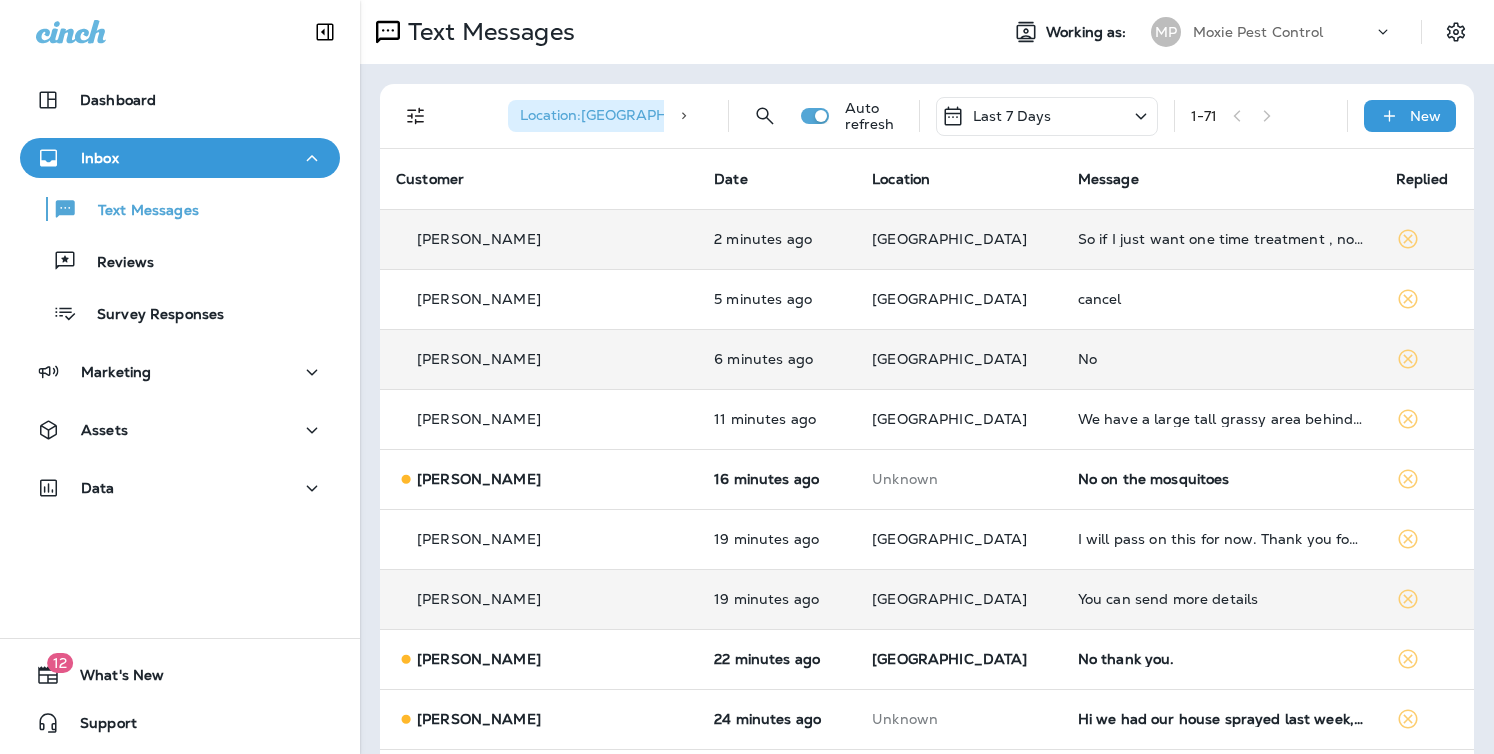 click on "So if I just want one time treatment   , no monthly, it is $99?" at bounding box center [1221, 239] 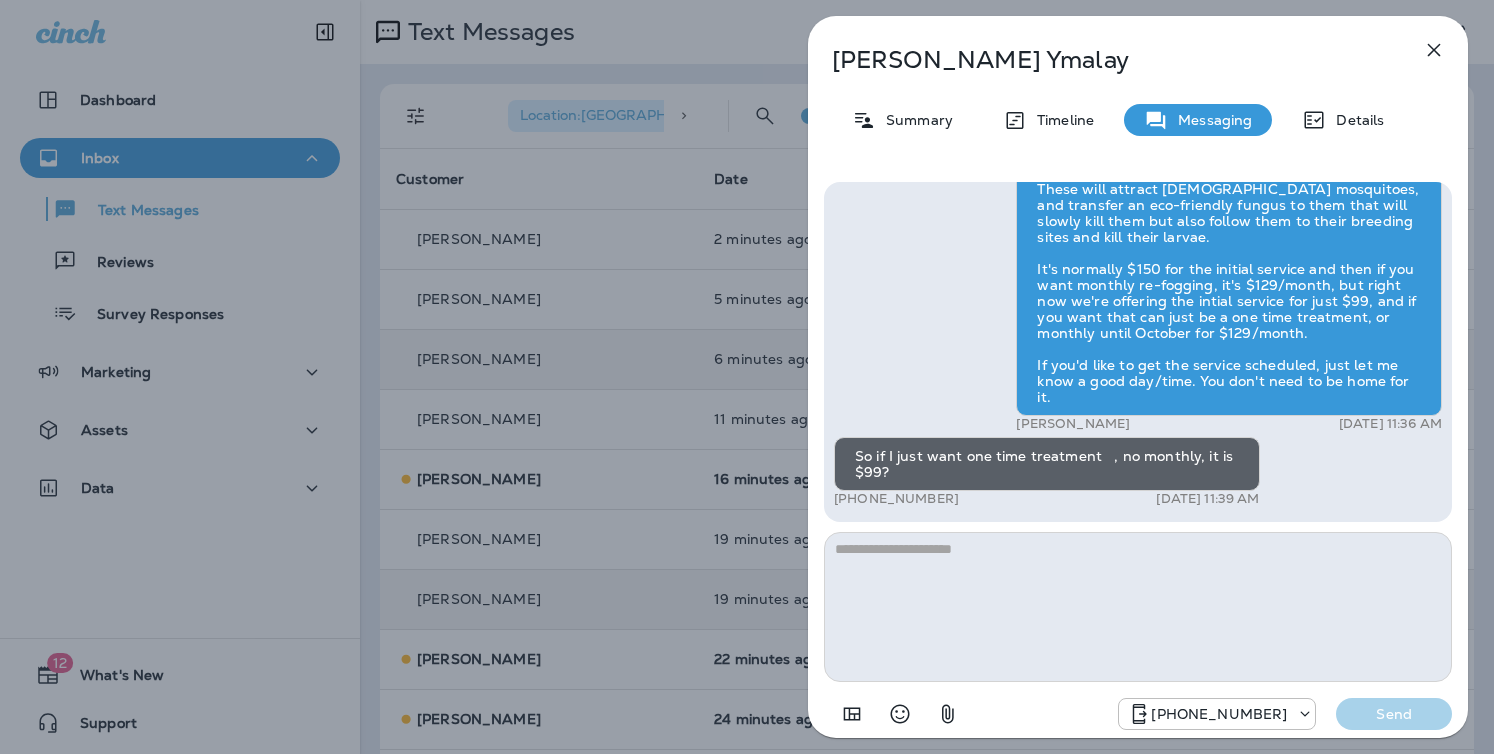 click on "[PERSON_NAME] Summary   Timeline   Messaging   Details   Hi,  [PERSON_NAME] , this is [PERSON_NAME] with Moxie Pest Control. We know Summer brings out the mosquitoes—and with the Summer season here, I’d love to get you on our schedule to come help take care of that. Just reply here if you're interested, and I'll let you know the details!
Reply STOP to optout +18174823792 [DATE] 9:51 AM How much? +1 (646) 431-8730 [DATE] 9:55 AM [PERSON_NAME] [DATE] 11:36 AM So if I just want one time treatment   , no monthly, it is $99? +1 (646) 431-8730 [DATE] 11:39 AM [PHONE_NUMBER] Send" at bounding box center [747, 377] 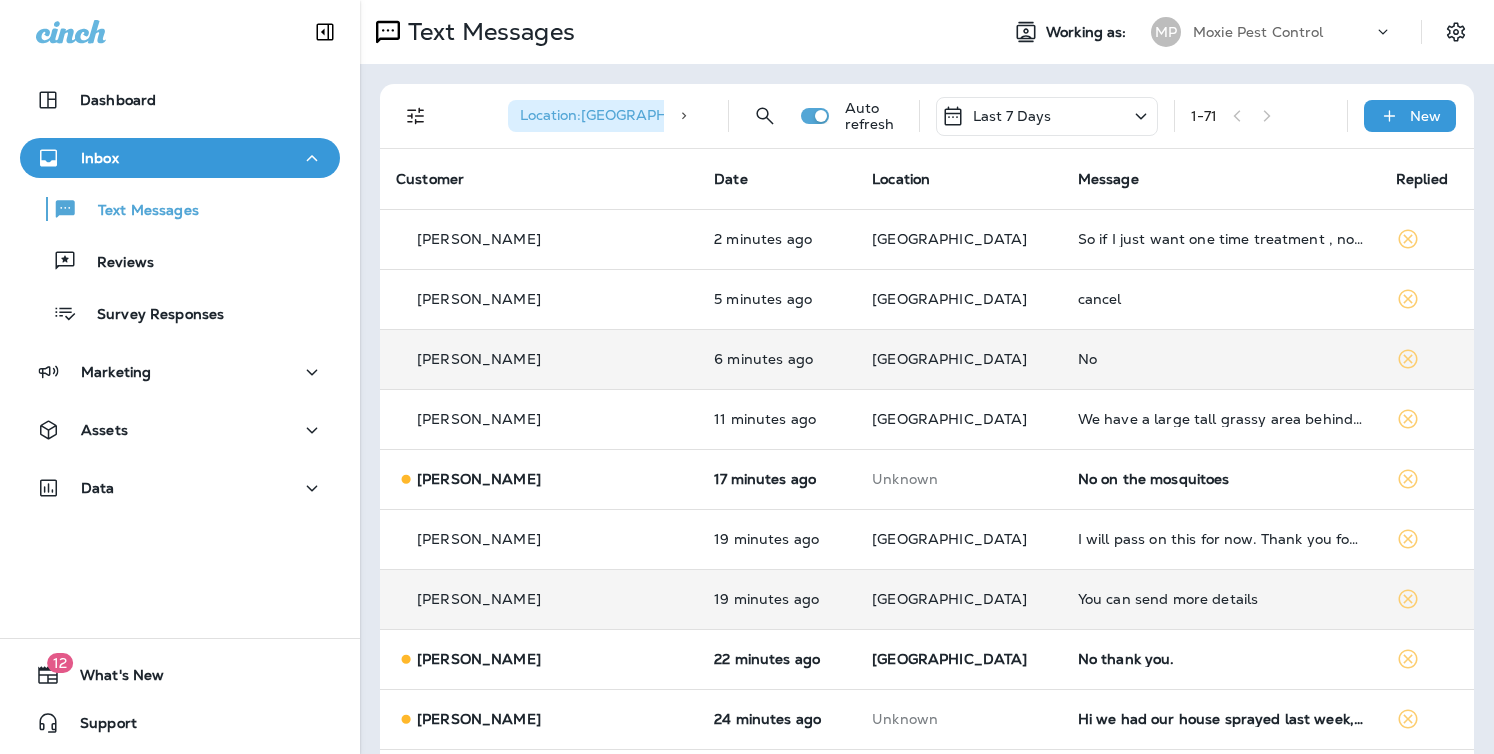 click on "[GEOGRAPHIC_DATA]" at bounding box center [959, 359] 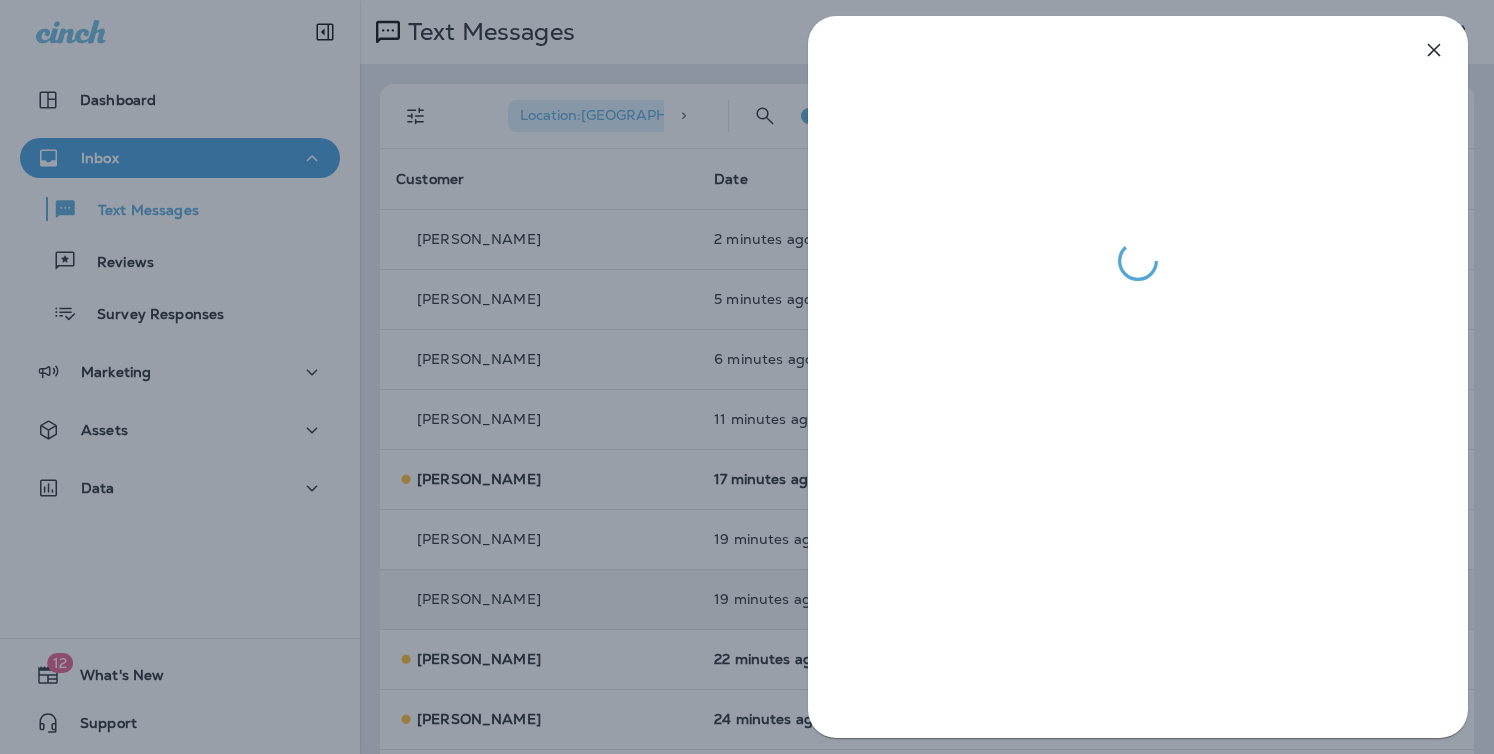 click at bounding box center (747, 377) 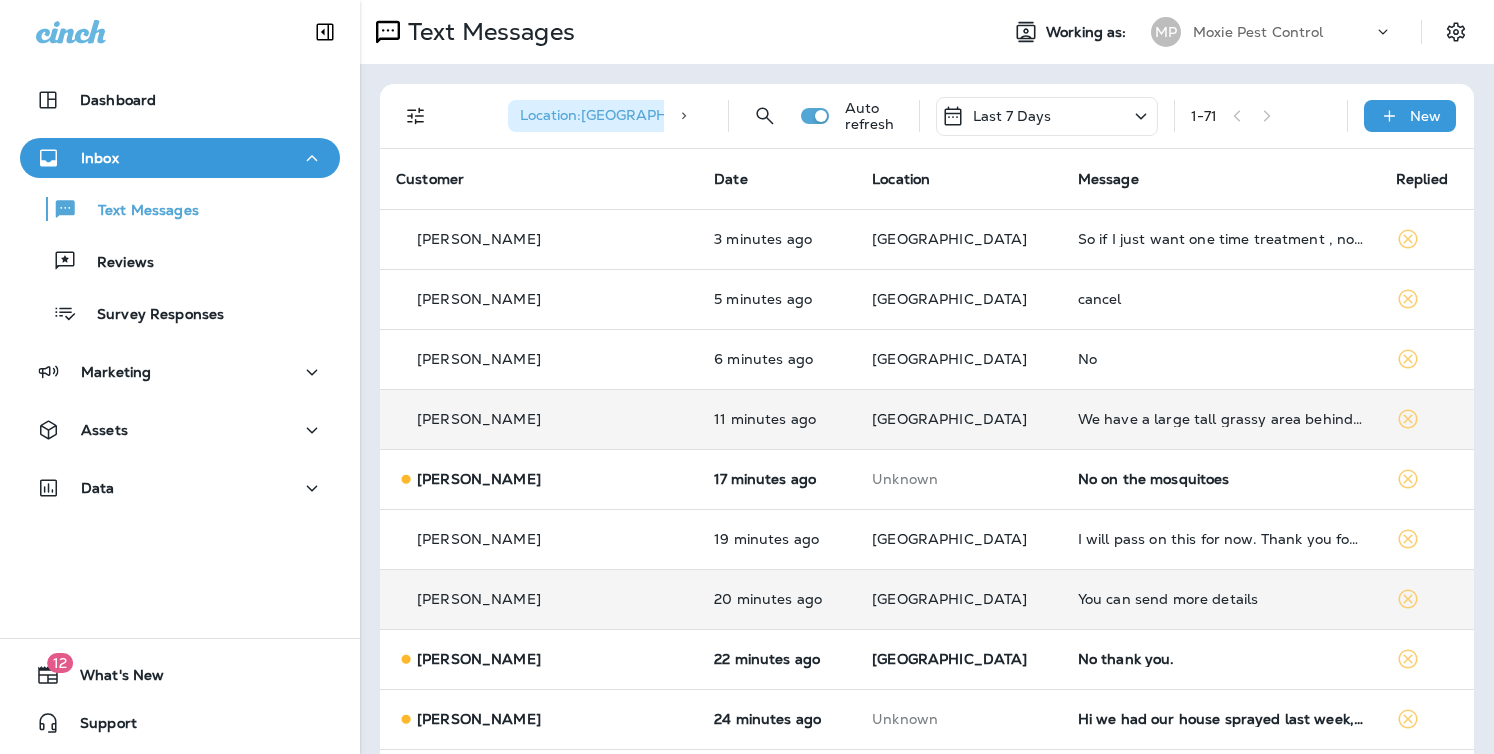 click on "[GEOGRAPHIC_DATA]" at bounding box center [959, 419] 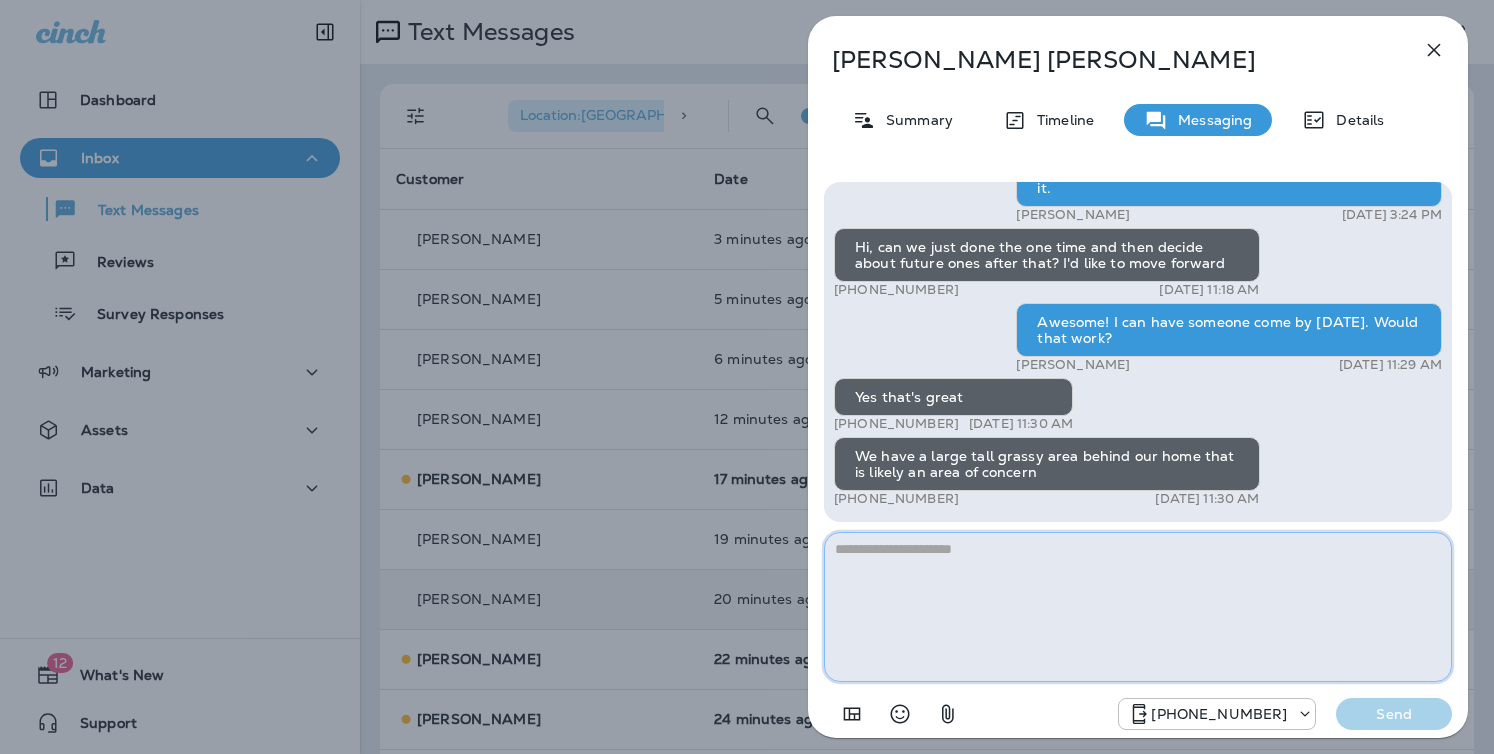 click at bounding box center [1138, 607] 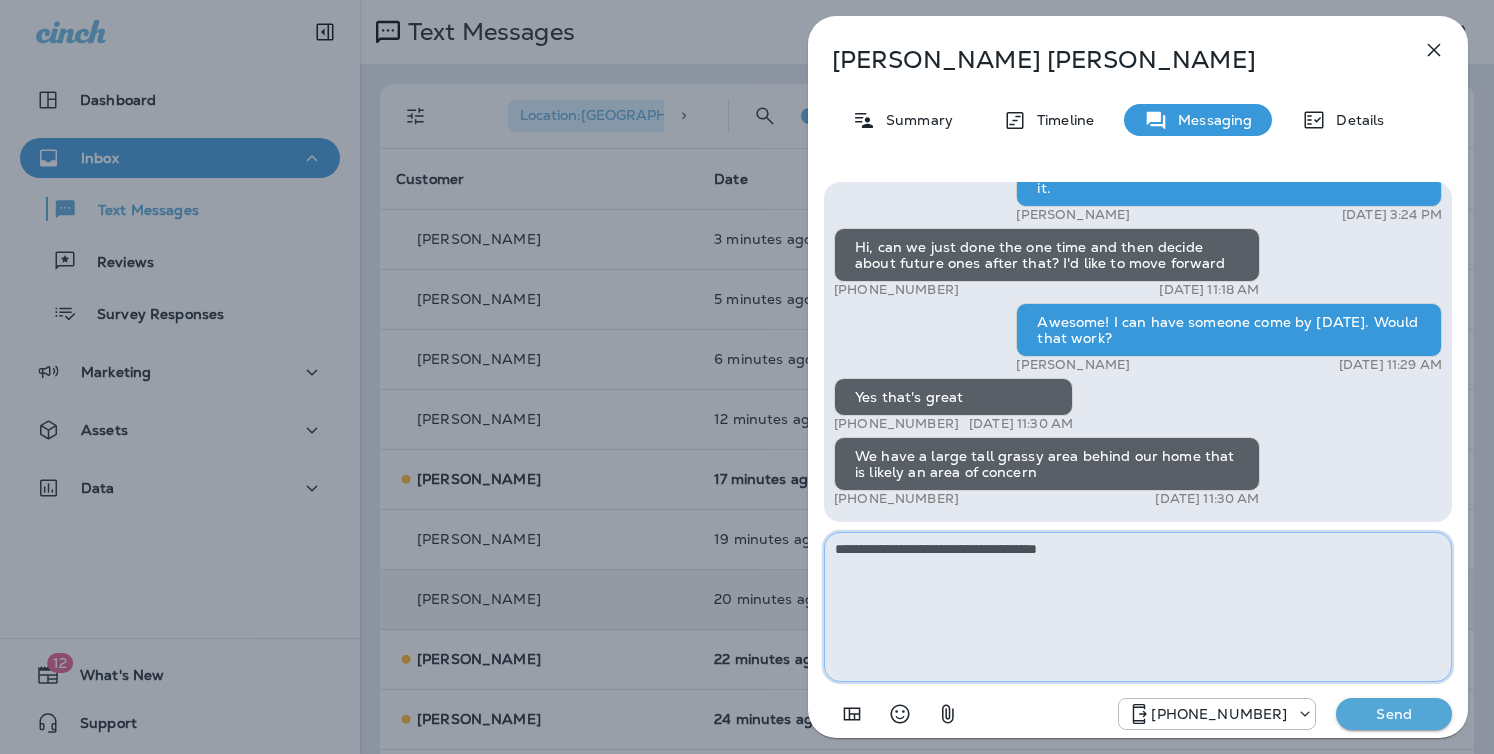 type on "**********" 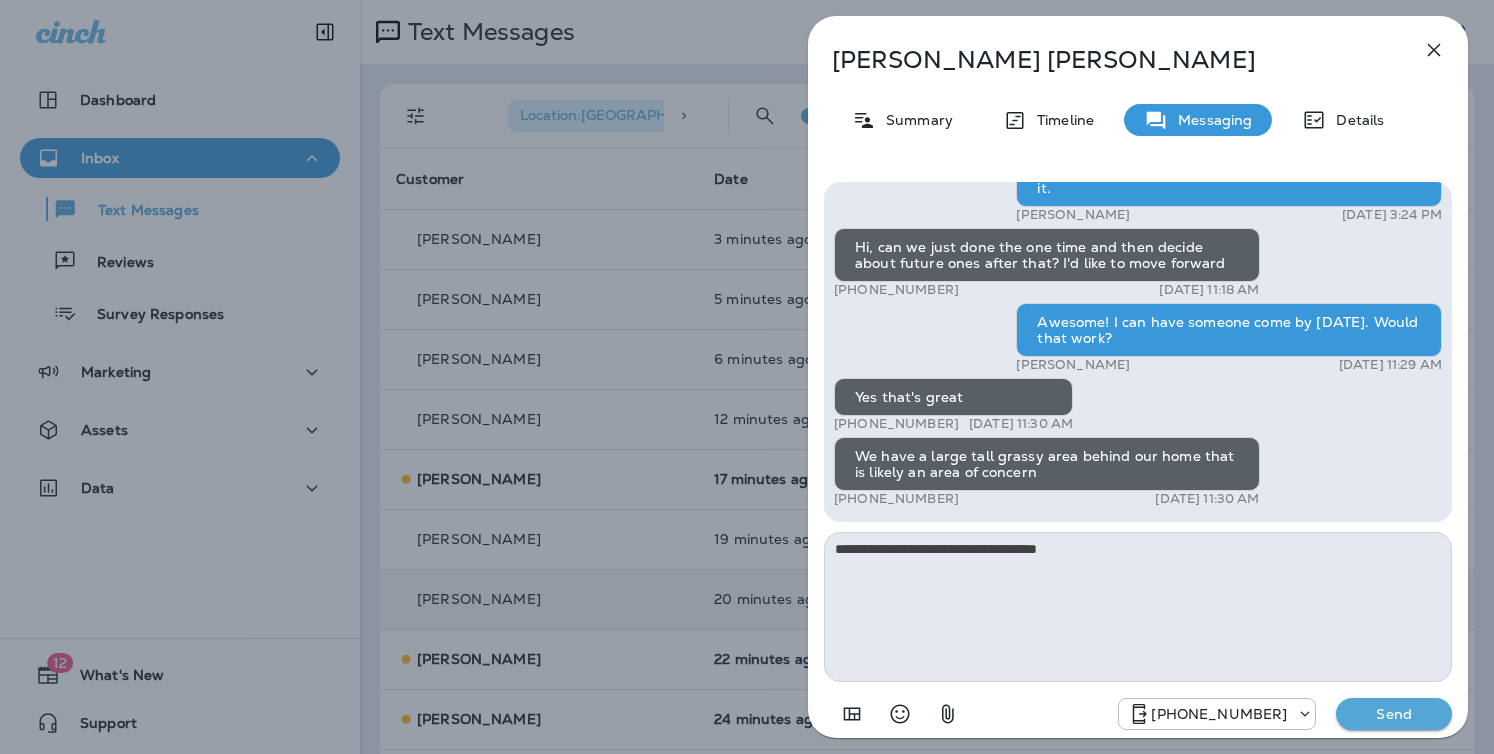 click on "Send" at bounding box center [1394, 714] 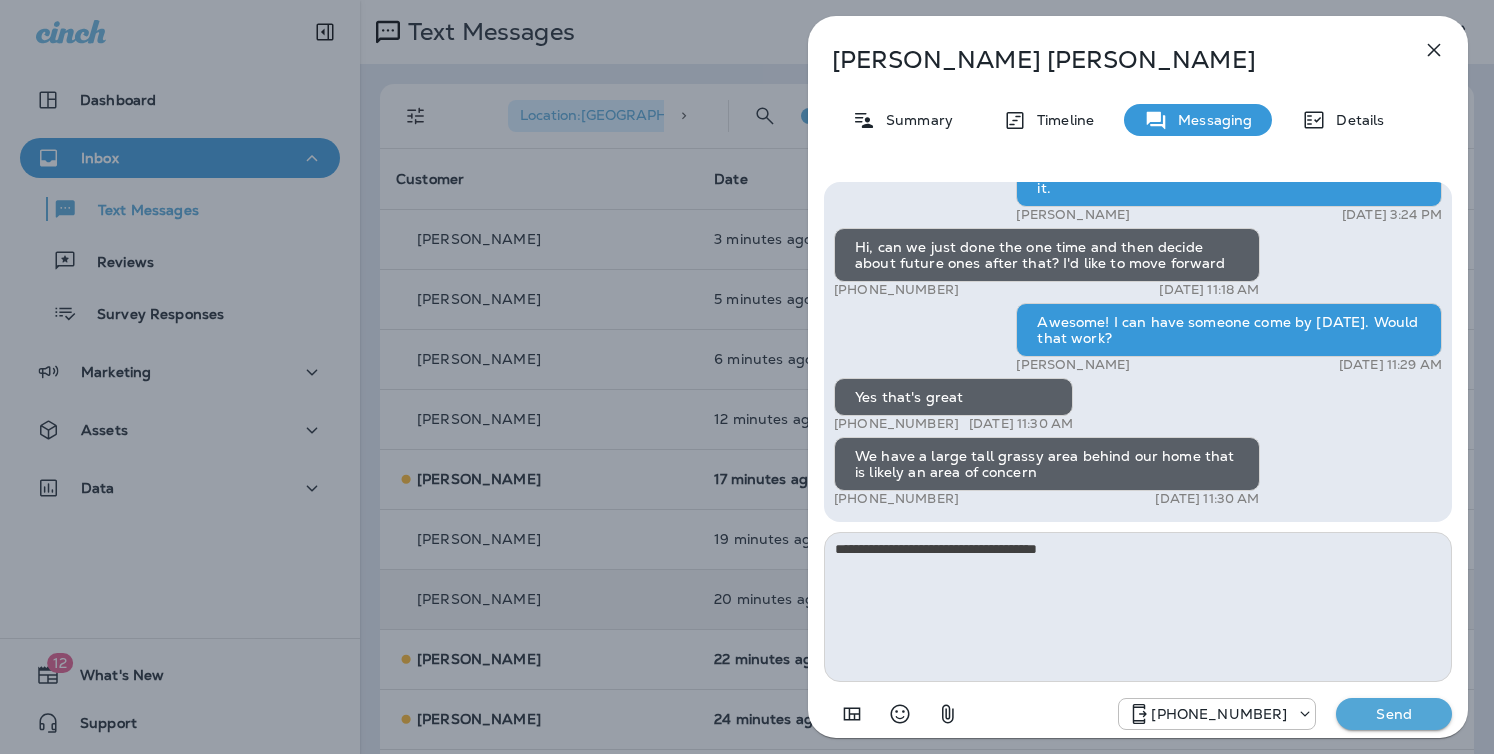 type 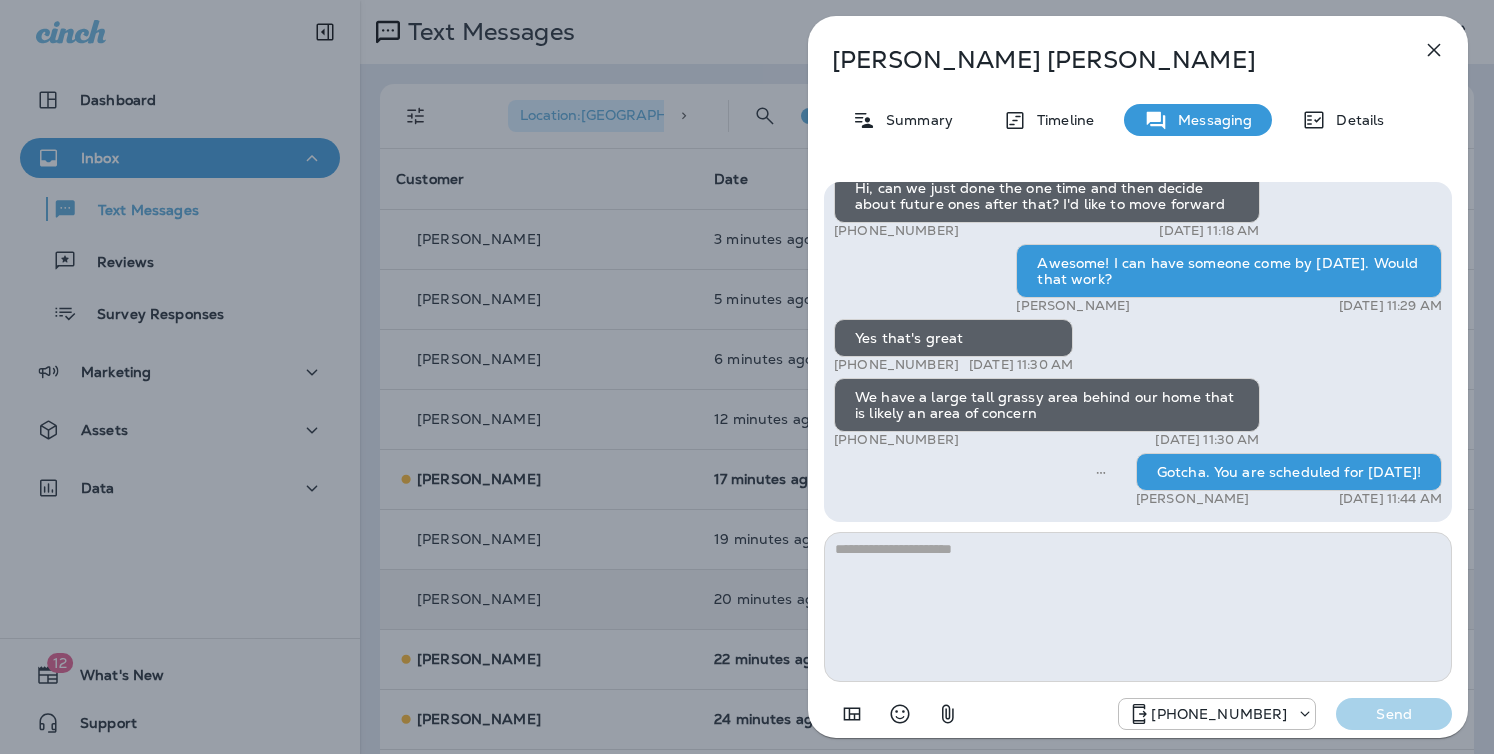 click on "[PERSON_NAME] Summary   Timeline   Messaging   Details   Hi,  [PERSON_NAME] , this is [PERSON_NAME] with Moxie Pest Control. We know Summer brings out the mosquitoes—and with the Summer season here, I’d love to get you on our schedule to come help take care of that. Just reply here if you're interested, and I'll let you know the details!
Reply STOP to optout +18174823792 [DATE] 2:09 PM How much would the treatment be? We have a lot of other flying insects bugs too - would it help with them as well?  +1 (414) 795-6675 [DATE] 2:20 PM [PERSON_NAME] [DATE] 3:24 PM Hi, can we just done the one time and then decide about future ones after that? I'd like to move forward  +1 (414) 795-6675 [DATE] 11:18 AM Awesome! I can have someone come by [DATE]. Would that work? [PERSON_NAME] [DATE] 11:29 AM Yes that's great  +1 (414) 795-6675 [DATE] 11:30 AM We have a large tall grassy area behind our home that is likely an area of concern  +1 (414) 795-6675 [DATE] 11:30 AM   [PHONE_NUMBER]" at bounding box center [747, 377] 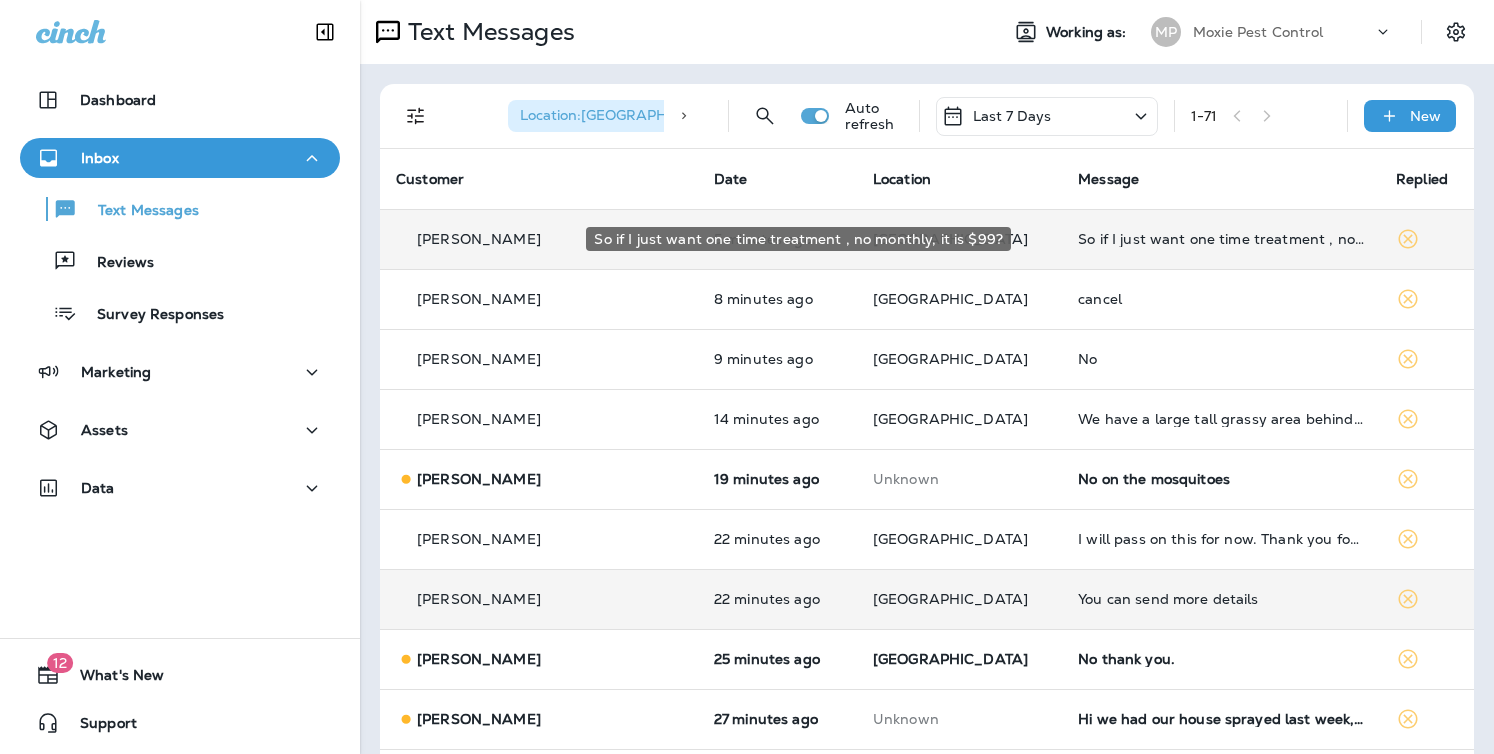 click on "So if I just want one time treatment   , no monthly, it is $99?" at bounding box center [1221, 239] 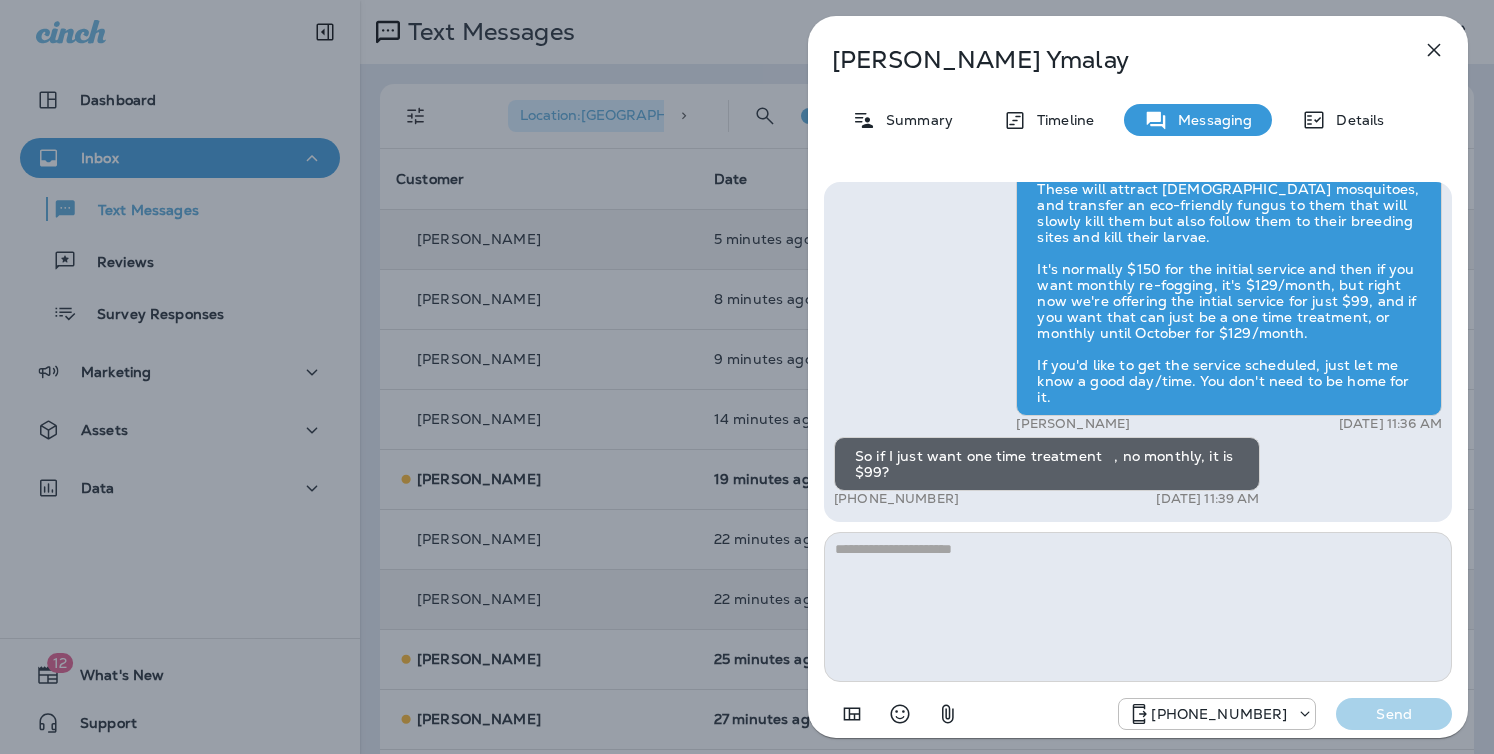 click at bounding box center (1138, 607) 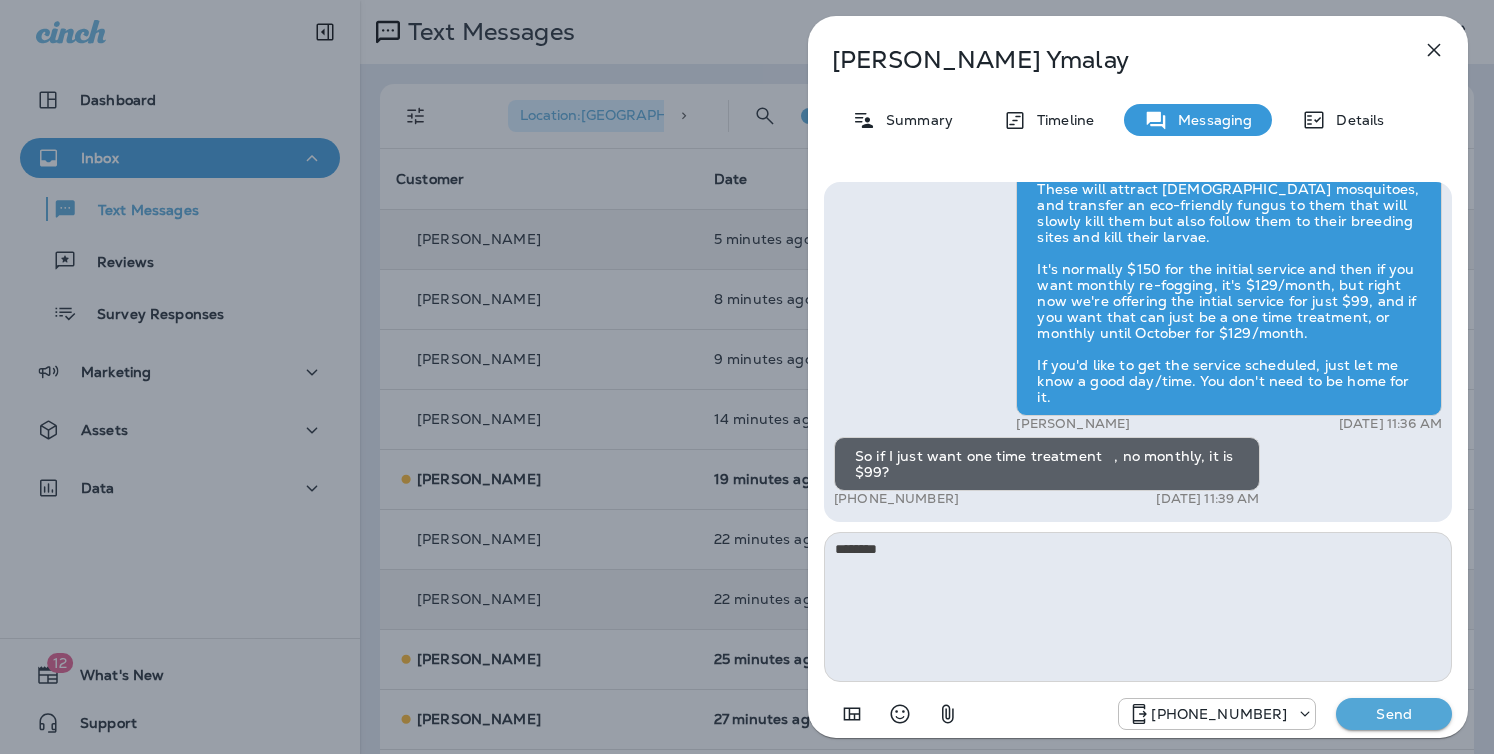 type on "********" 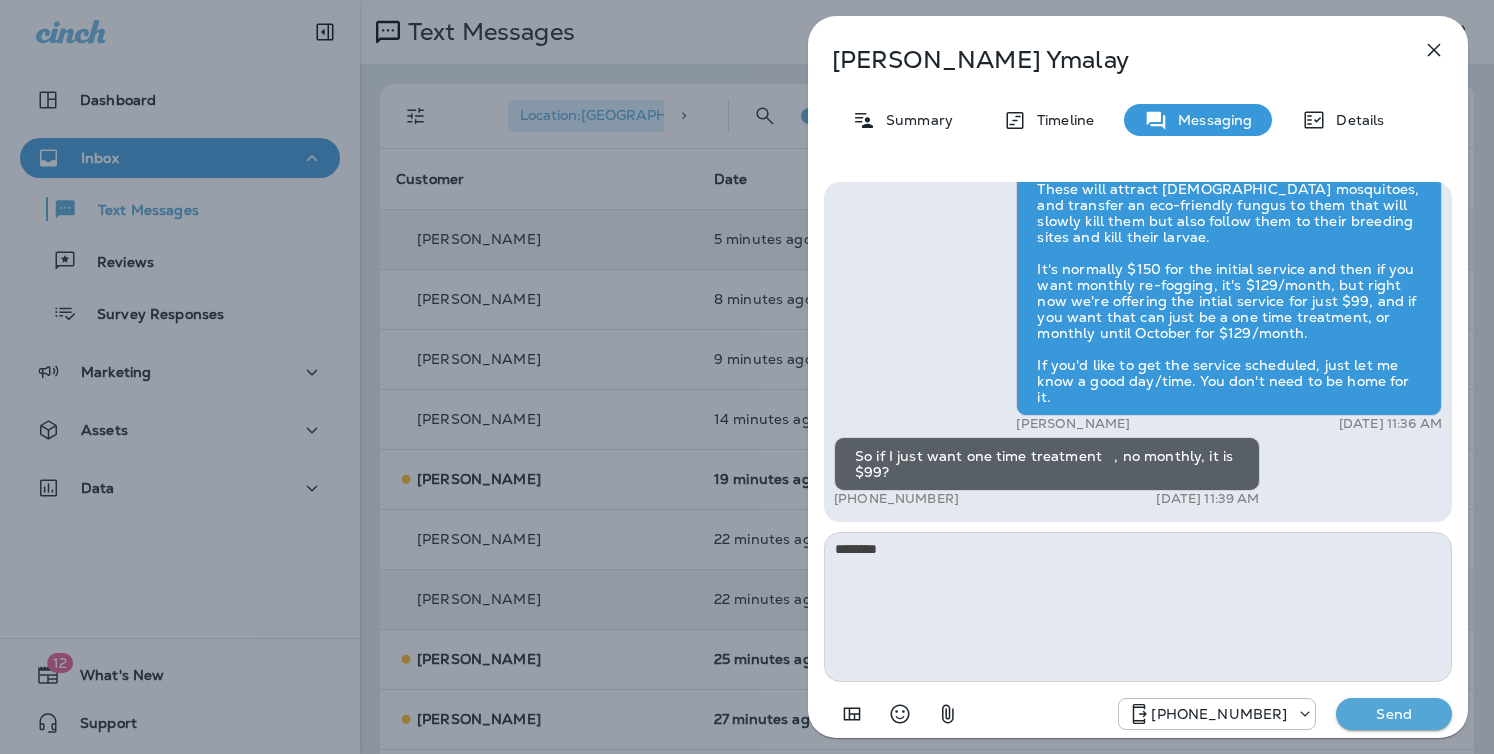 type 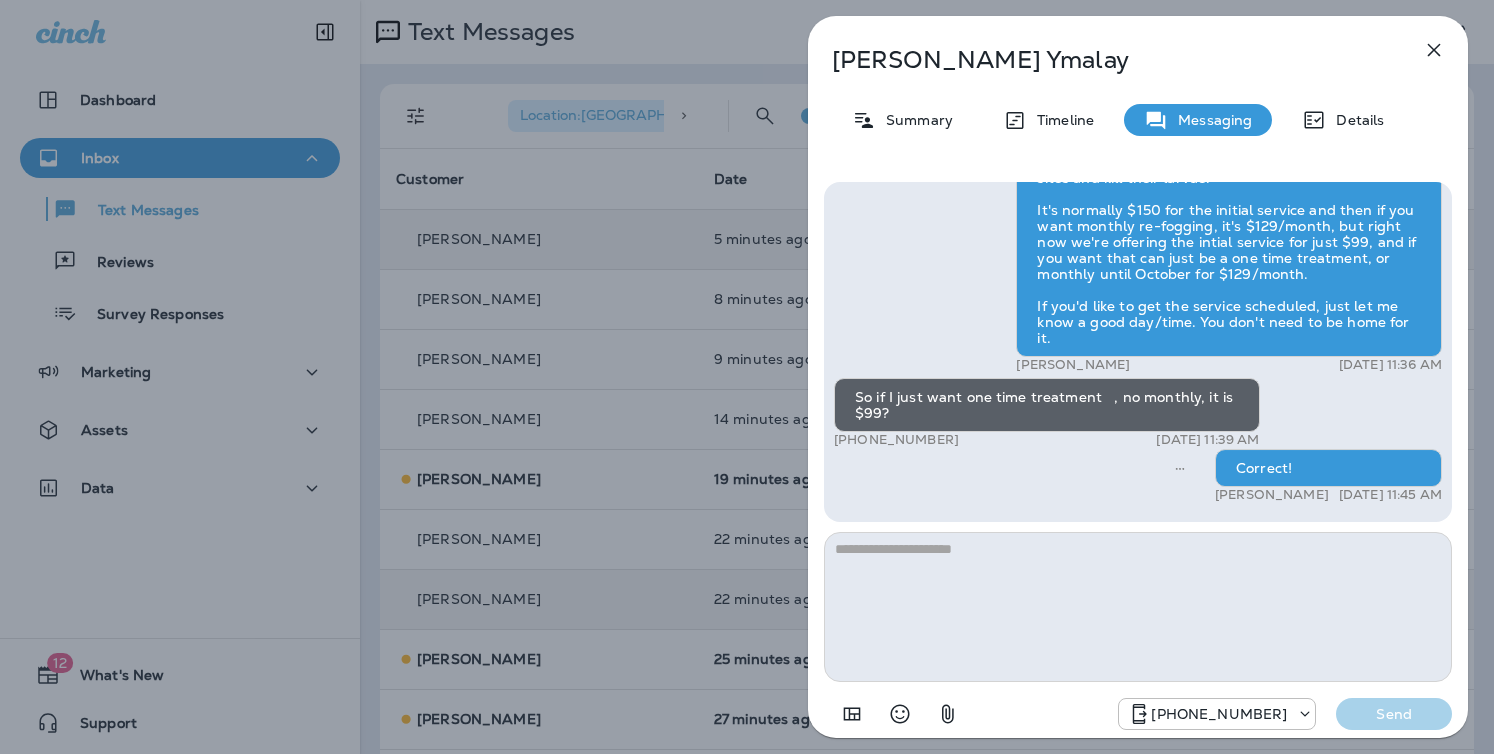 click on "[PERSON_NAME] Summary   Timeline   Messaging   Details   Hi,  [PERSON_NAME] , this is [PERSON_NAME] with Moxie Pest Control. We know Summer brings out the mosquitoes—and with the Summer season here, I’d love to get you on our schedule to come help take care of that. Just reply here if you're interested, and I'll let you know the details!
Reply STOP to optout +18174823792 [DATE] 9:51 AM How much? +1 (646) 431-8730 [DATE] 9:55 AM [PERSON_NAME] [DATE] 11:36 AM So if I just want one time treatment   , no monthly, it is $99? +1 (646) 431-8730 [DATE] 11:39 AM   Correct! [PERSON_NAME] [DATE] 11:45 AM [PHONE_NUMBER] Send" at bounding box center [747, 377] 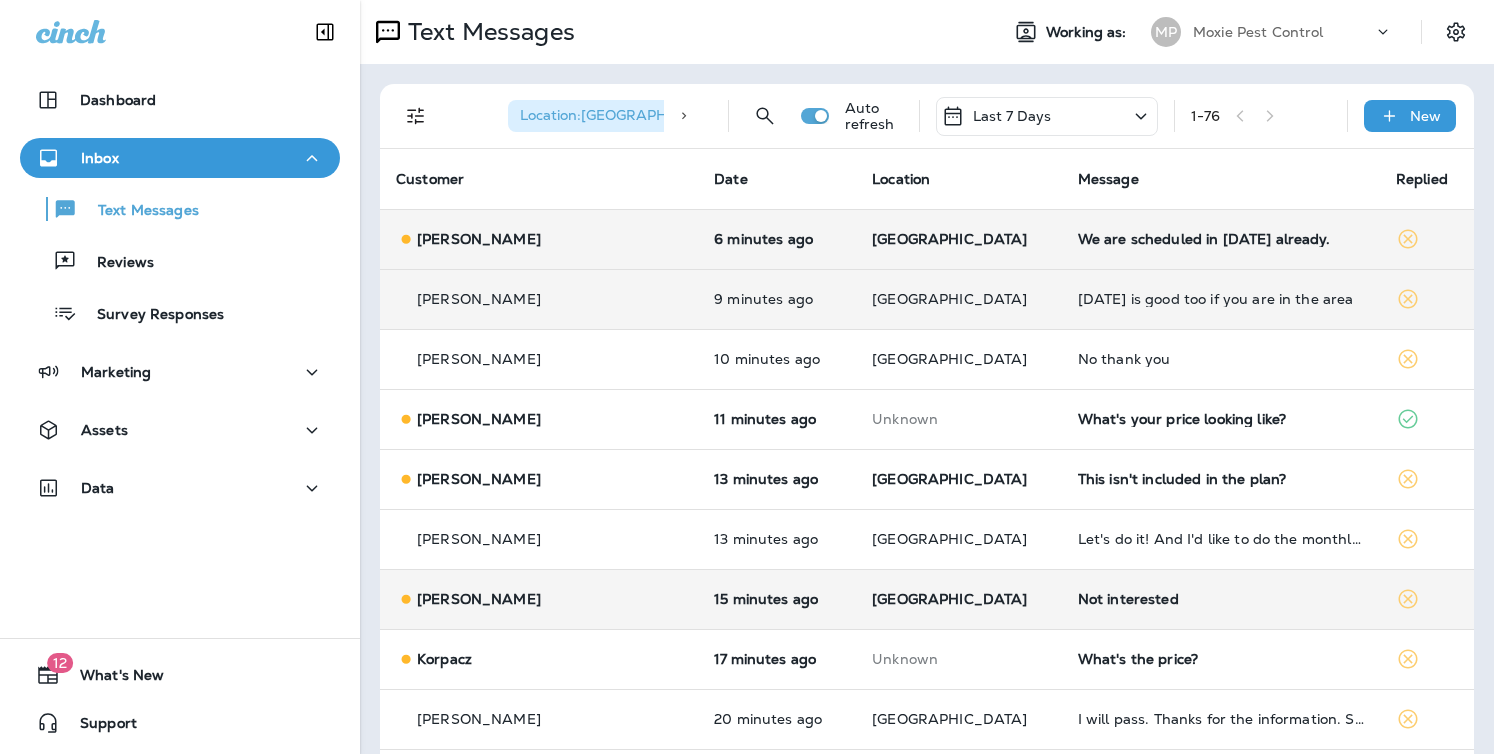 click on "[DATE] is good too if you are in the area" at bounding box center [1221, 299] 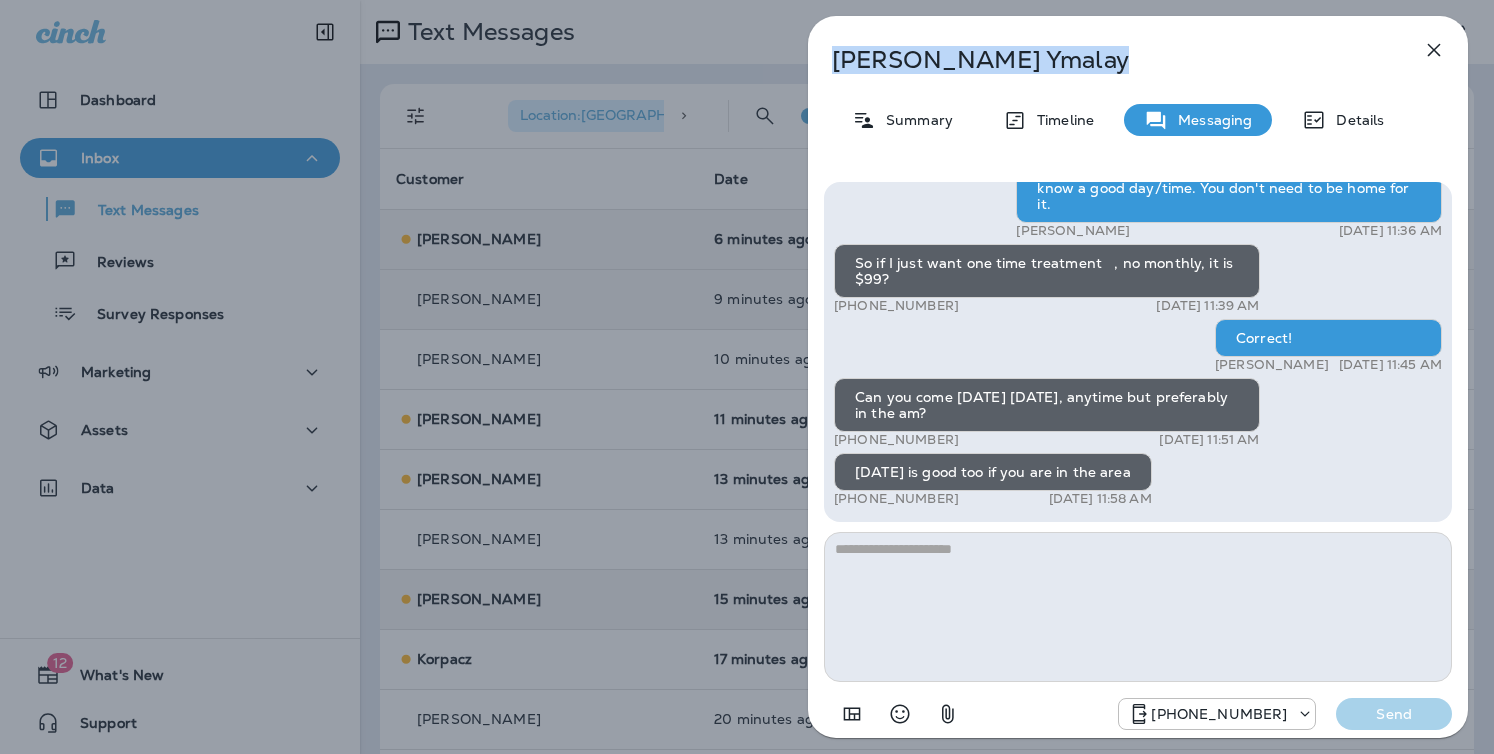 drag, startPoint x: 1024, startPoint y: 58, endPoint x: 826, endPoint y: 64, distance: 198.09088 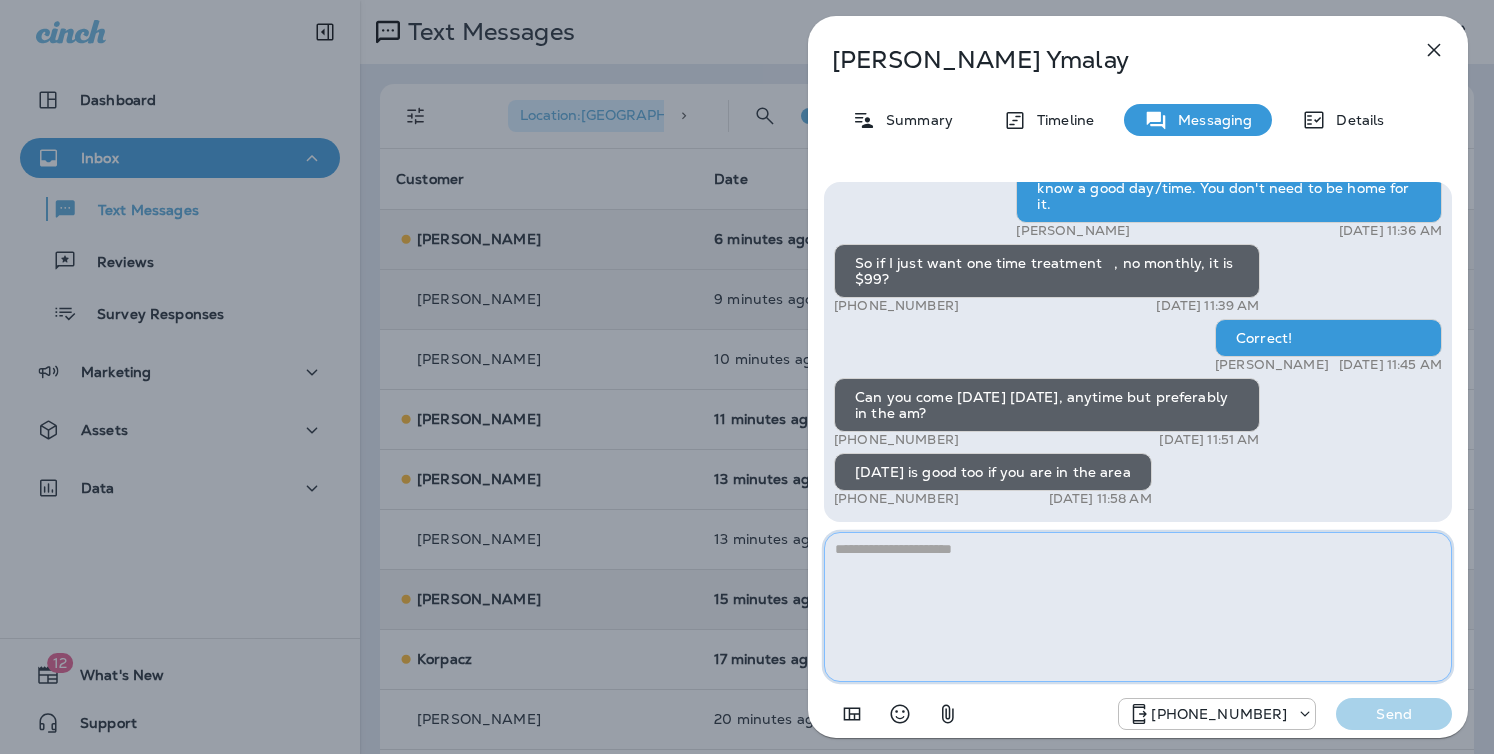 click at bounding box center [1138, 607] 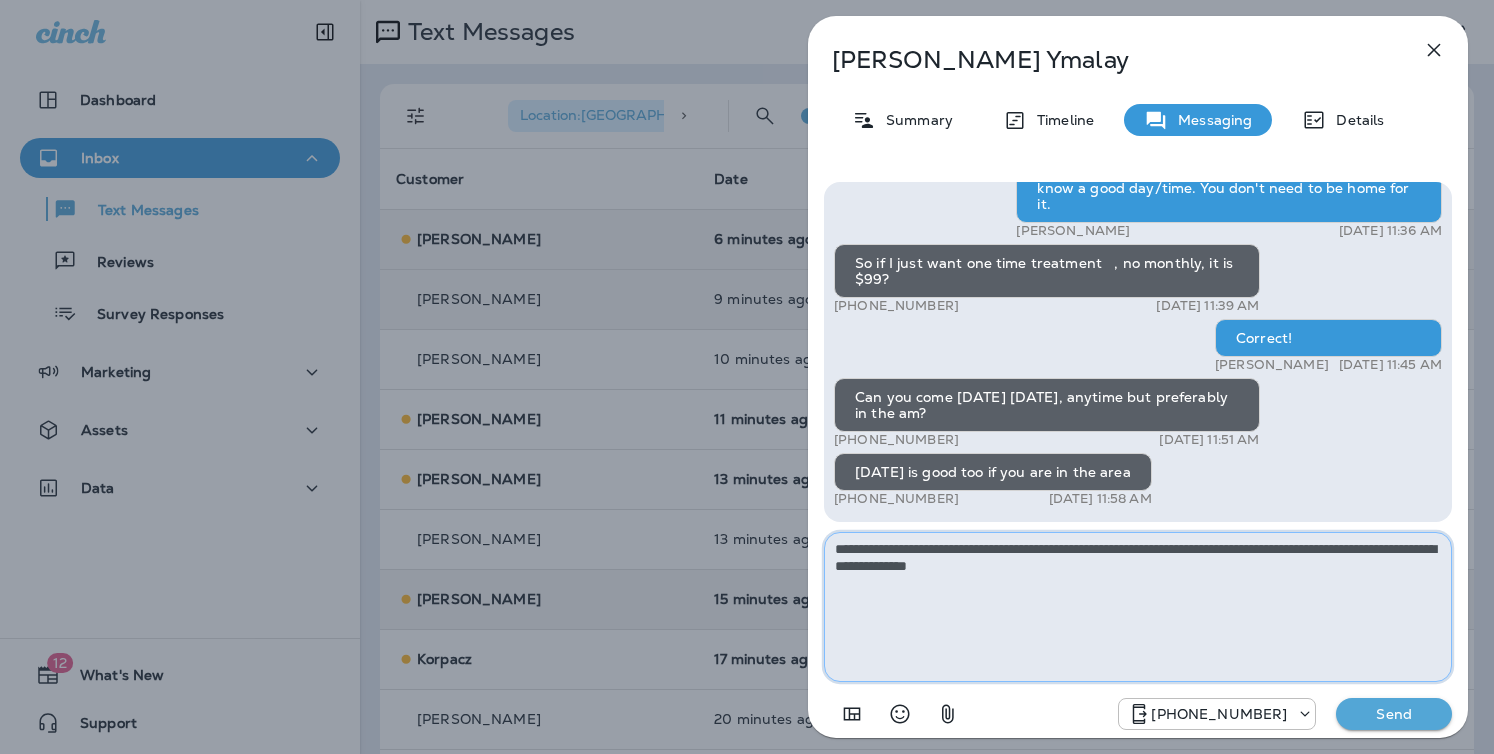 drag, startPoint x: 1092, startPoint y: 550, endPoint x: 1099, endPoint y: 560, distance: 12.206555 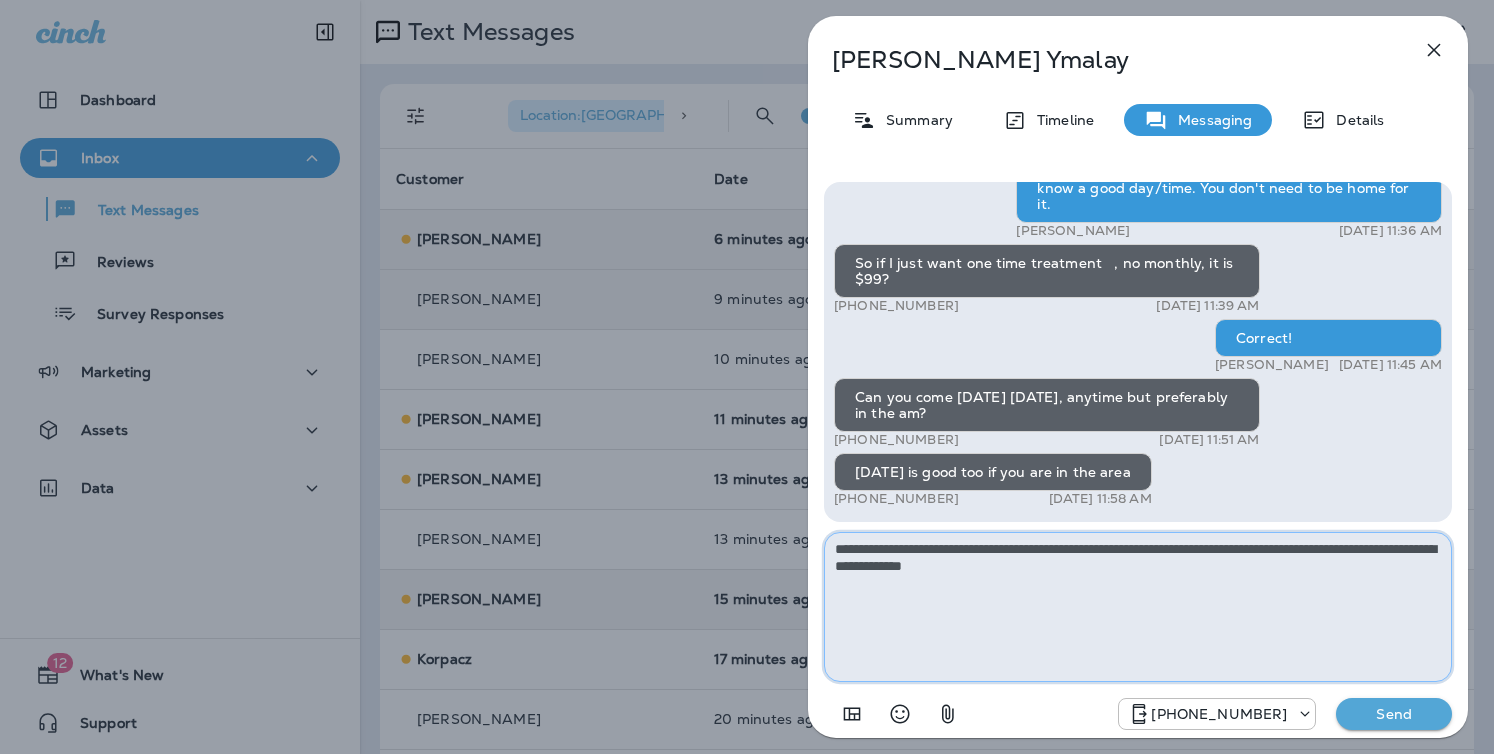 drag, startPoint x: 1090, startPoint y: 550, endPoint x: 1103, endPoint y: 567, distance: 21.400934 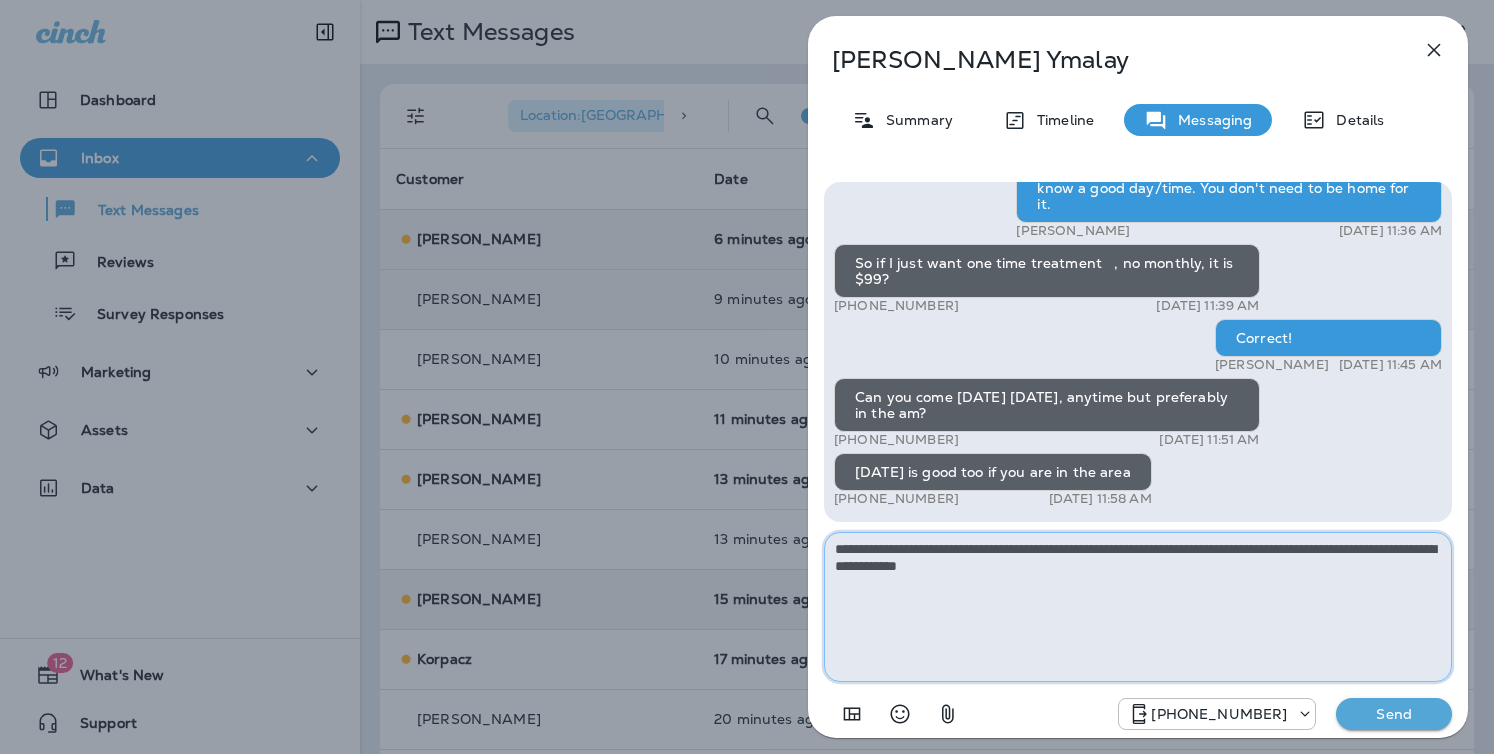 type on "**********" 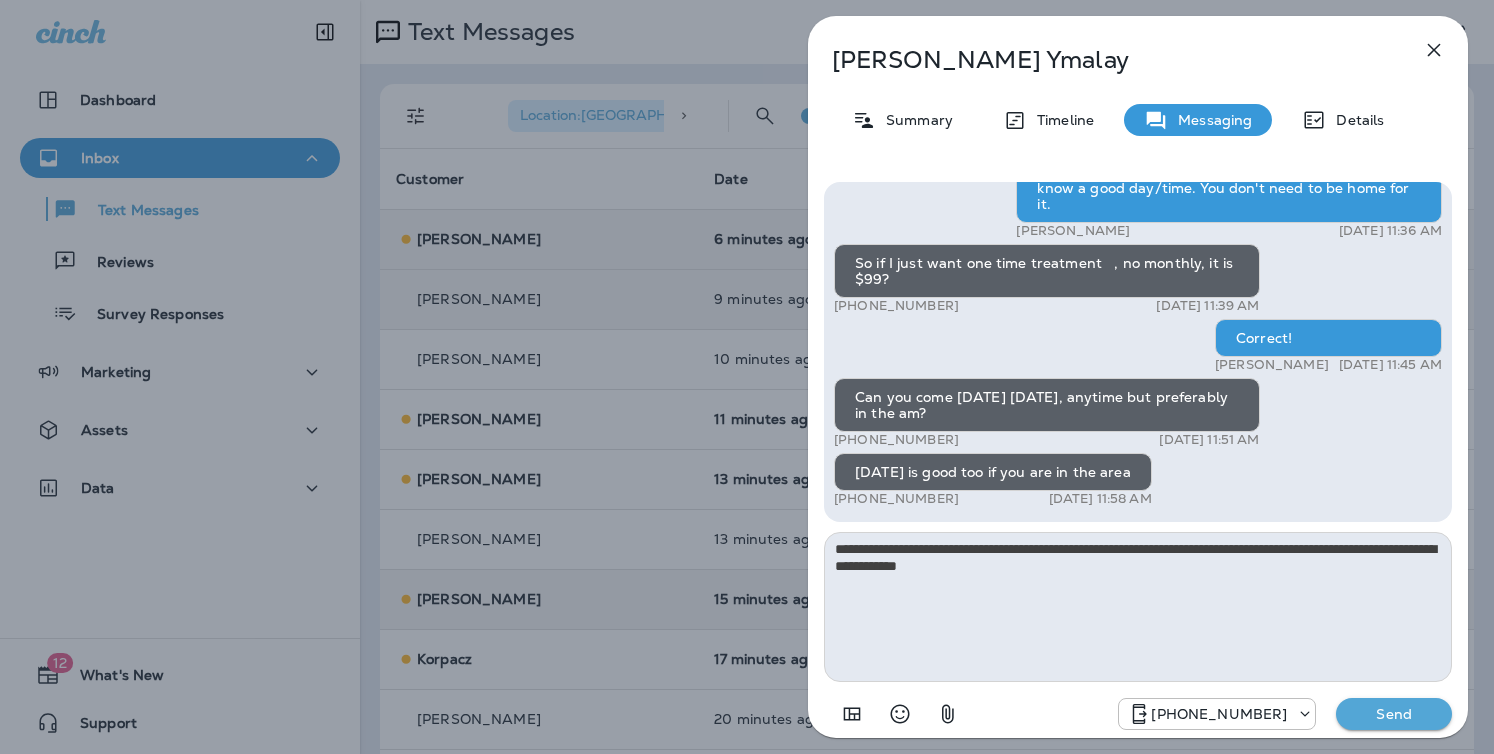 click on "Send" at bounding box center (1394, 714) 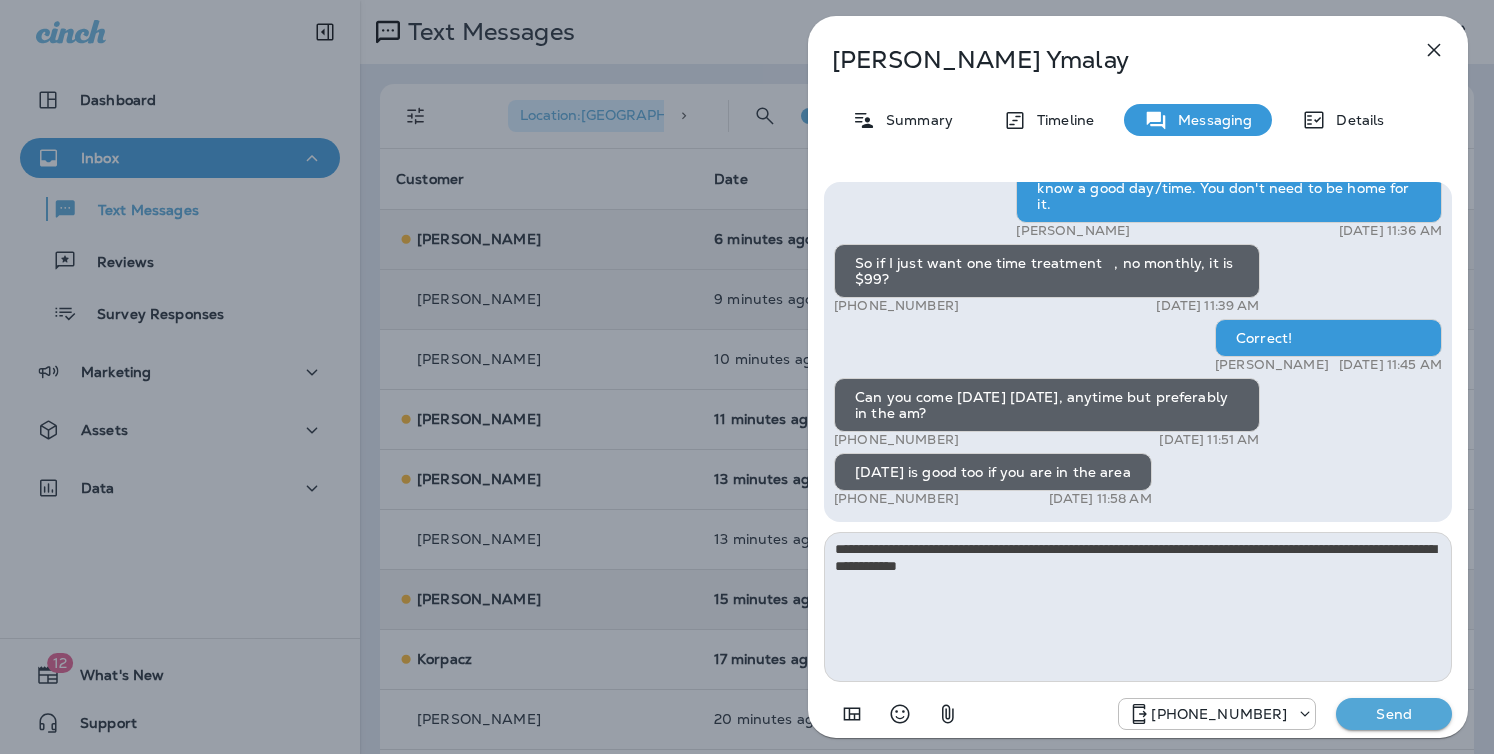 type 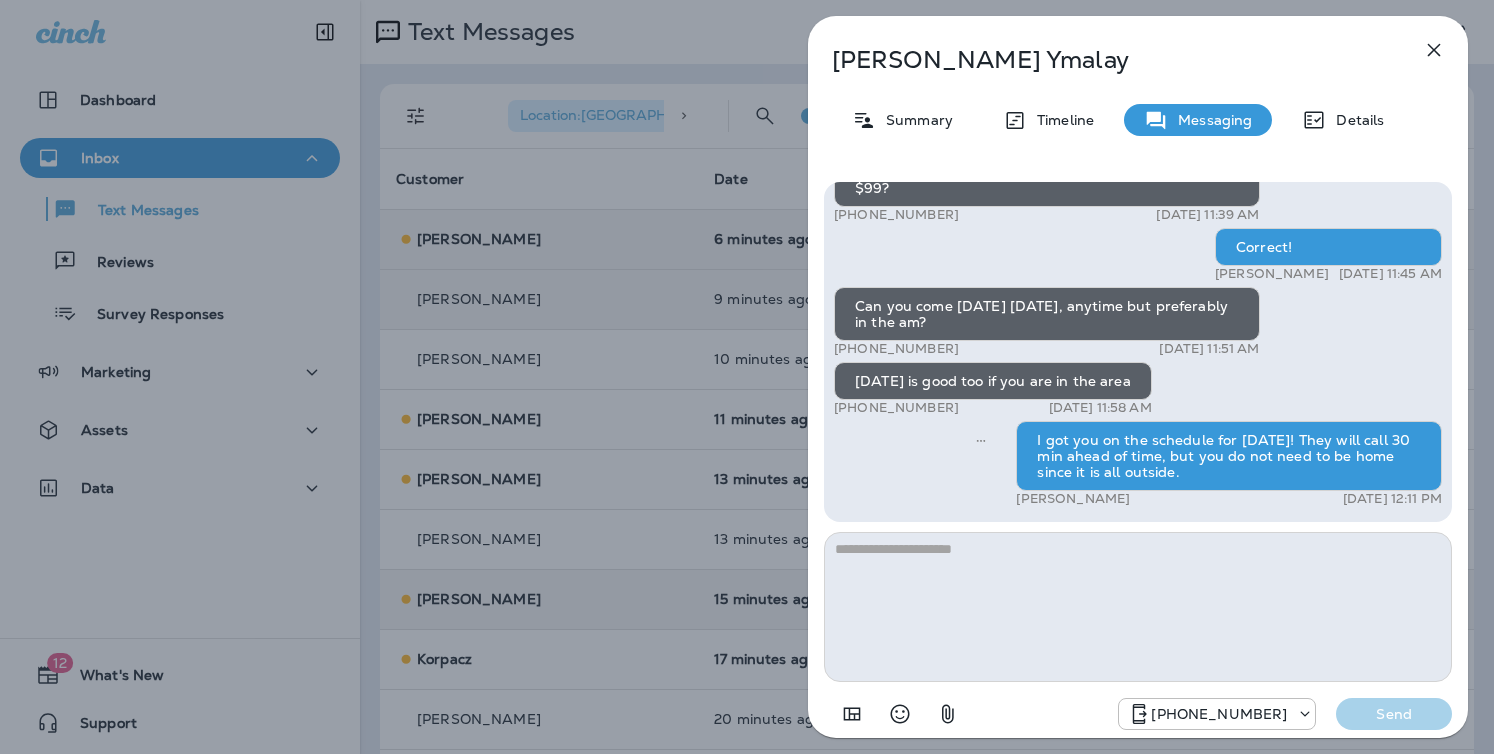 click on "[PERSON_NAME] Summary   Timeline   Messaging   Details   Hi,  [PERSON_NAME] , this is [PERSON_NAME] with Moxie Pest Control. We know Summer brings out the mosquitoes—and with the Summer season here, I’d love to get you on our schedule to come help take care of that. Just reply here if you're interested, and I'll let you know the details!
Reply STOP to optout +18174823792 [DATE] 9:51 AM How much? +1 (646) 431-8730 [DATE] 9:55 AM [PERSON_NAME] [DATE] 11:36 AM So if I just want one time treatment   , no monthly, it is $99? +1 (646) 431-8730 [DATE] 11:39 AM Correct! [PERSON_NAME] [DATE] 11:45 AM Can you come [DATE] [DATE], anytime but preferably in the am? +1 (646) 431-8730 [DATE] 11:51 AM [DATE] is good too if you are in the area +1 (646) 431-8730 [DATE] 11:58 AM   I got you on the schedule for [DATE]! They will call 30 min ahead of time, but you do not need to be home since it is all outside. [PERSON_NAME] [DATE] 12:11 PM [PHONE_NUMBER] Send" at bounding box center [747, 377] 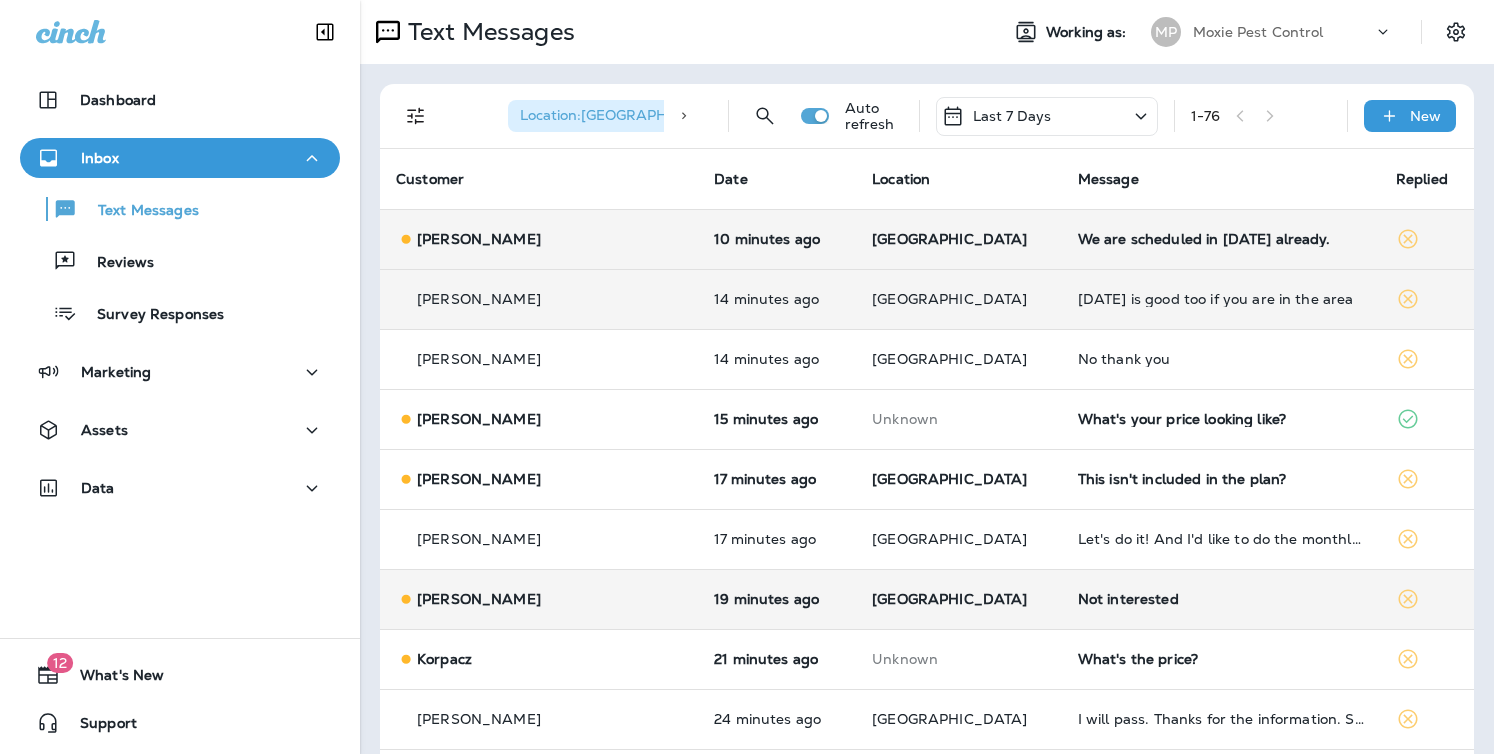 click on "[GEOGRAPHIC_DATA]" at bounding box center [959, 299] 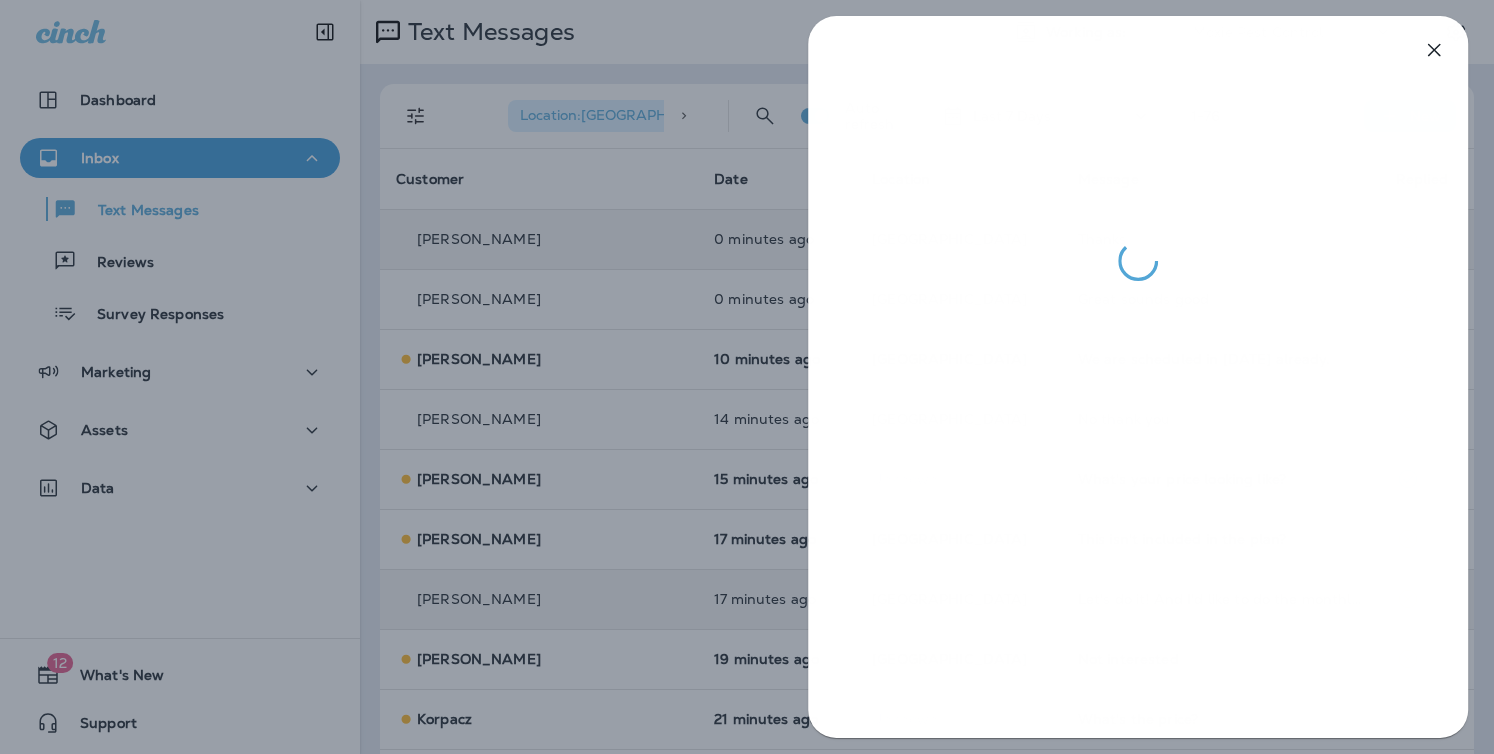 click at bounding box center [747, 377] 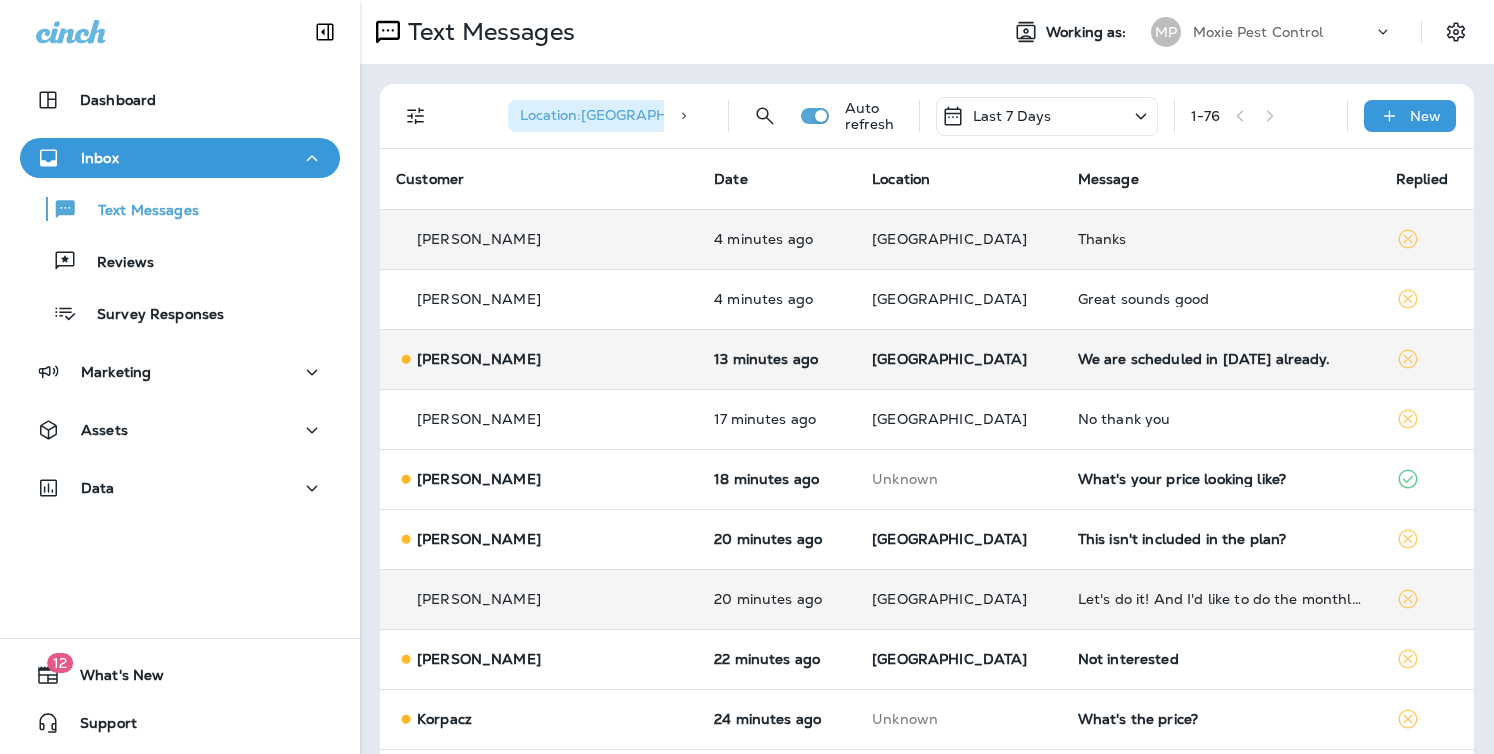 click on "[GEOGRAPHIC_DATA]" at bounding box center (959, 359) 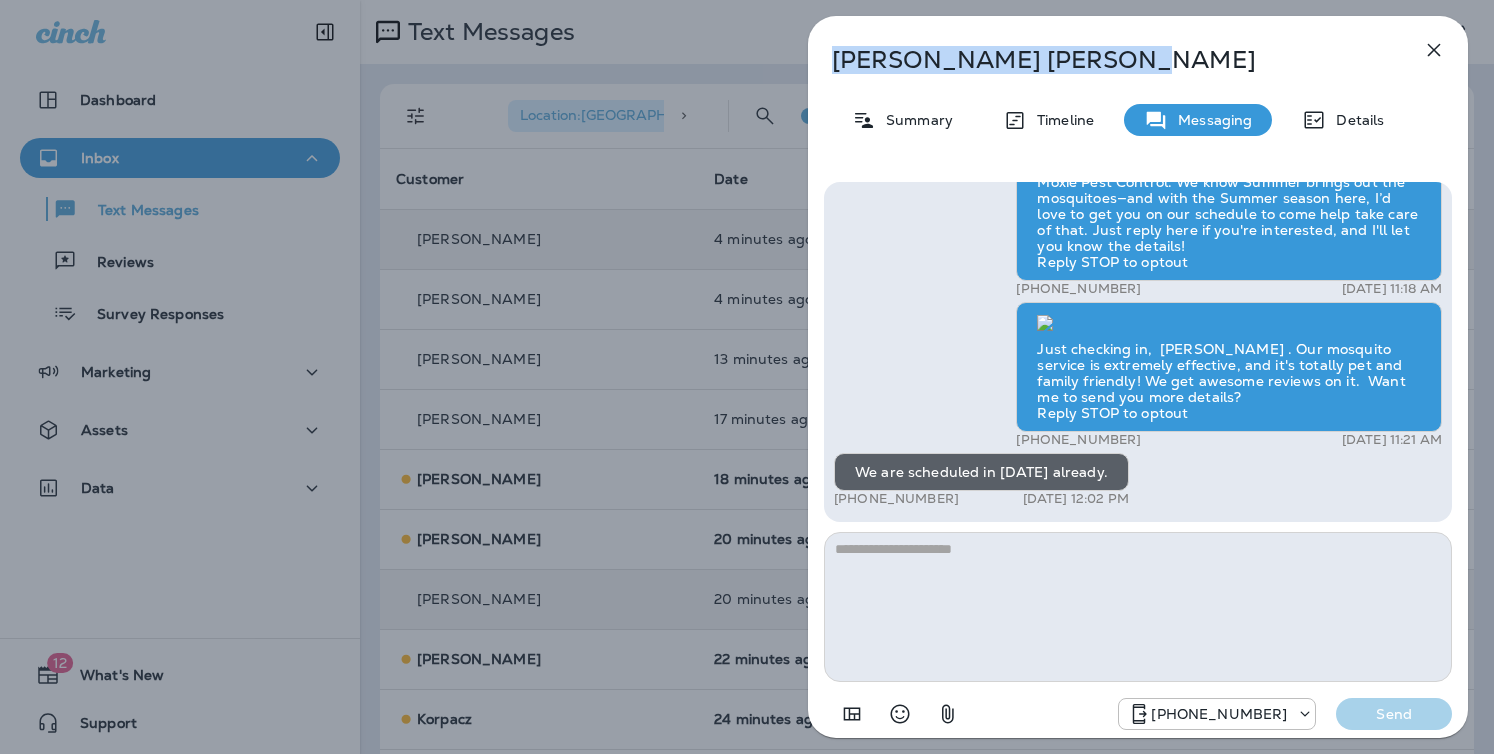 drag, startPoint x: 990, startPoint y: 57, endPoint x: 832, endPoint y: 59, distance: 158.01266 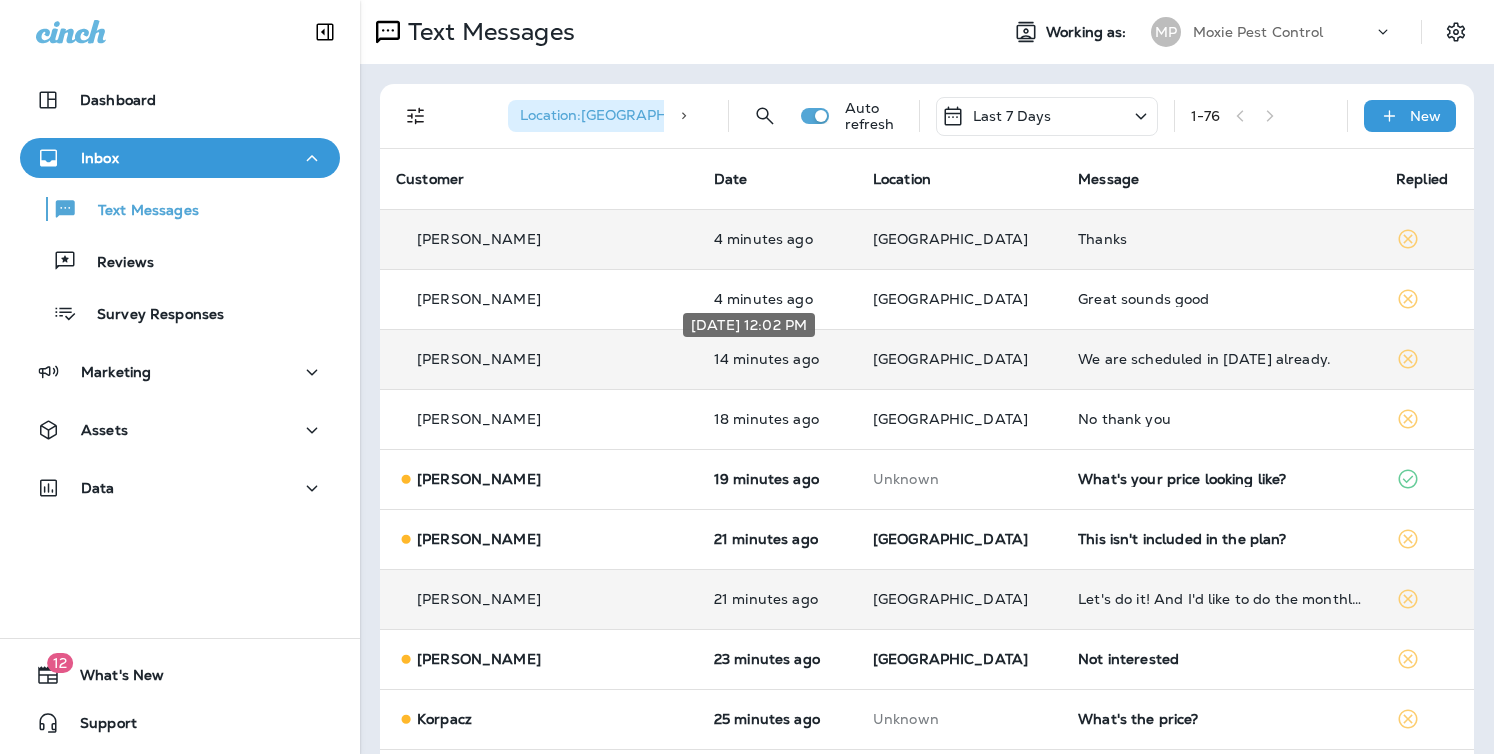 click on "14 minutes ago" at bounding box center (777, 359) 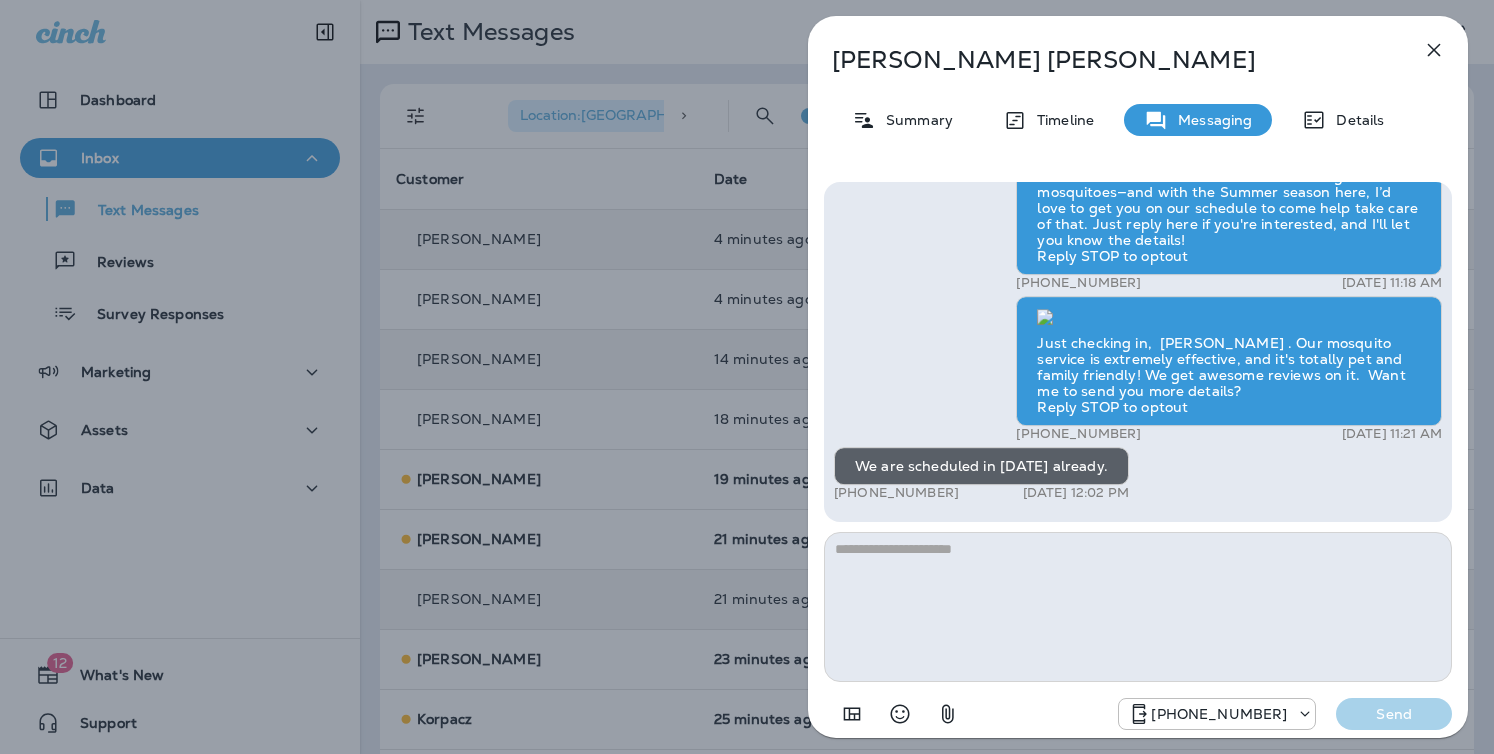 click at bounding box center [1138, 607] 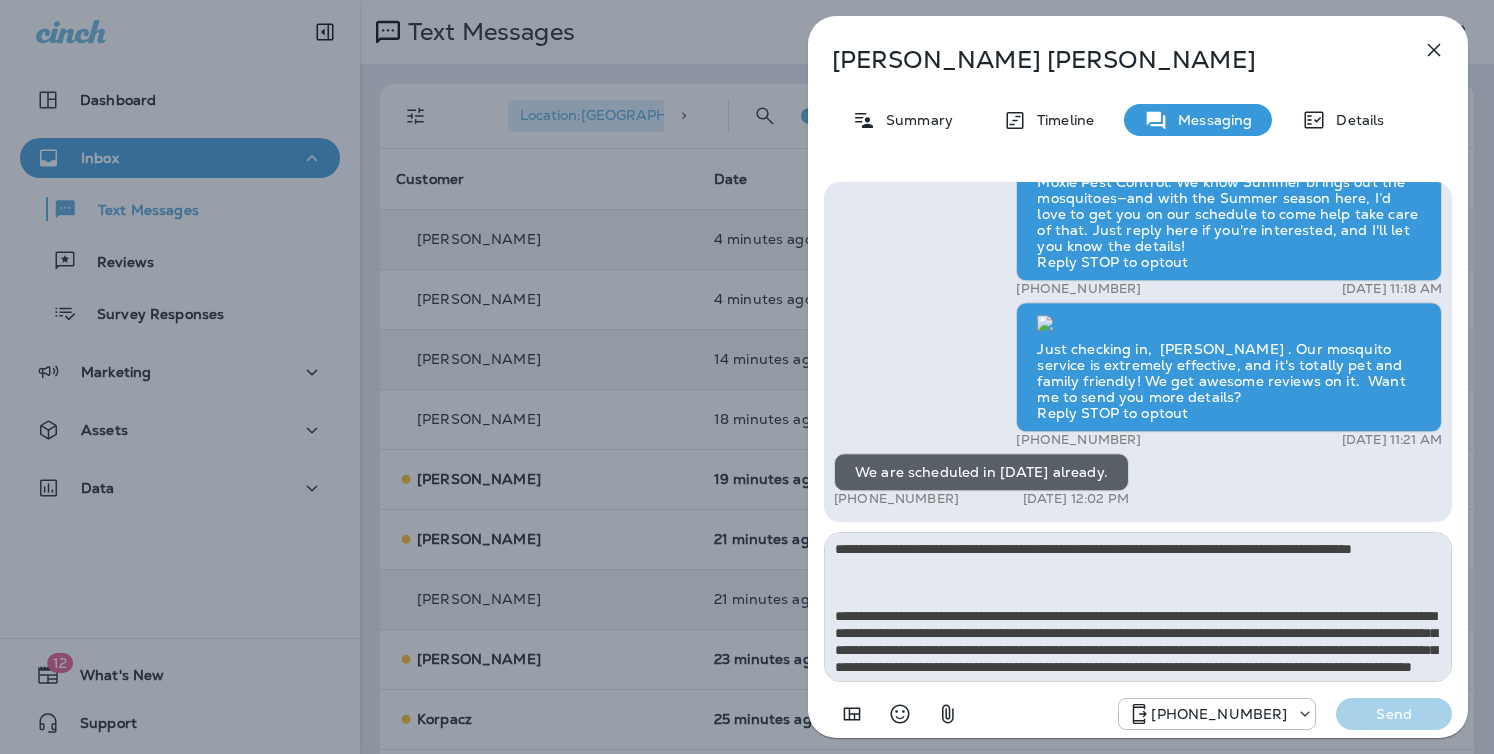 scroll, scrollTop: 212, scrollLeft: 0, axis: vertical 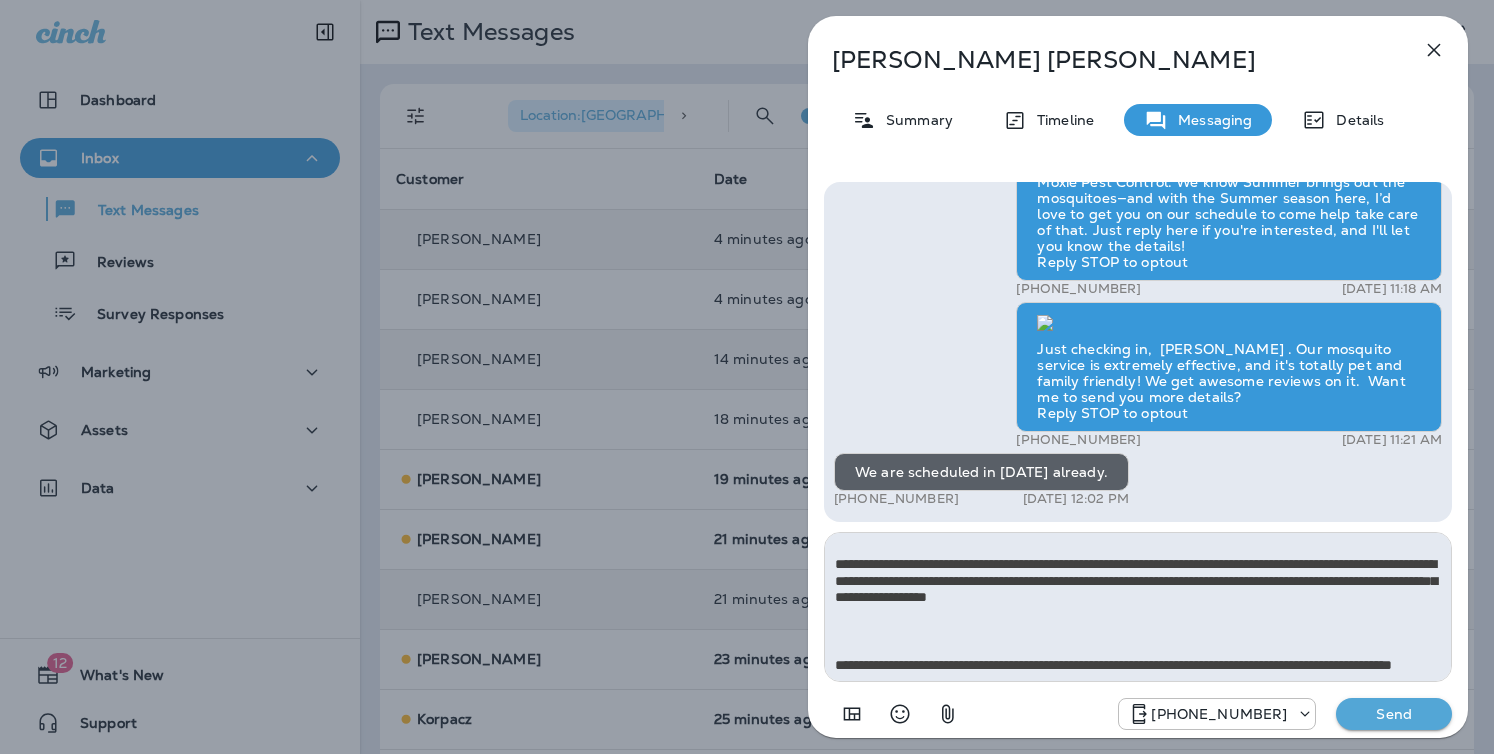 type on "**********" 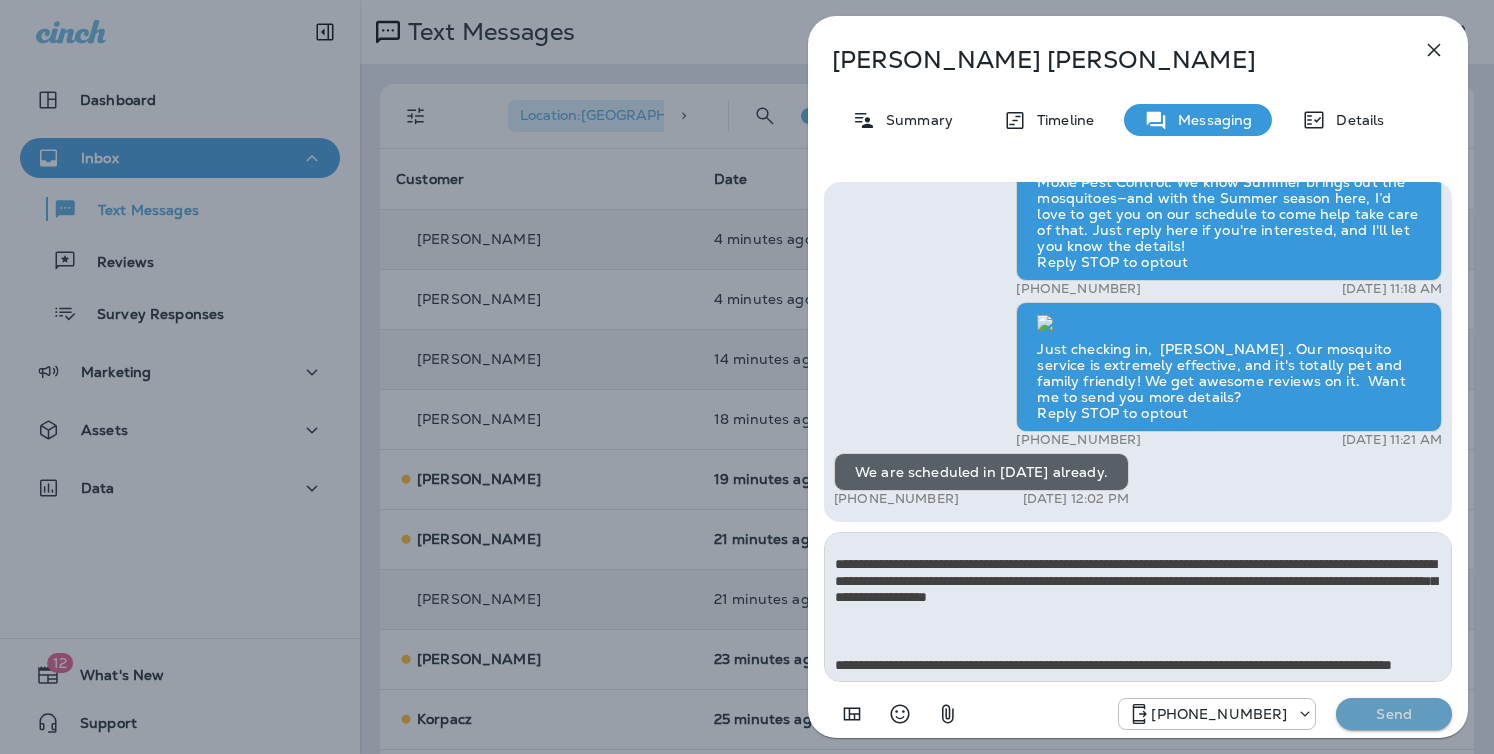 click on "Send" at bounding box center [1394, 714] 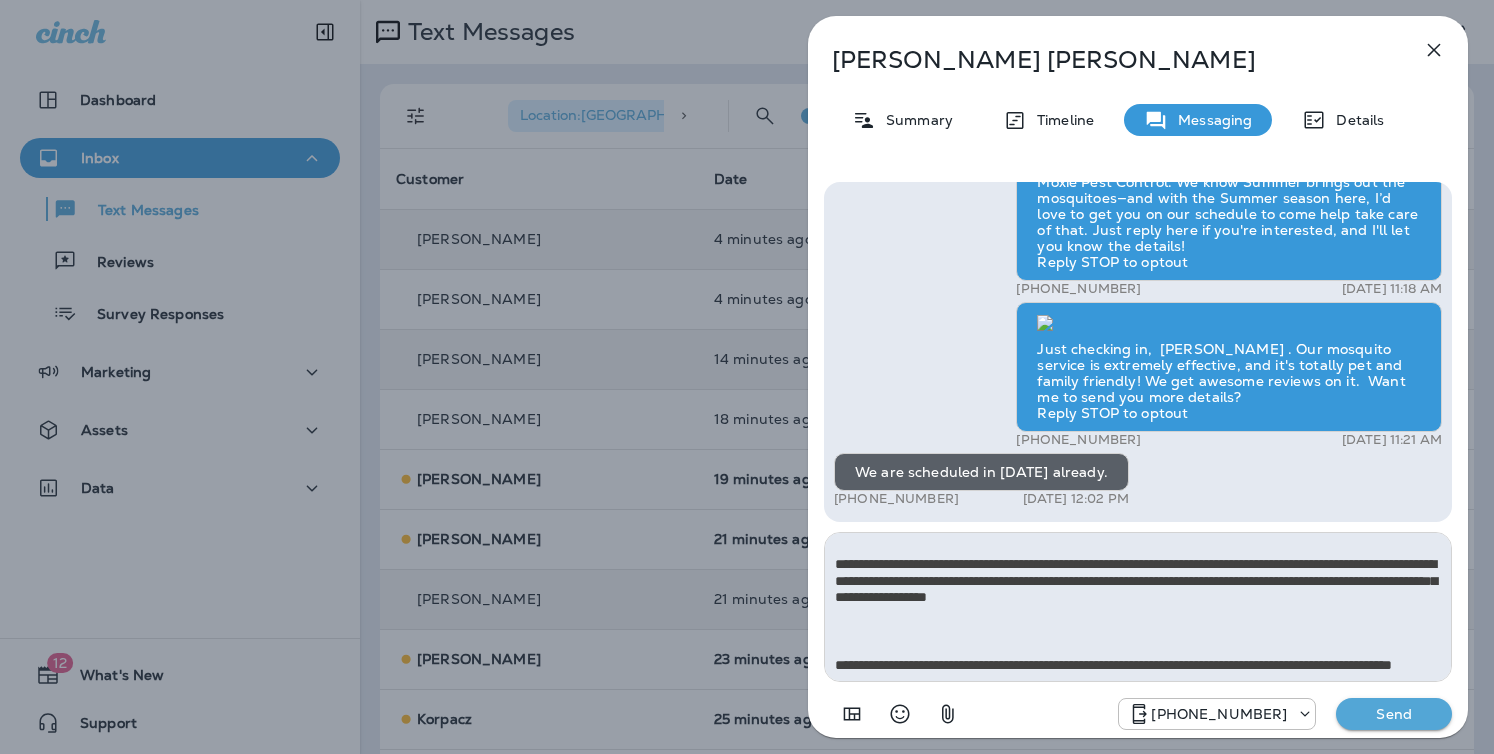 type 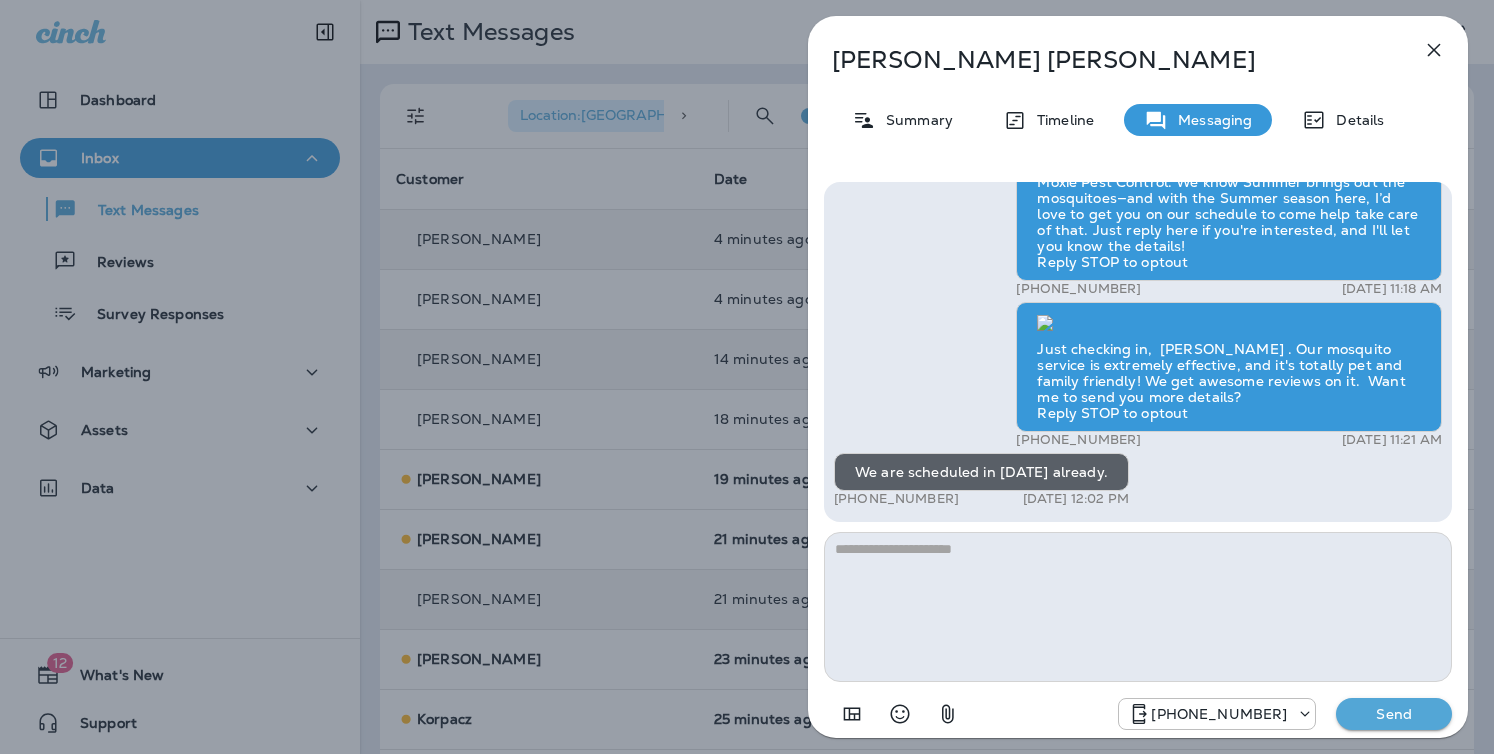 scroll, scrollTop: 0, scrollLeft: 0, axis: both 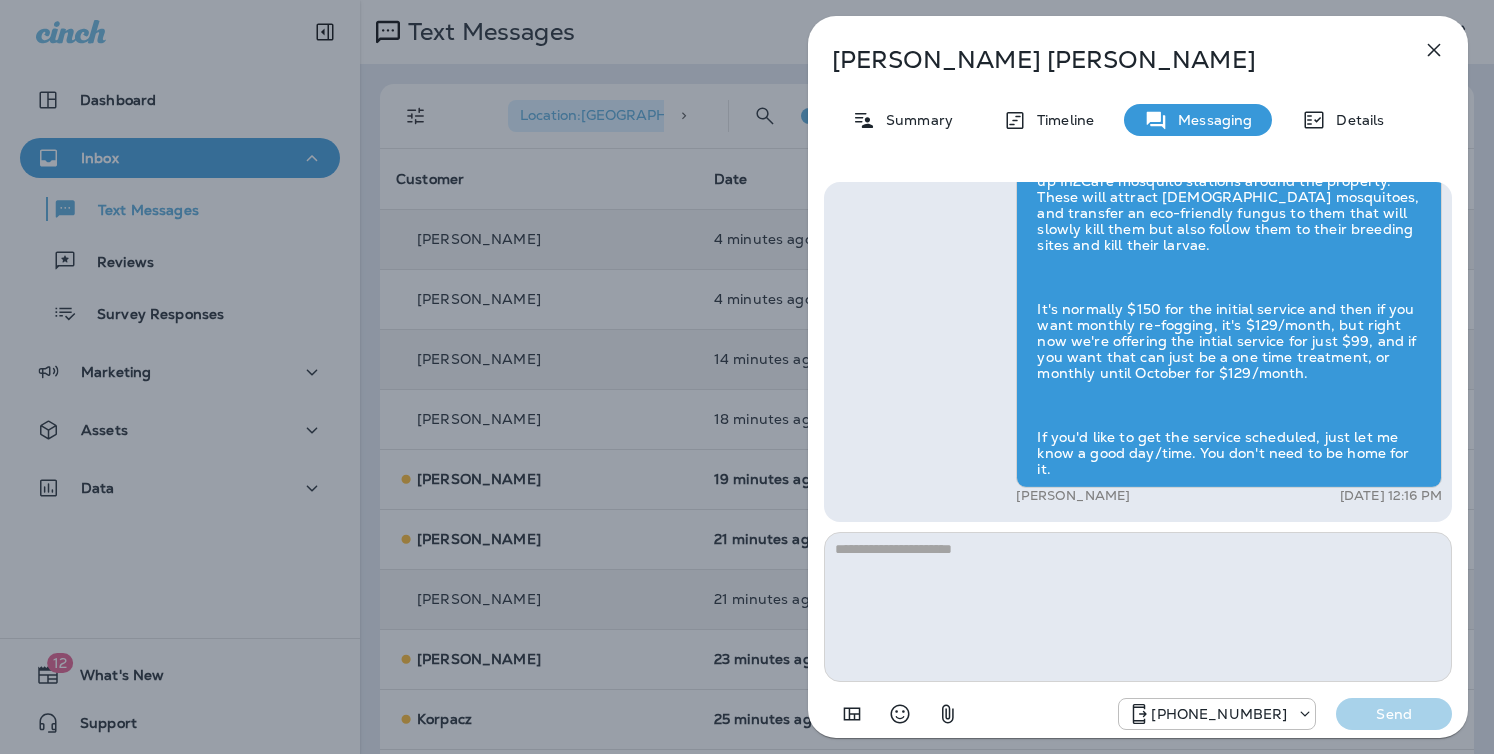 click on "[PERSON_NAME] Summary   Timeline   Messaging   Details   Hi,  [PERSON_NAME] , this is [PERSON_NAME] with Moxie Pest Control. We know Summer brings out the mosquitoes—and with the Summer season here, I’d love to get you on our schedule to come help take care of that. Just reply here if you're interested, and I'll let you know the details!
Reply STOP to optout +18174823792 [DATE] 11:18 AM Just checking in,  [PERSON_NAME] . Our mosquito service is extremely effective, and it's totally pet and family friendly! We get awesome reviews on it.  Want me to send you more details?
Reply STOP to optout +18174823792 [DATE] 11:21 AM We are scheduled in [DATE] already. +1 (702) 308-7299 [DATE] 12:02 PM   [PERSON_NAME] [DATE] 12:16 PM [PHONE_NUMBER] Send" at bounding box center [747, 377] 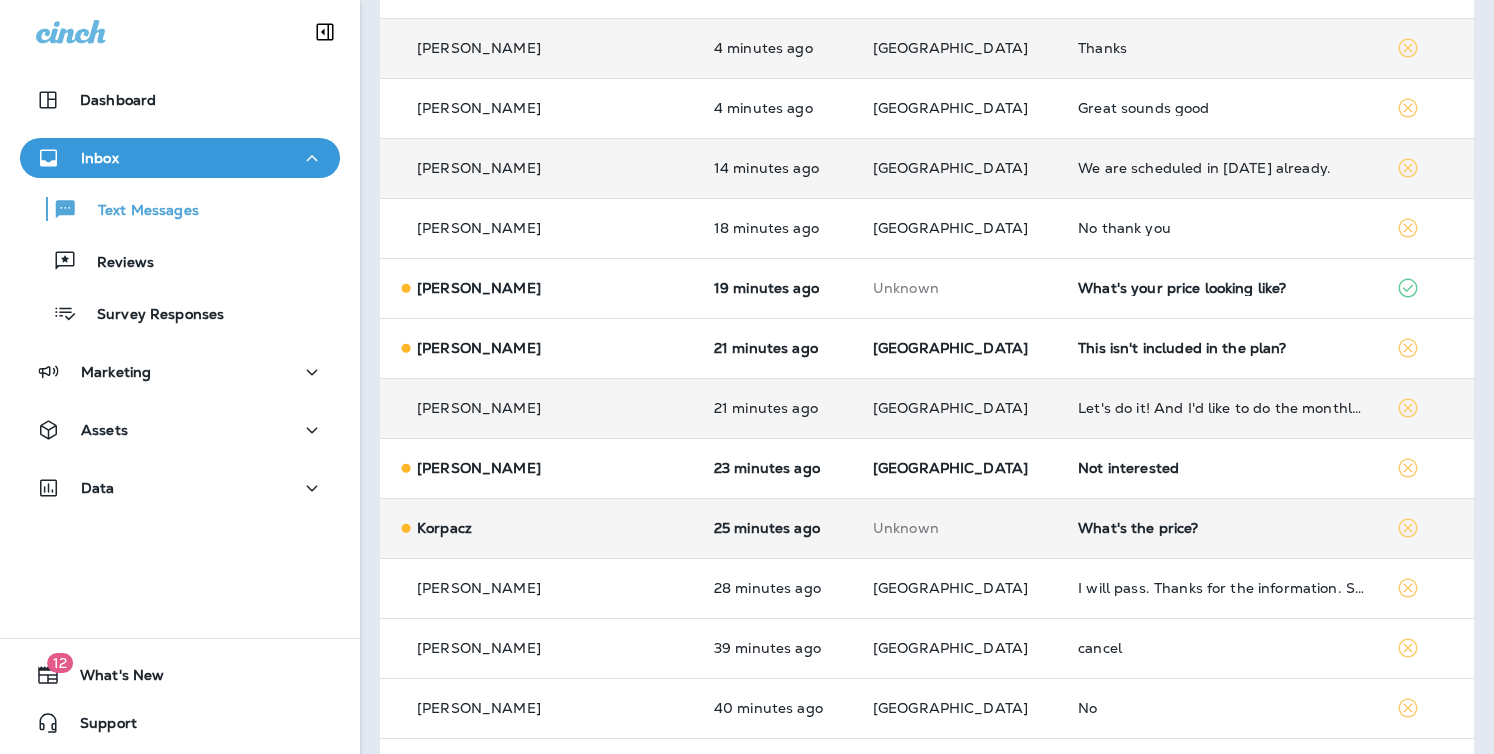 scroll, scrollTop: 205, scrollLeft: 0, axis: vertical 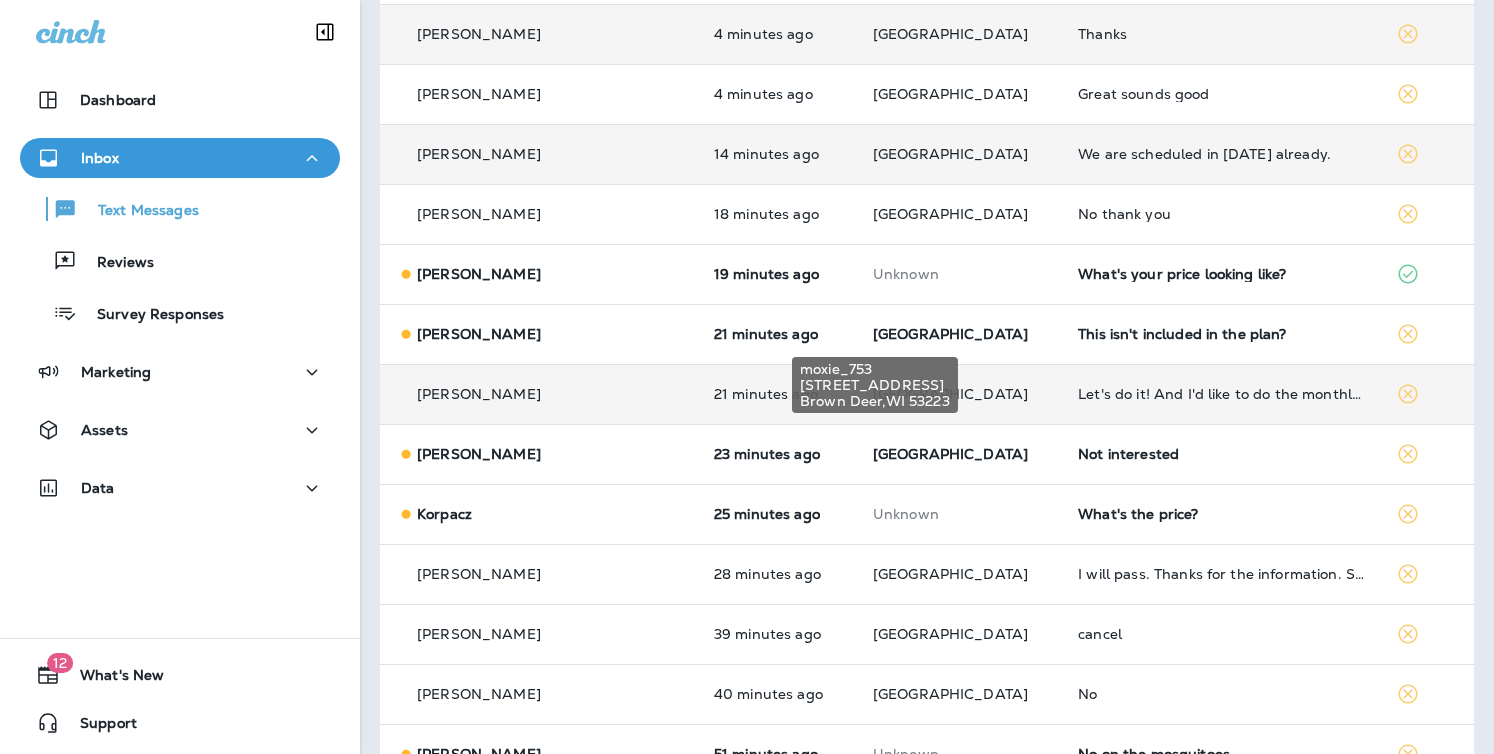 click on "moxie_753 [STREET_ADDRESS]" at bounding box center (875, 379) 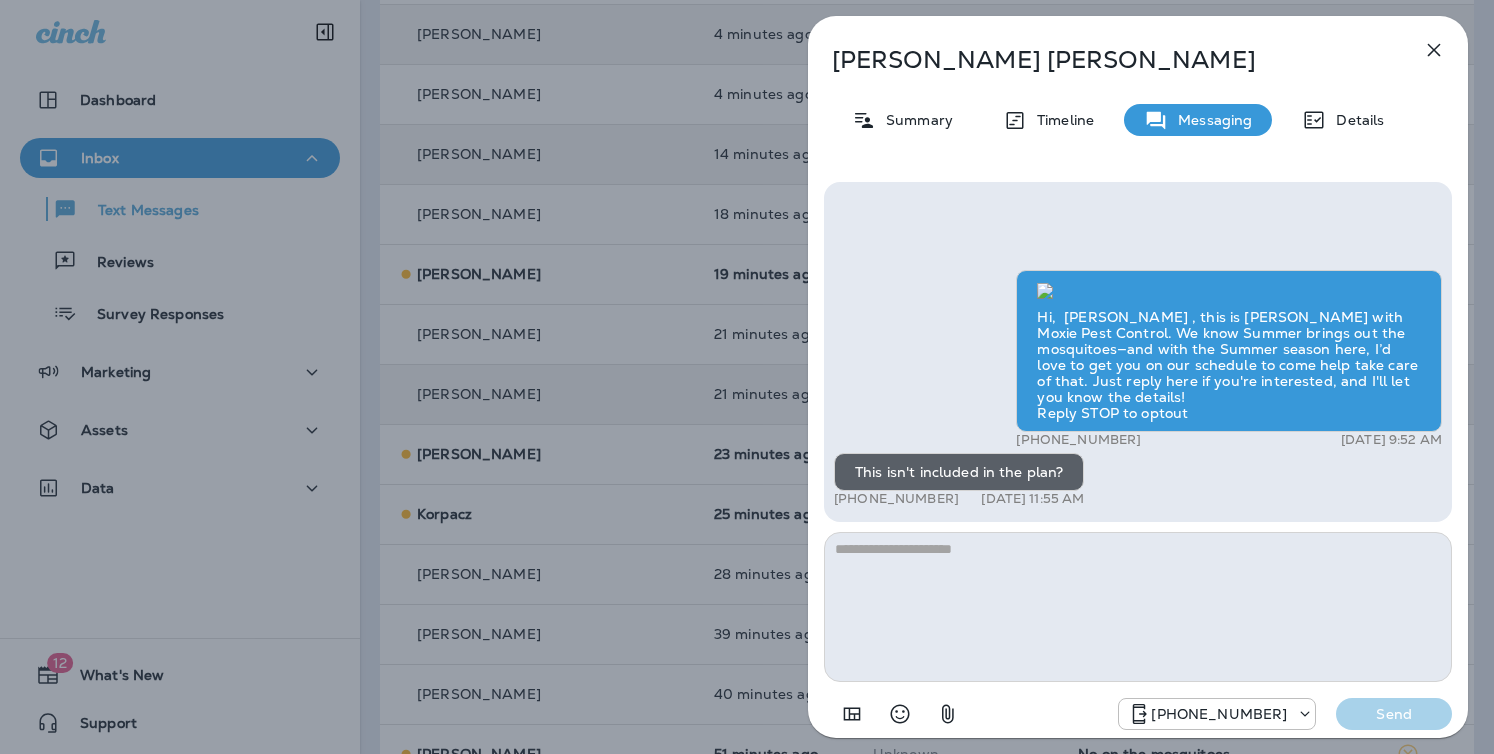 click at bounding box center (1138, 607) 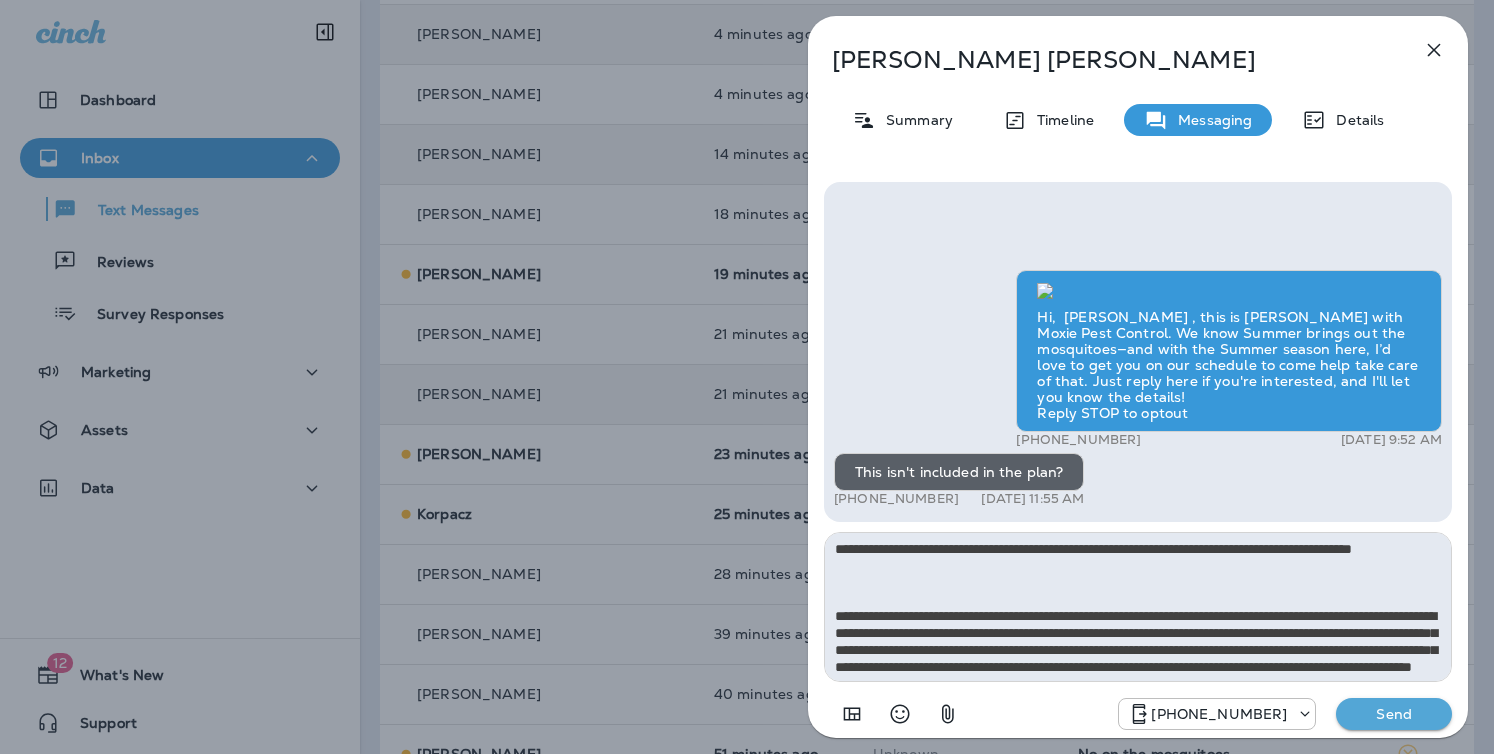 scroll, scrollTop: 212, scrollLeft: 0, axis: vertical 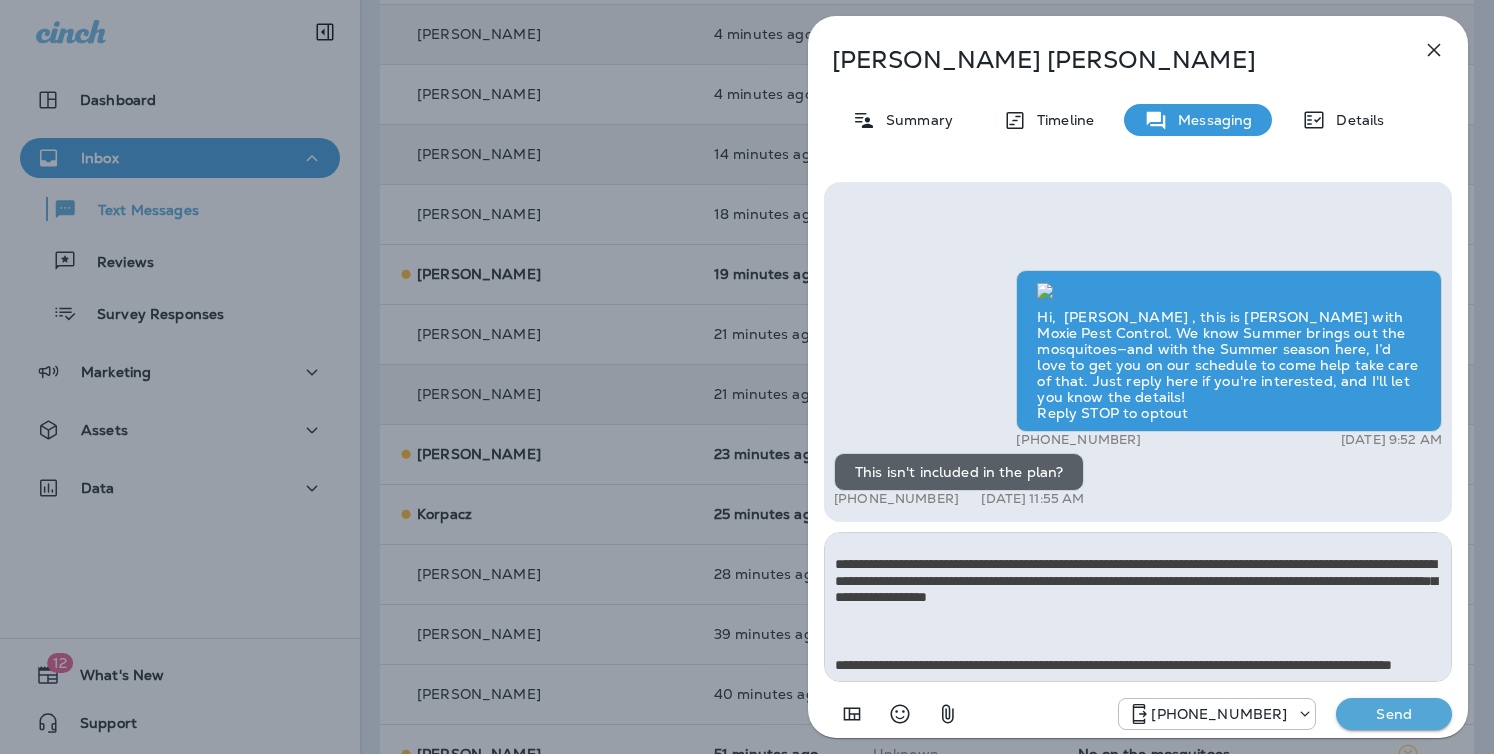 type on "**********" 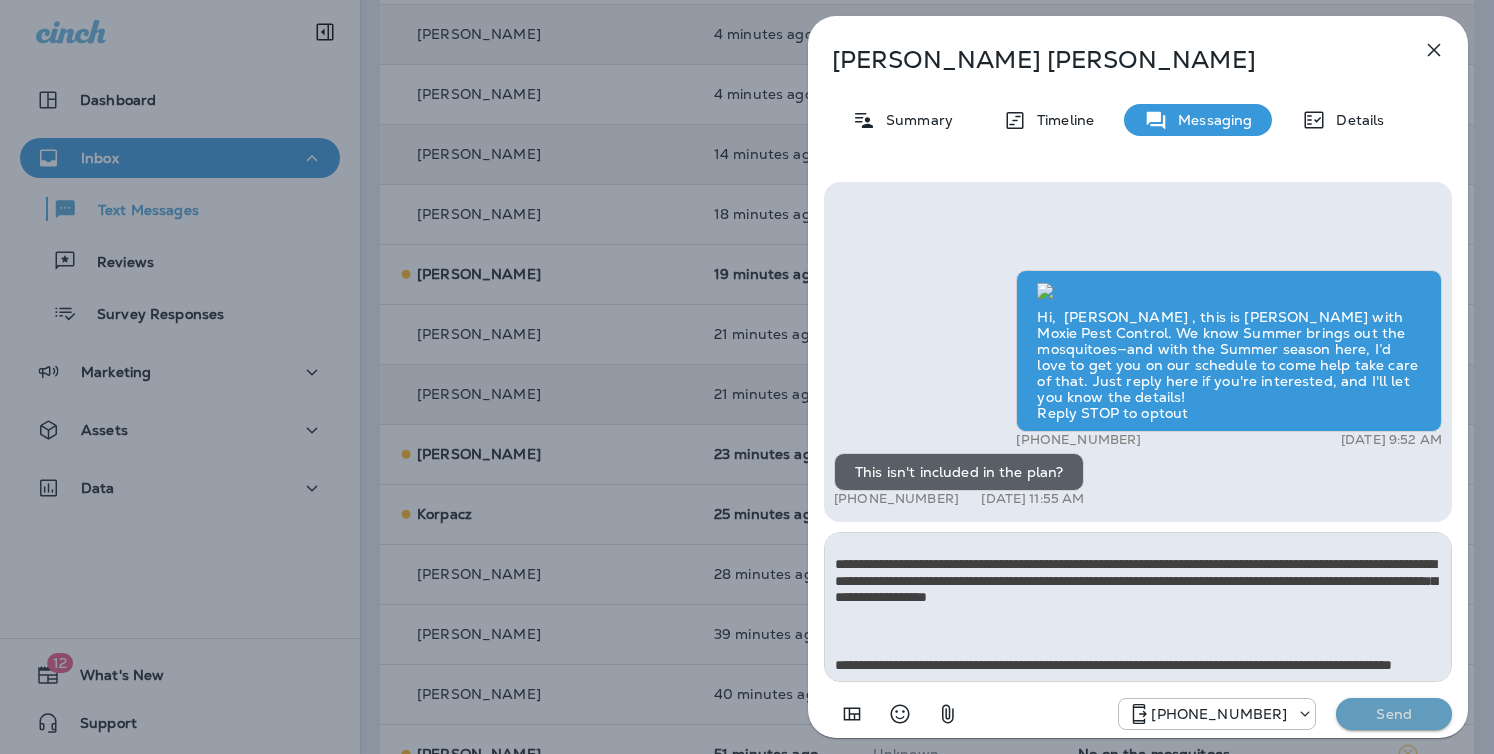 click on "Send" at bounding box center [1394, 714] 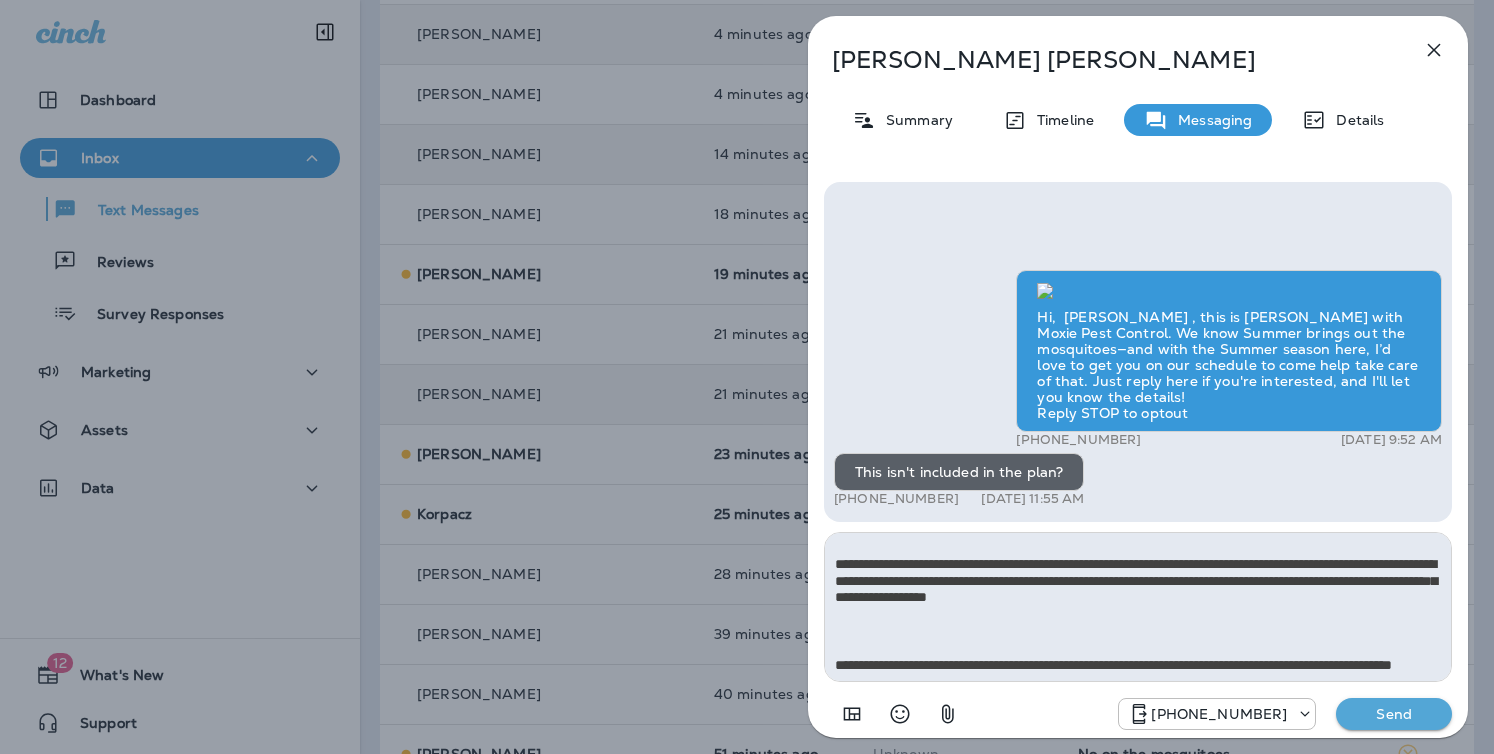 type 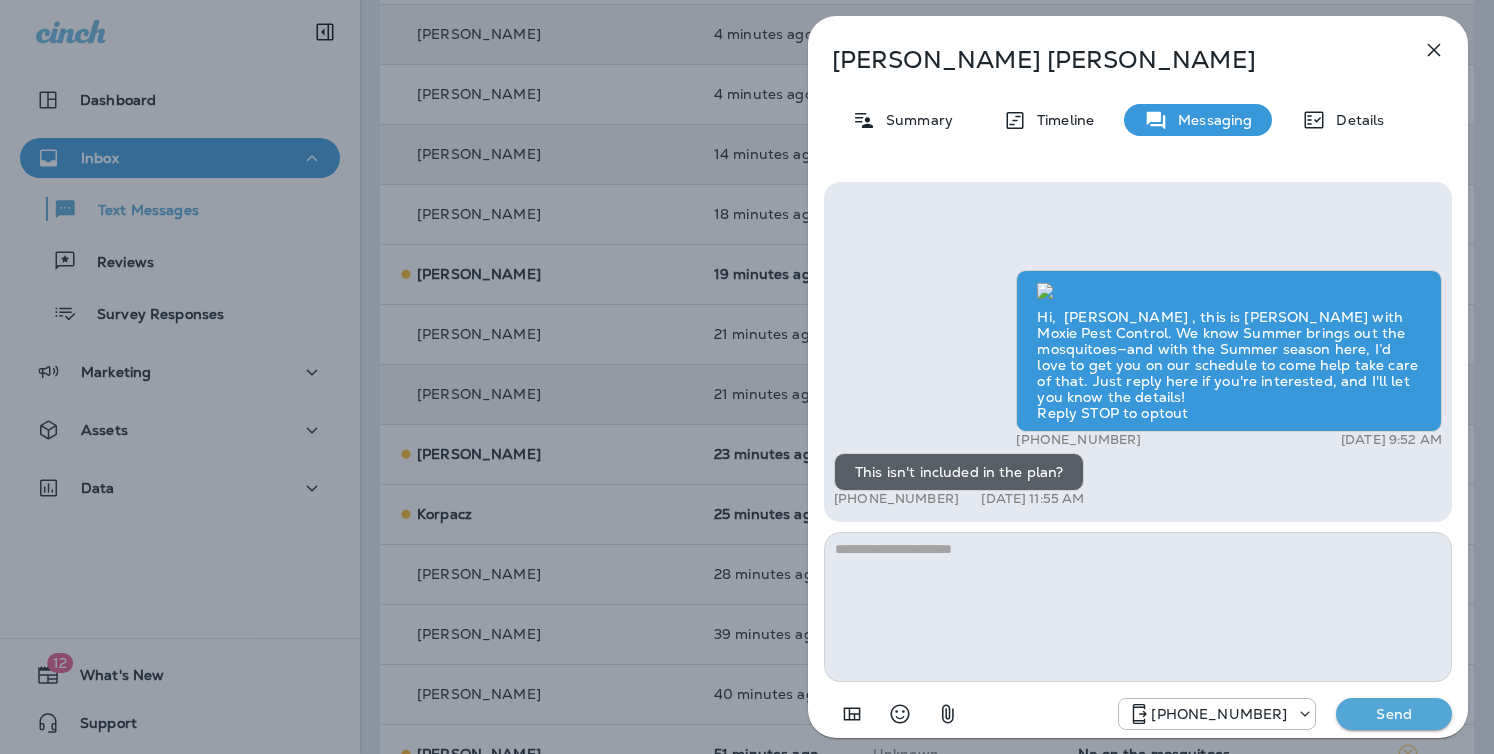 scroll, scrollTop: 0, scrollLeft: 0, axis: both 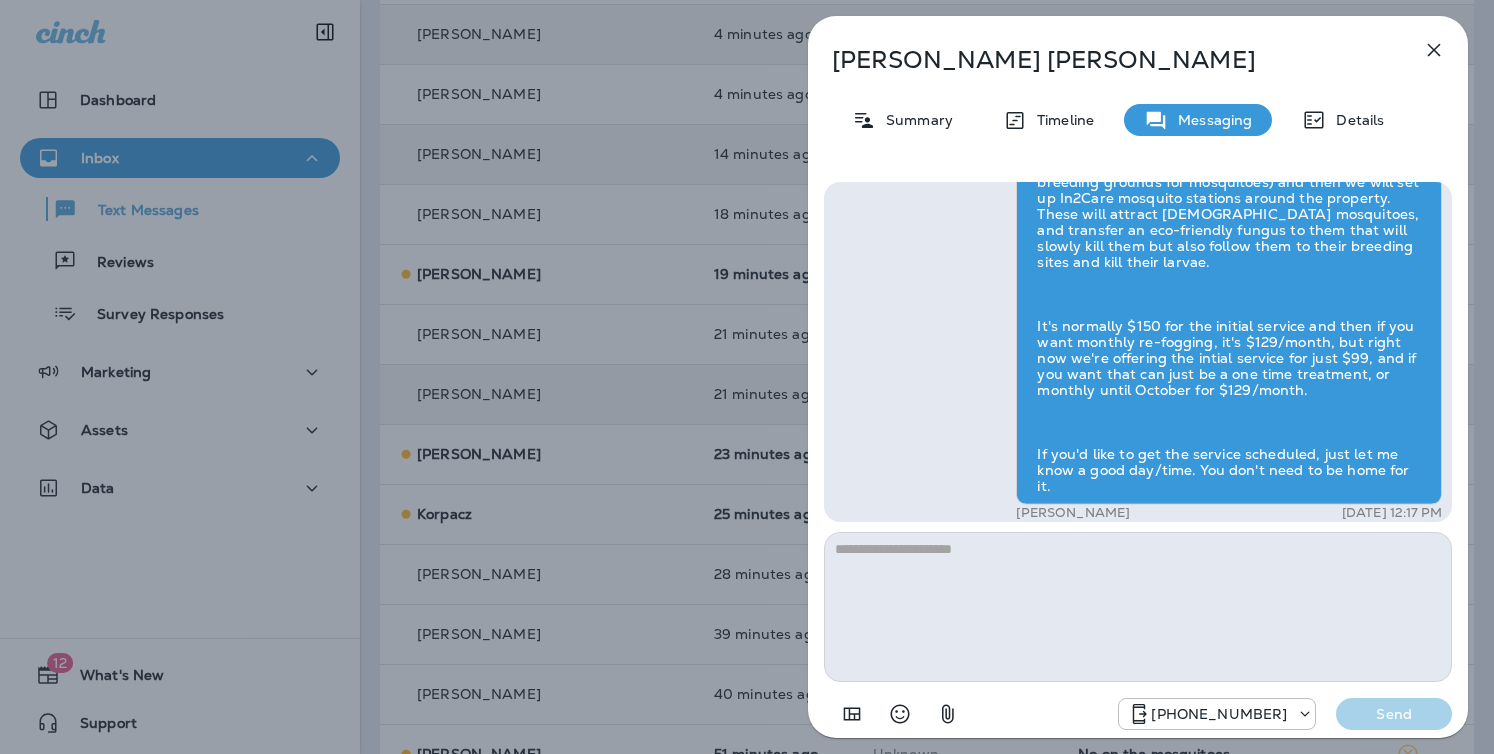 click on "[PERSON_NAME] Summary   Timeline   Messaging   Details   Hi,  [PERSON_NAME] , this is [PERSON_NAME] with Moxie Pest Control. We know Summer brings out the mosquitoes—and with the Summer season here, I’d love to get you on our schedule to come help take care of that. Just reply here if you're interested, and I'll let you know the details!
Reply STOP to optout +18174823792 [DATE] 9:52 AM This isn't included in the plan? +1 (920) 980-9959 [DATE] 11:55 AM   [PERSON_NAME] [DATE] 12:17 PM [PHONE_NUMBER] Send" at bounding box center (747, 377) 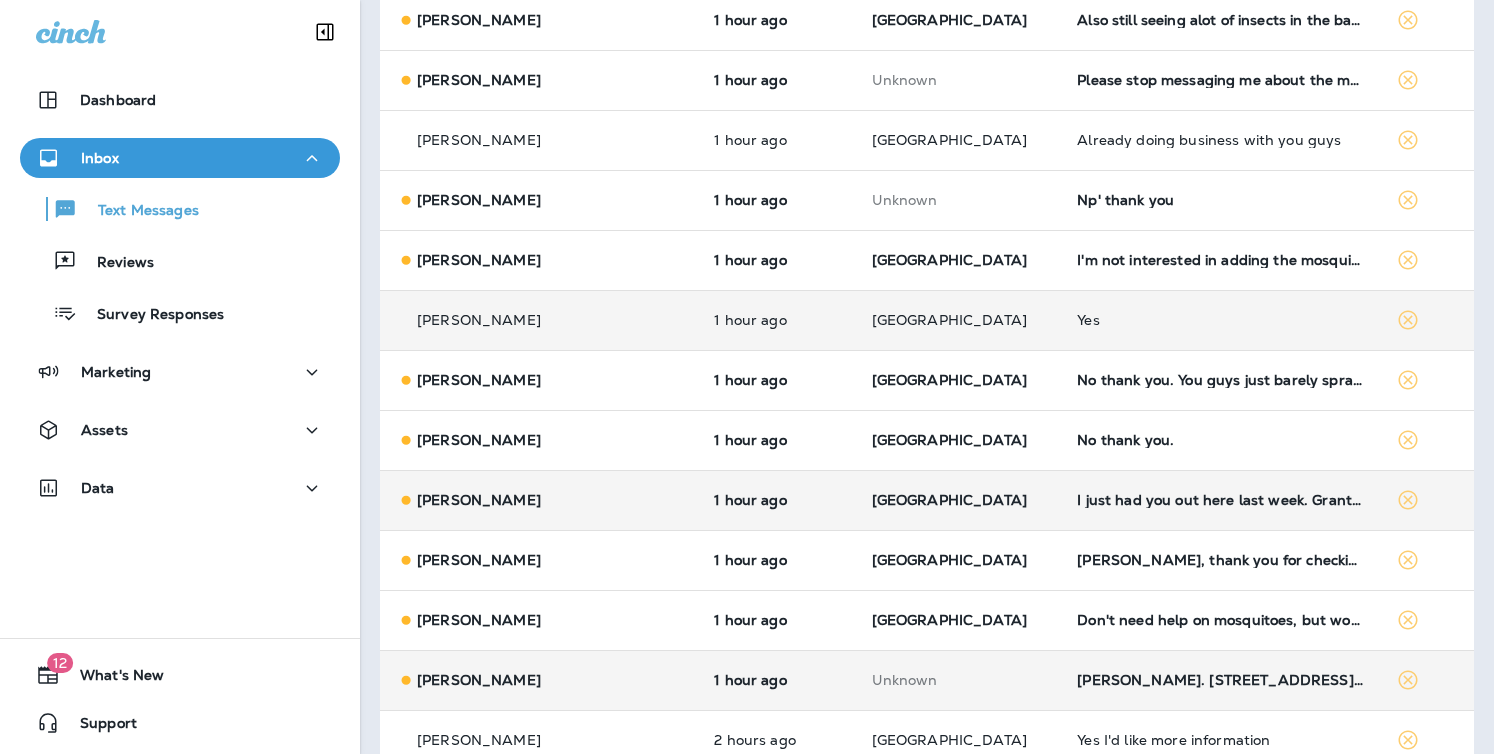 scroll, scrollTop: 1543, scrollLeft: 0, axis: vertical 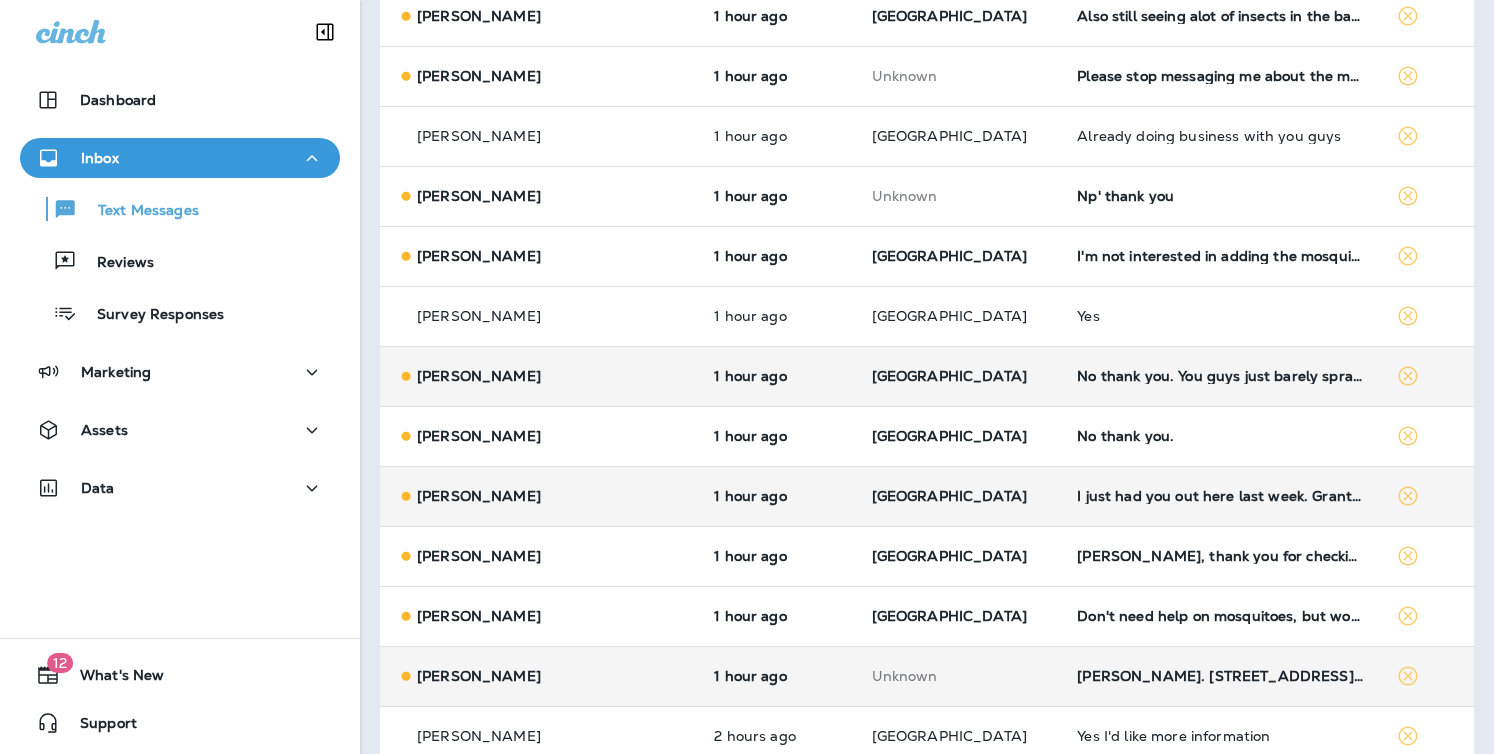 click on "No thank you. You guys just barely sprayed for us." at bounding box center (1220, 376) 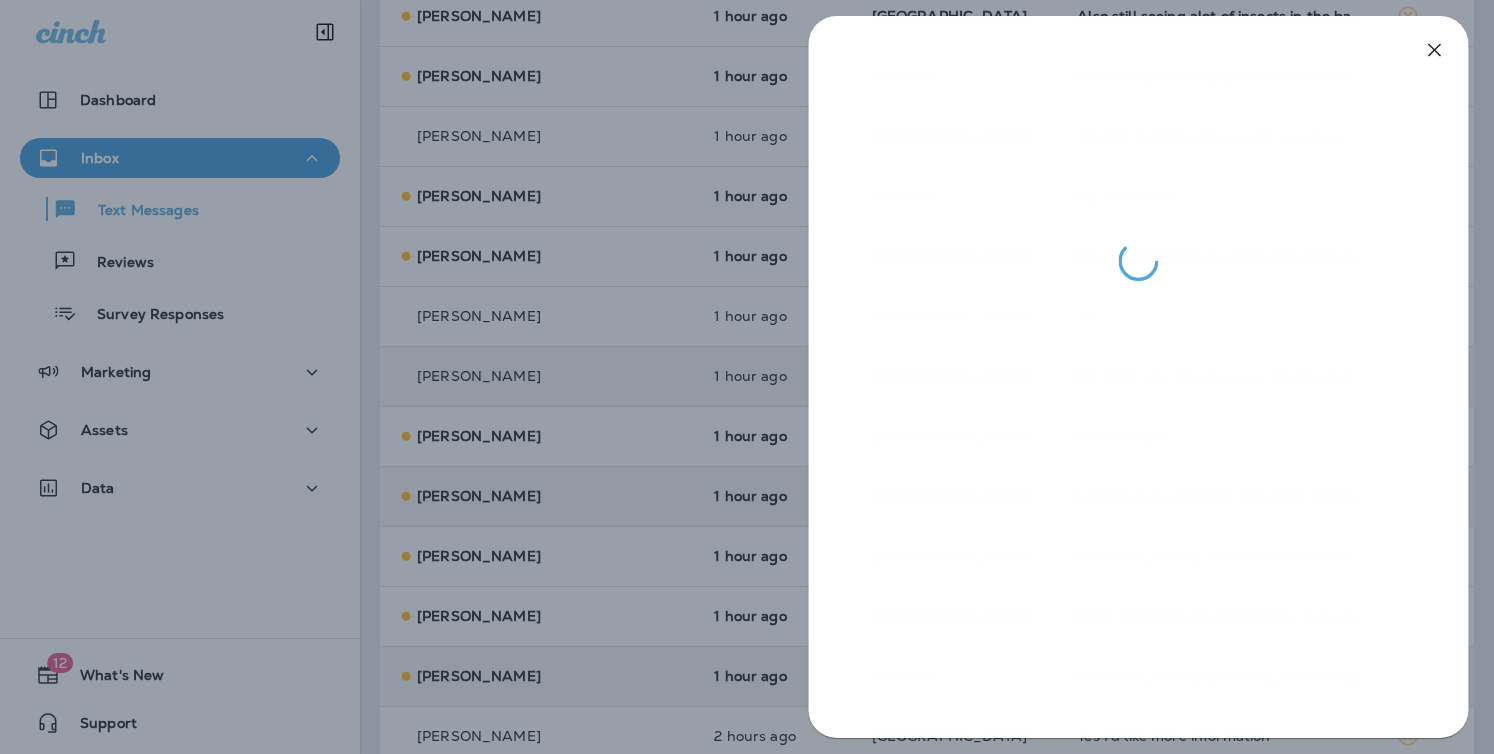 click at bounding box center [747, 377] 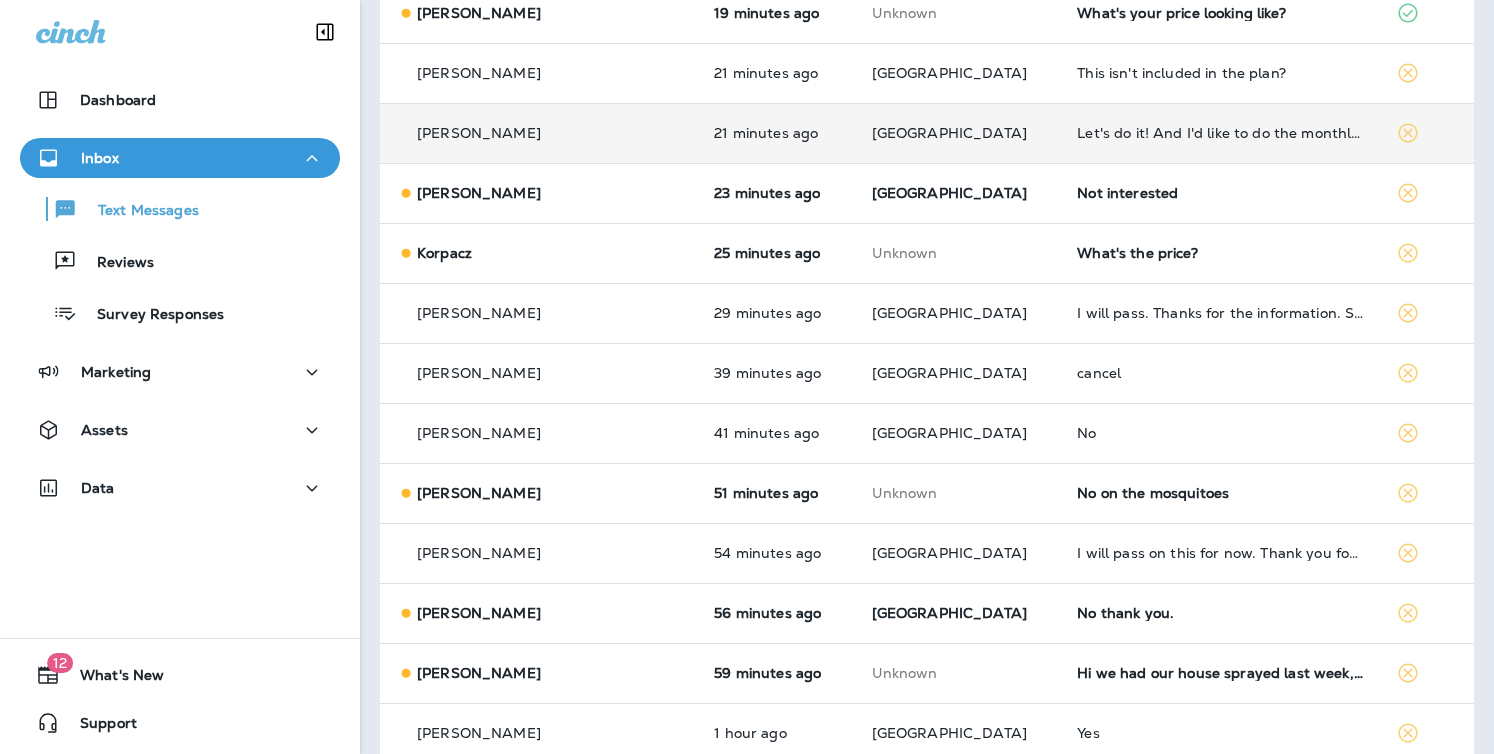 scroll, scrollTop: 0, scrollLeft: 0, axis: both 